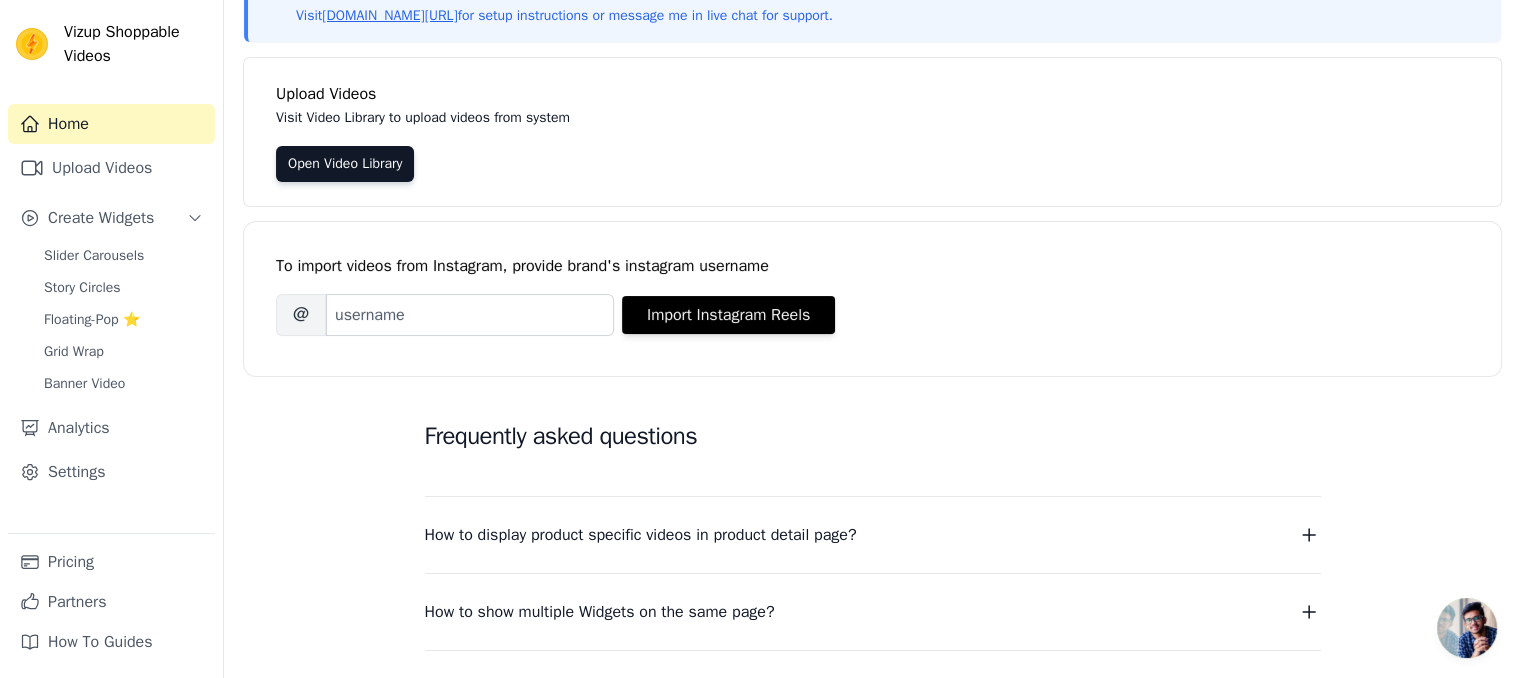 scroll, scrollTop: 280, scrollLeft: 0, axis: vertical 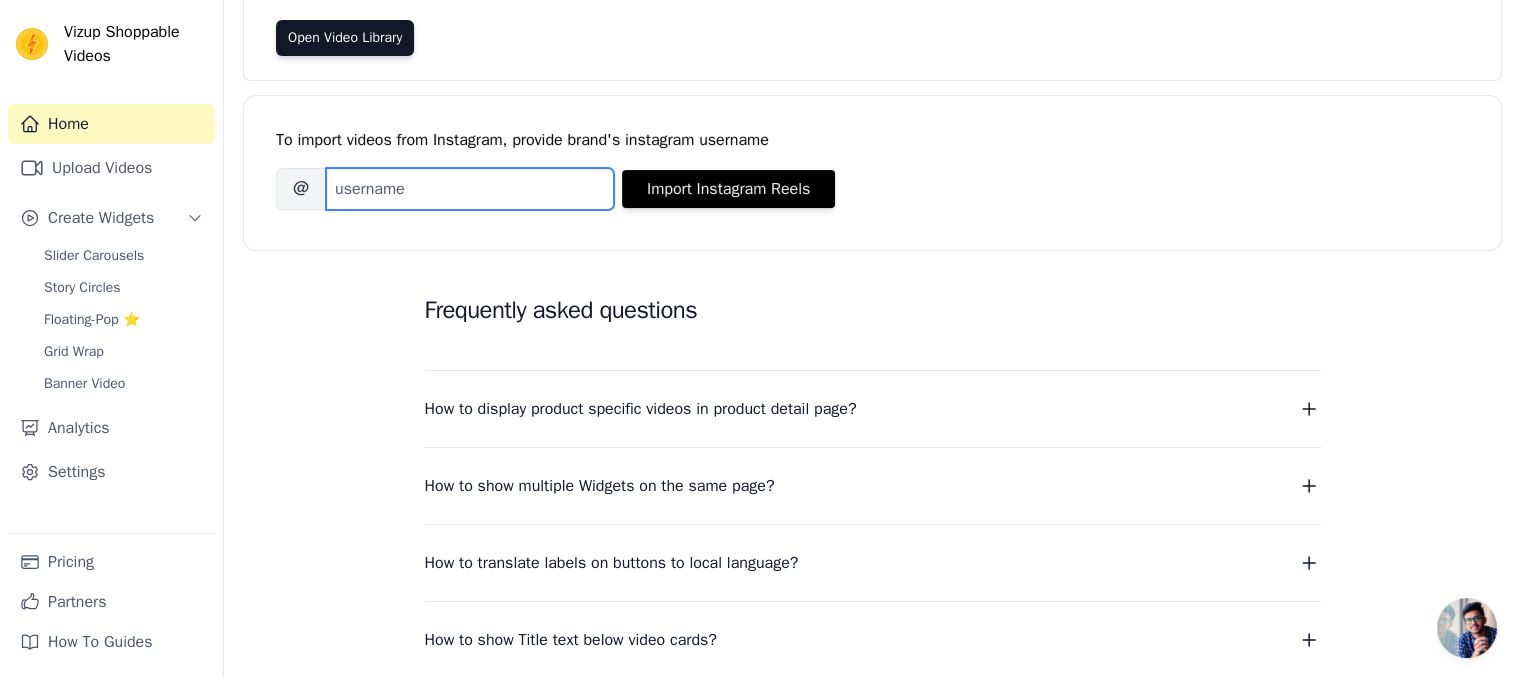 click on "Brand's Instagram Username" at bounding box center [470, 189] 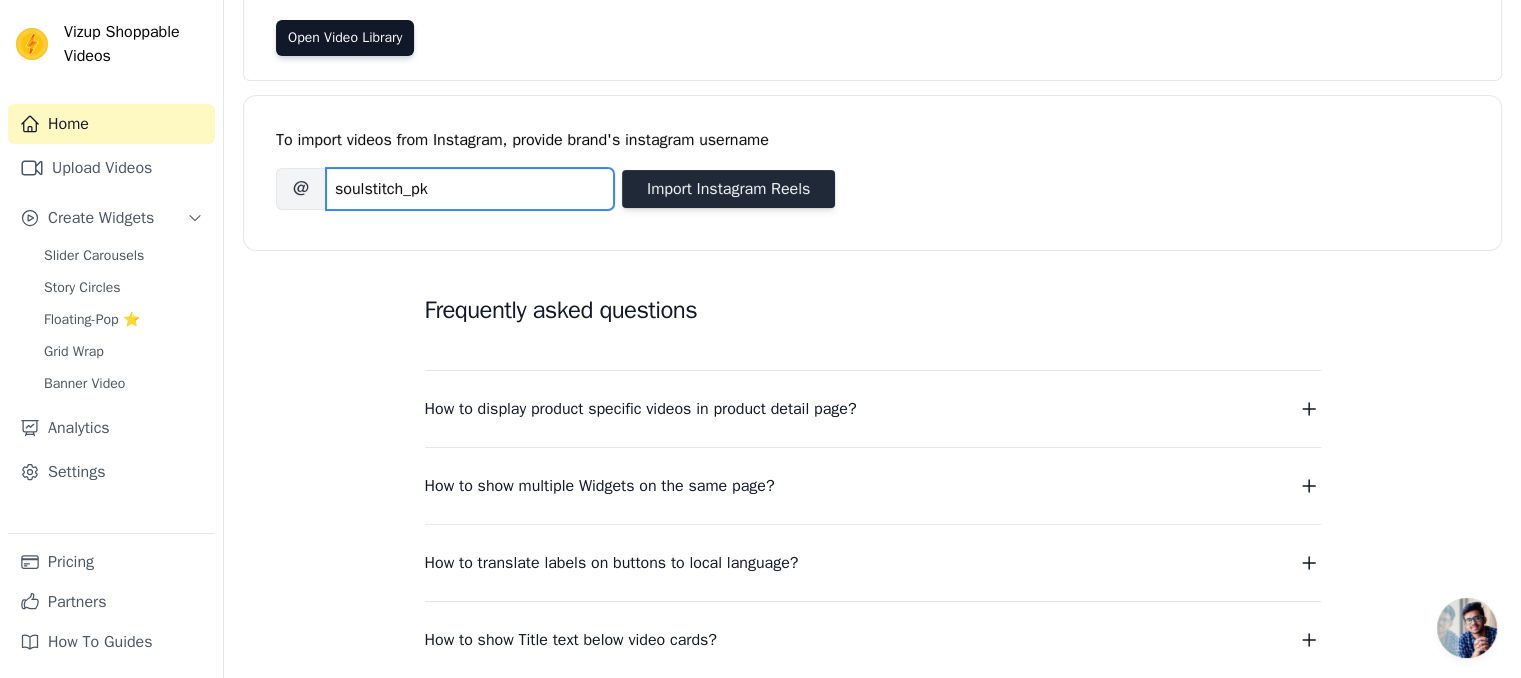 type on "soulstitch_pk" 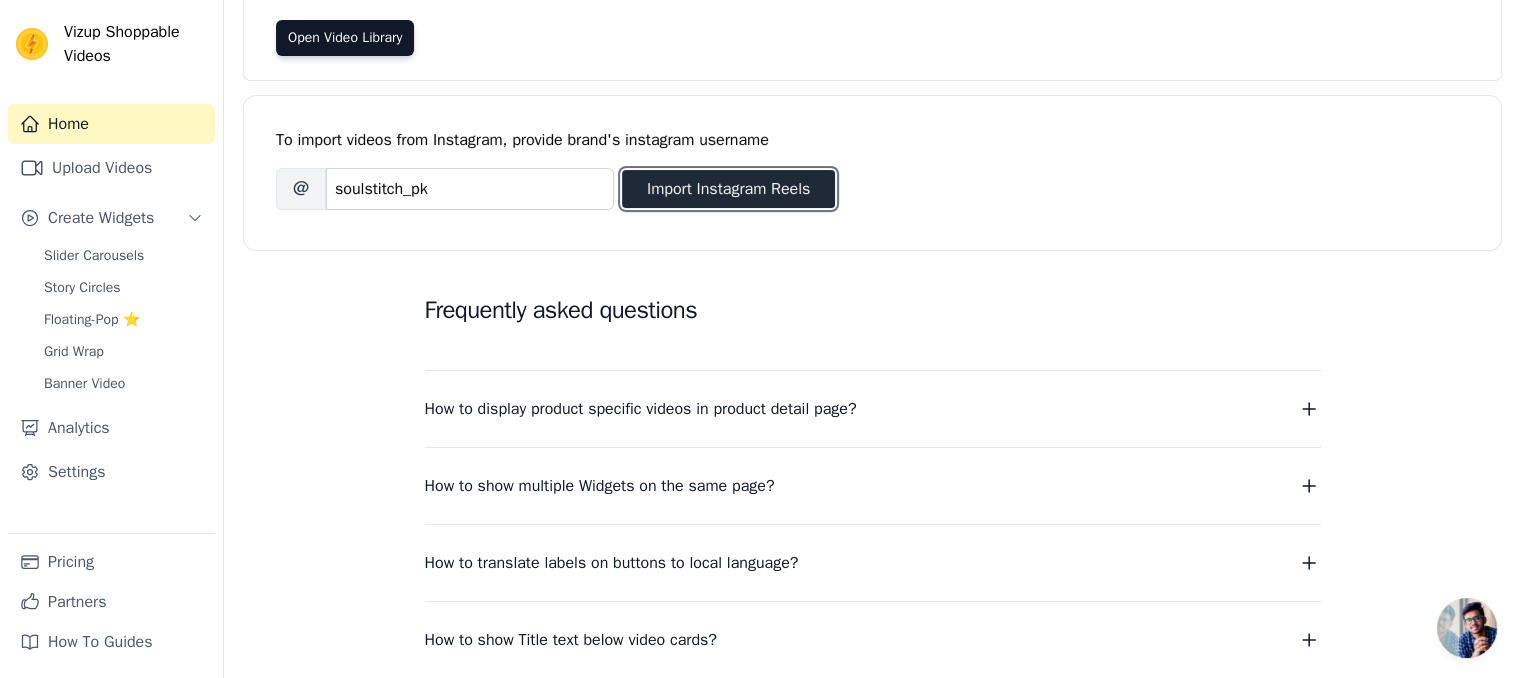 click on "Import Instagram Reels" at bounding box center (728, 189) 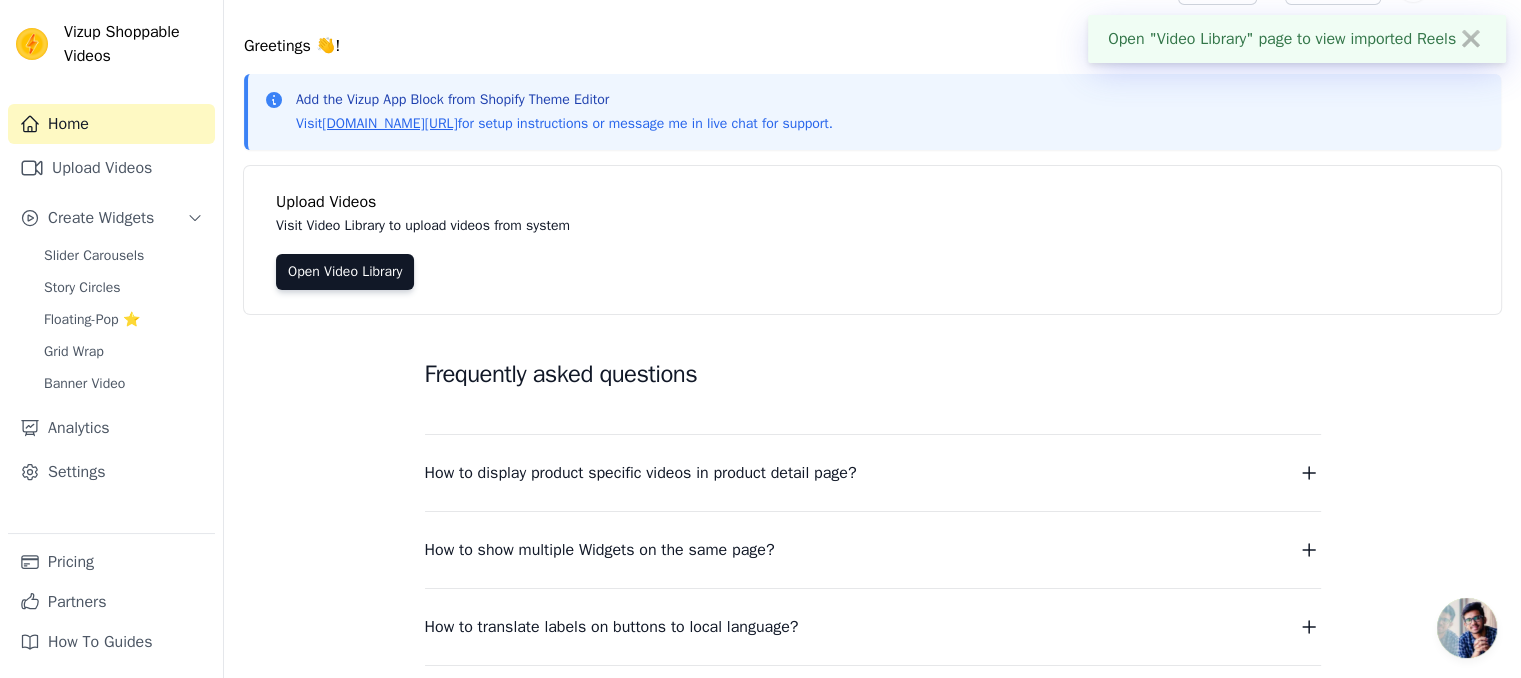 scroll, scrollTop: 44, scrollLeft: 0, axis: vertical 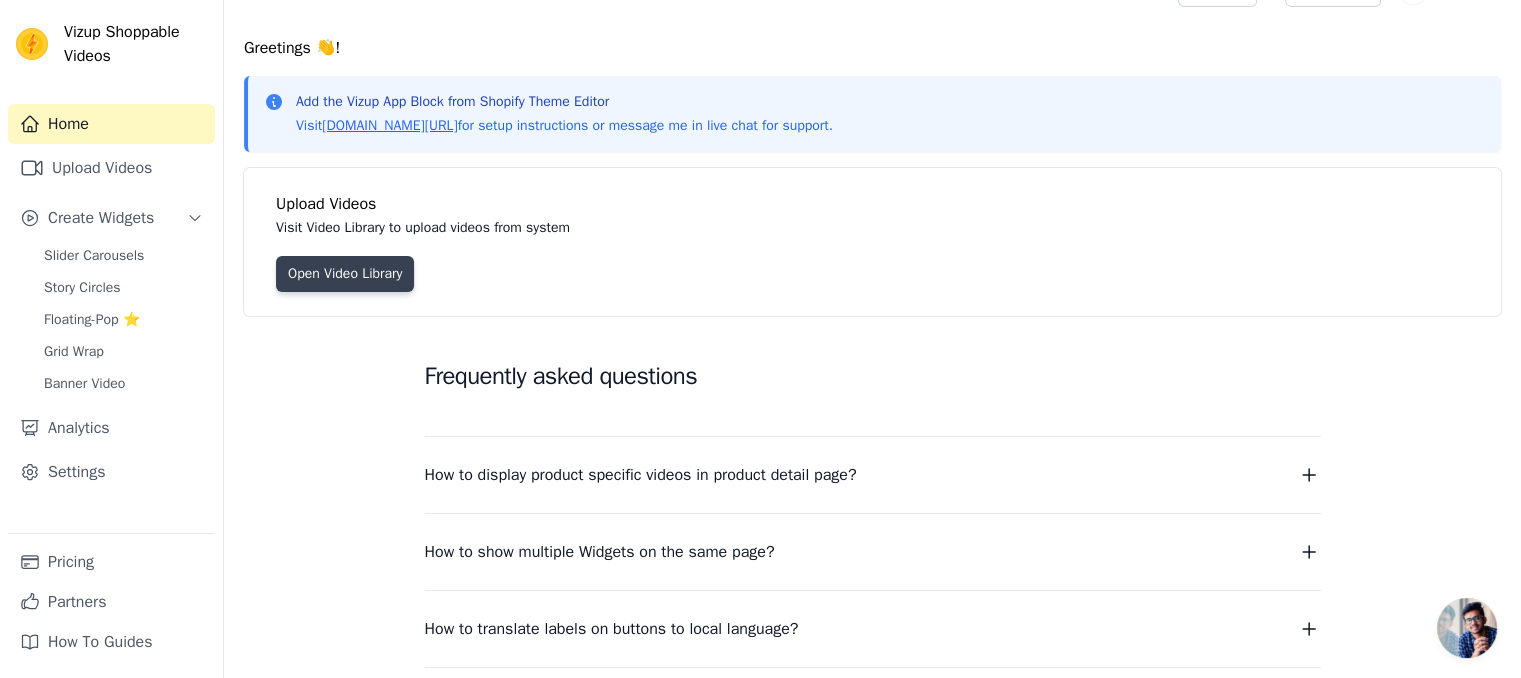 click on "Open Video Library" at bounding box center (345, 274) 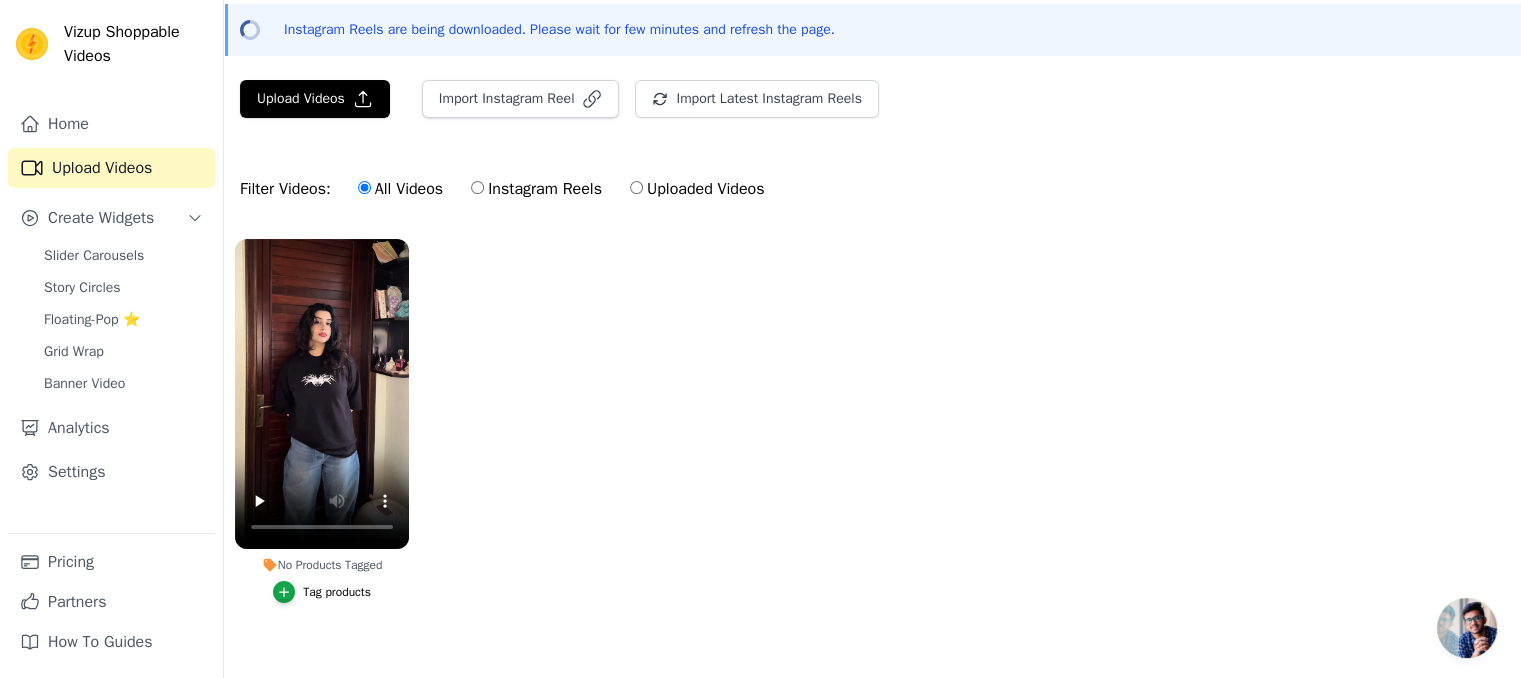 scroll, scrollTop: 109, scrollLeft: 0, axis: vertical 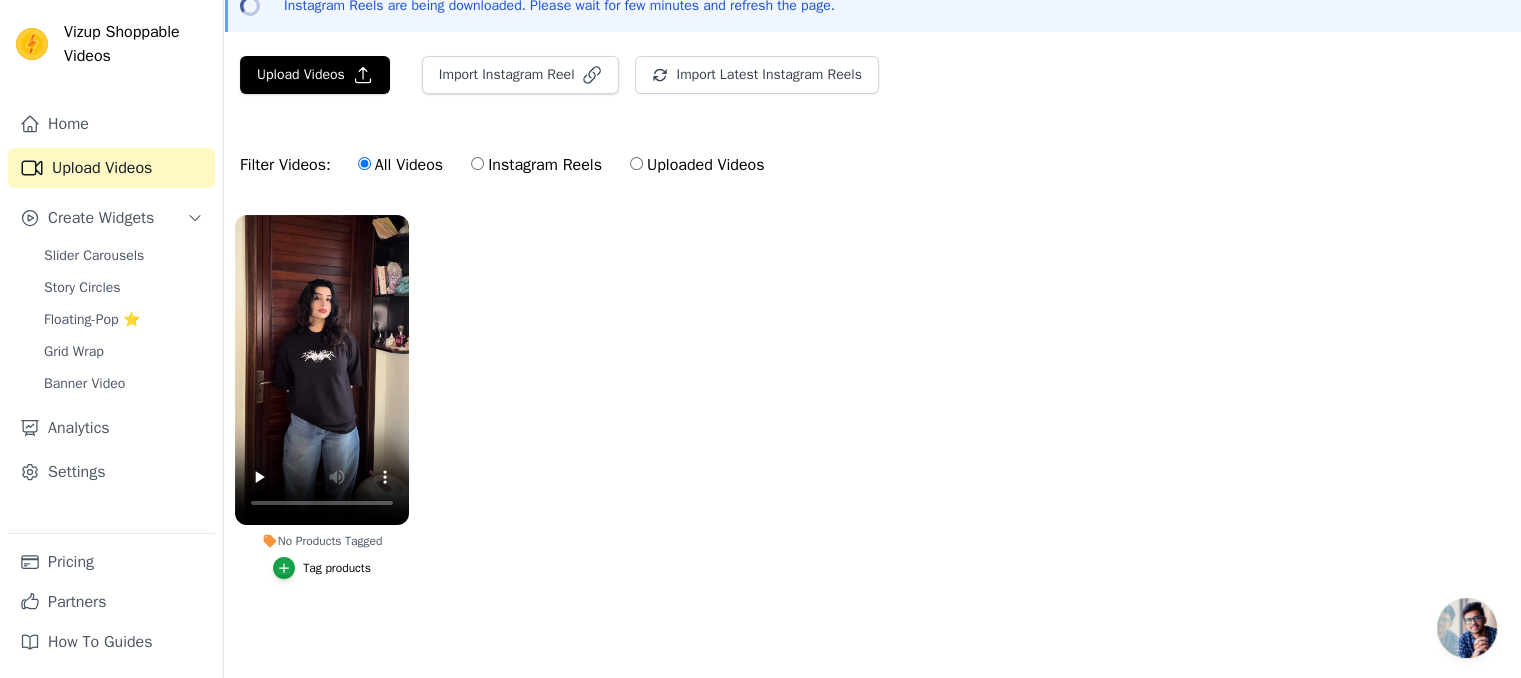 click on "Instagram Reels" at bounding box center (477, 163) 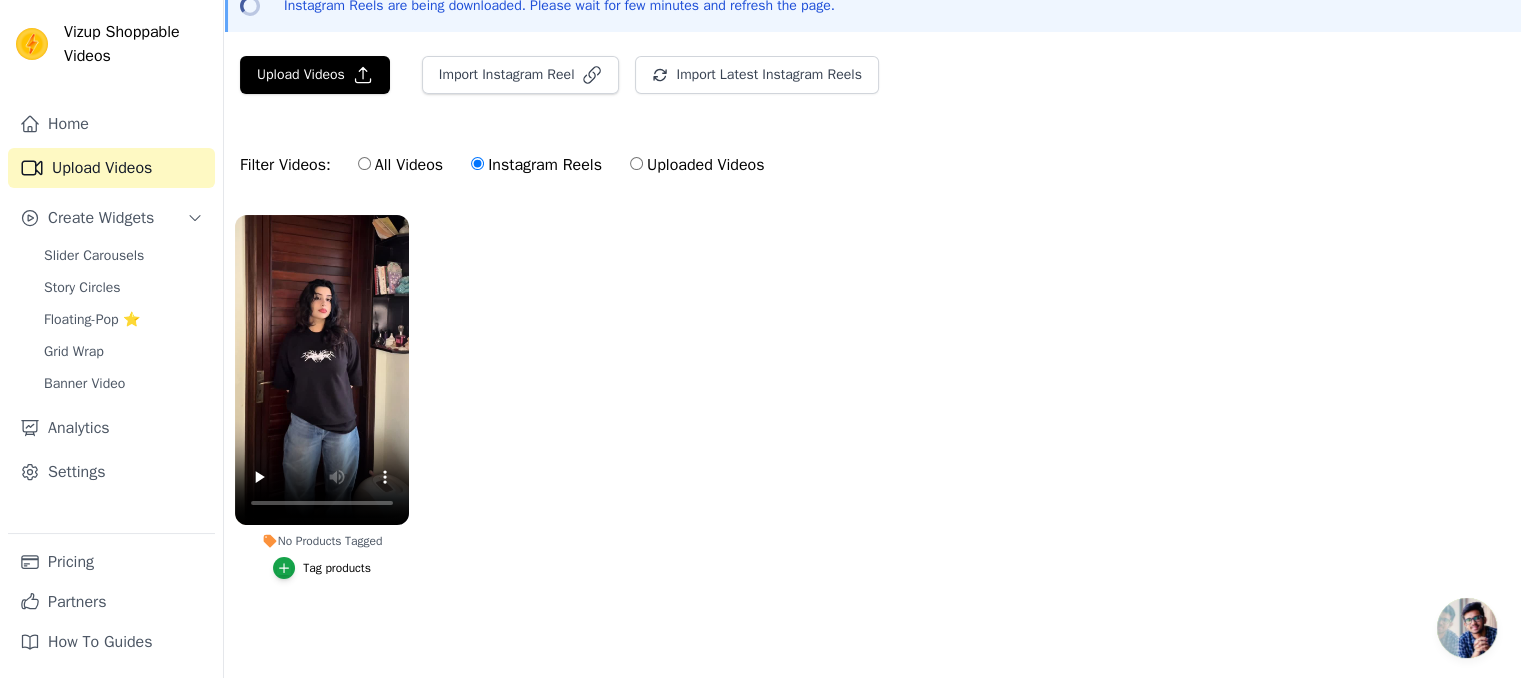 scroll, scrollTop: 0, scrollLeft: 0, axis: both 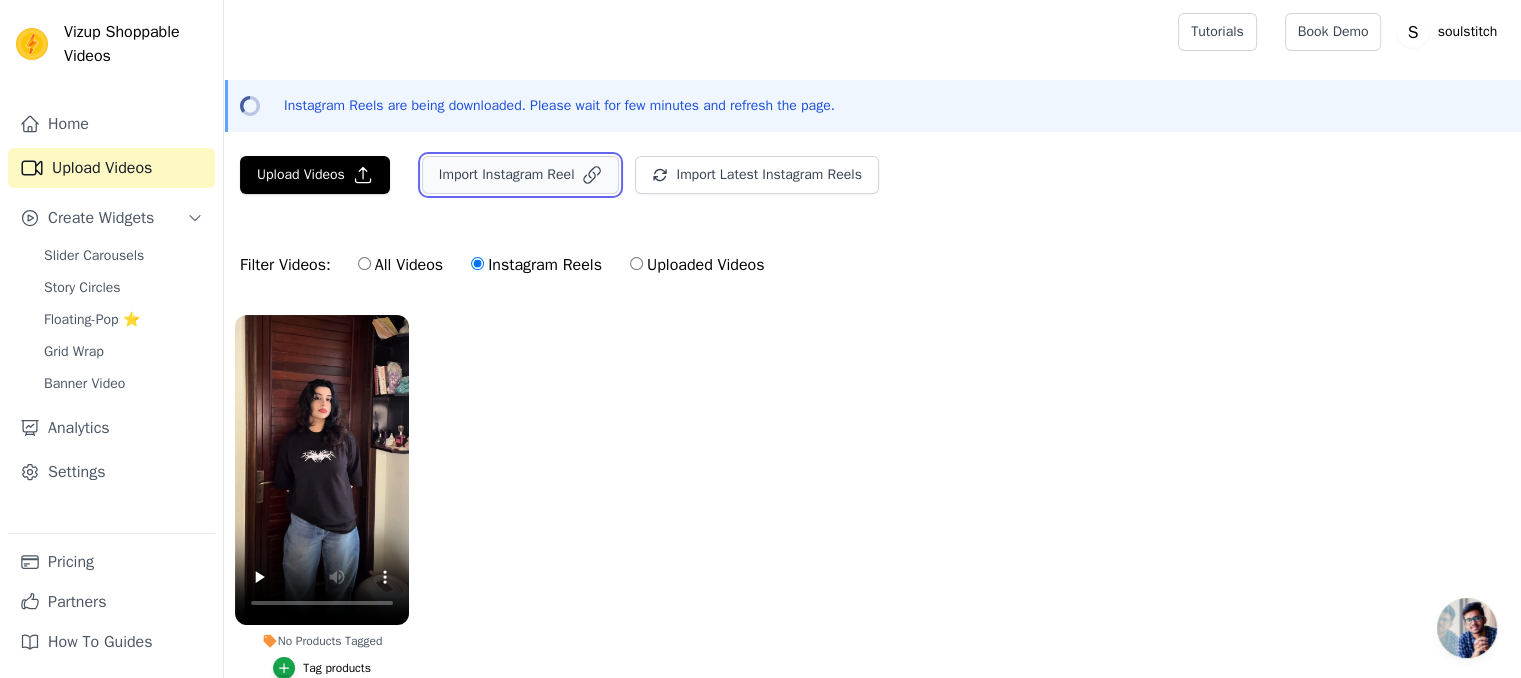 click on "Import Instagram Reel" at bounding box center [521, 175] 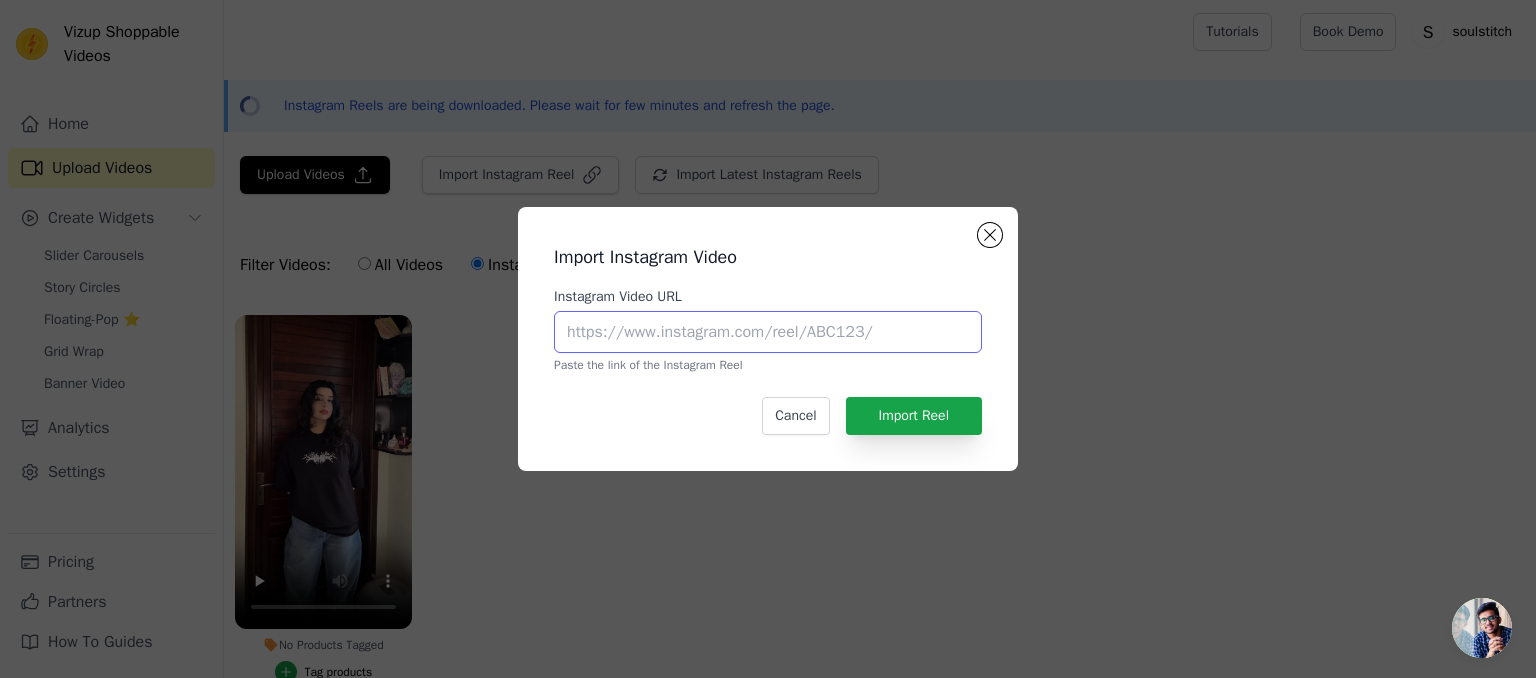 click on "Instagram Video URL" at bounding box center (768, 332) 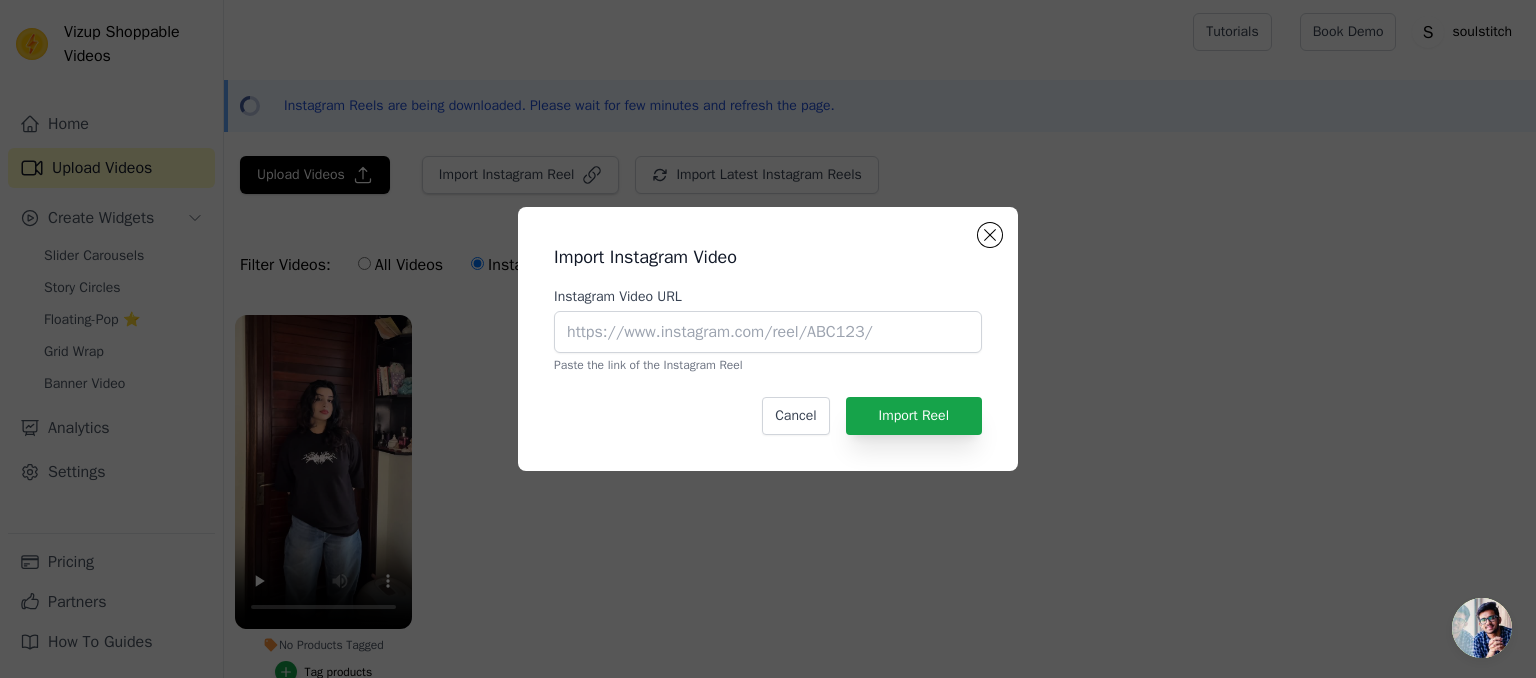 click on "Import Instagram Video   Instagram Video URL       Paste the link of the Instagram Reel   Cancel   Import Reel" at bounding box center (768, 339) 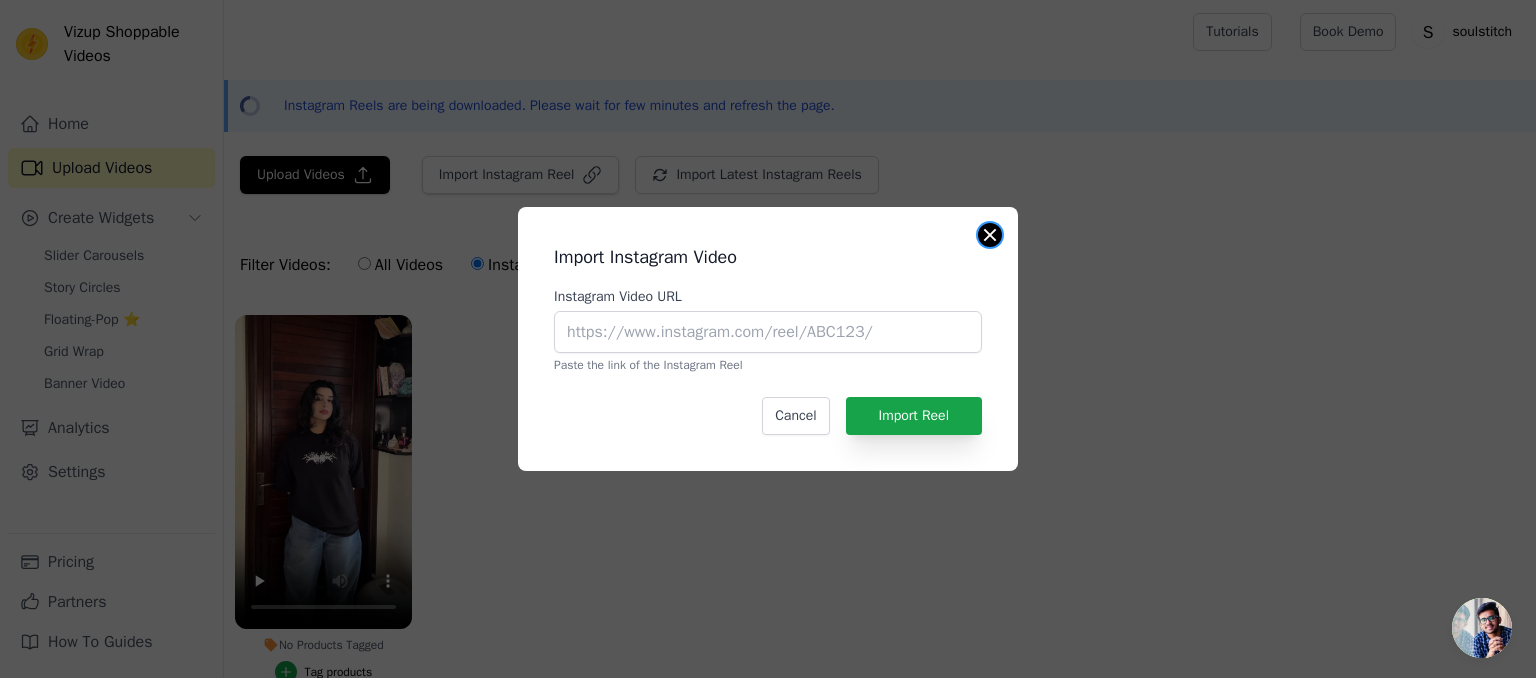 click at bounding box center [990, 235] 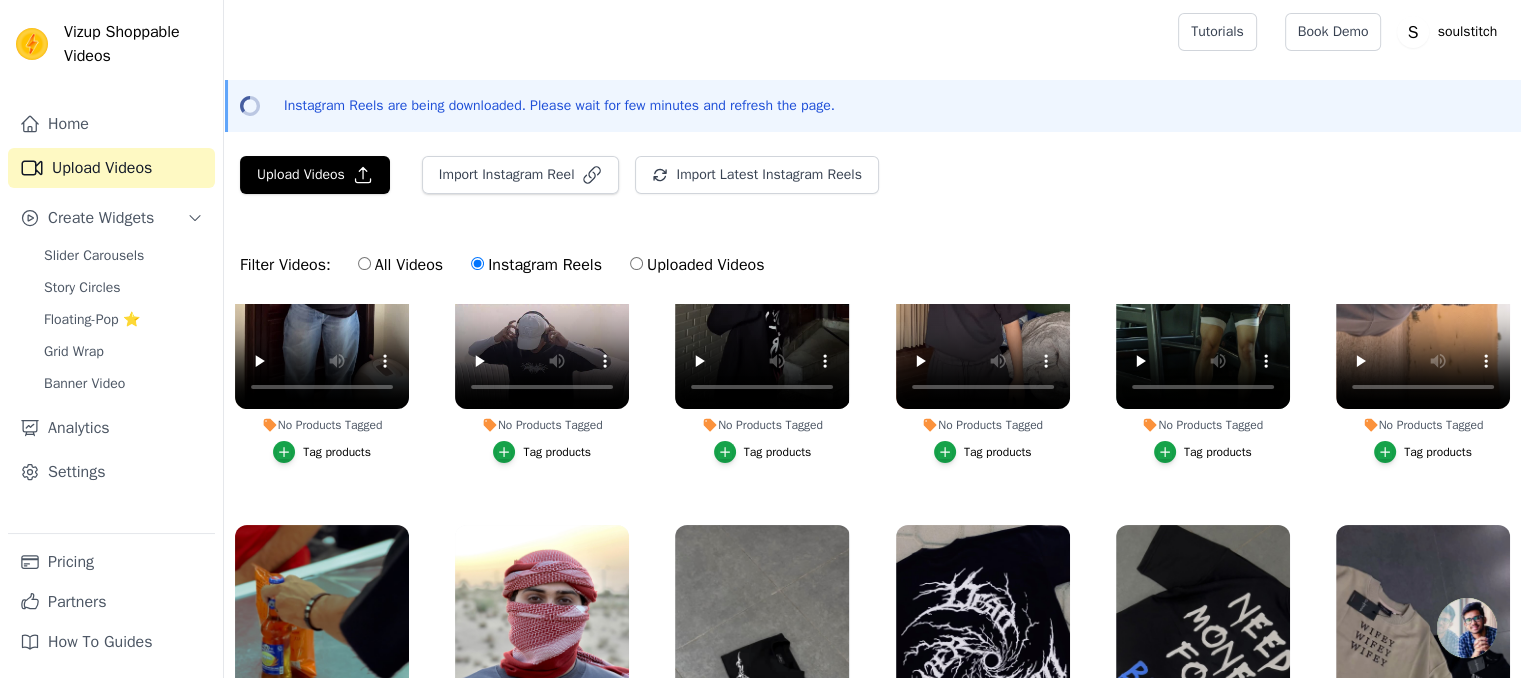 scroll, scrollTop: 274, scrollLeft: 0, axis: vertical 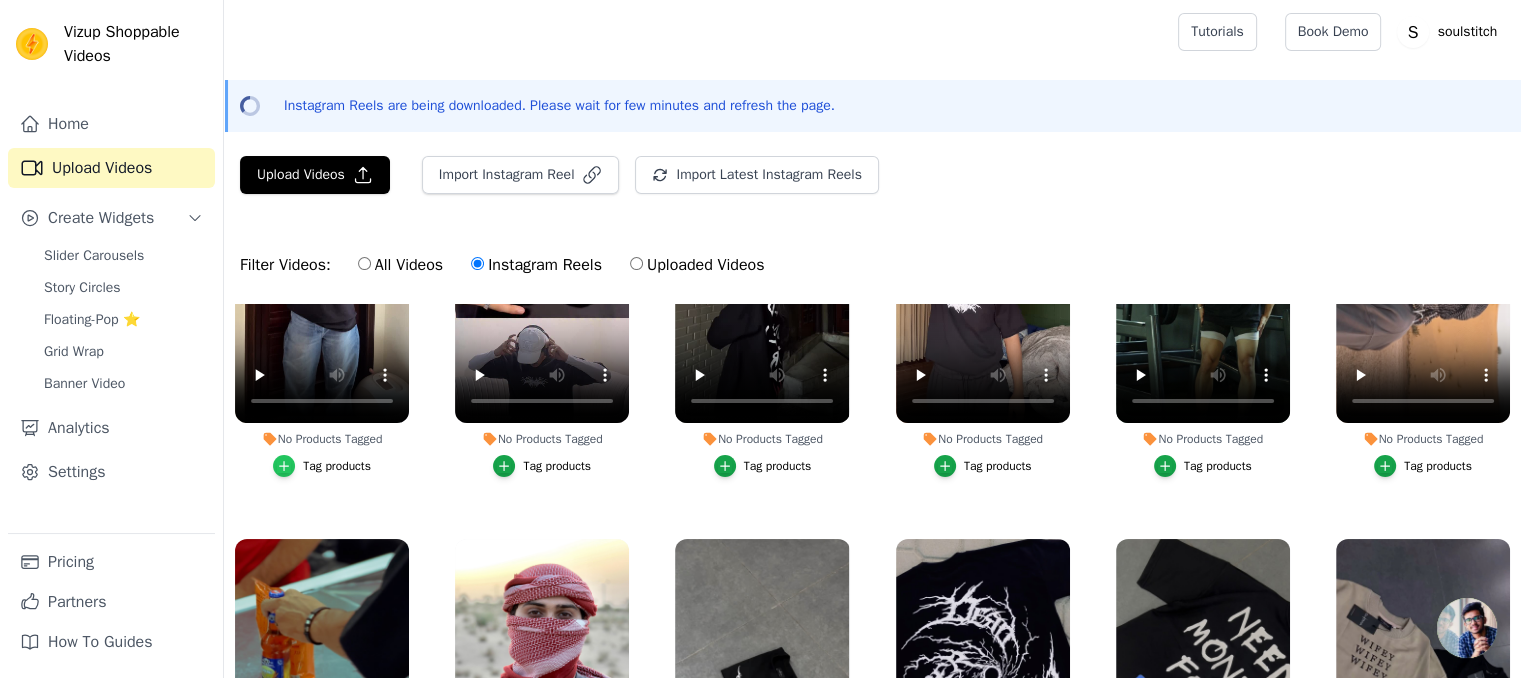 click 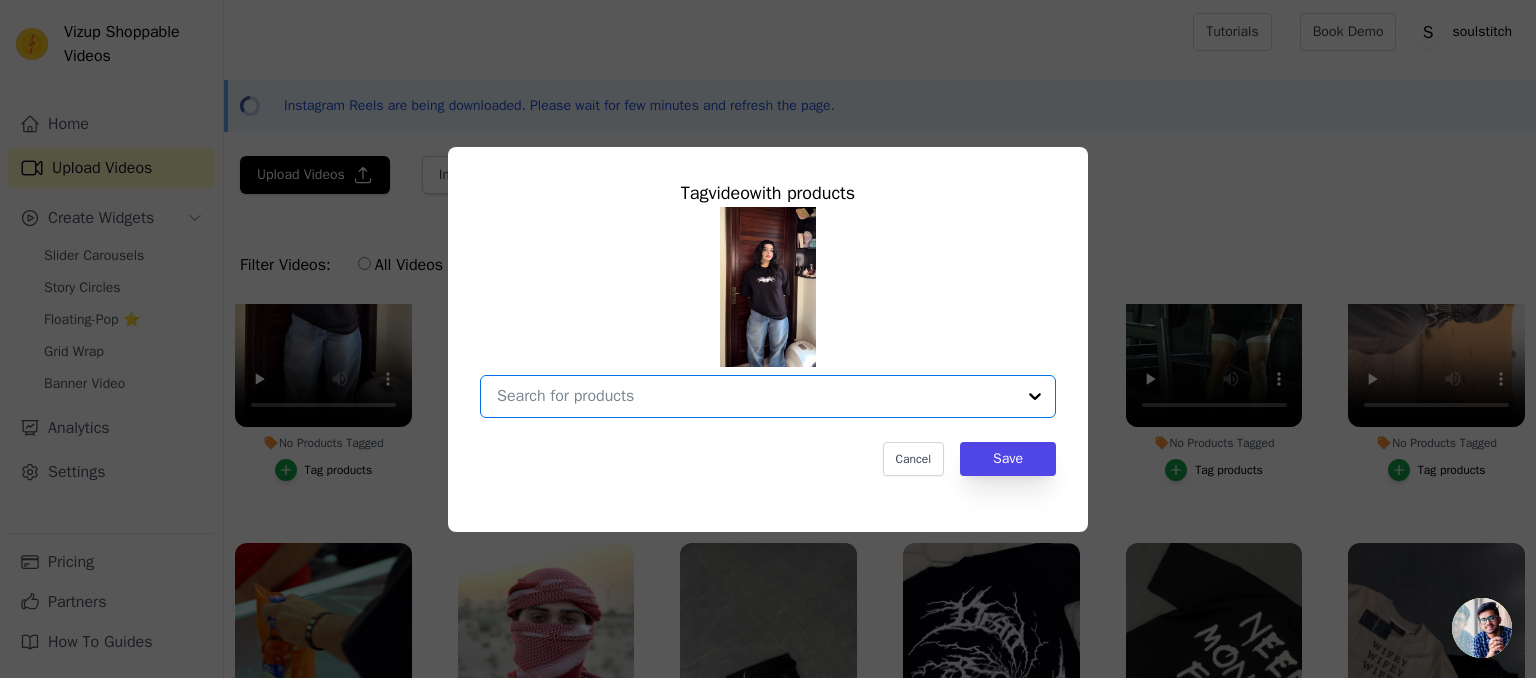 click on "No Products Tagged     Tag  video  with products       Option undefined, selected.   Select is focused, type to refine list, press down to open the menu.                   Cancel   Save     Tag products" at bounding box center [756, 396] 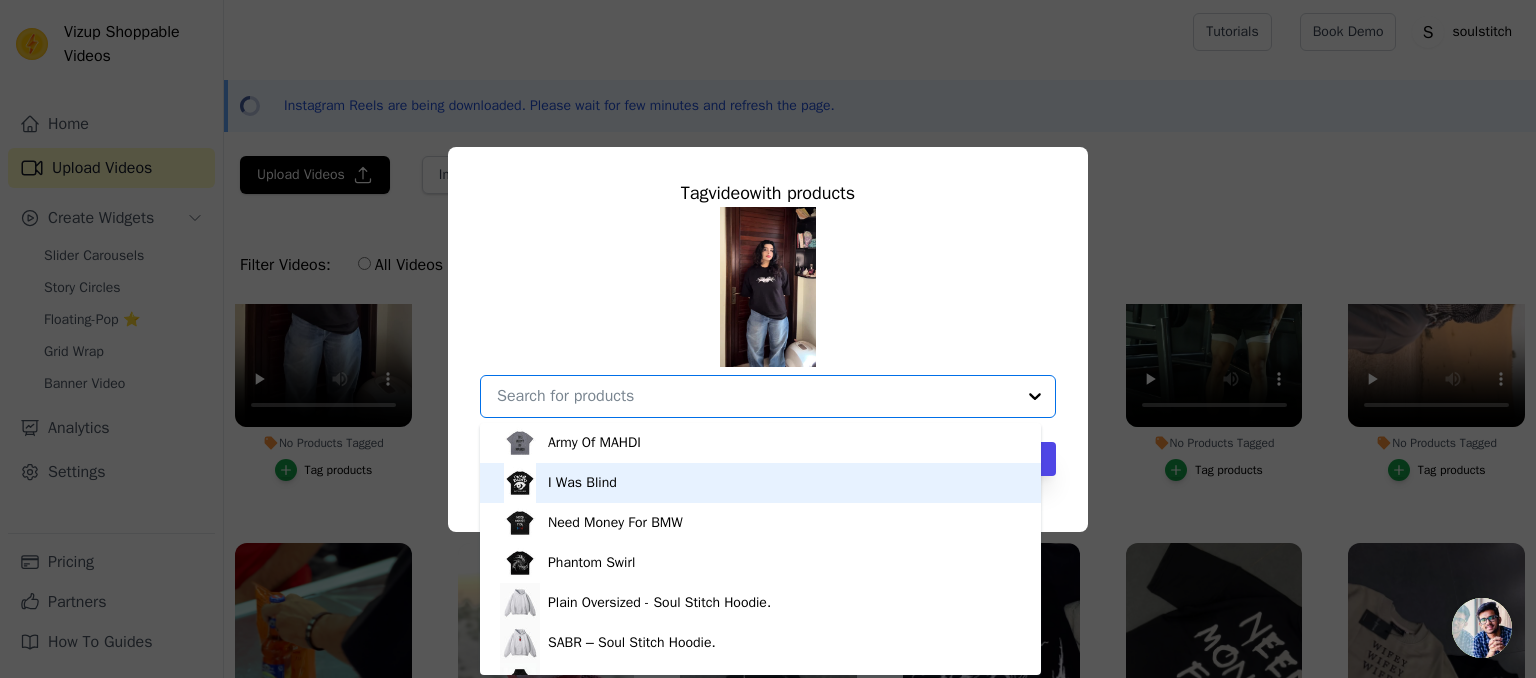 click on "I Was Blind" at bounding box center [582, 483] 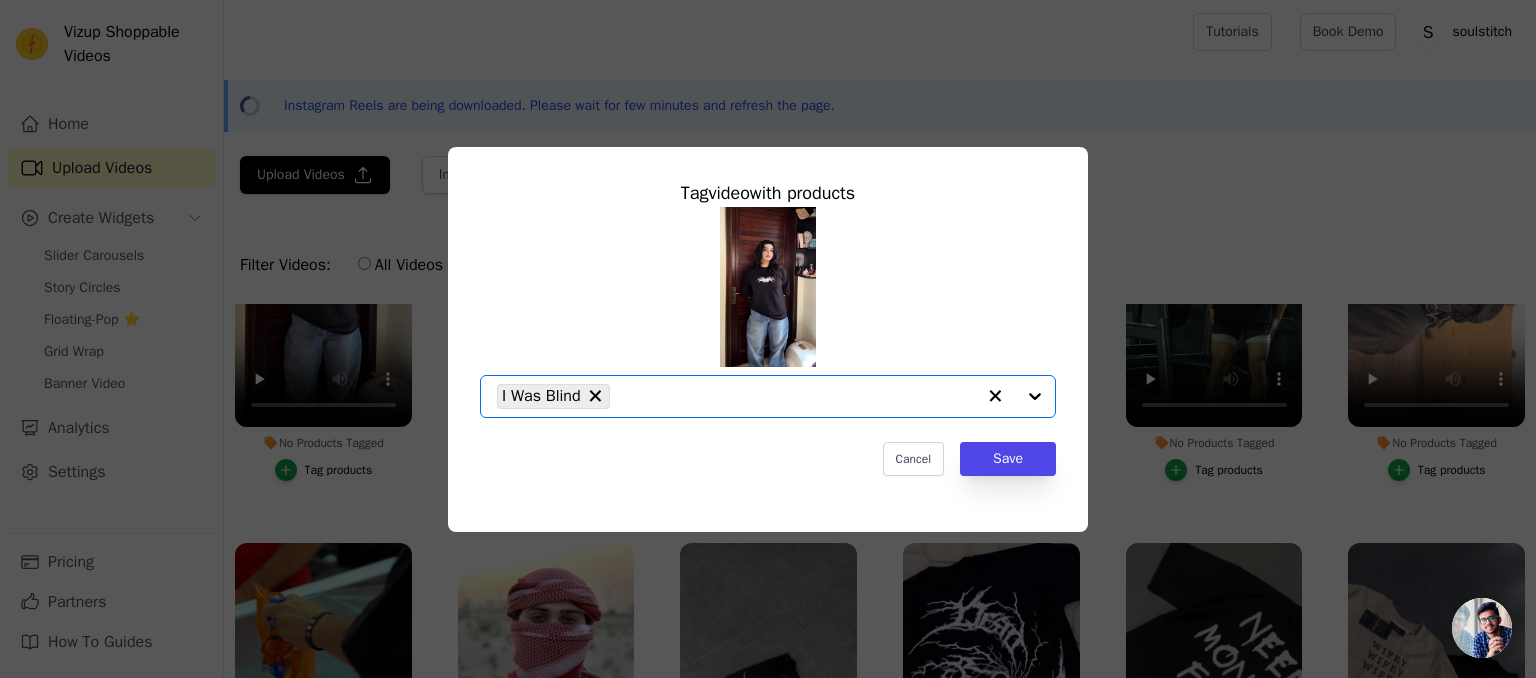 click on "No Products Tagged     Tag  video  with products       Option I Was Blind, selected.   Select is focused, type to refine list, press down to open the menu.     I Was Blind                   Cancel   Save     Tag products" 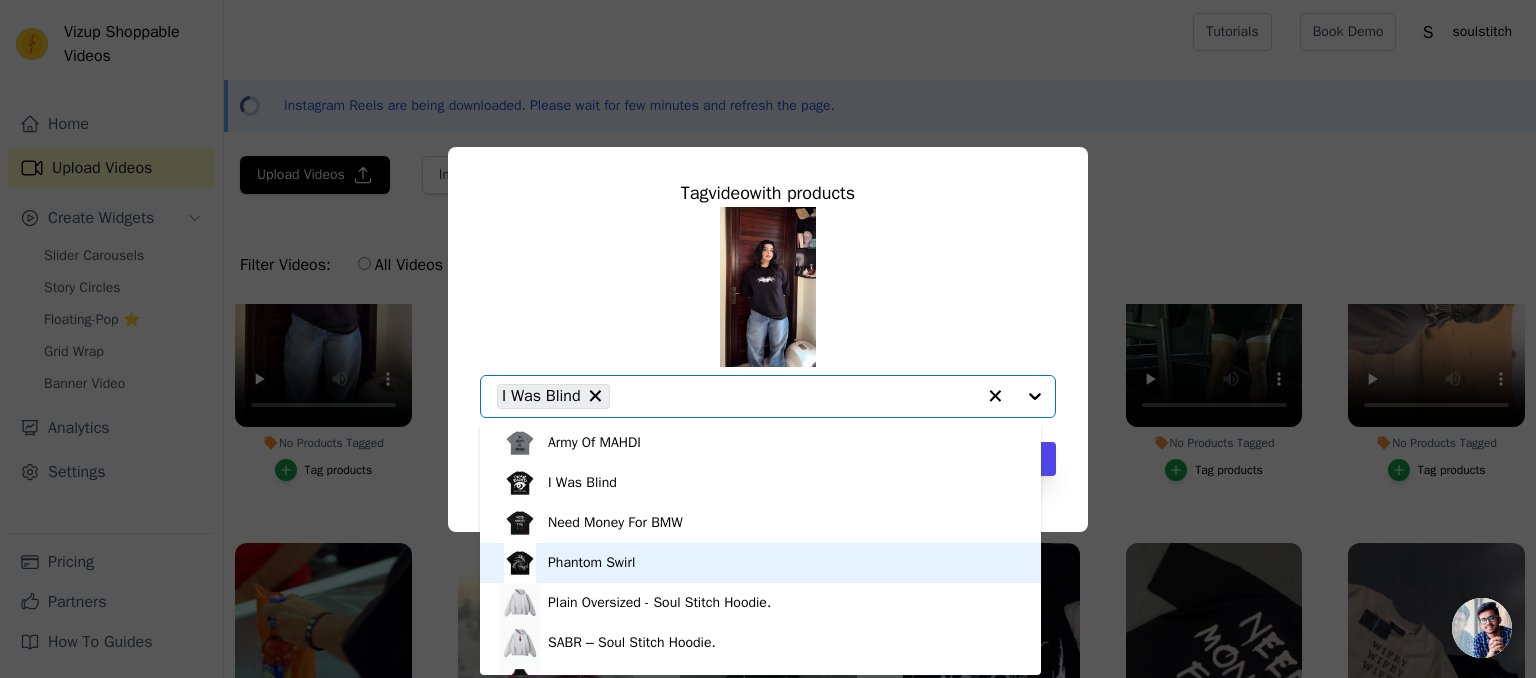 click on "Phantom Swirl" at bounding box center [760, 563] 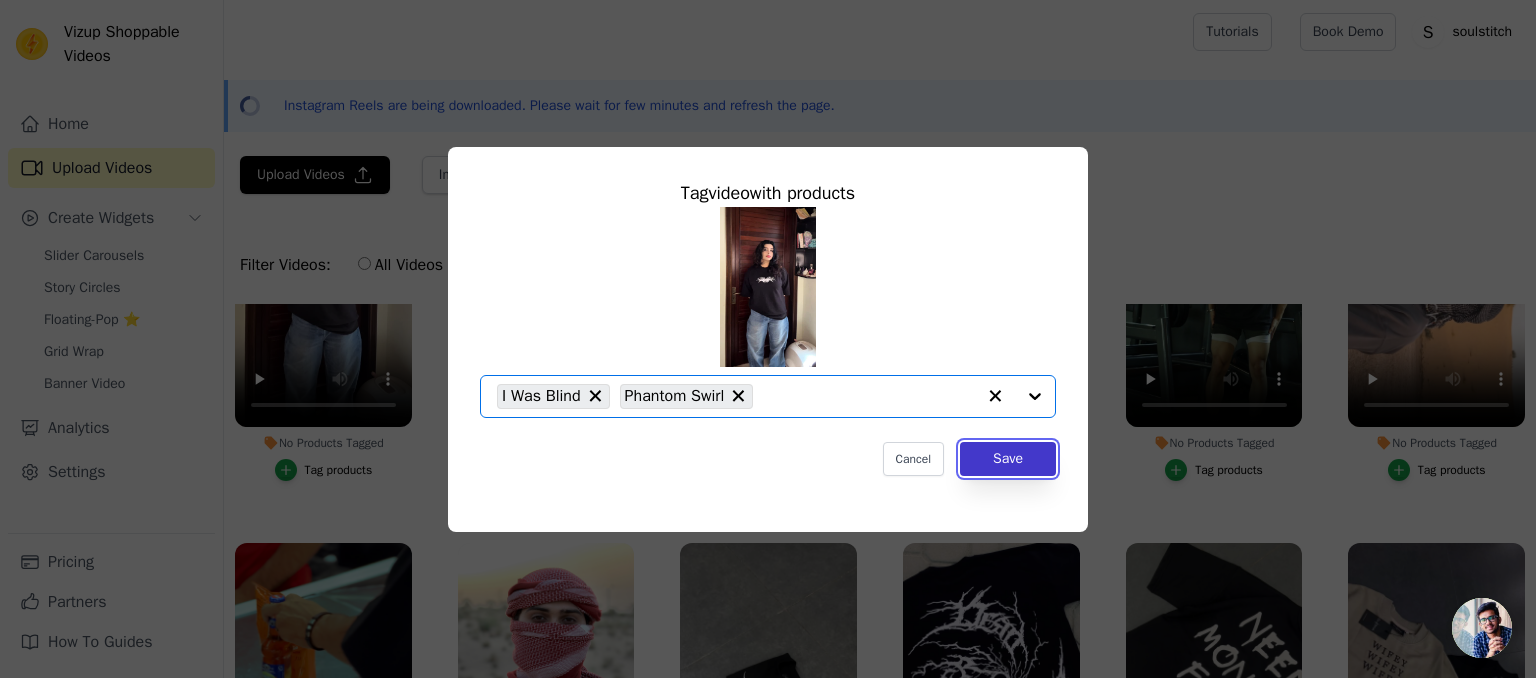 click on "Save" at bounding box center [1008, 459] 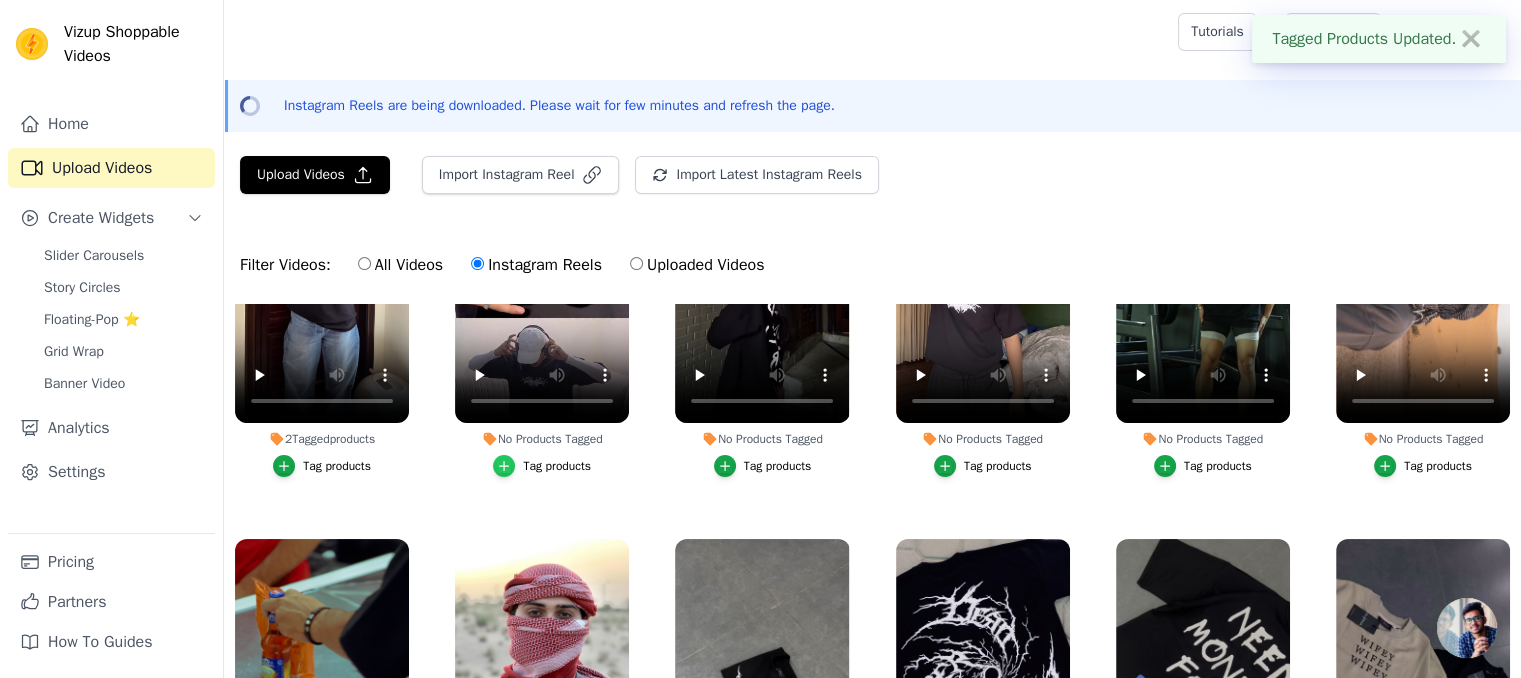click 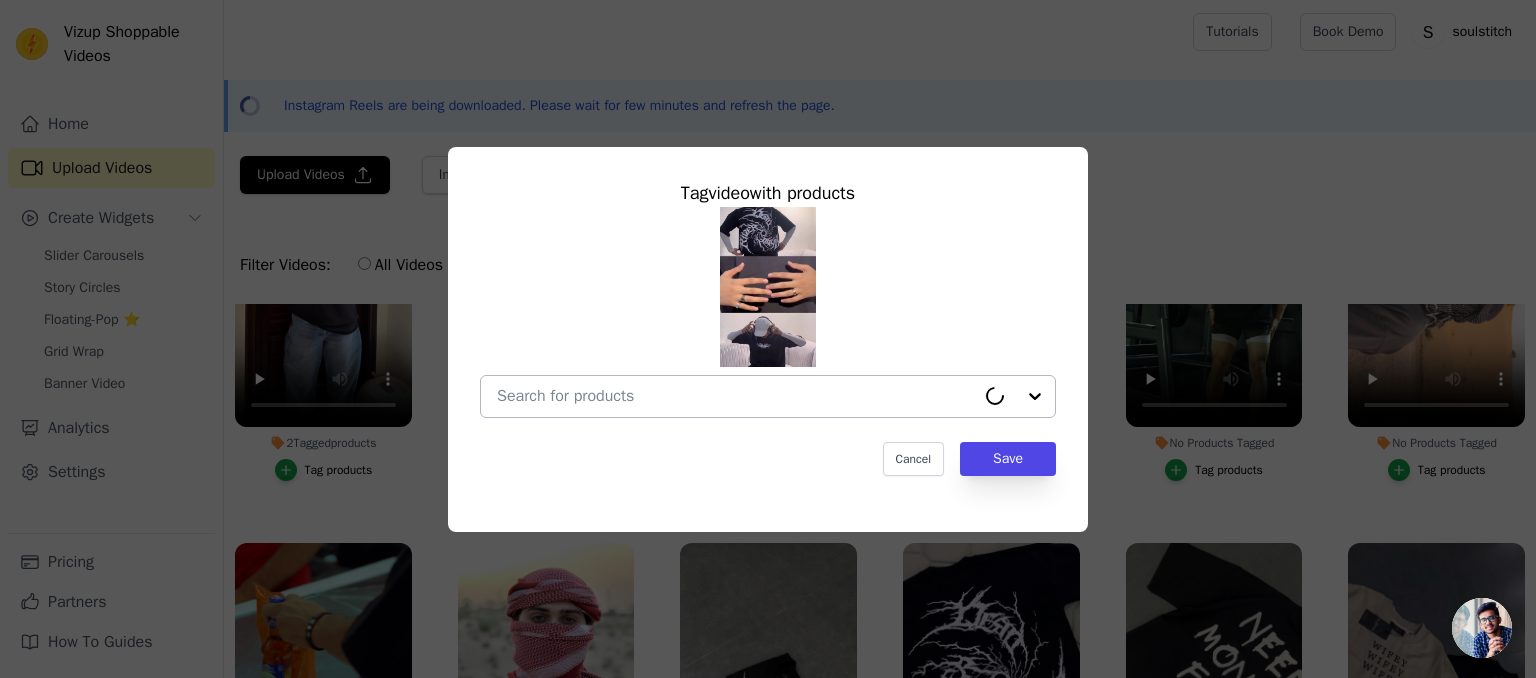 click at bounding box center (736, 396) 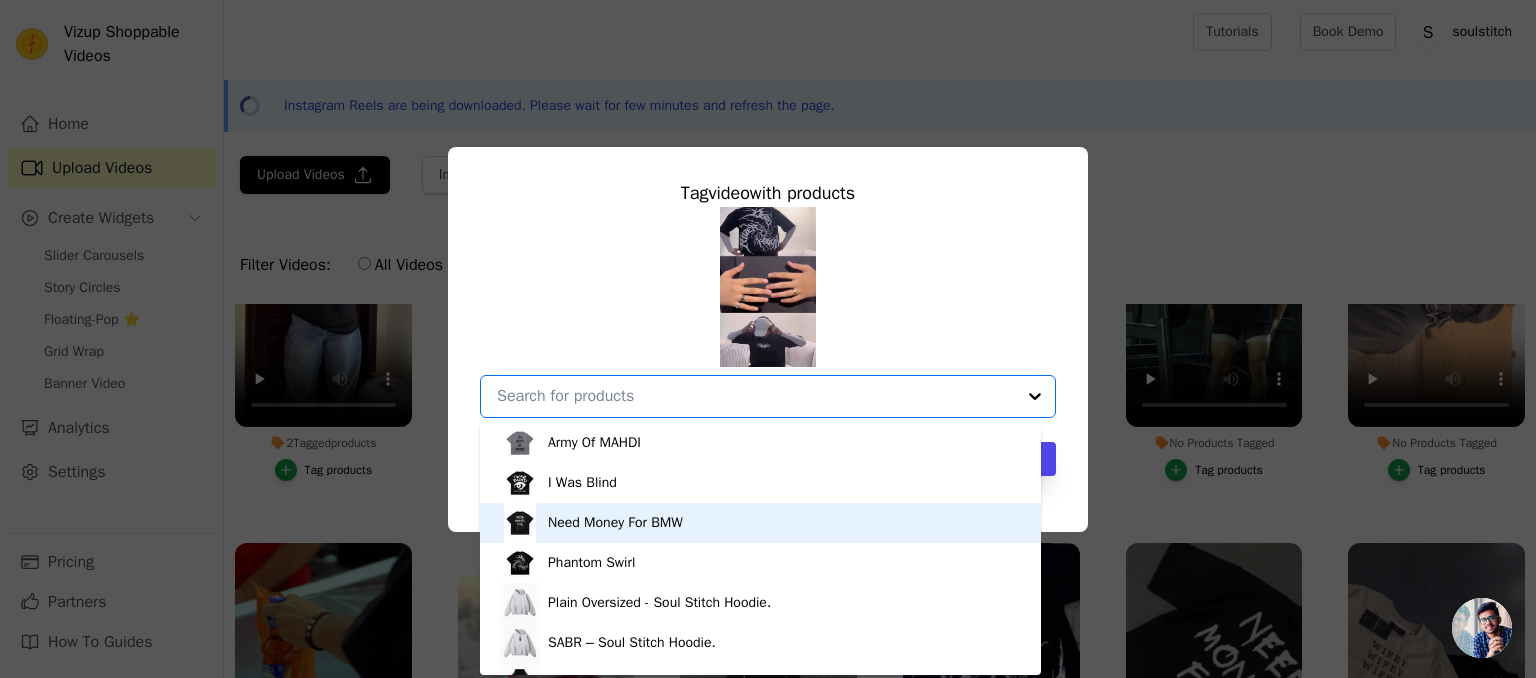 click on "Need Money For BMW" at bounding box center (615, 523) 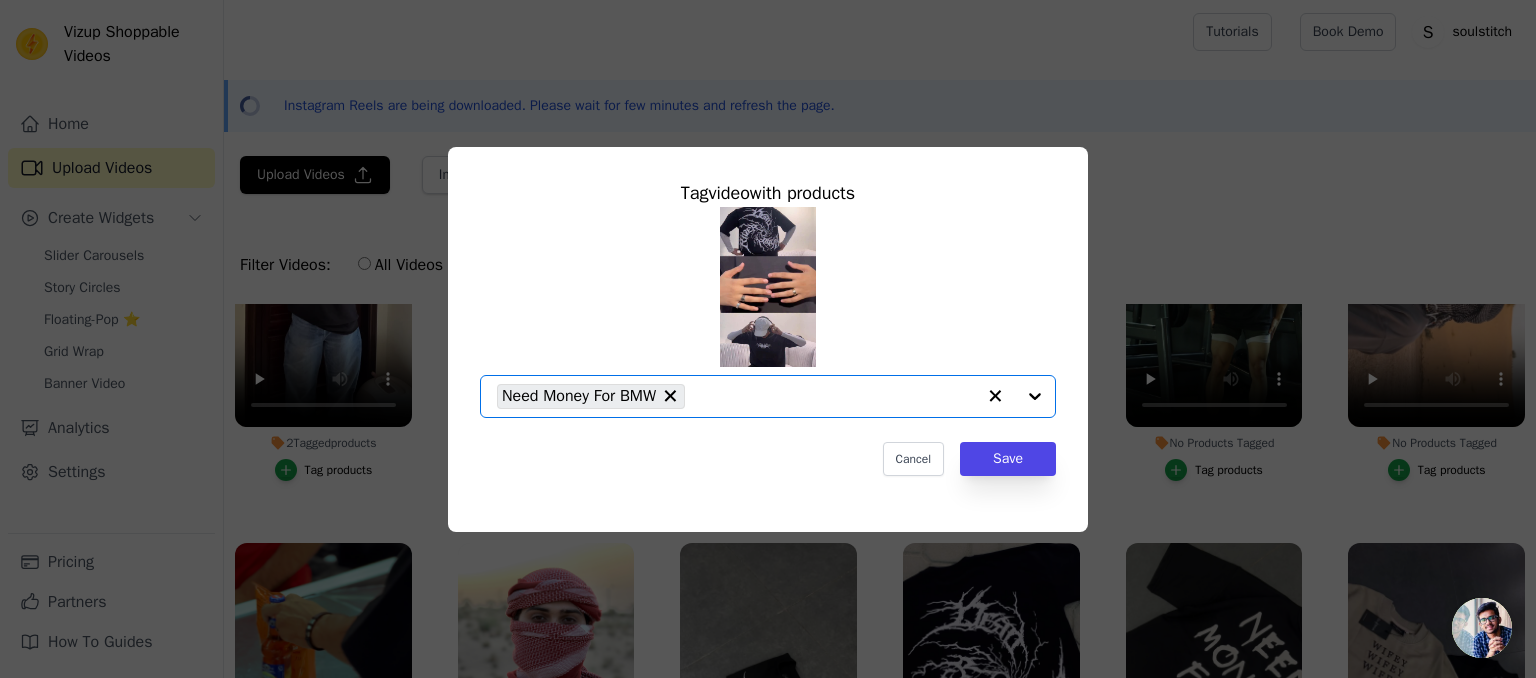 click on "No Products Tagged     Tag  video  with products       Option Need Money For BMW, selected.   Select is focused, type to refine list, press down to open the menu.     Need Money For BMW                   Cancel   Save     Tag products" 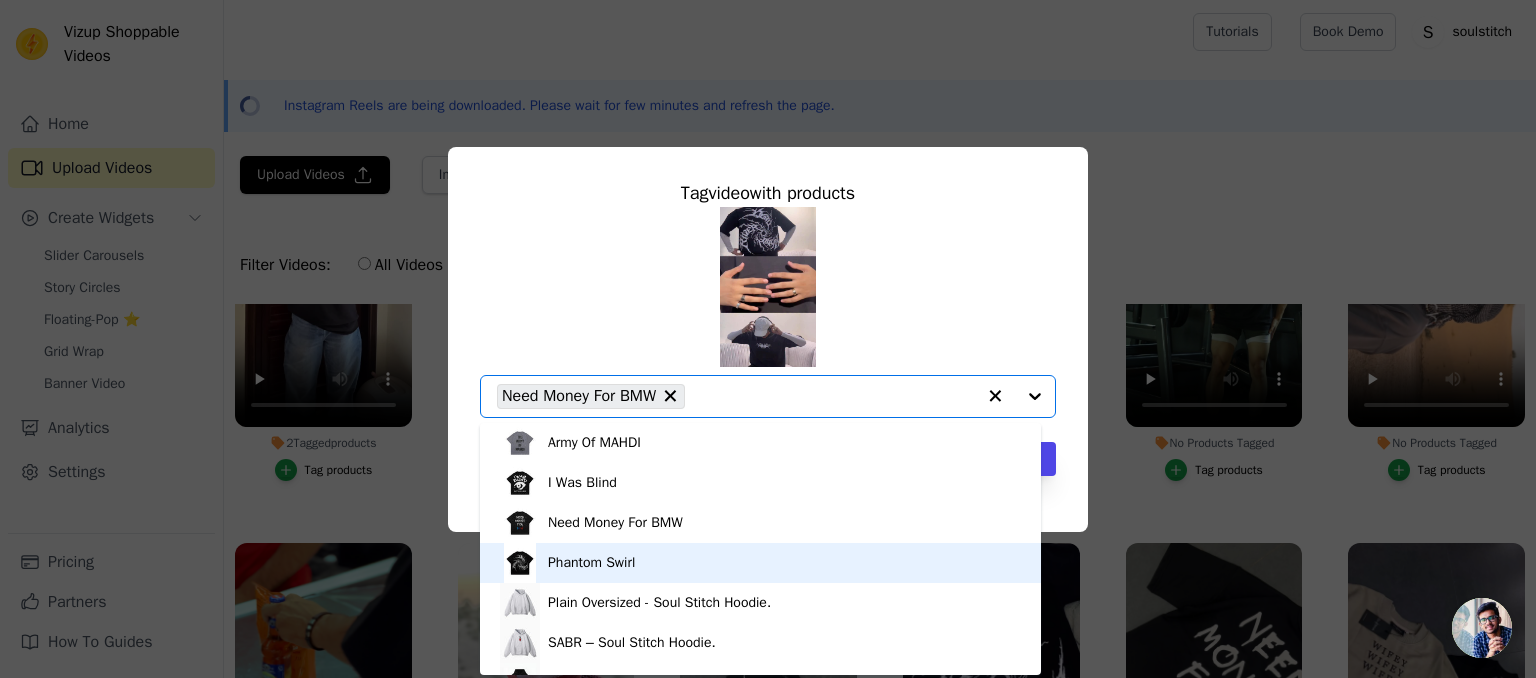 click on "Phantom Swirl" at bounding box center (760, 563) 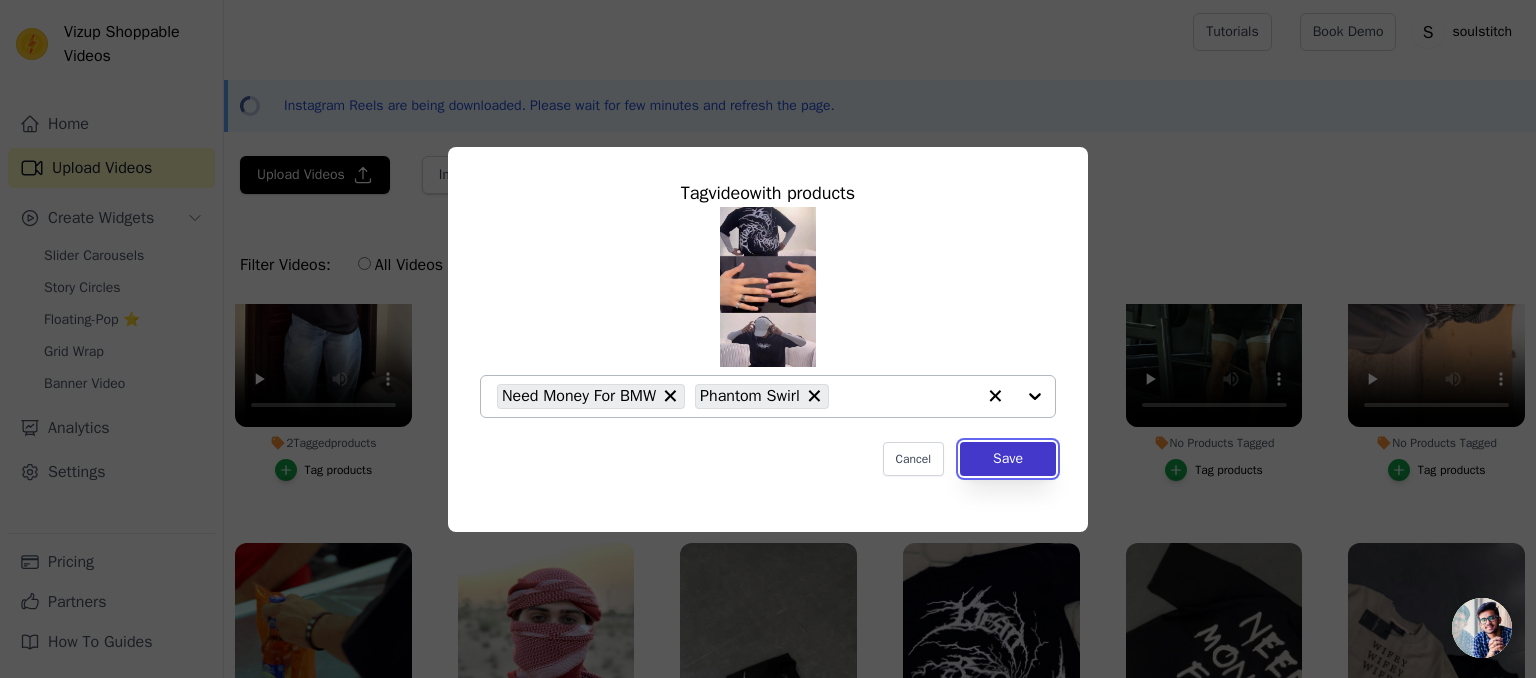 click on "Save" at bounding box center (1008, 459) 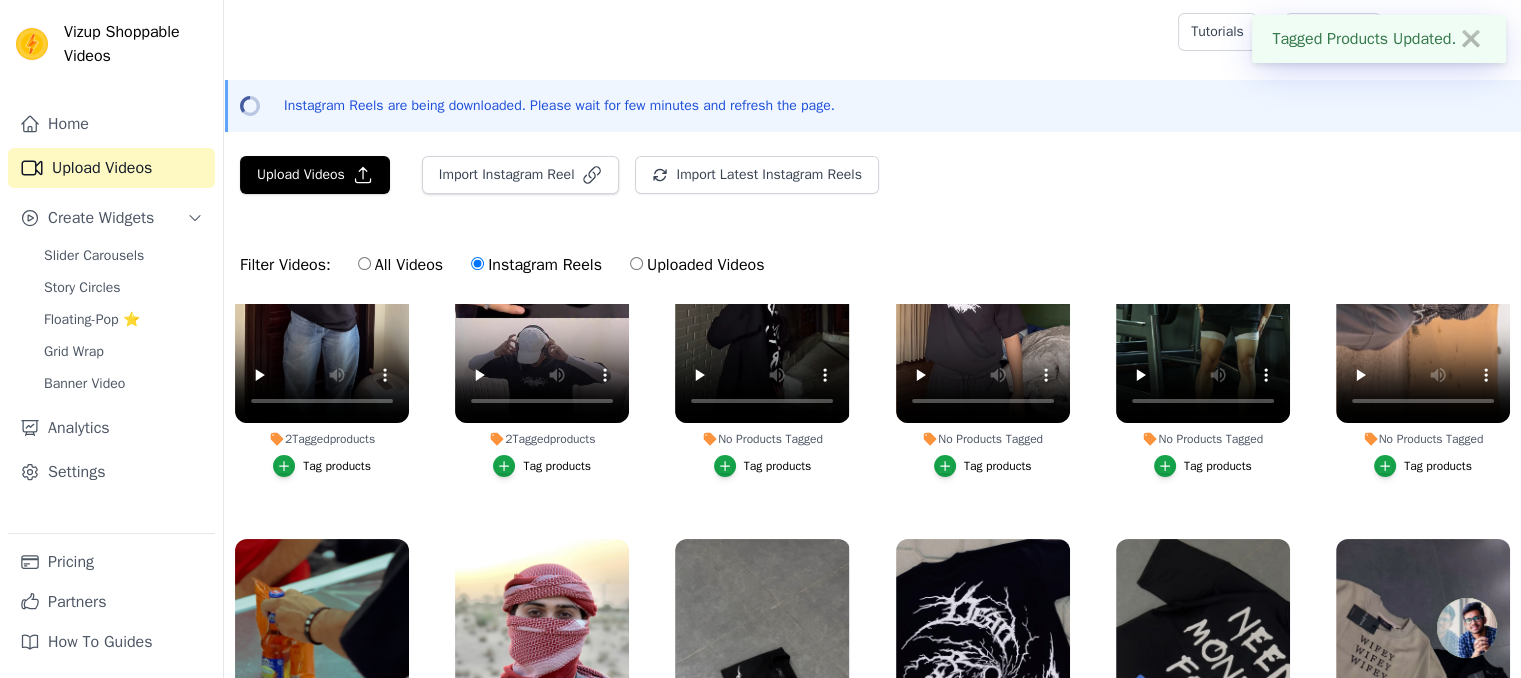 click on "Tag products" at bounding box center [778, 466] 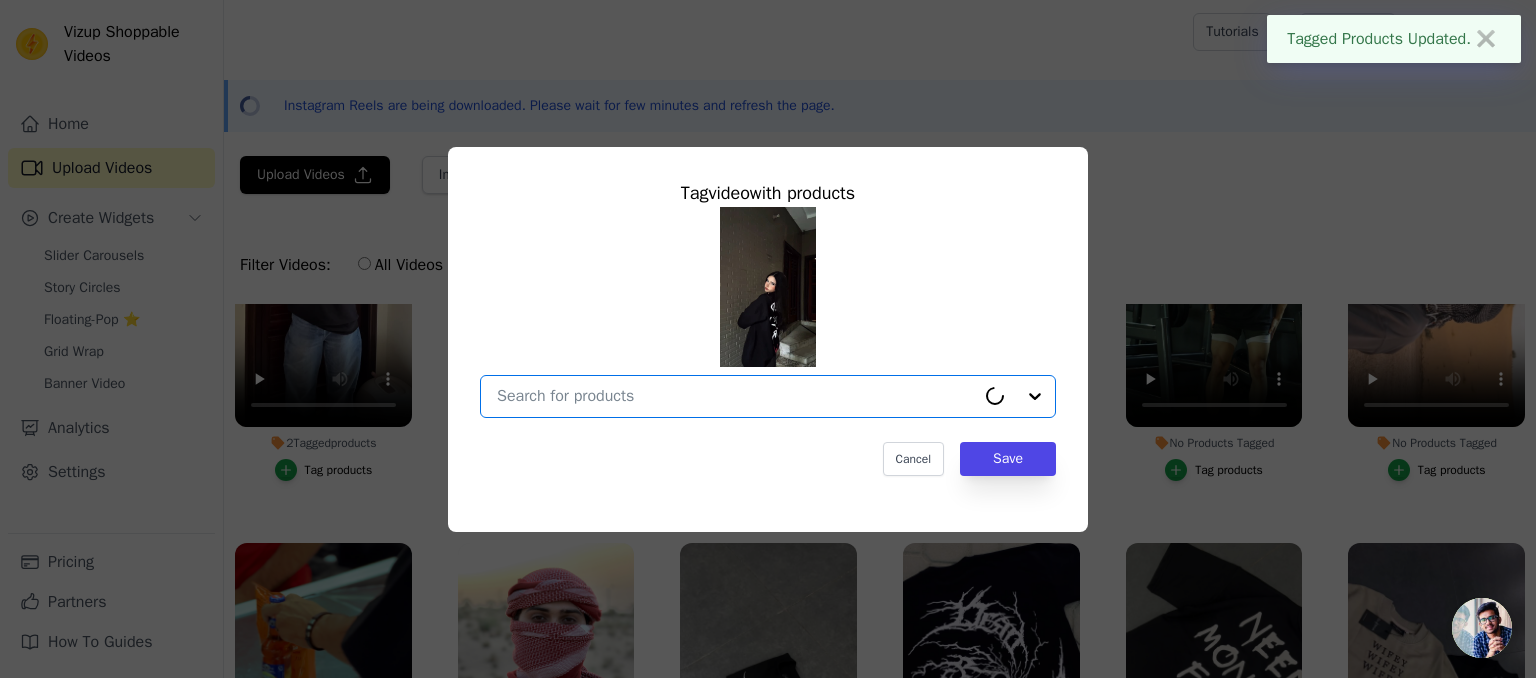 click on "No Products Tagged     Tag  video  with products       Option undefined, selected.                     Cancel   Save     Tag products" at bounding box center [736, 396] 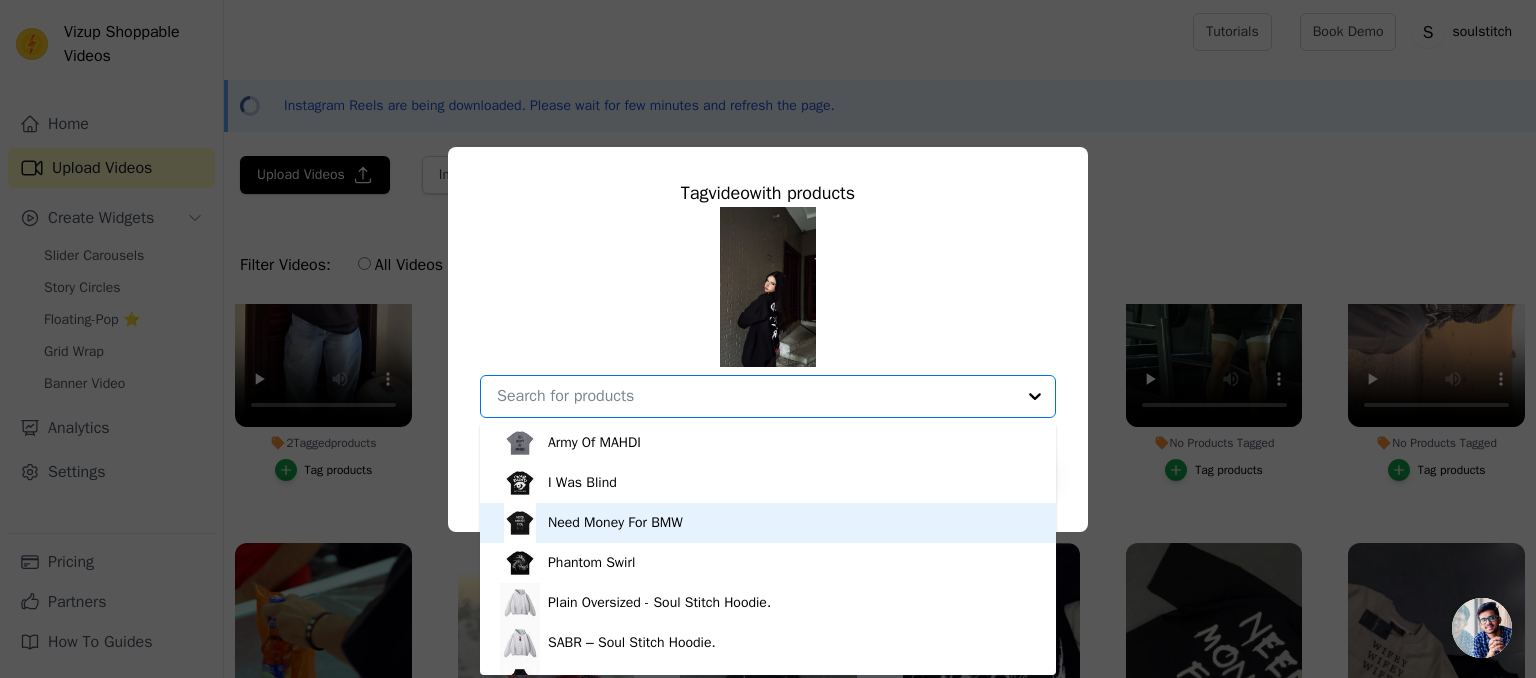 click on "Need Money For BMW" at bounding box center (615, 523) 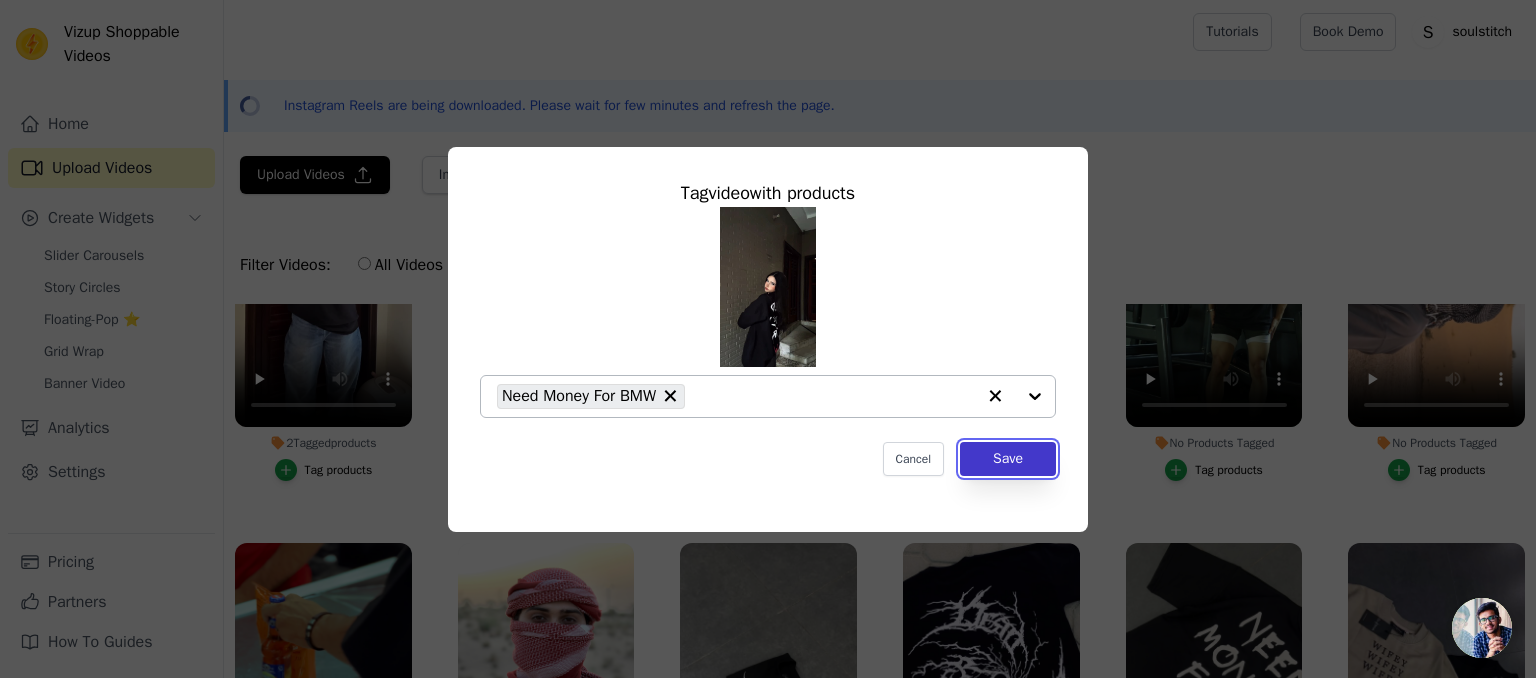 click on "Save" at bounding box center [1008, 459] 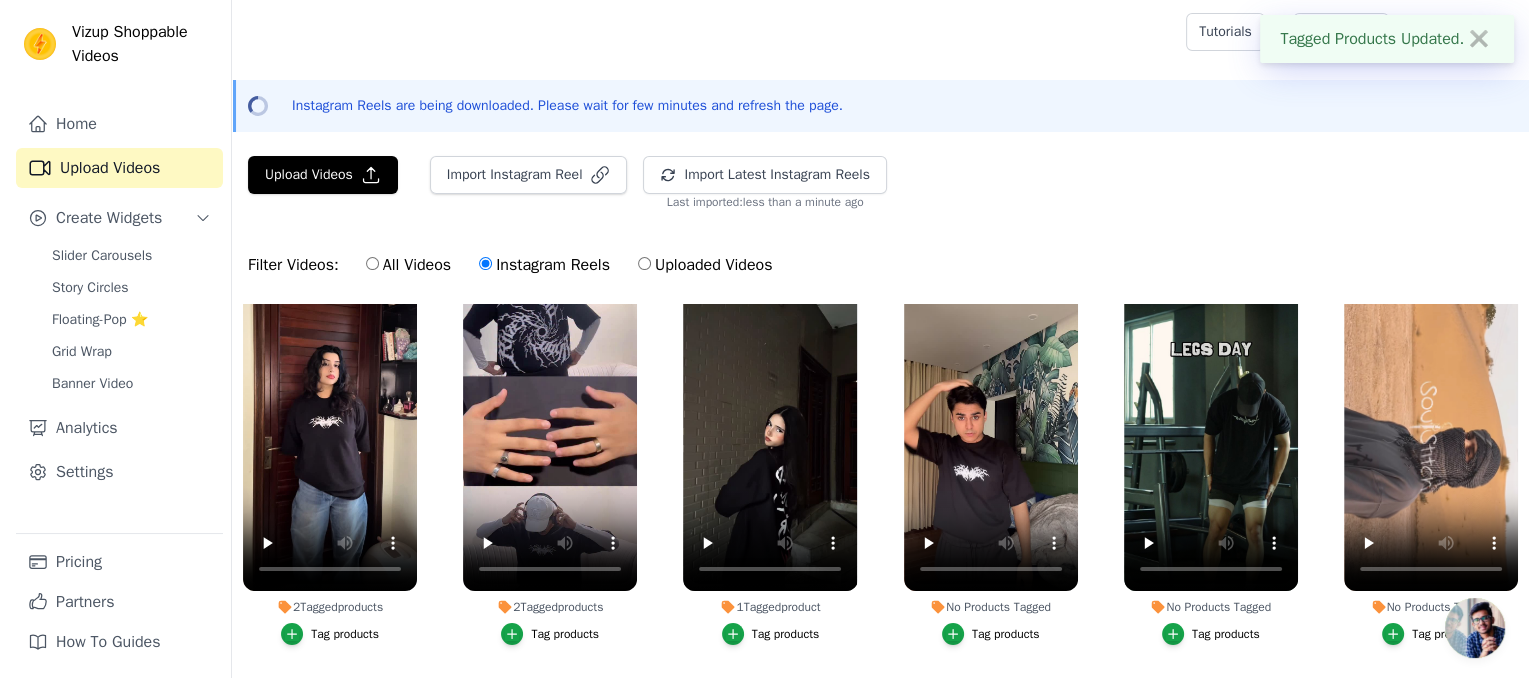 scroll, scrollTop: 32, scrollLeft: 0, axis: vertical 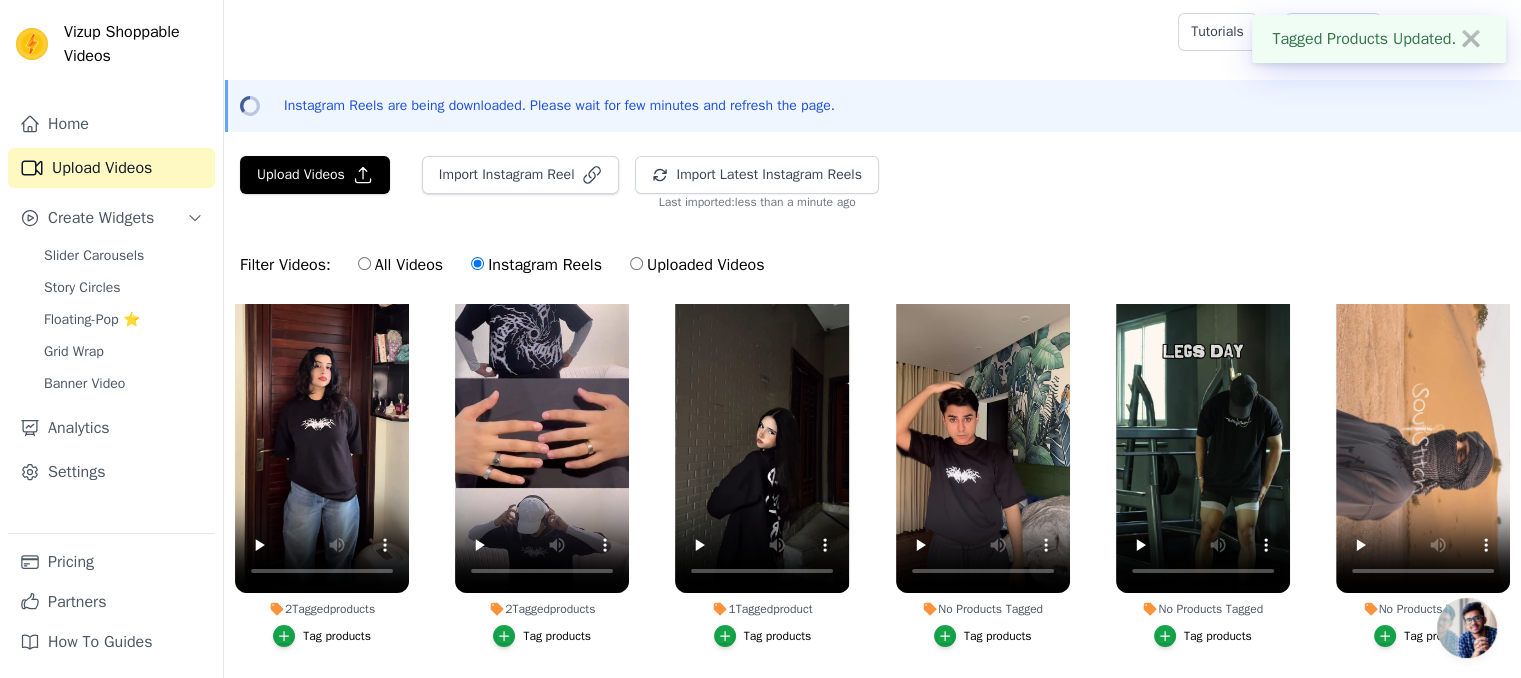click on "Tag products" at bounding box center (998, 636) 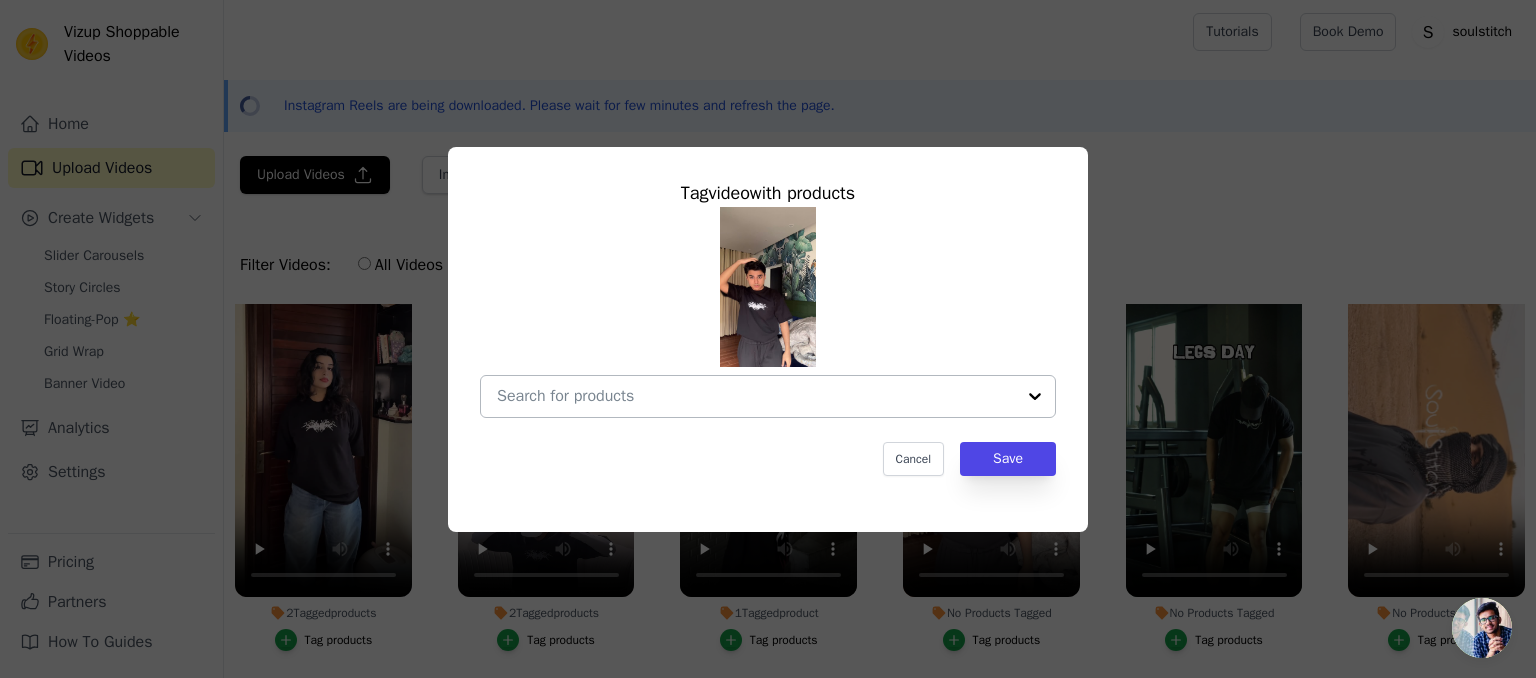 click on "No Products Tagged     Tag  video  with products                         Cancel   Save     Tag products" at bounding box center (756, 396) 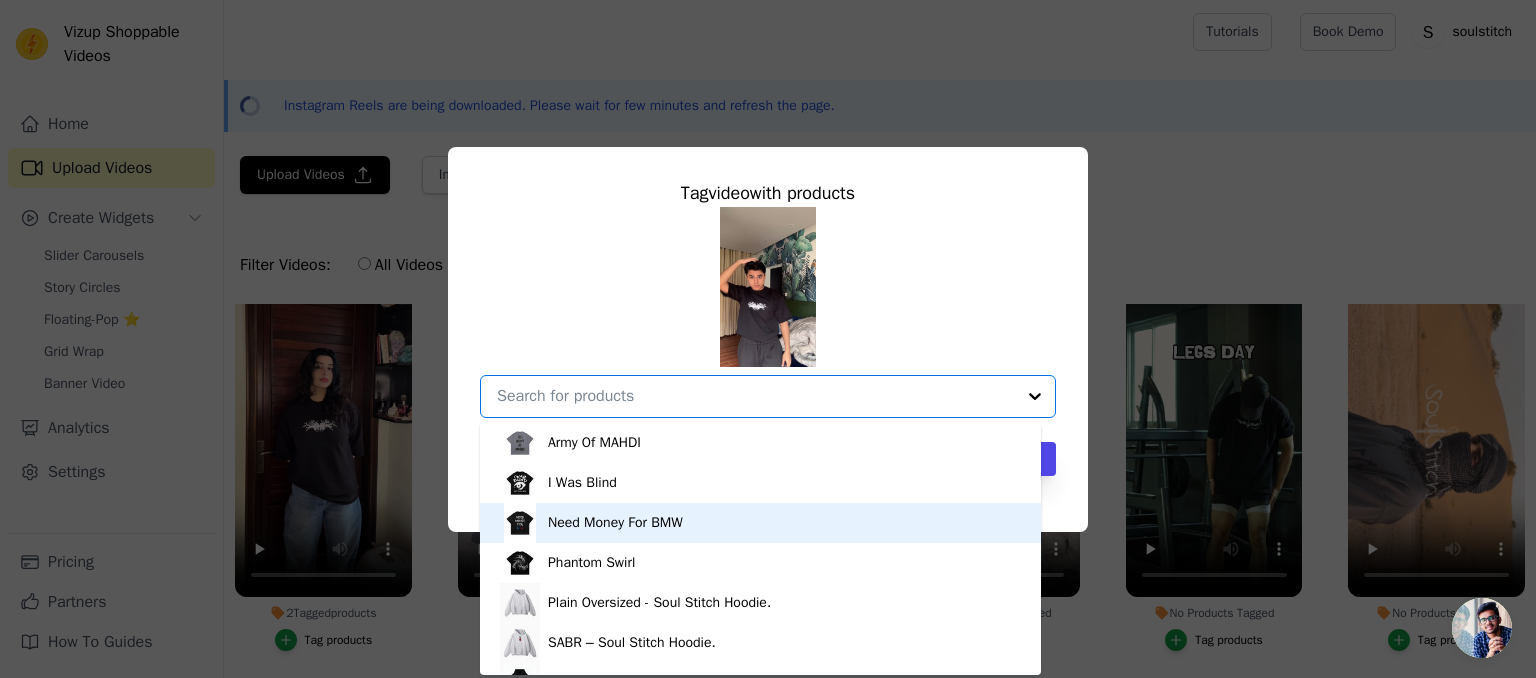 click on "Need Money For BMW" at bounding box center [615, 523] 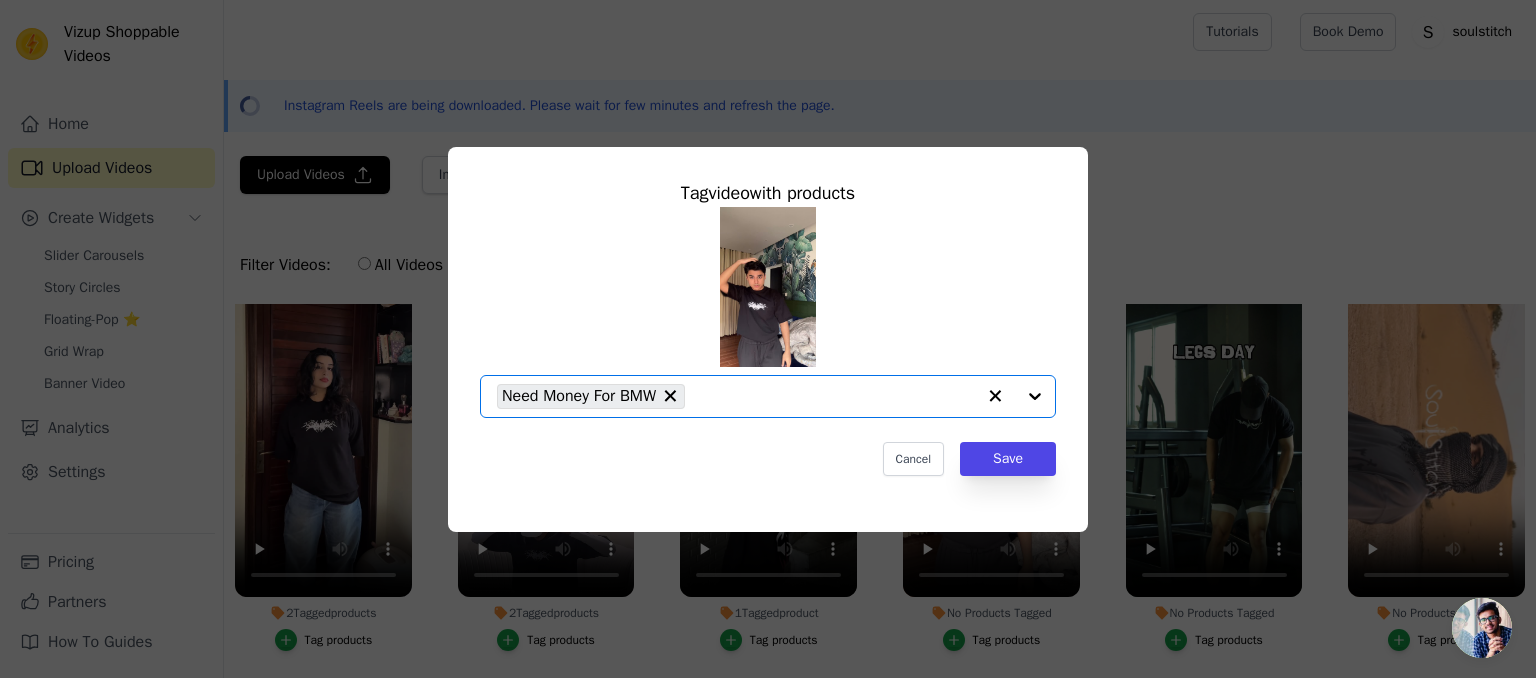 click on "No Products Tagged     Tag  video  with products       Option Need Money For BMW, selected.   Select is focused, type to refine list, press down to open the menu.     Need Money For BMW                   Cancel   Save     Tag products" 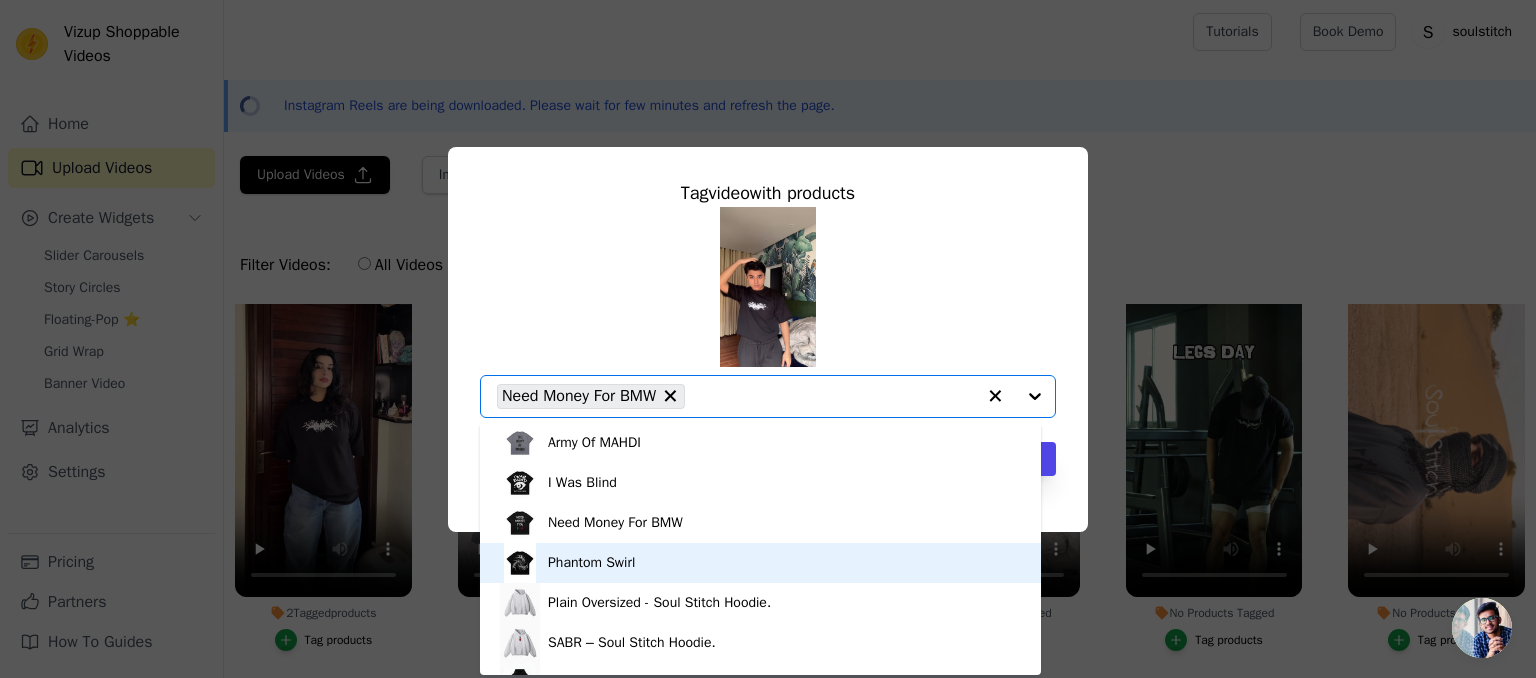 click on "Phantom Swirl" at bounding box center [591, 563] 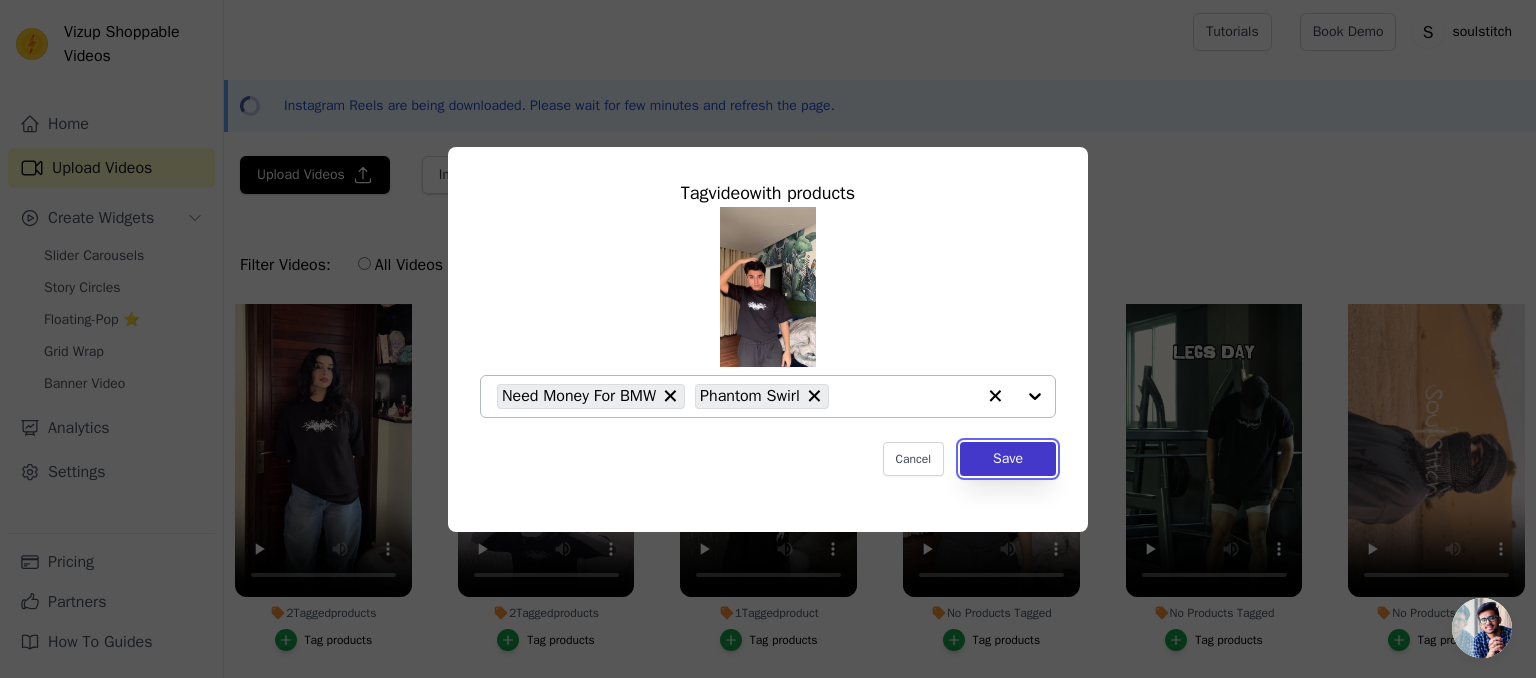 click on "Save" at bounding box center (1008, 459) 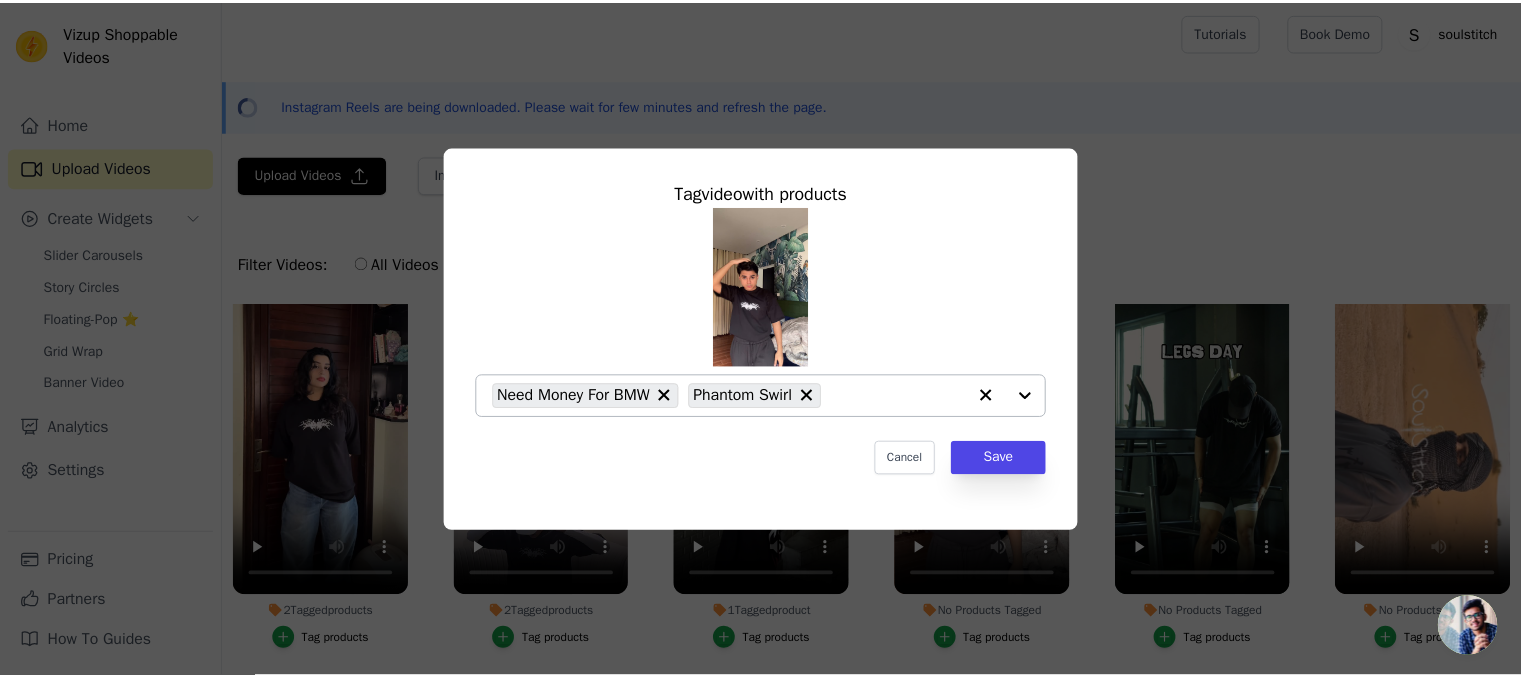 scroll, scrollTop: 103, scrollLeft: 0, axis: vertical 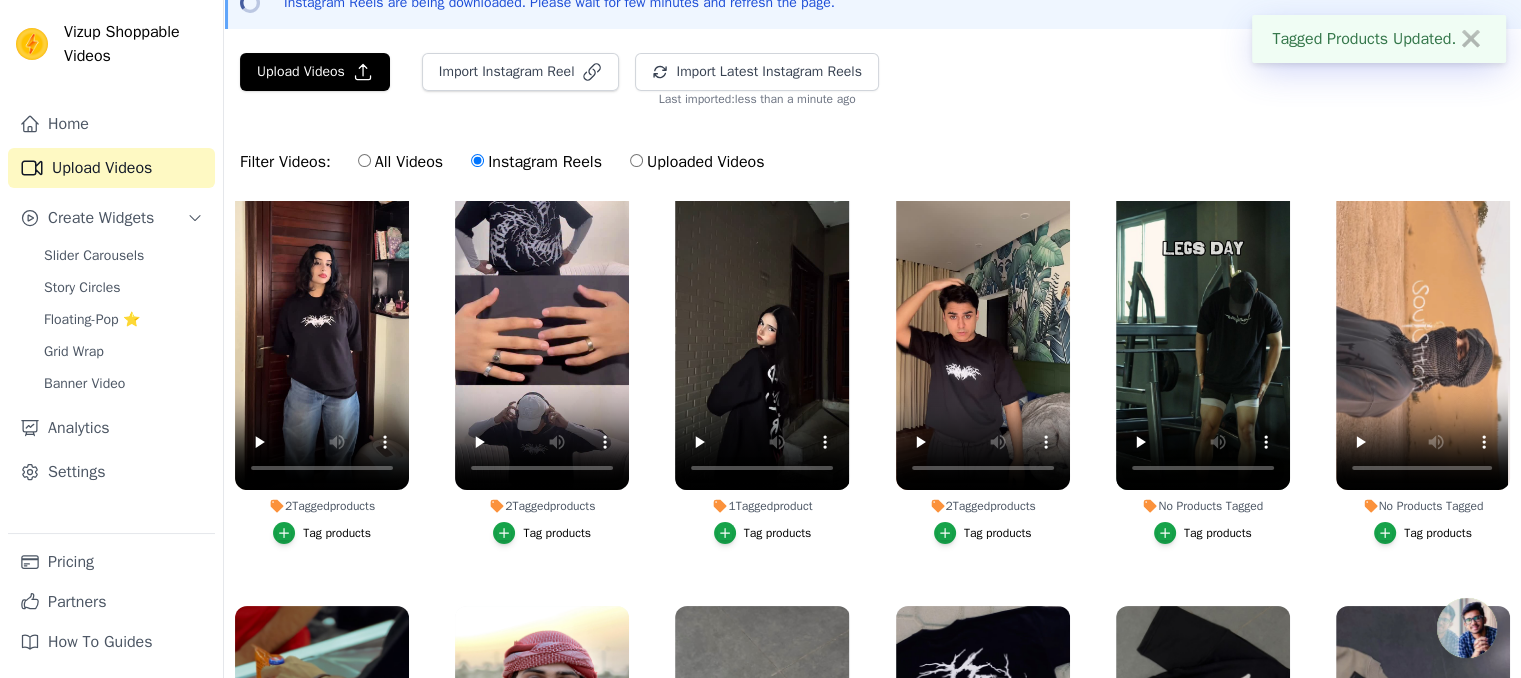 click on "Tag products" at bounding box center [1218, 533] 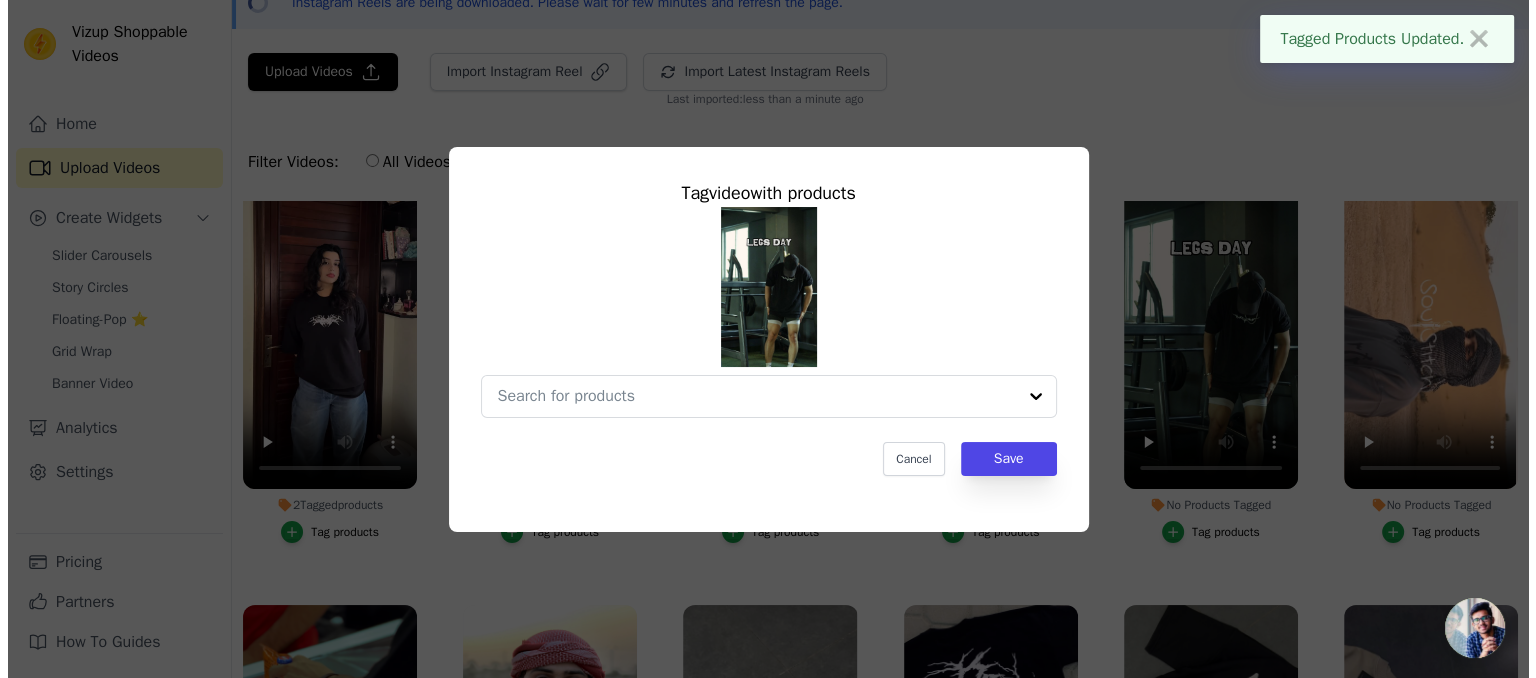 scroll, scrollTop: 0, scrollLeft: 0, axis: both 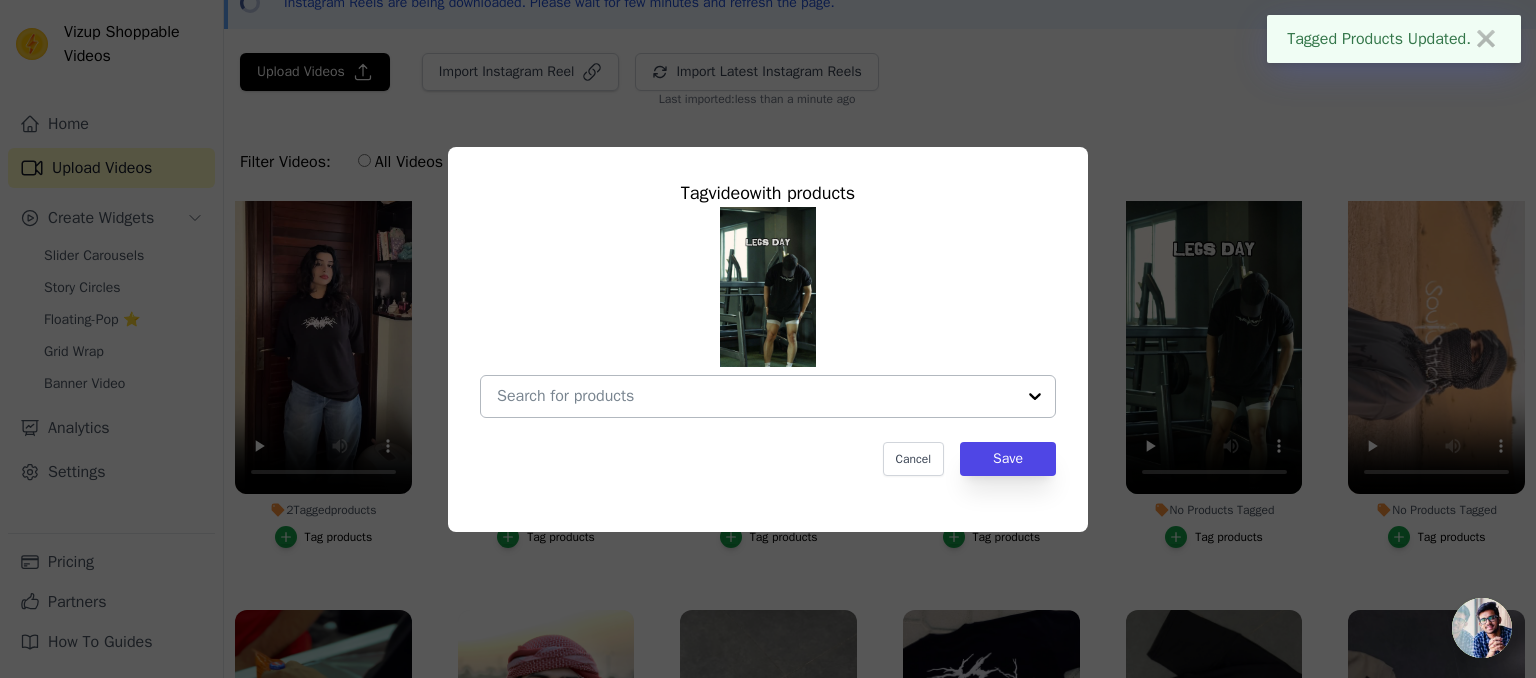 click on "No Products Tagged     Tag  video  with products                         Cancel   Save     Tag products" at bounding box center [756, 396] 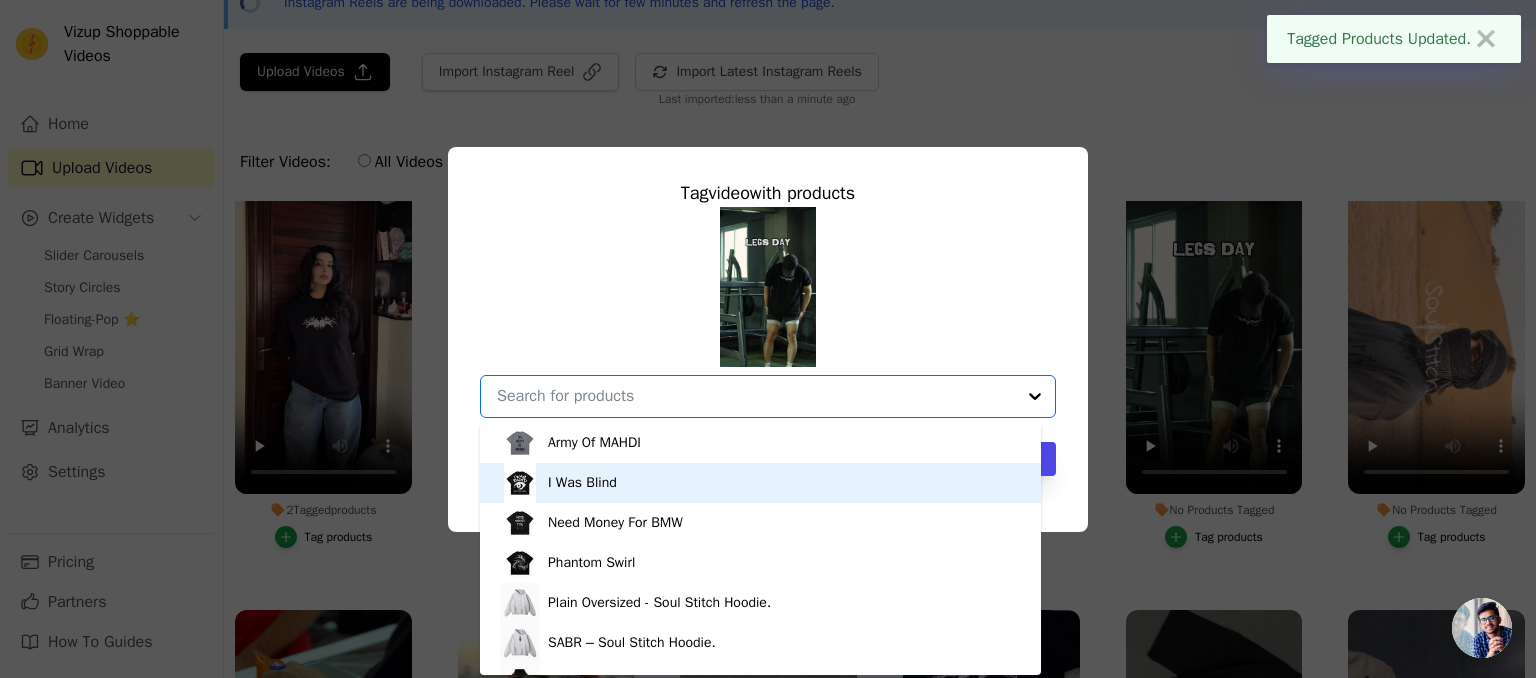 click on "I Was Blind" at bounding box center (760, 483) 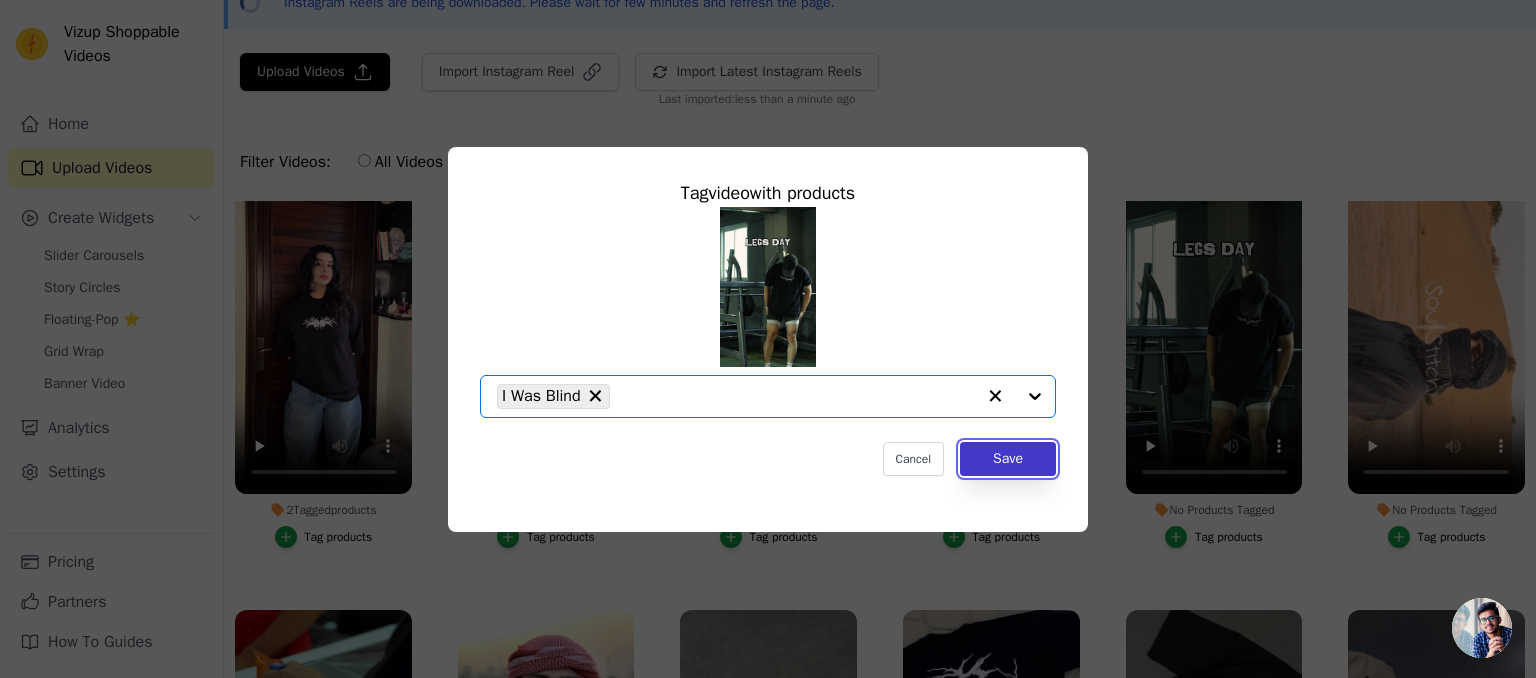click on "Save" at bounding box center (1008, 459) 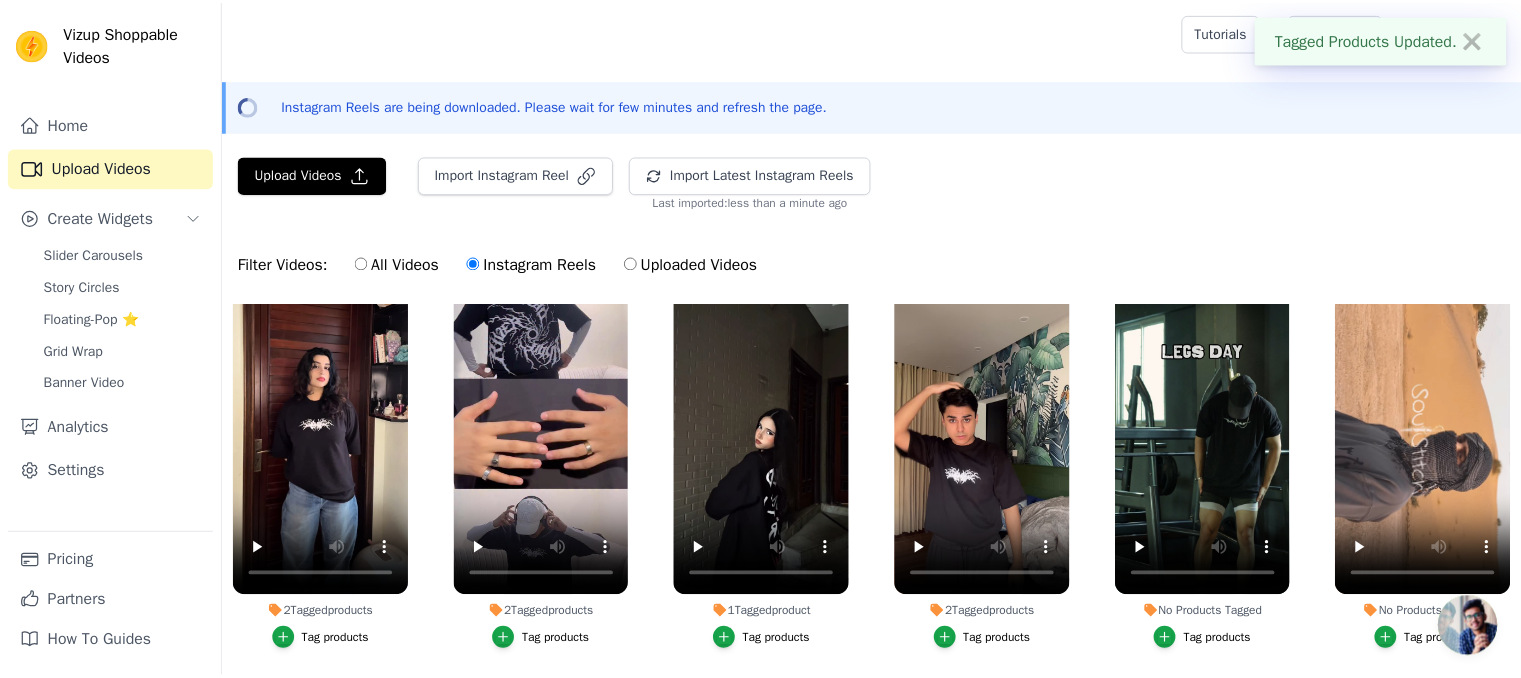 scroll, scrollTop: 207, scrollLeft: 0, axis: vertical 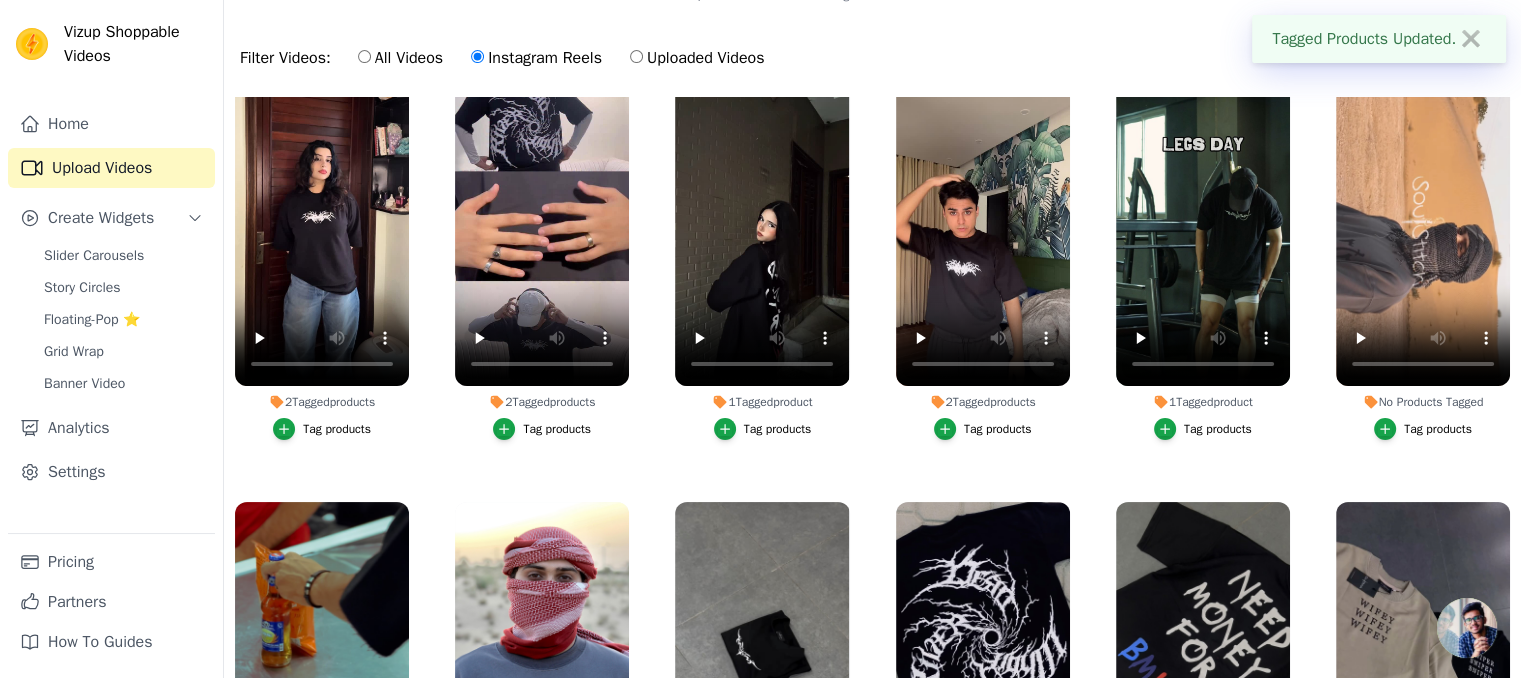 click on "Tag products" at bounding box center (1423, 429) 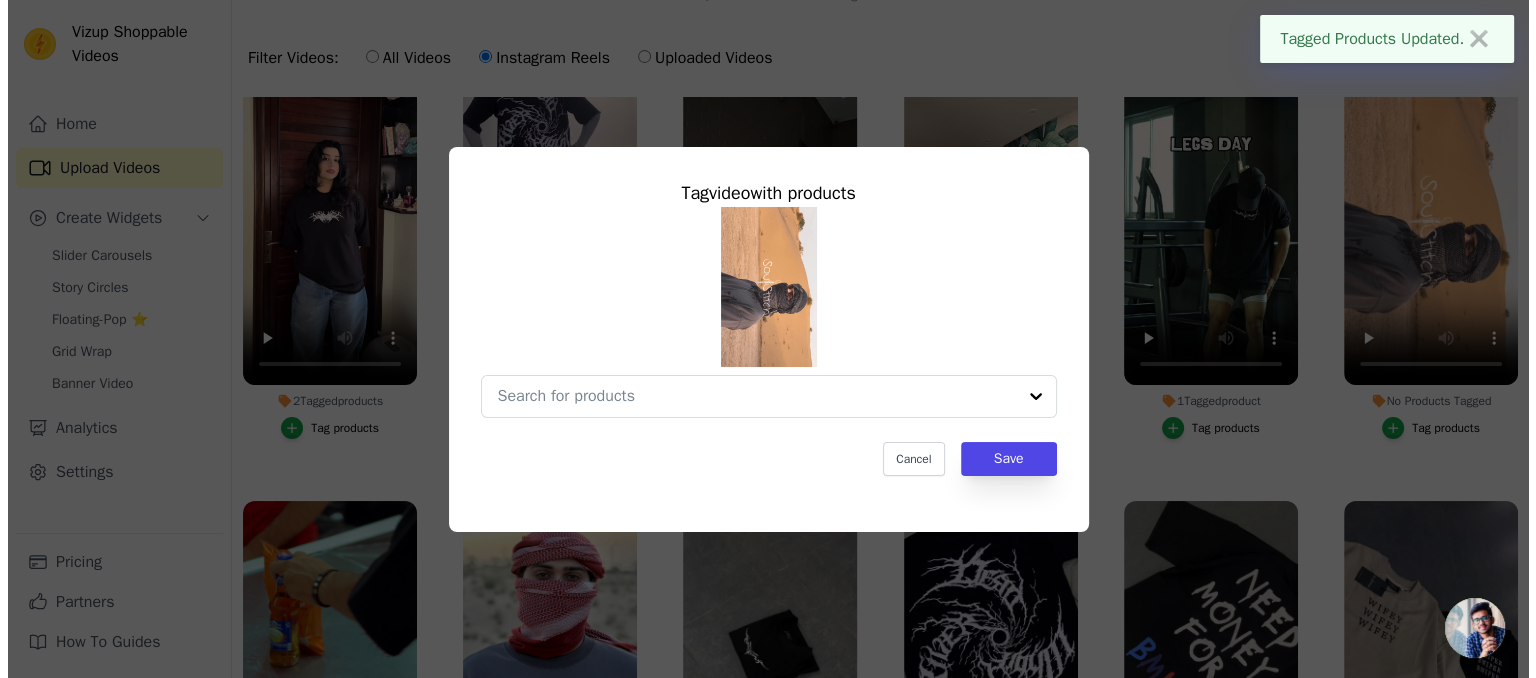 scroll, scrollTop: 0, scrollLeft: 0, axis: both 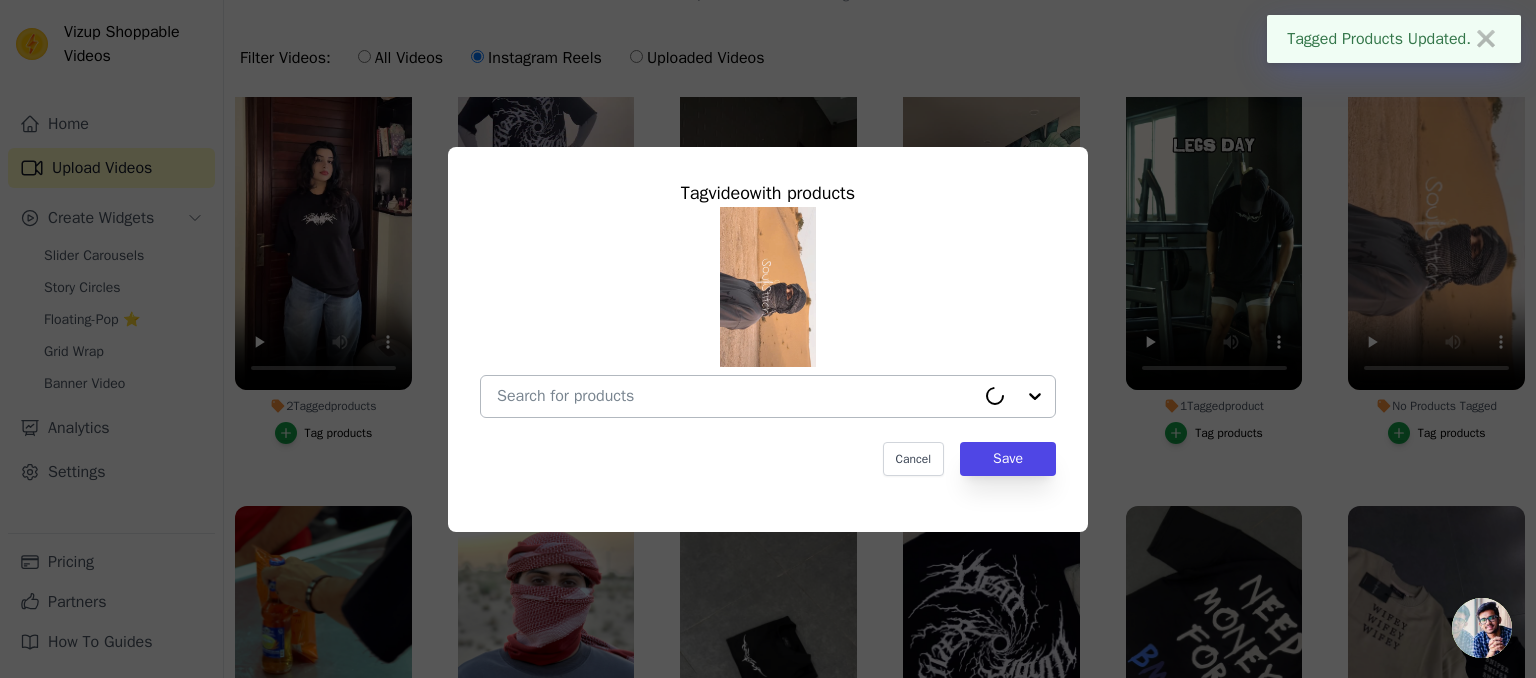 click on "No Products Tagged     Tag  video  with products                         Cancel   Save     Tag products" at bounding box center (736, 396) 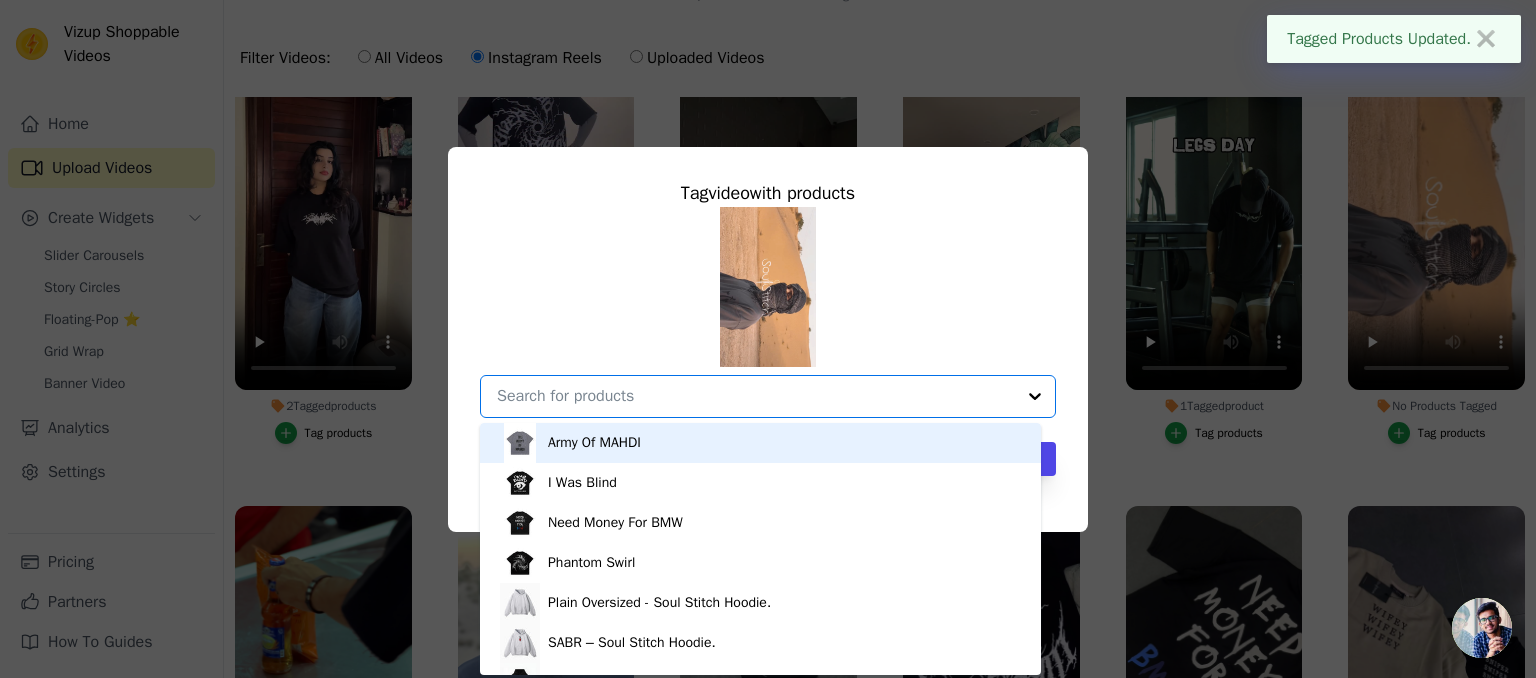 click on "Army Of MAHDI" at bounding box center [760, 443] 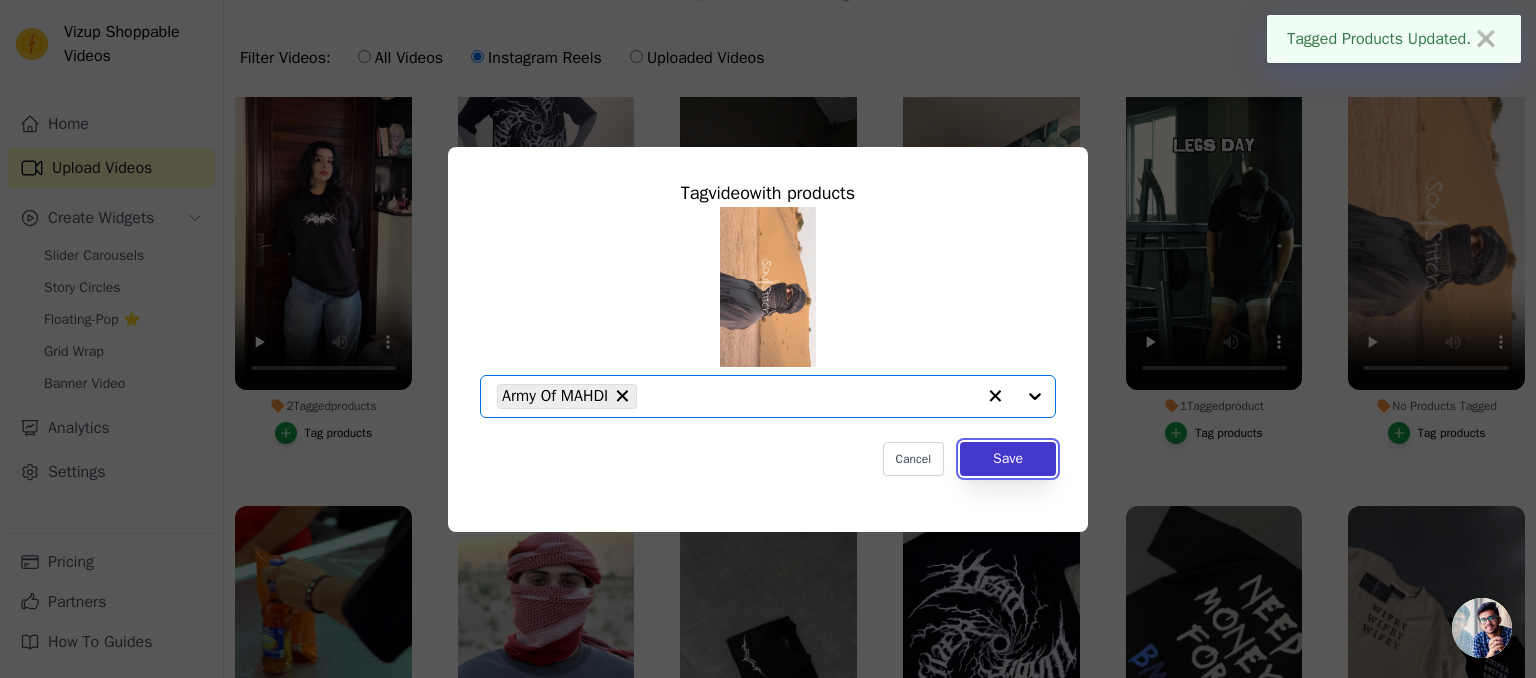 click on "Save" at bounding box center (1008, 459) 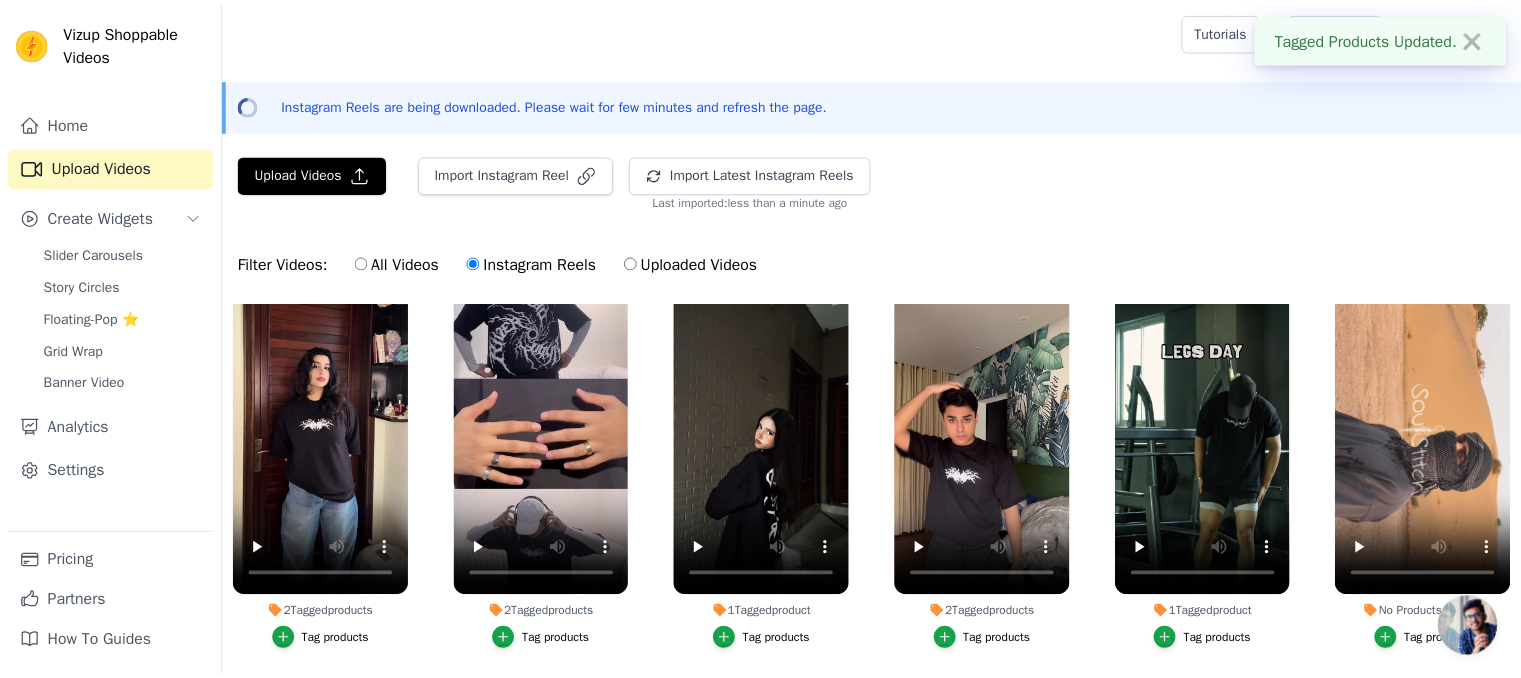 scroll, scrollTop: 207, scrollLeft: 0, axis: vertical 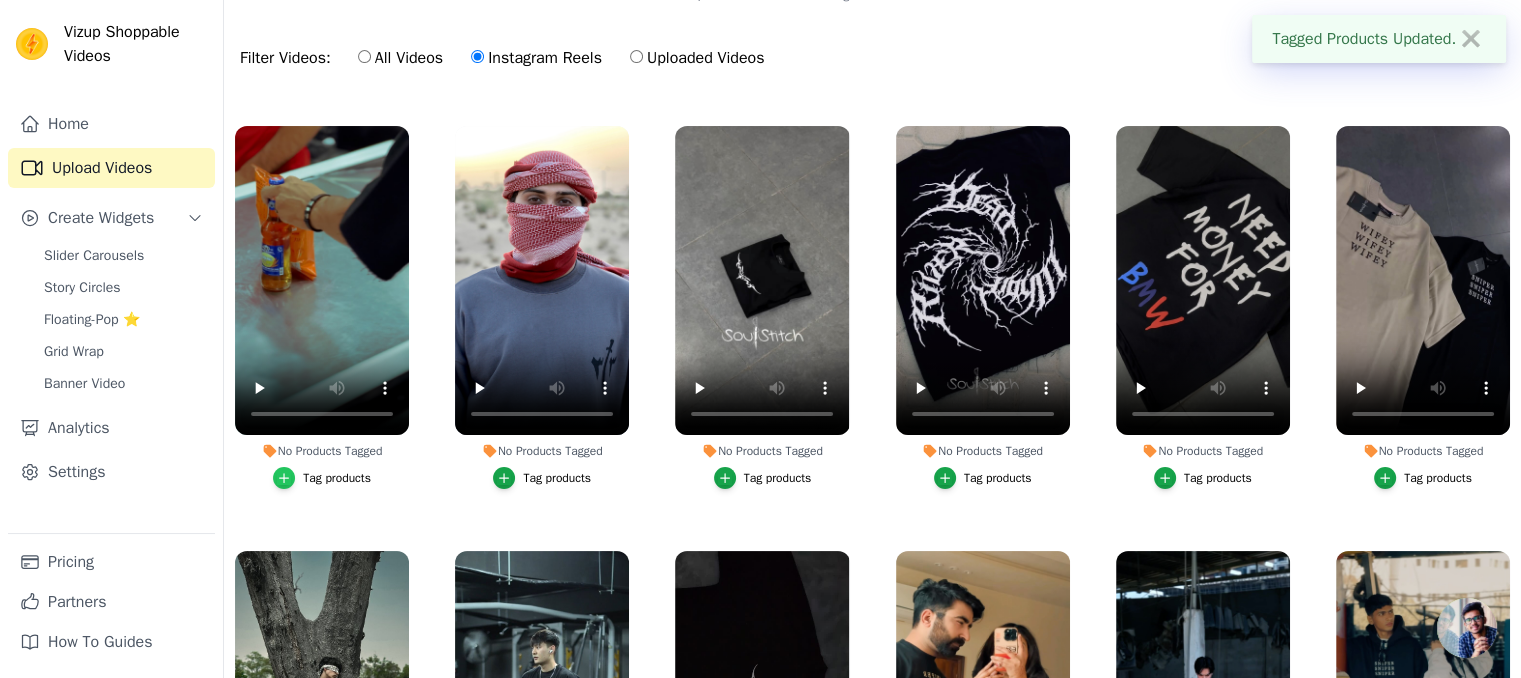 click at bounding box center [284, 478] 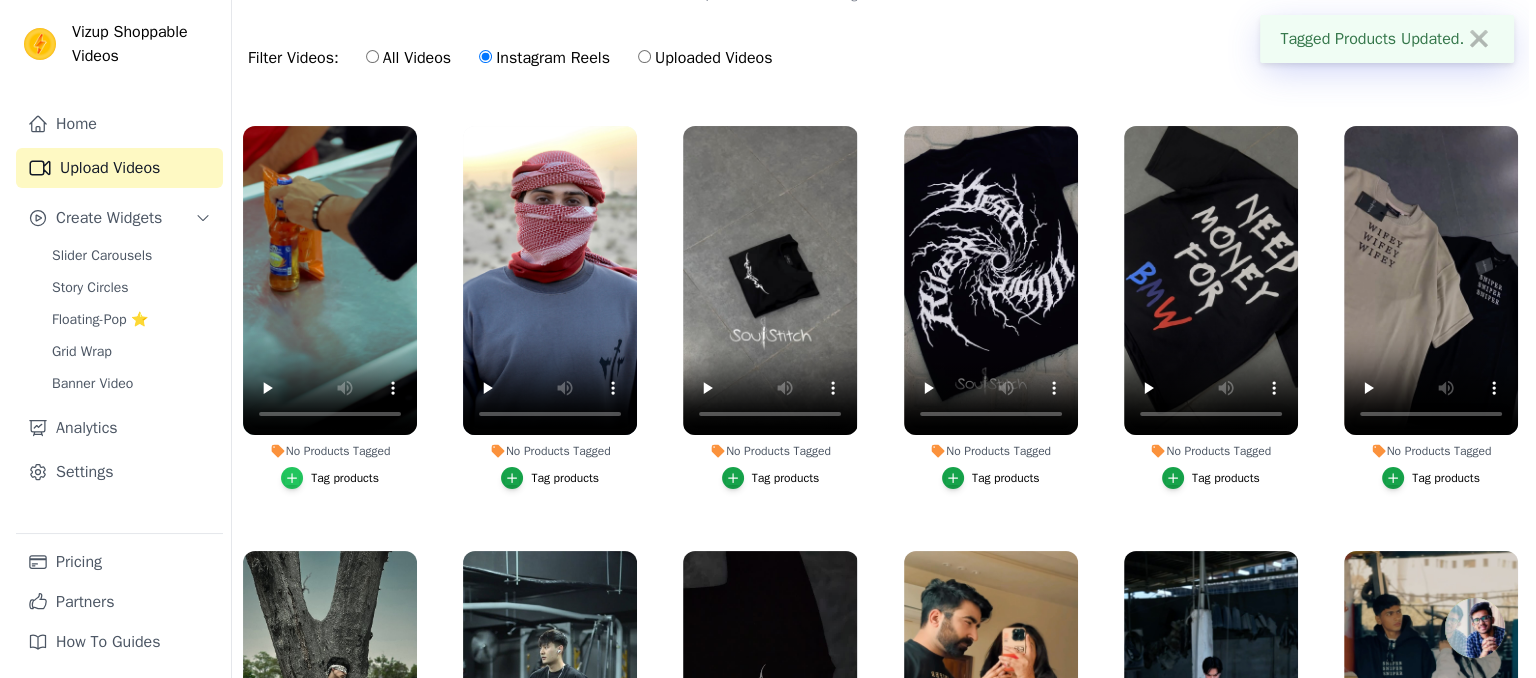 scroll, scrollTop: 0, scrollLeft: 0, axis: both 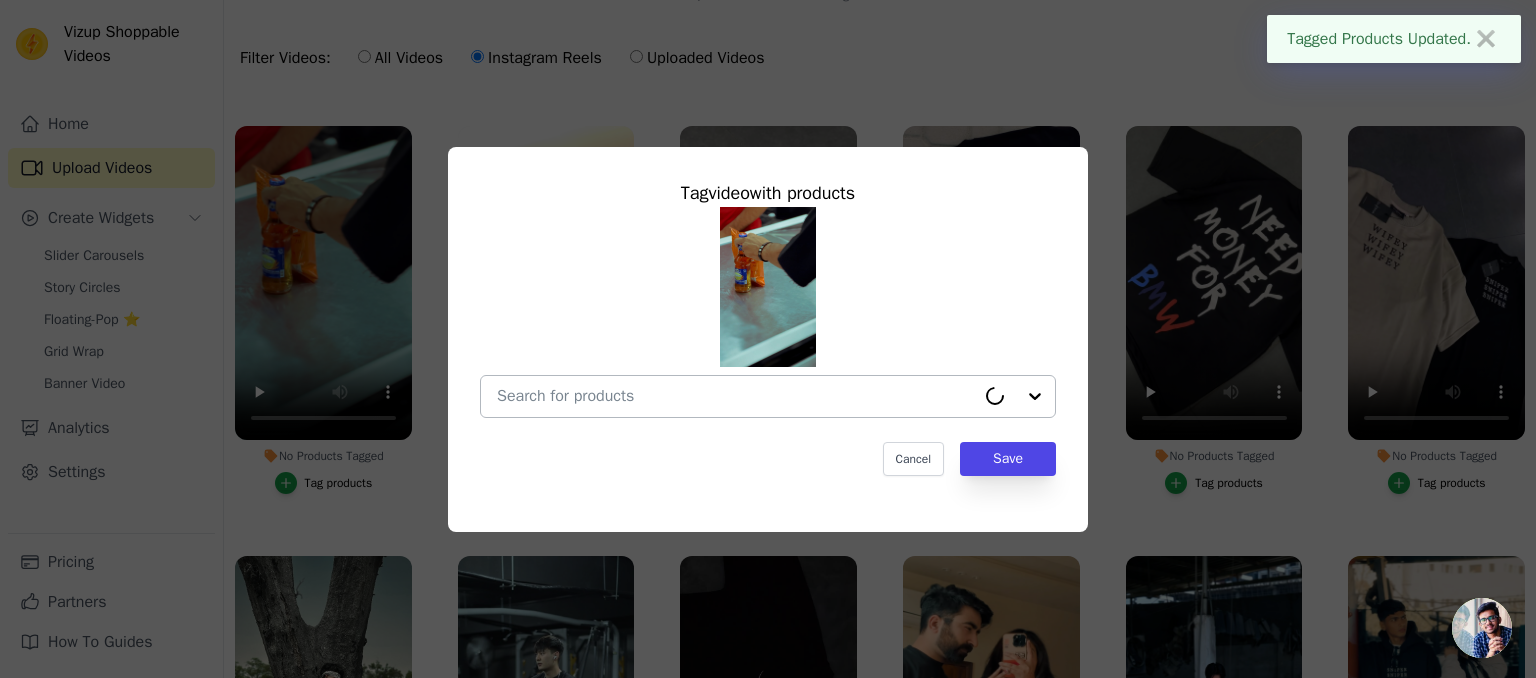 click on "No Products Tagged     Tag  video  with products                         Cancel   Save     Tag products" at bounding box center [736, 396] 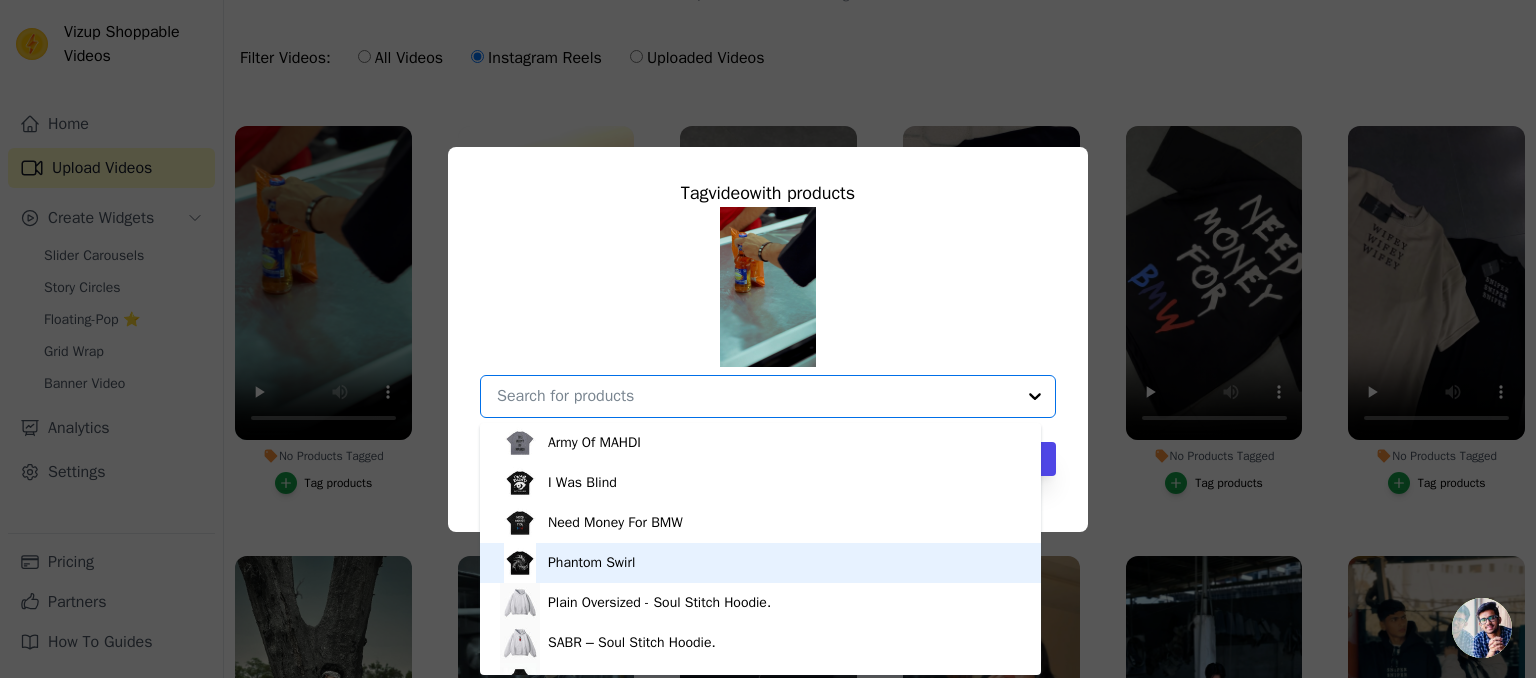 click on "Phantom Swirl" at bounding box center (591, 563) 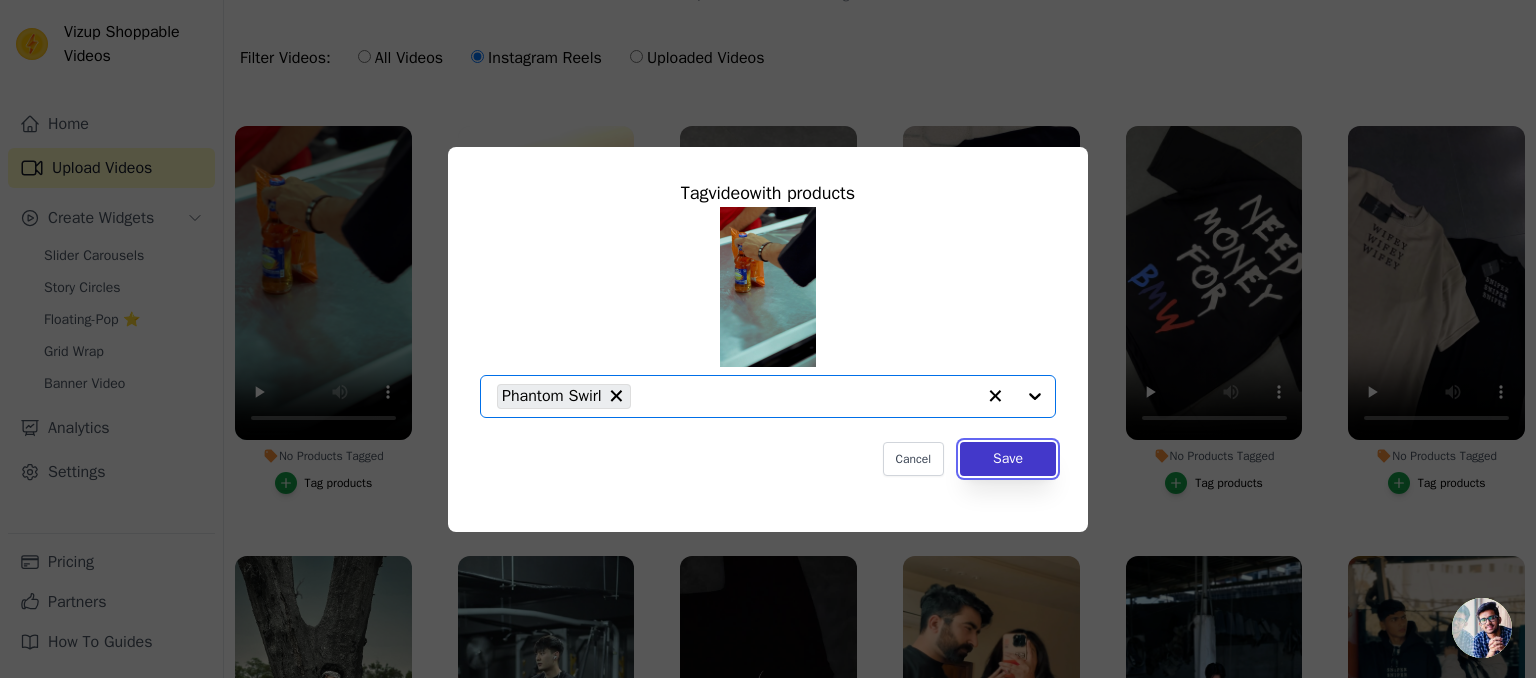 click on "Save" at bounding box center (1008, 459) 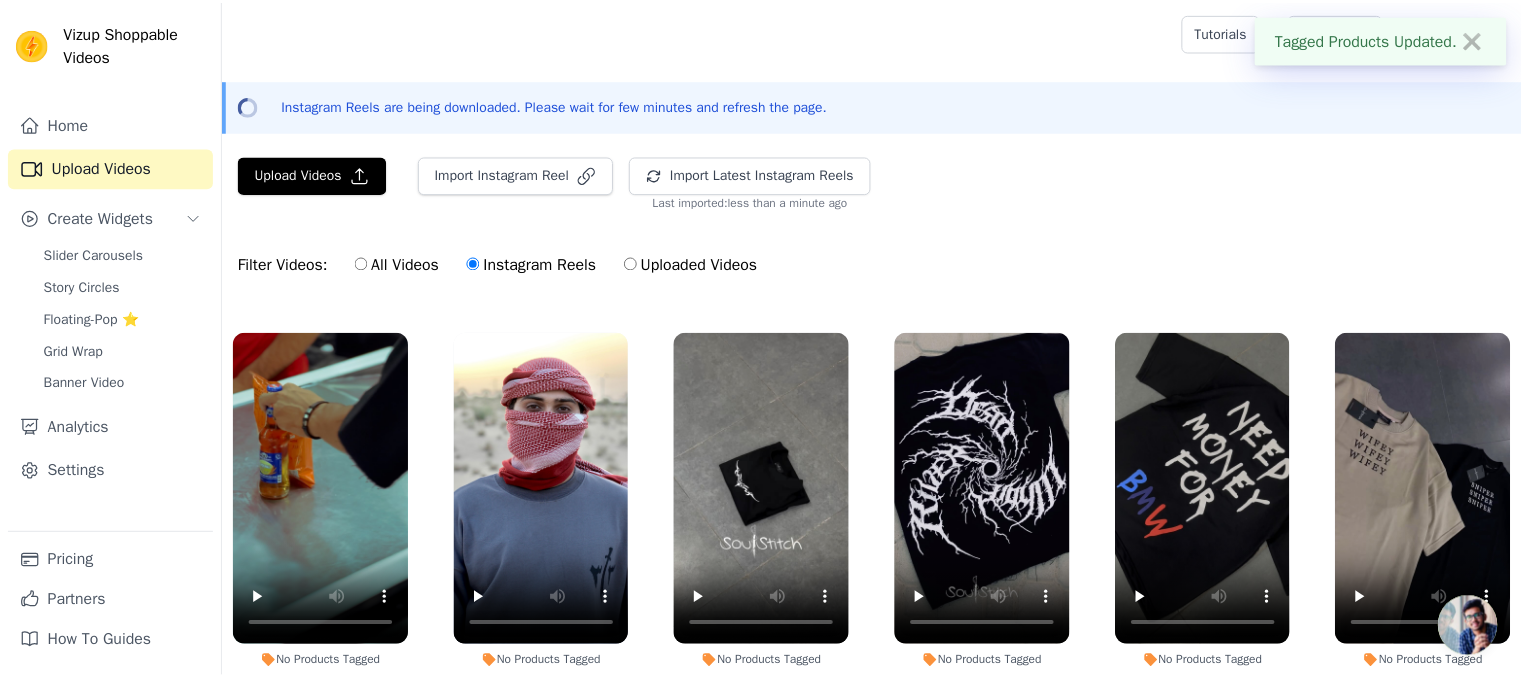 scroll, scrollTop: 207, scrollLeft: 0, axis: vertical 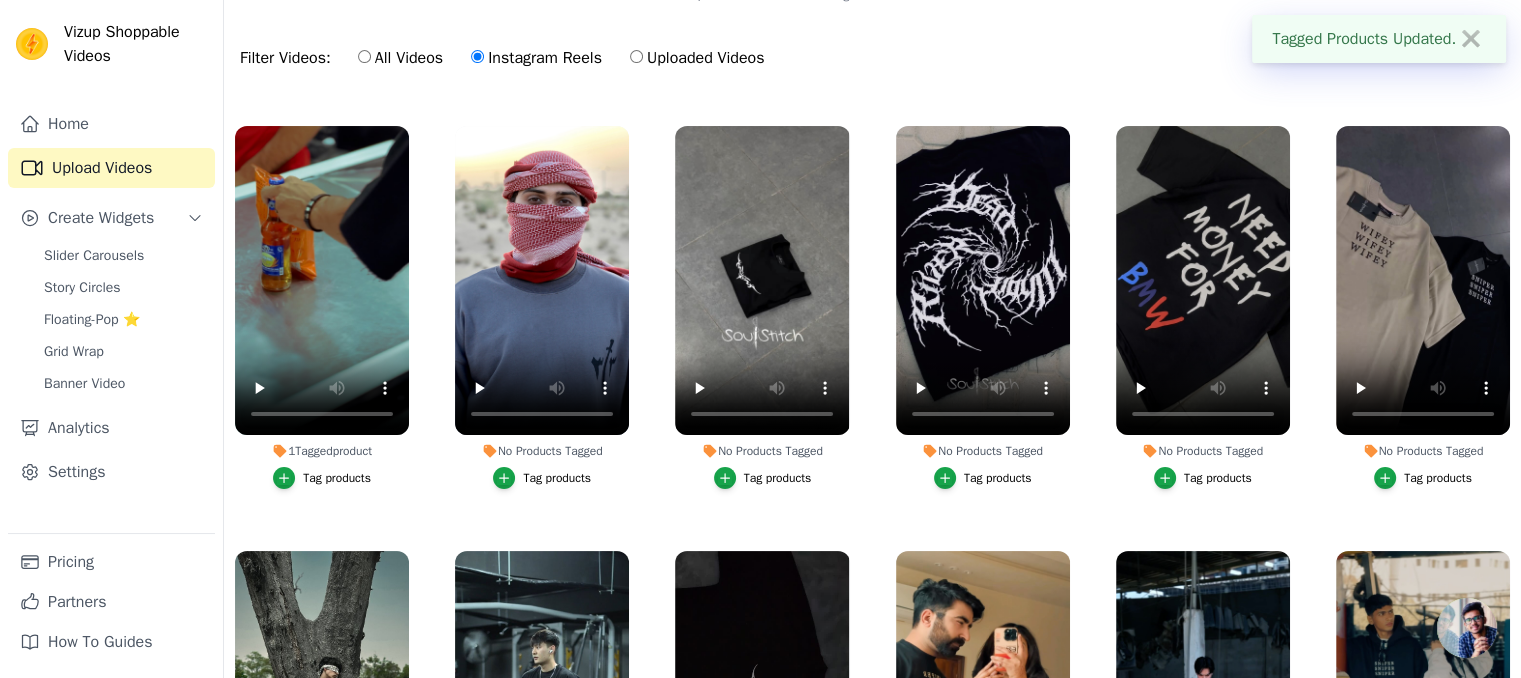 click on "No Products Tagged" at bounding box center (542, 451) 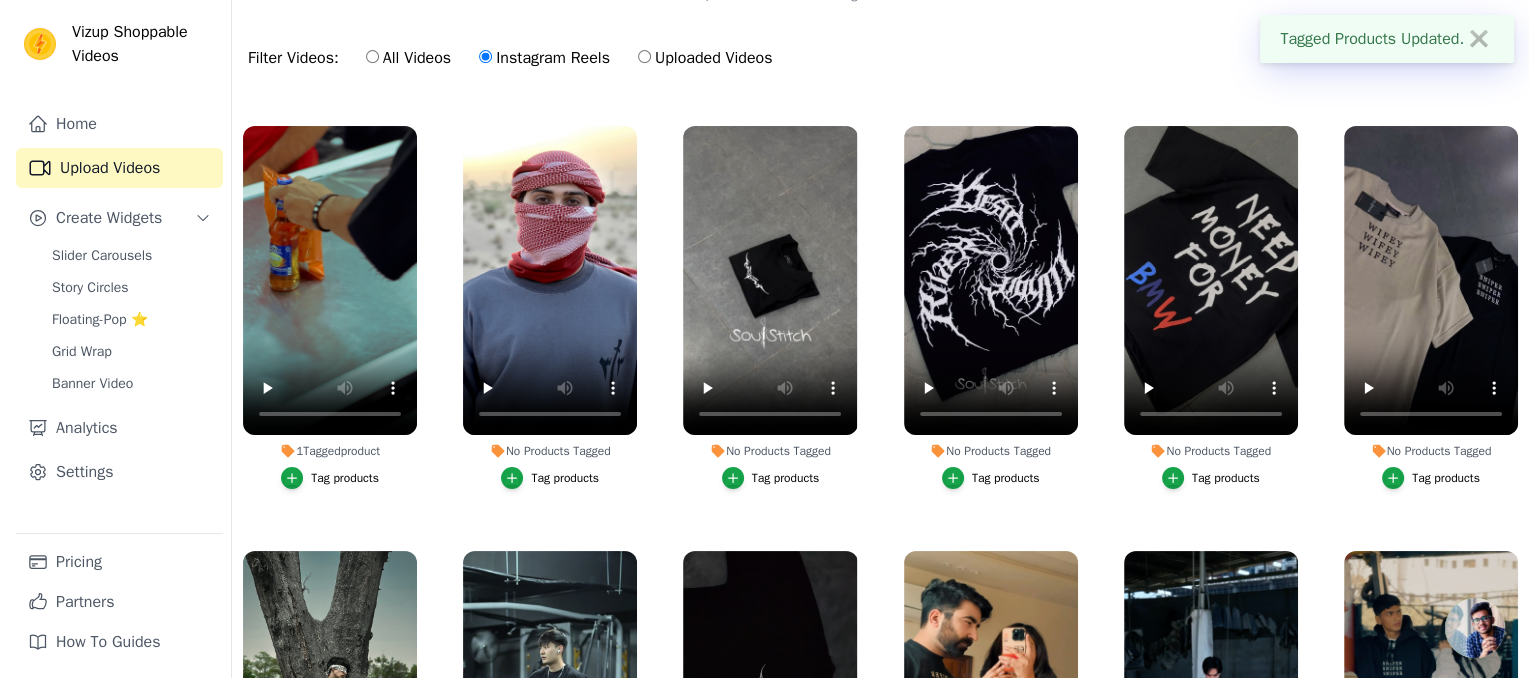 scroll, scrollTop: 0, scrollLeft: 0, axis: both 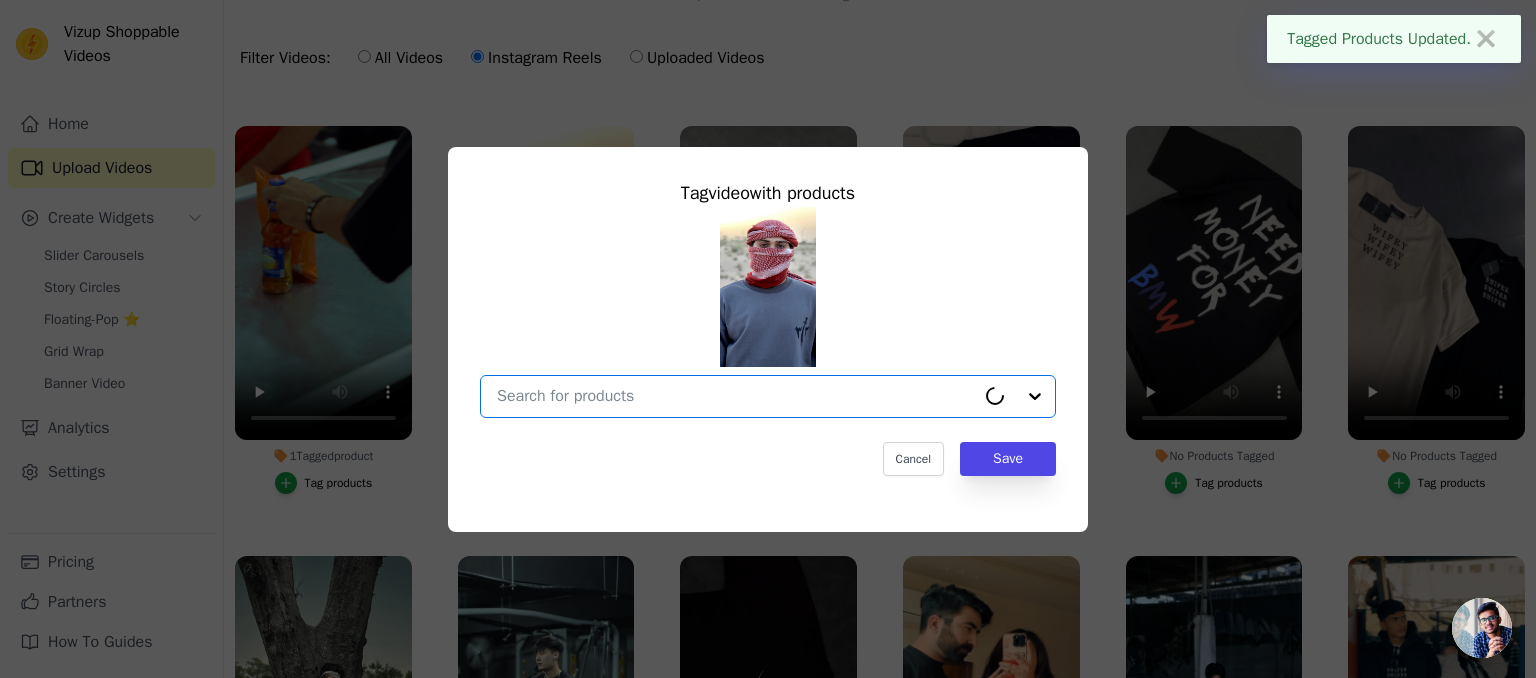 click on "No Products Tagged     Tag  video  with products       Option undefined, selected.   Select is focused, type to refine list, press down to open the menu.                   Cancel   Save     Tag products" at bounding box center [736, 396] 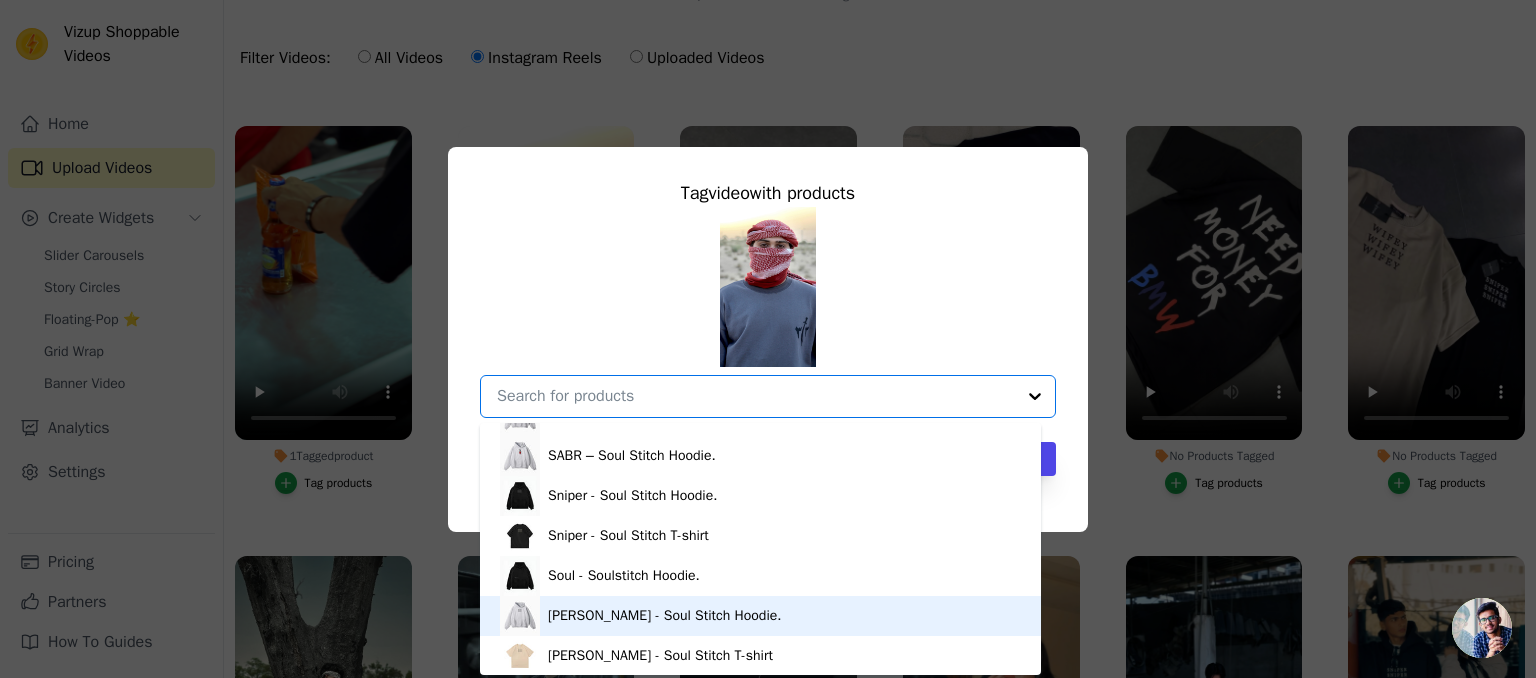 scroll, scrollTop: 0, scrollLeft: 0, axis: both 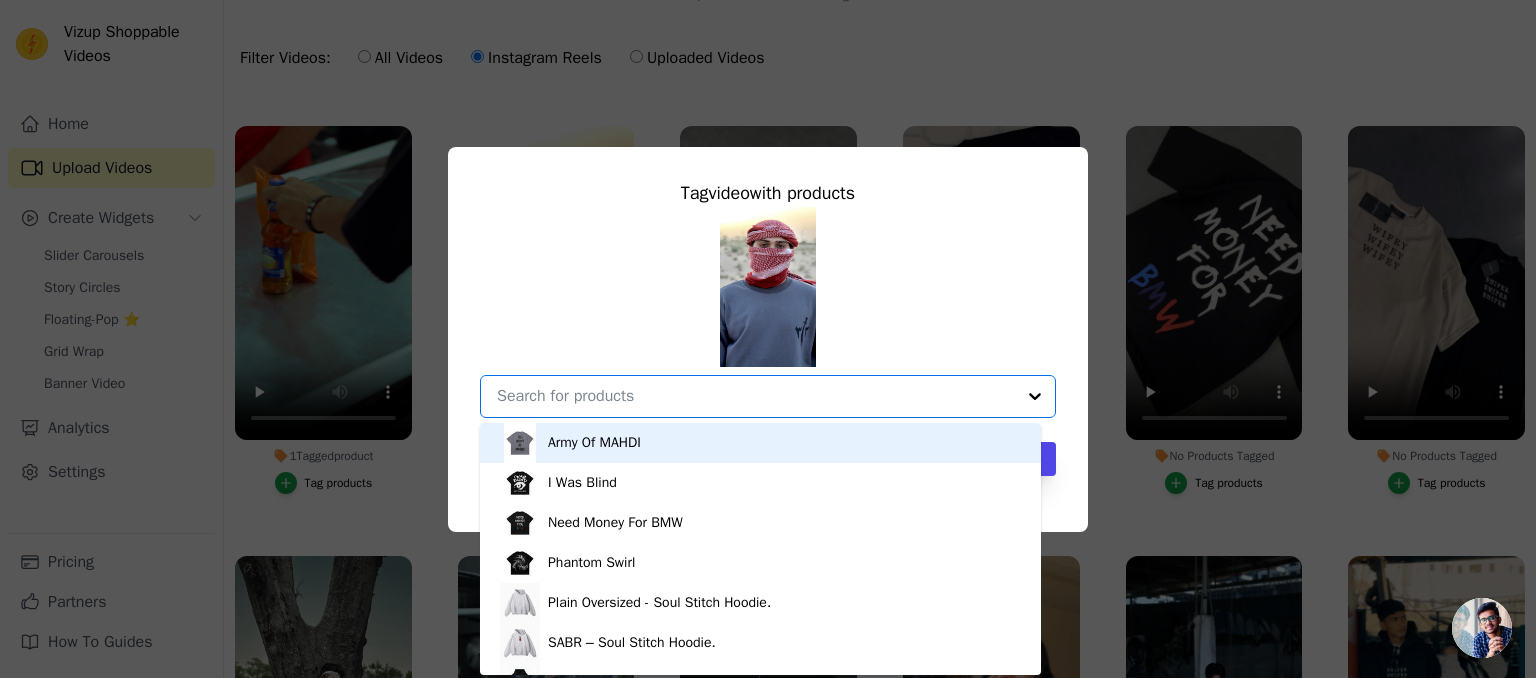 click on "Army Of MAHDI" at bounding box center (594, 443) 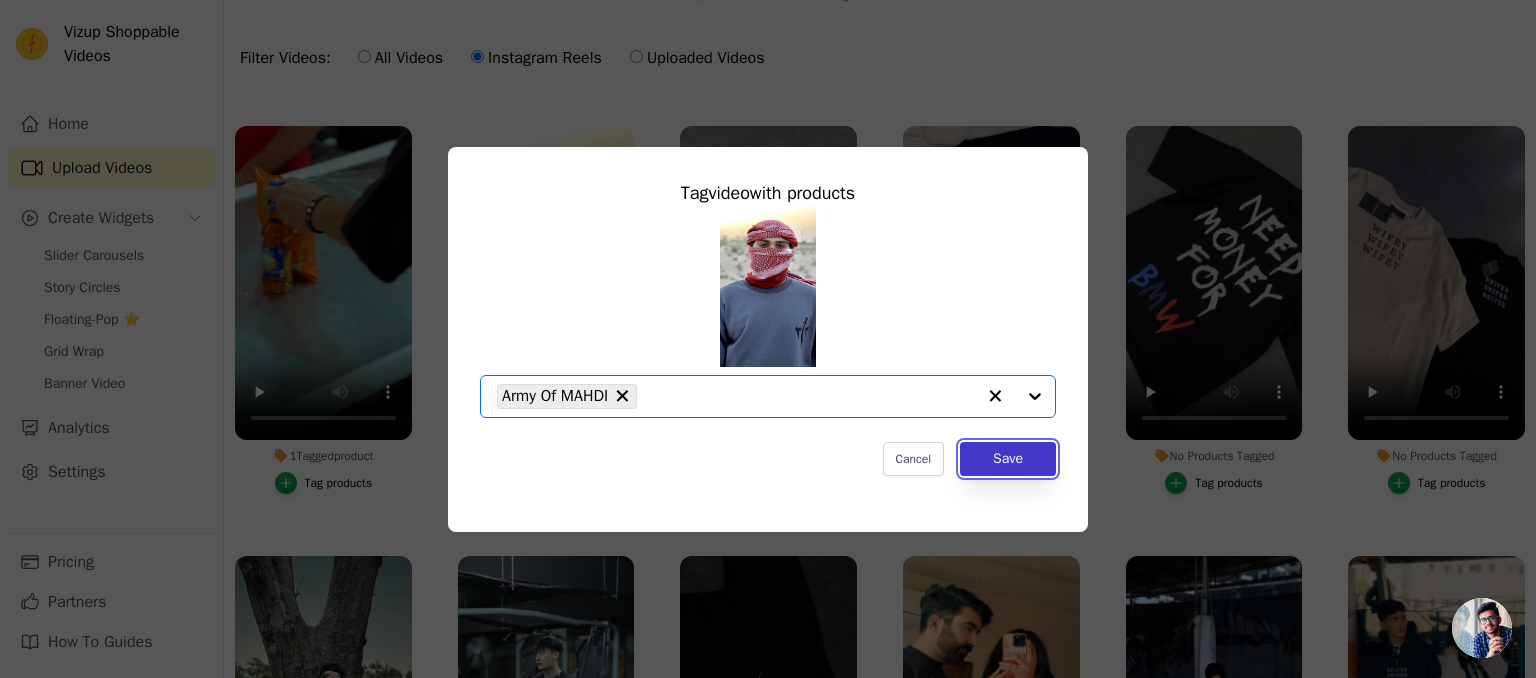 click on "Save" at bounding box center (1008, 459) 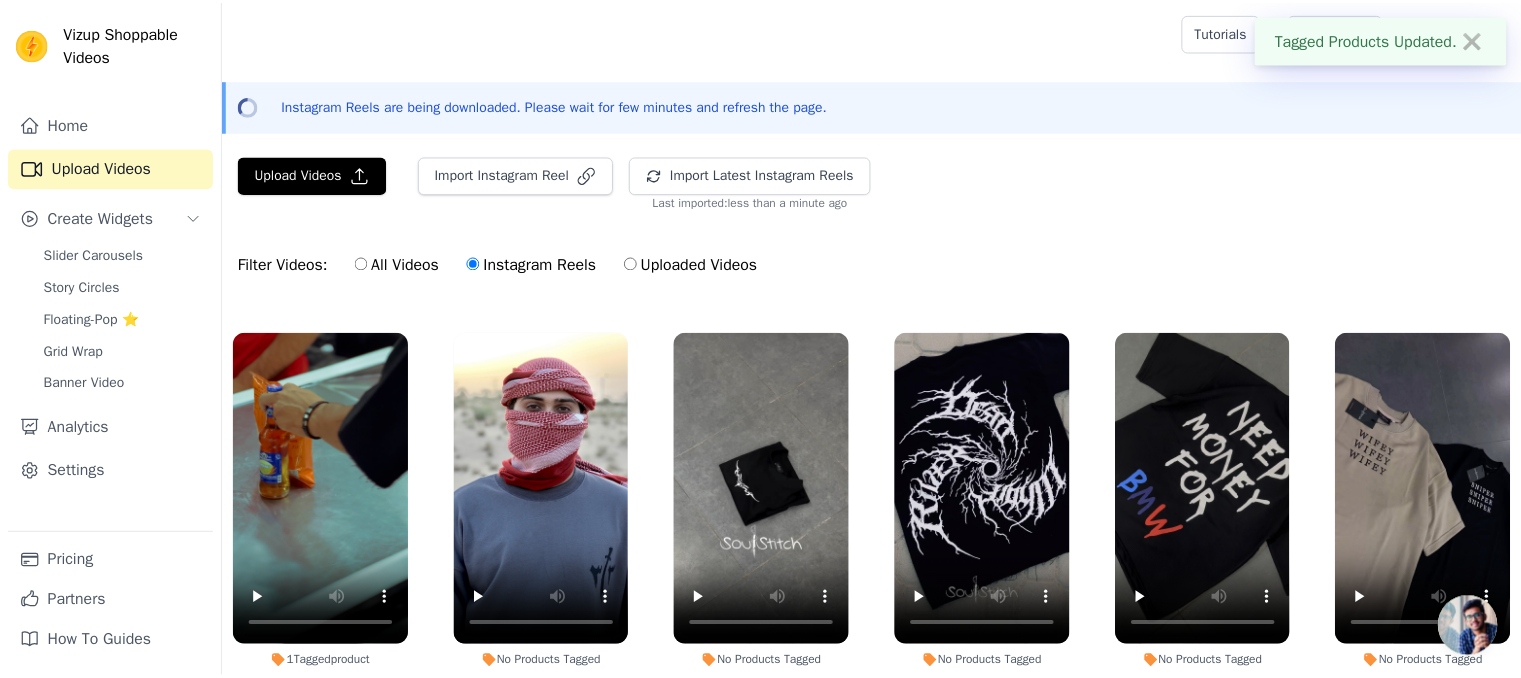 scroll, scrollTop: 207, scrollLeft: 0, axis: vertical 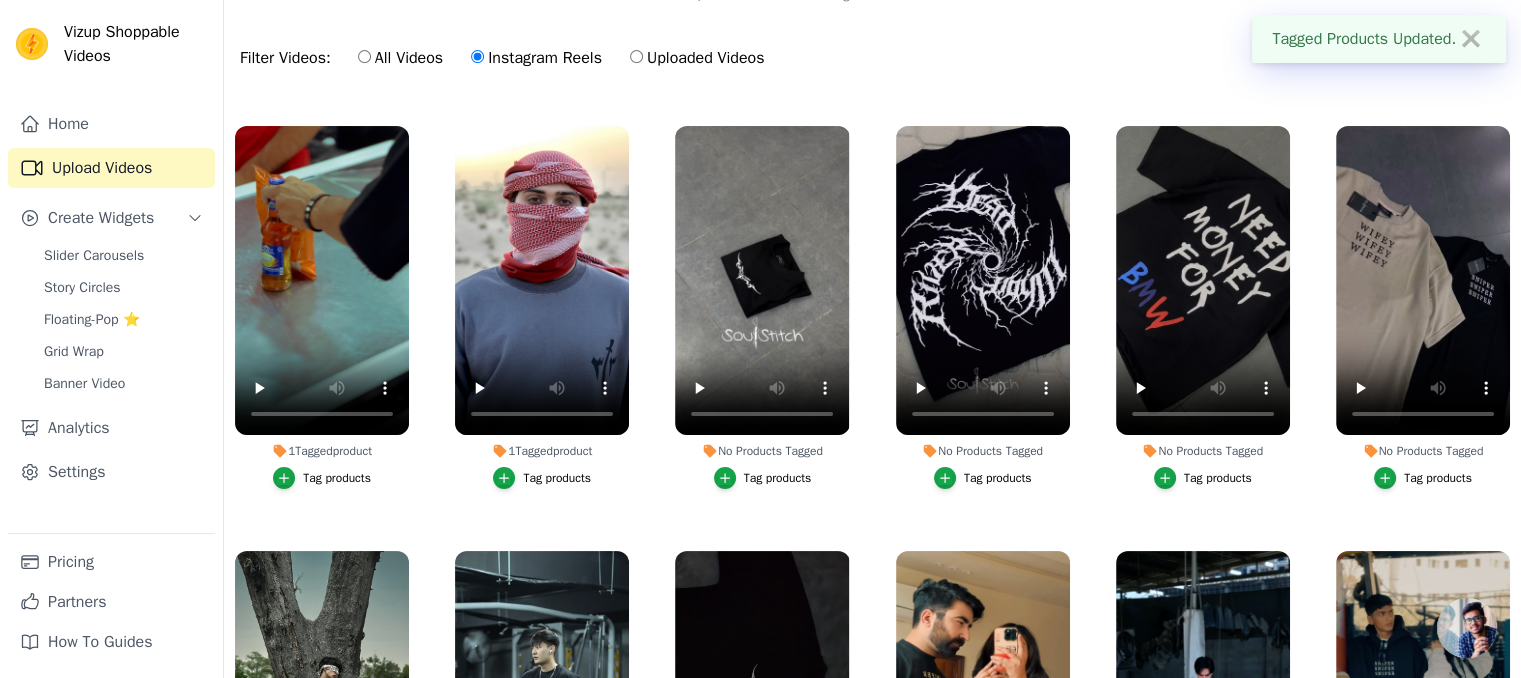 click on "No Products Tagged" at bounding box center (762, 451) 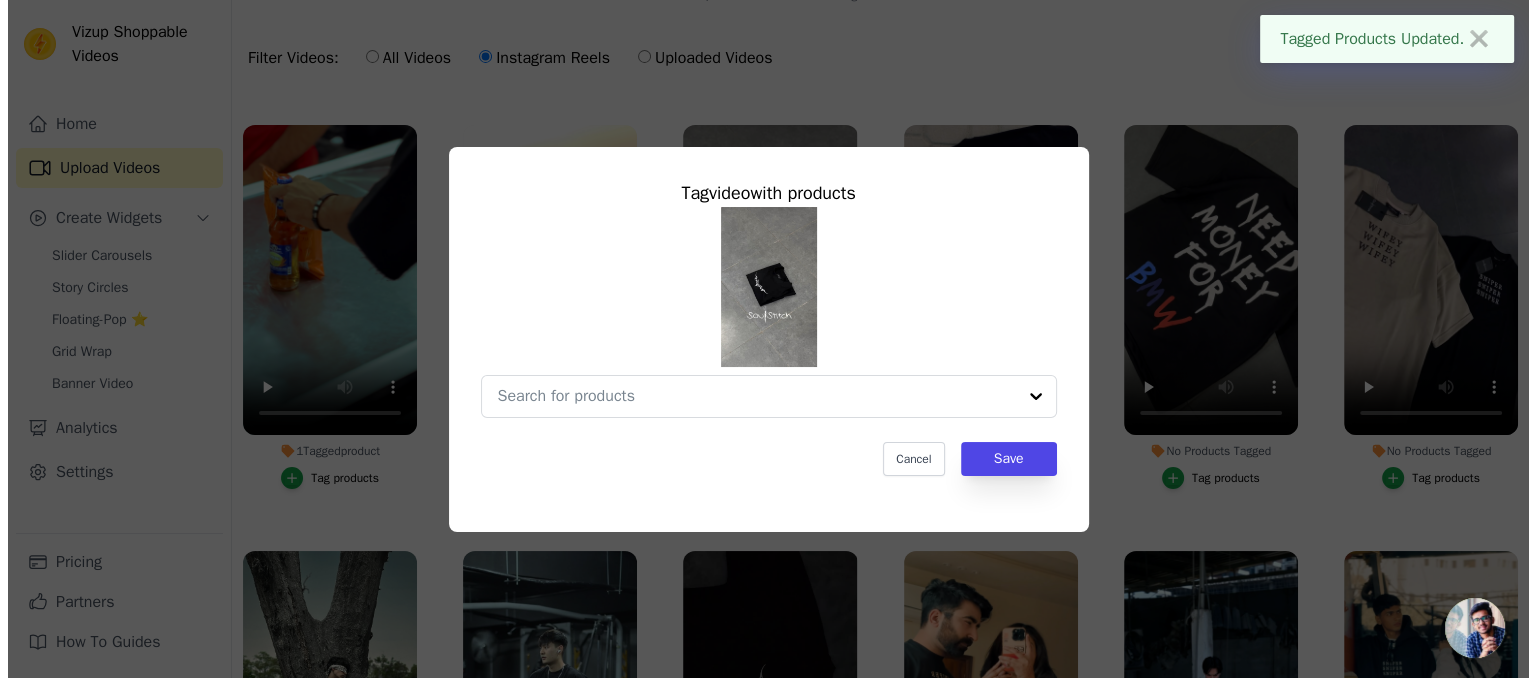 scroll, scrollTop: 0, scrollLeft: 0, axis: both 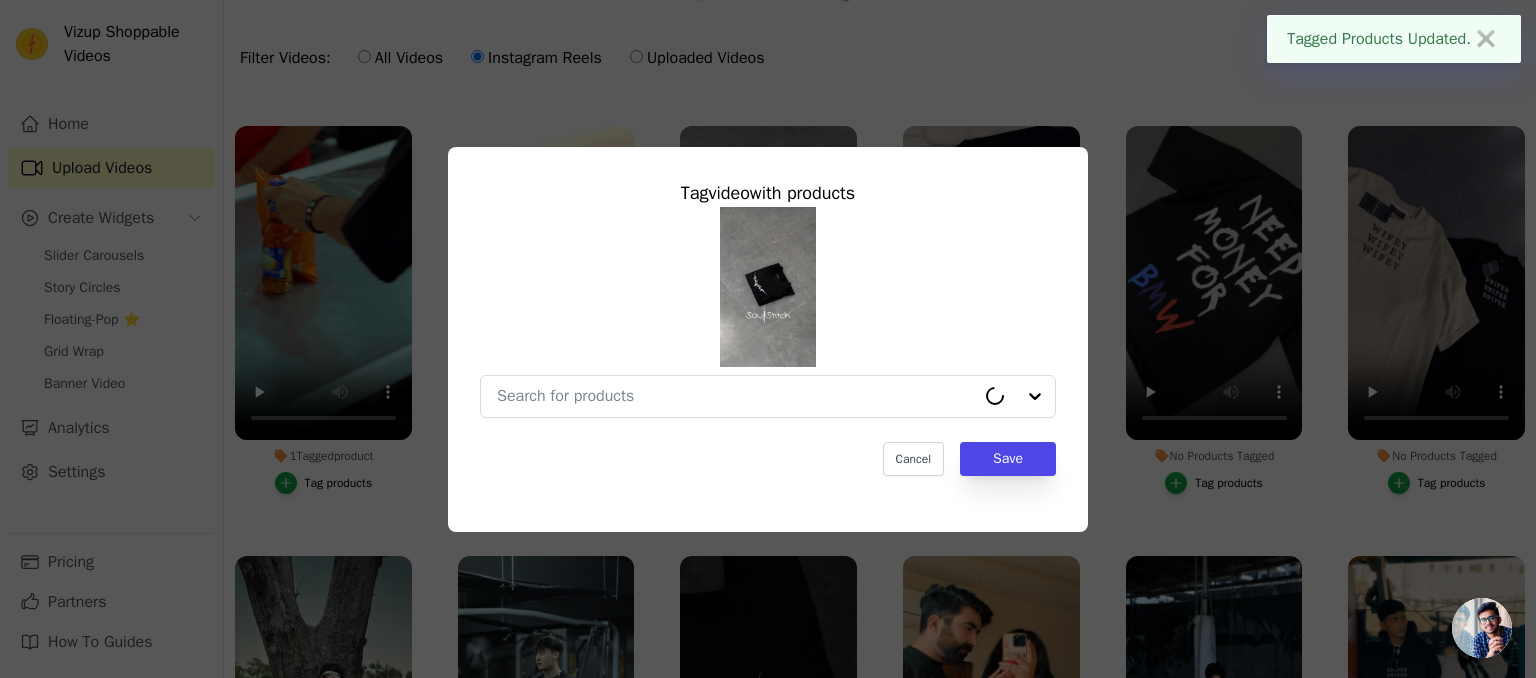 click at bounding box center (768, 287) 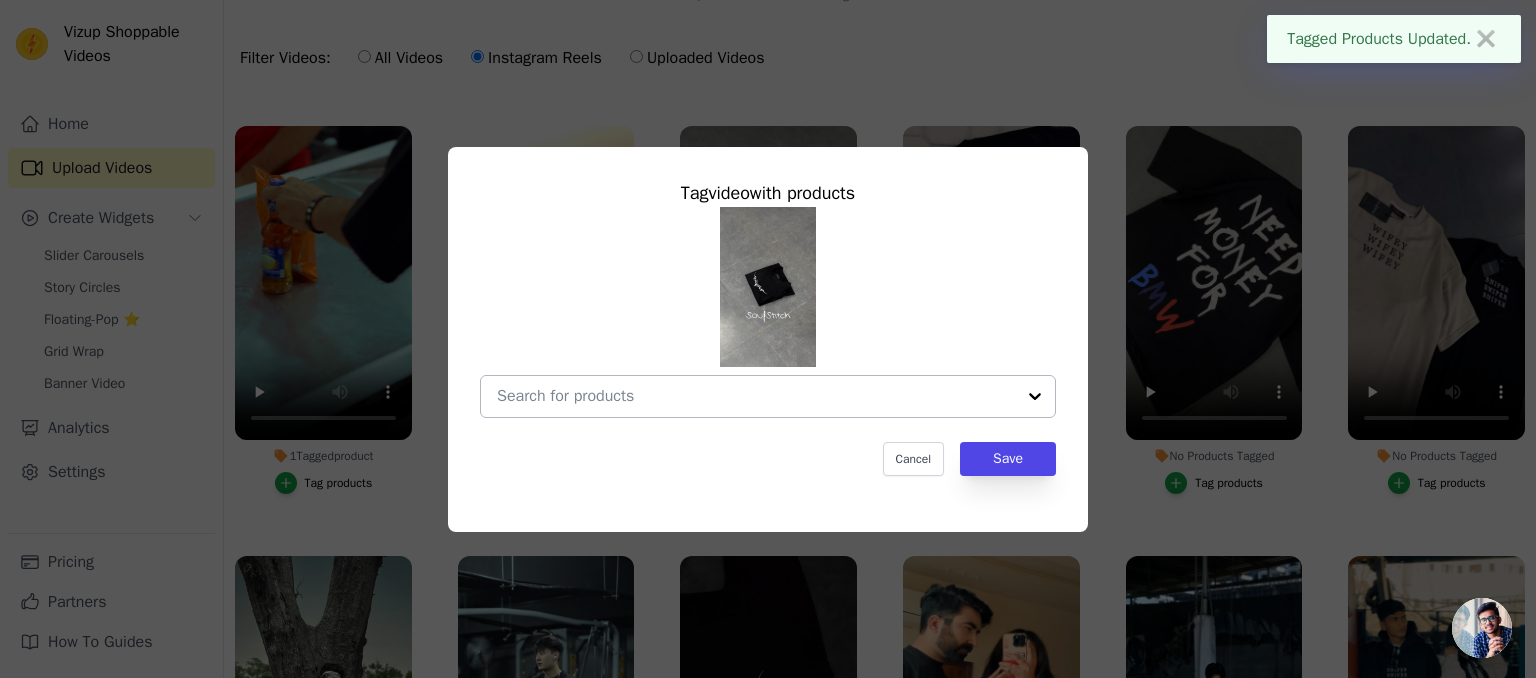 click at bounding box center [756, 396] 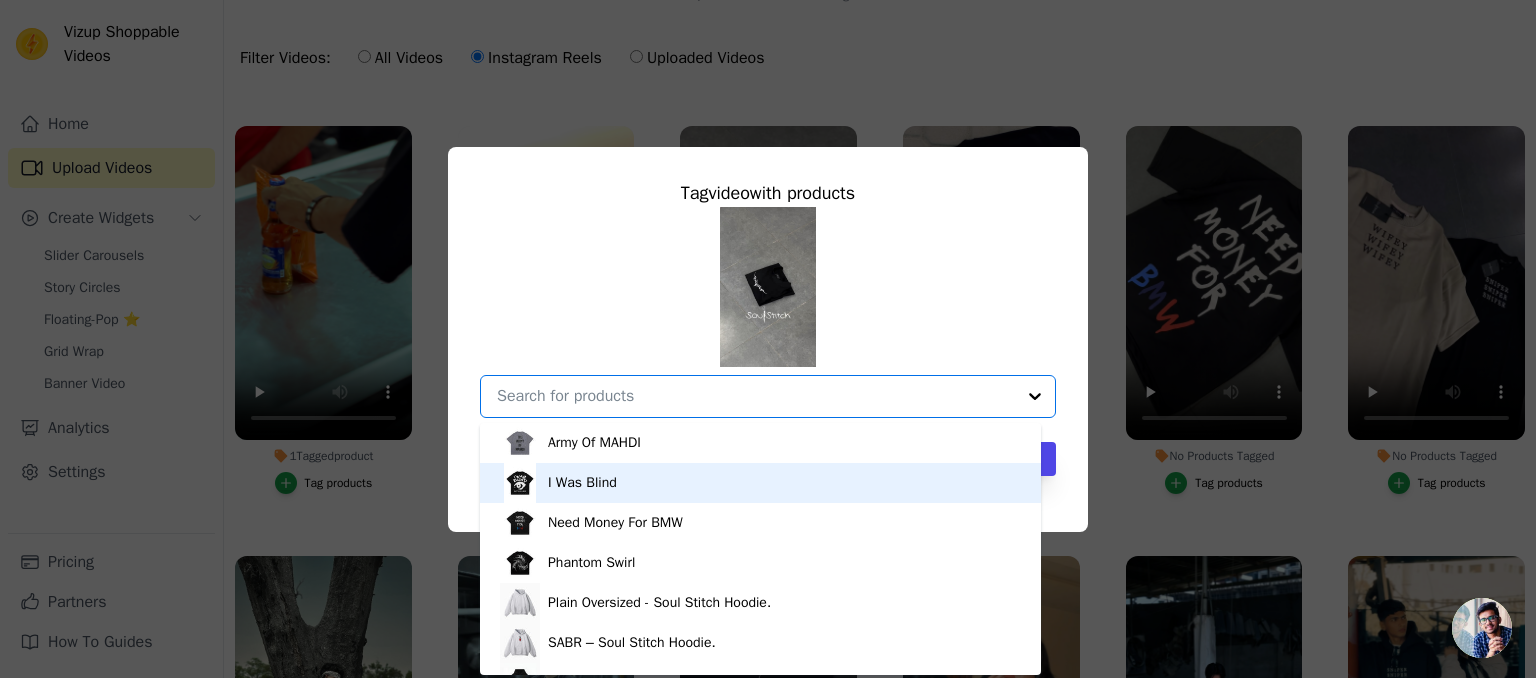 click on "I Was Blind" at bounding box center [760, 483] 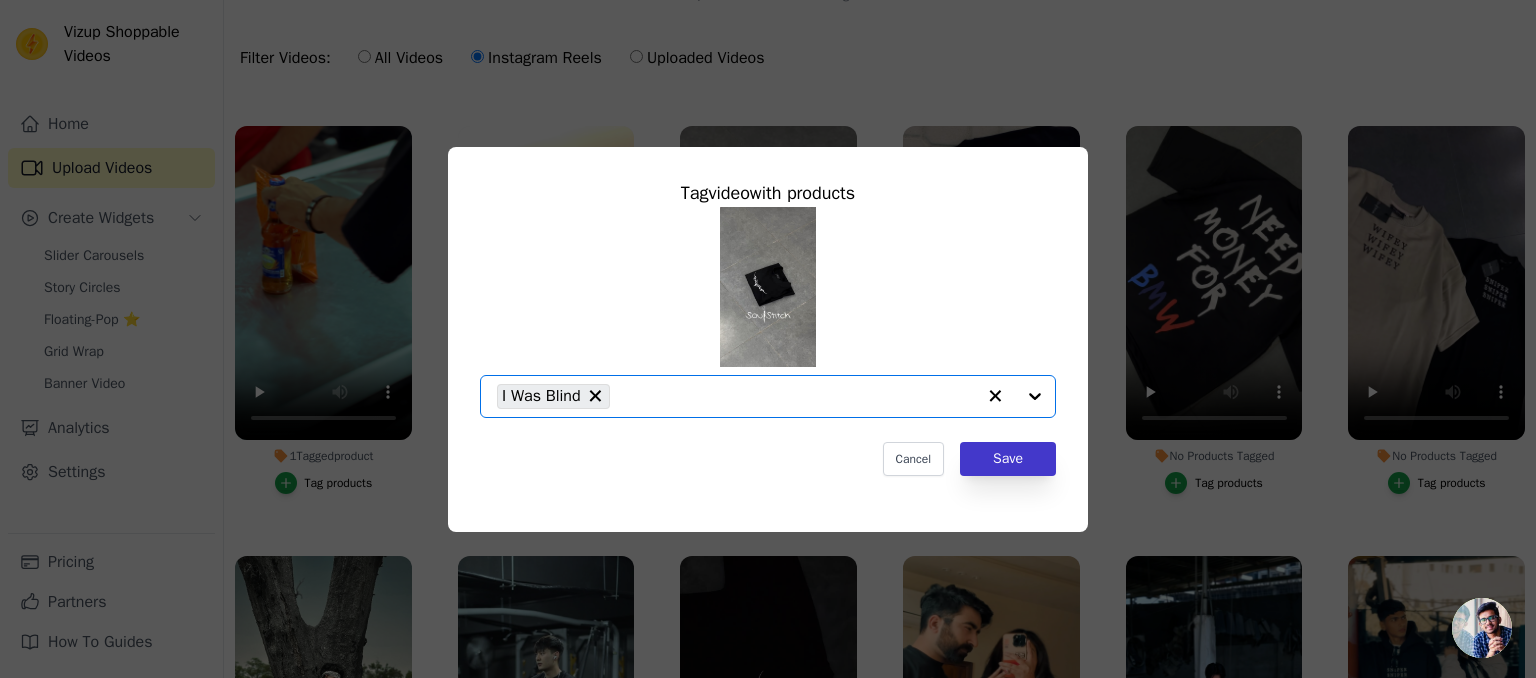 click on "Tag  video  with products       Option I Was Blind, selected.   Select is focused, type to refine list, press down to open the menu.     I Was Blind                   Cancel   Save" at bounding box center (768, 327) 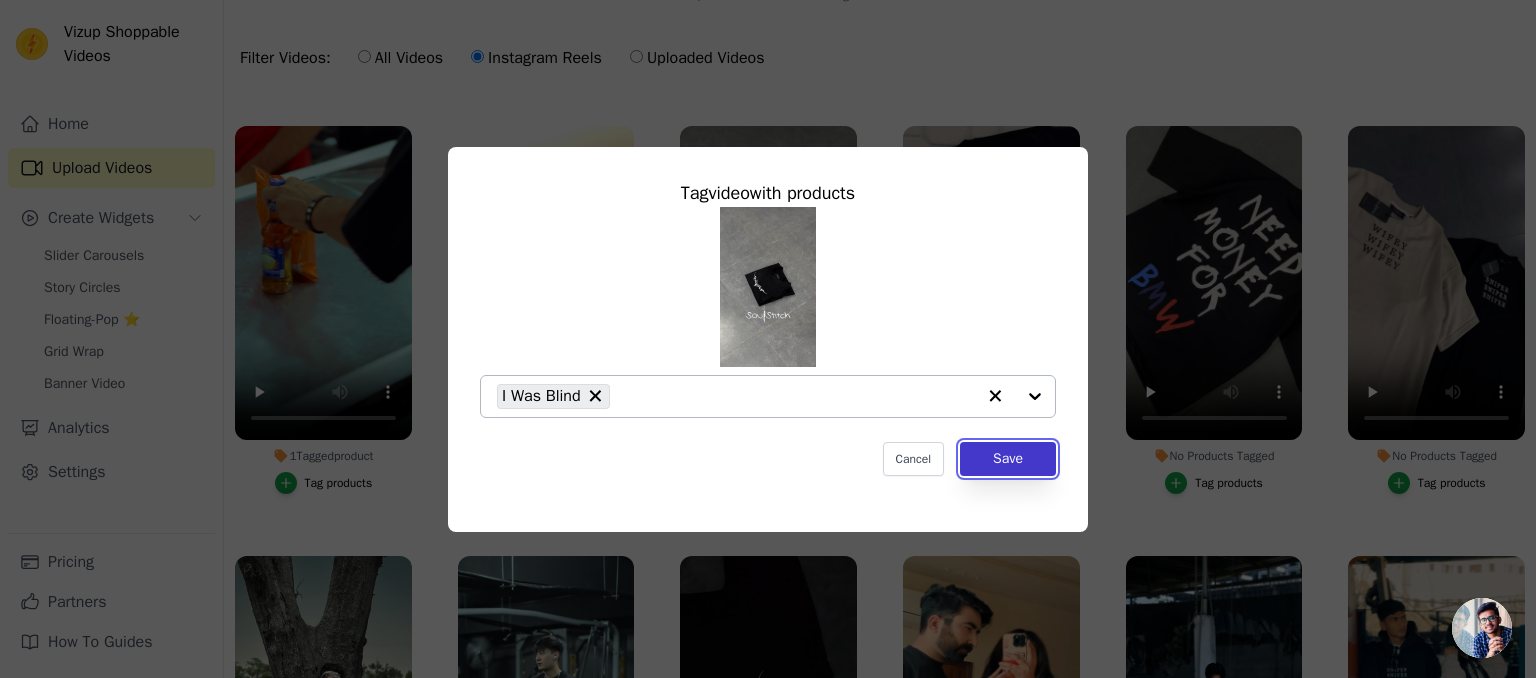 click on "Save" at bounding box center [1008, 459] 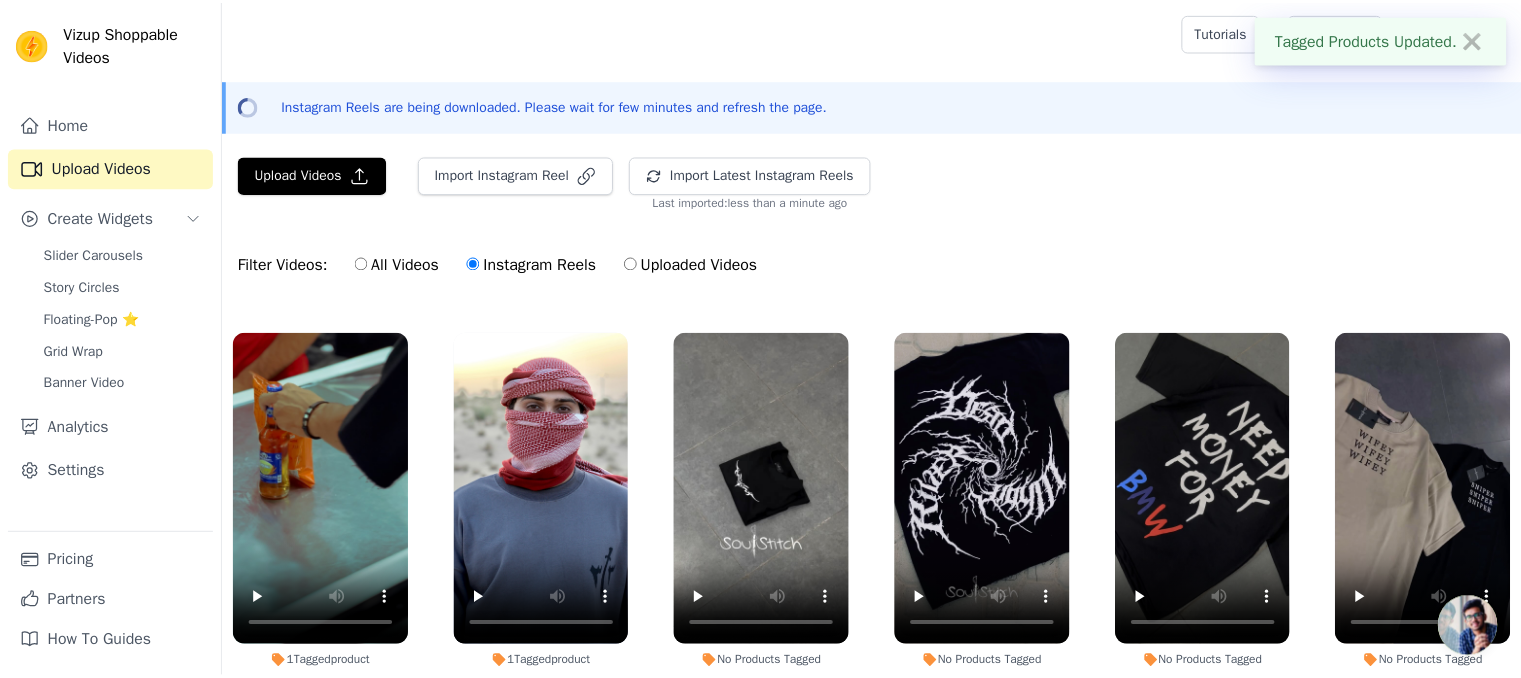 scroll, scrollTop: 207, scrollLeft: 0, axis: vertical 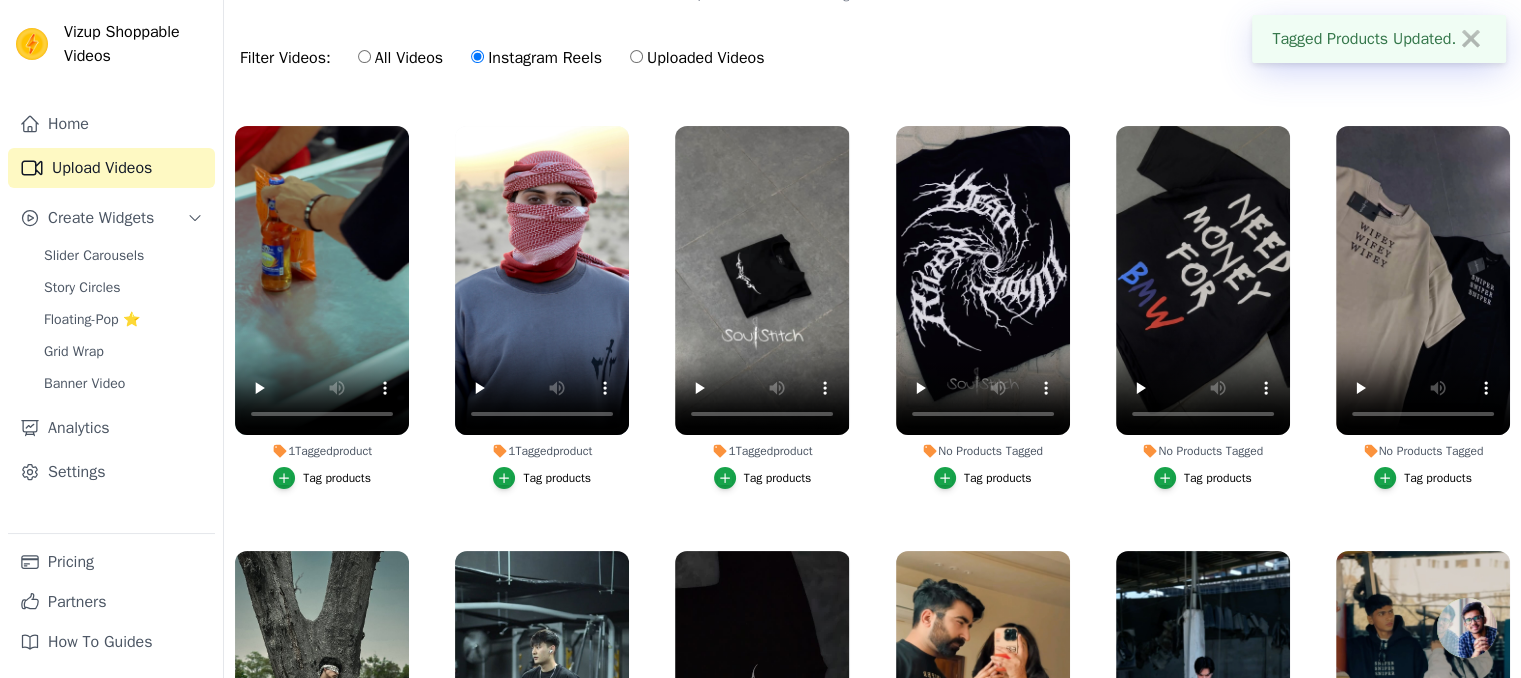 click on "Tag products" at bounding box center [998, 478] 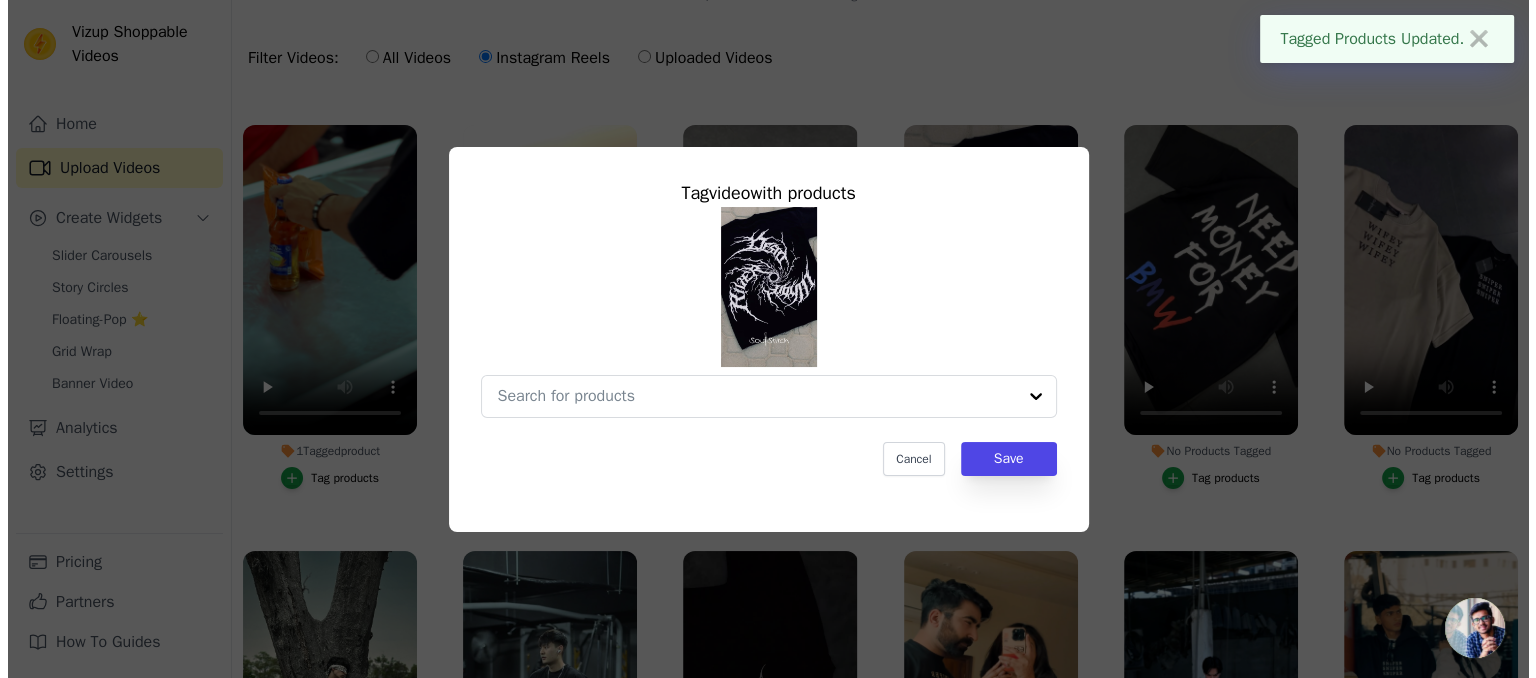 scroll, scrollTop: 0, scrollLeft: 0, axis: both 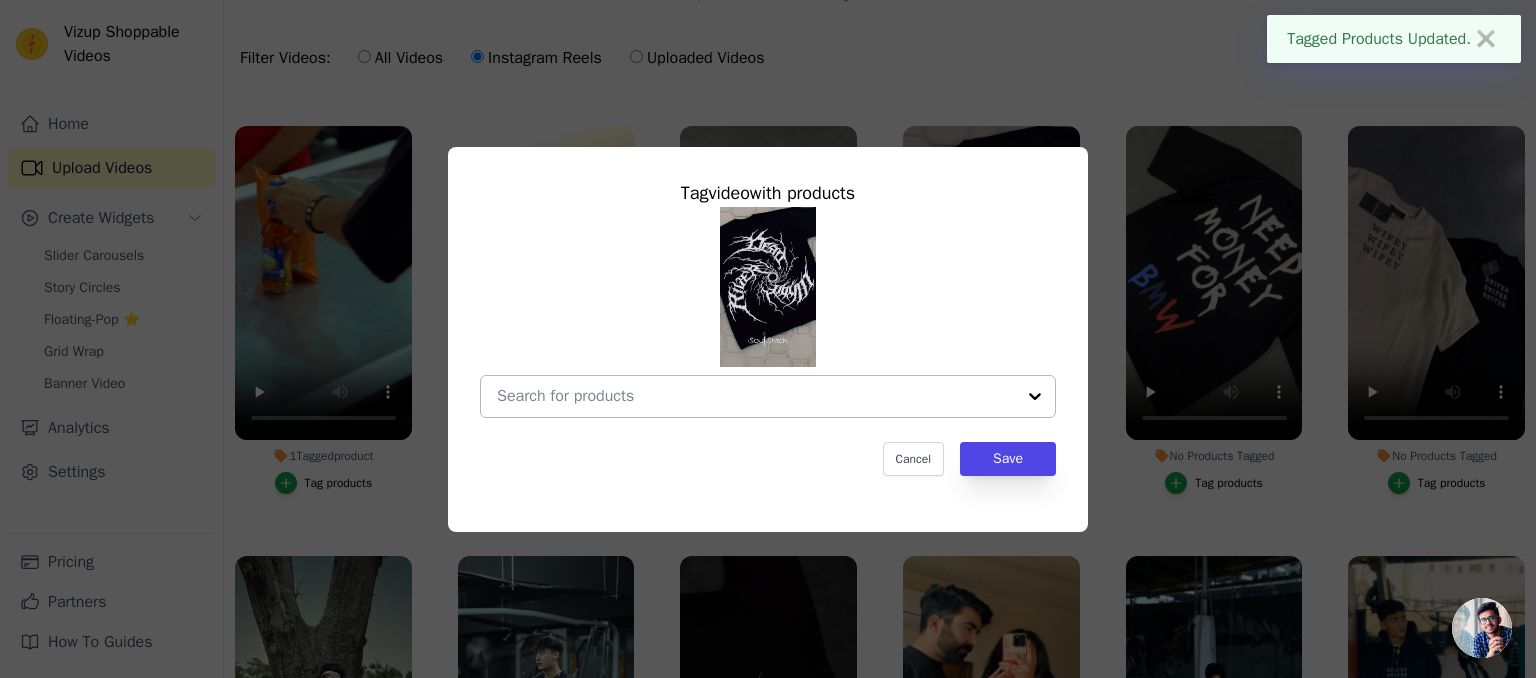 click at bounding box center [768, 312] 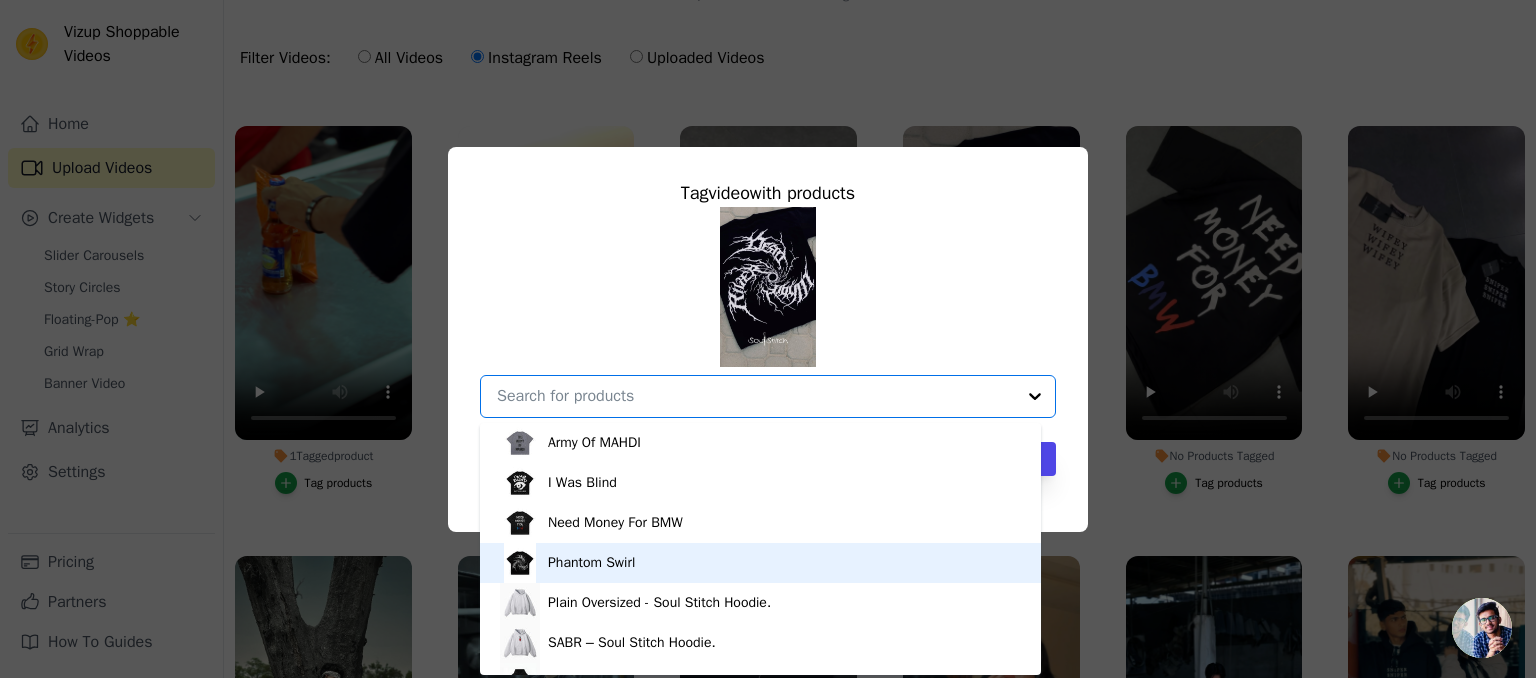 click on "Phantom Swirl" at bounding box center [760, 563] 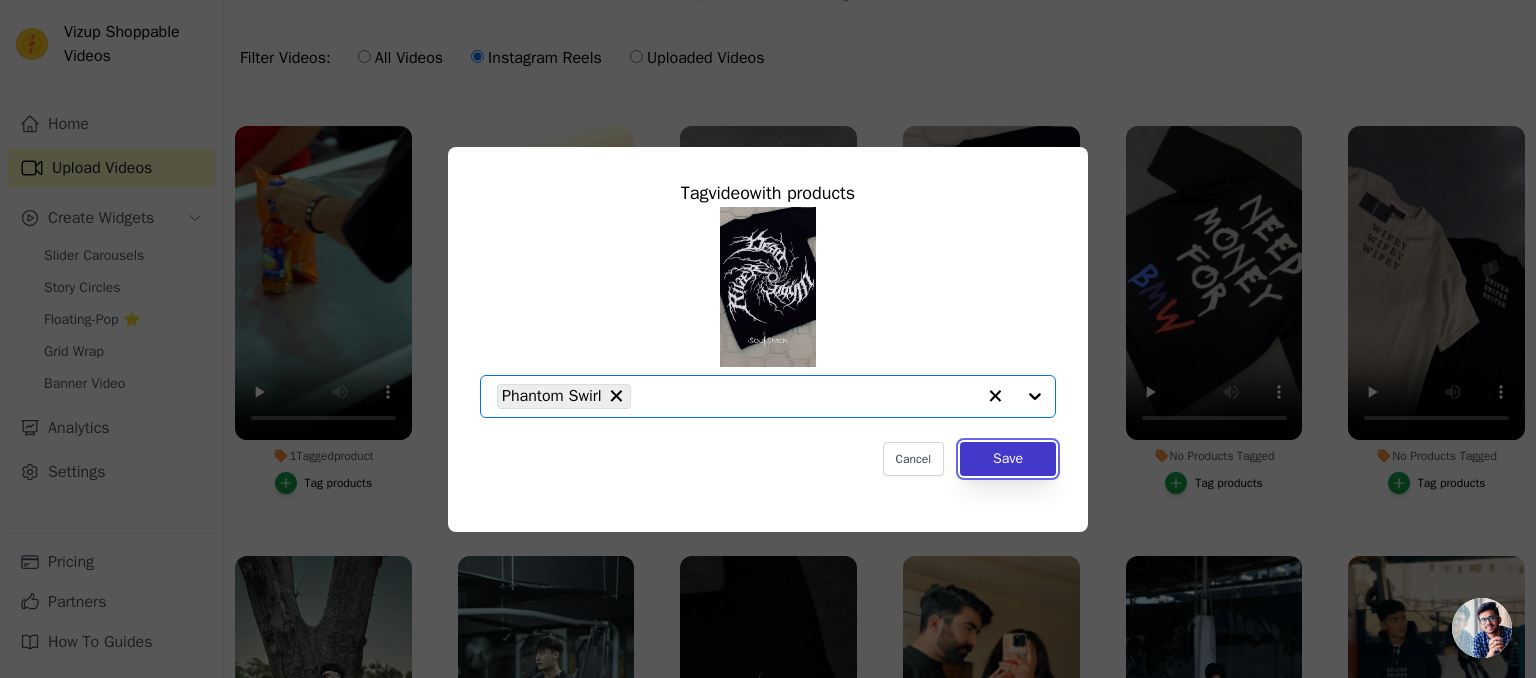 click on "Save" at bounding box center [1008, 459] 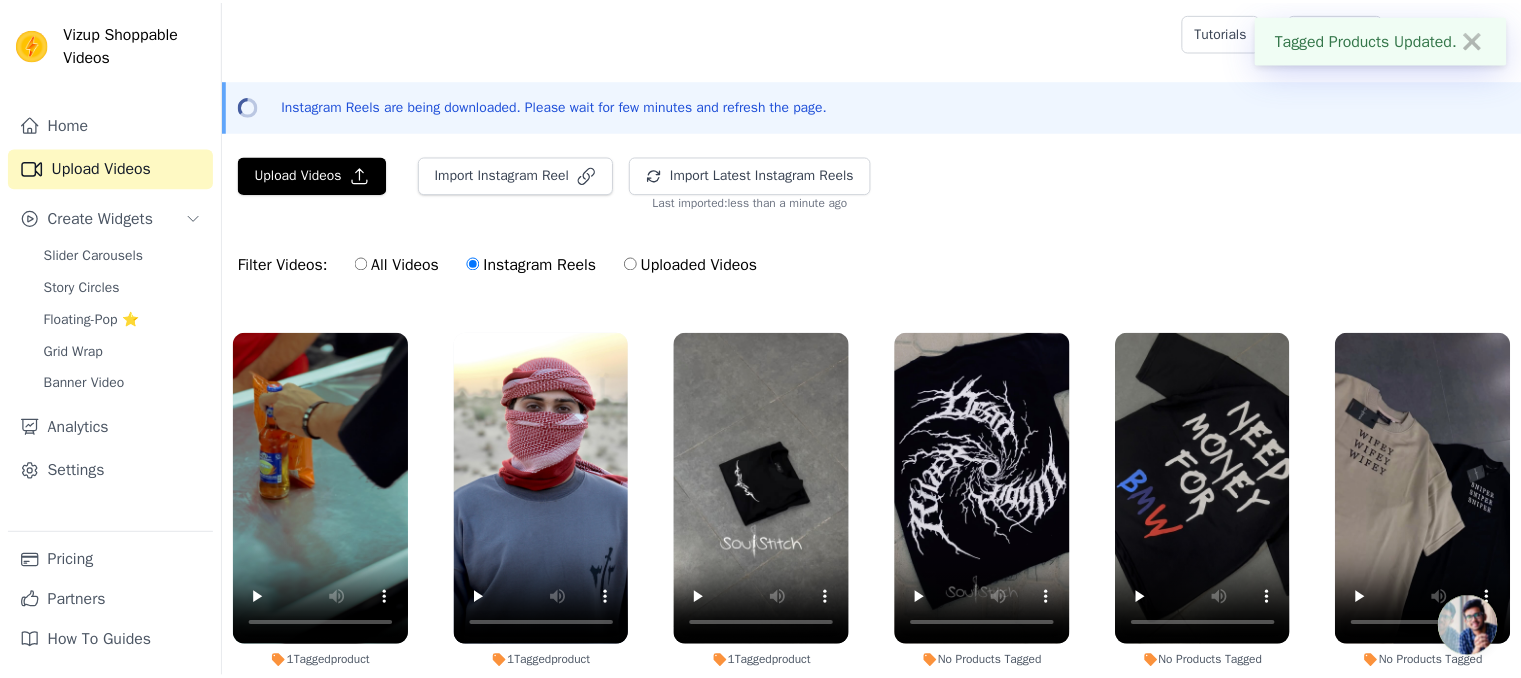 scroll, scrollTop: 207, scrollLeft: 0, axis: vertical 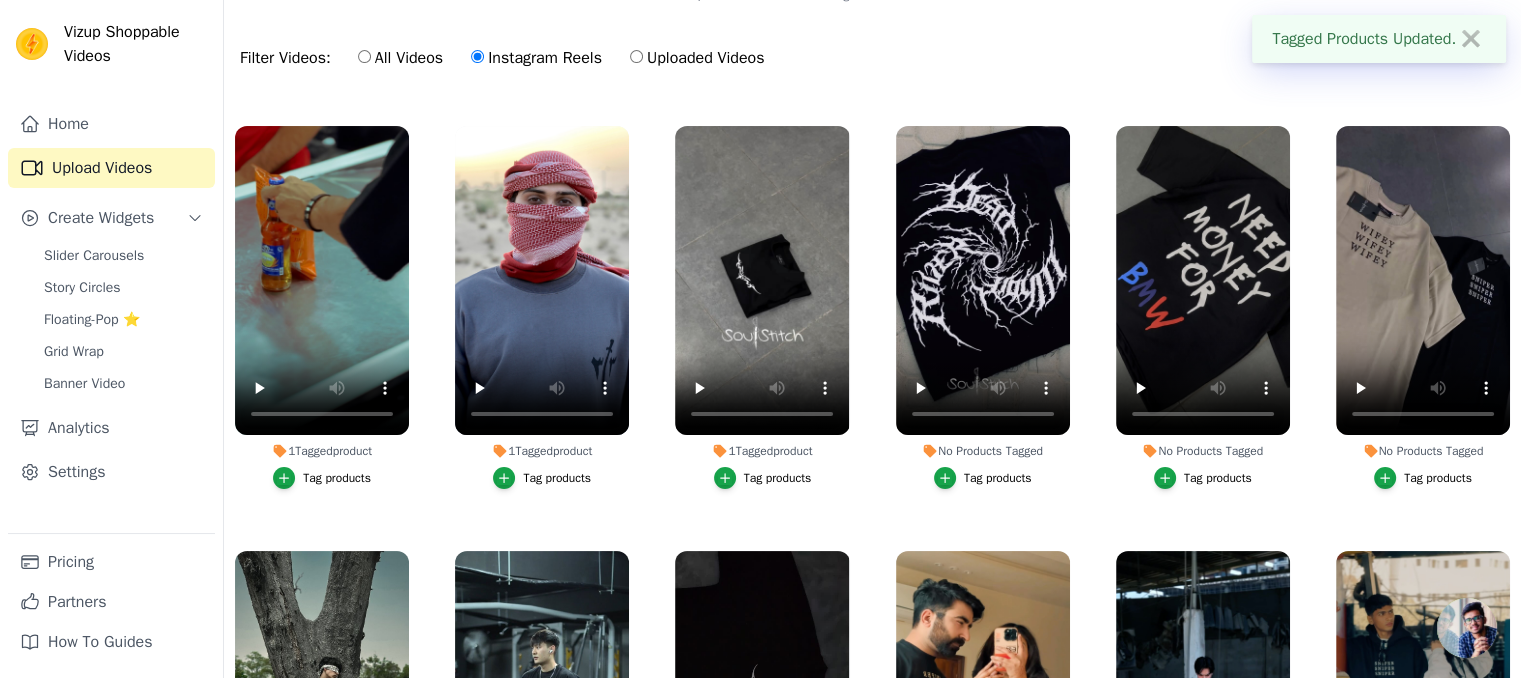 click on "Tag products" at bounding box center (1218, 478) 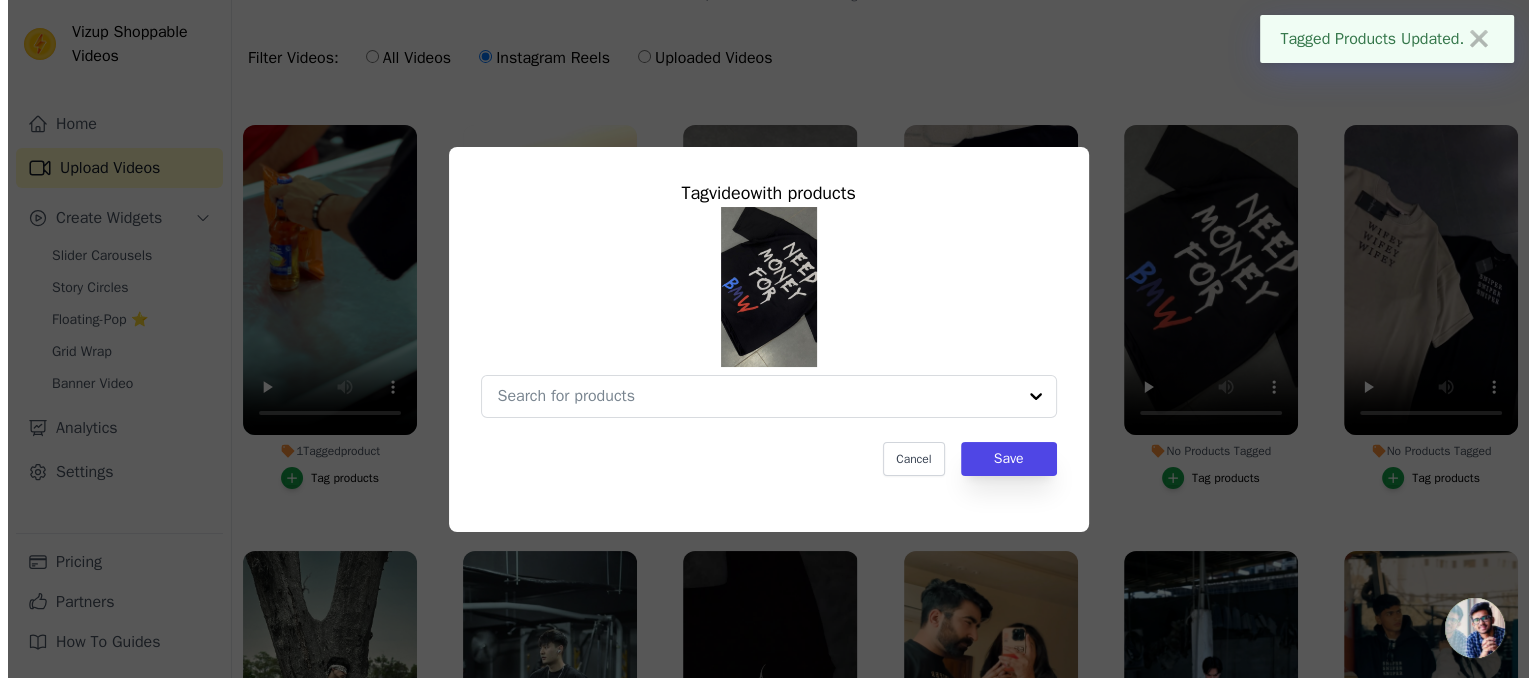 scroll, scrollTop: 0, scrollLeft: 0, axis: both 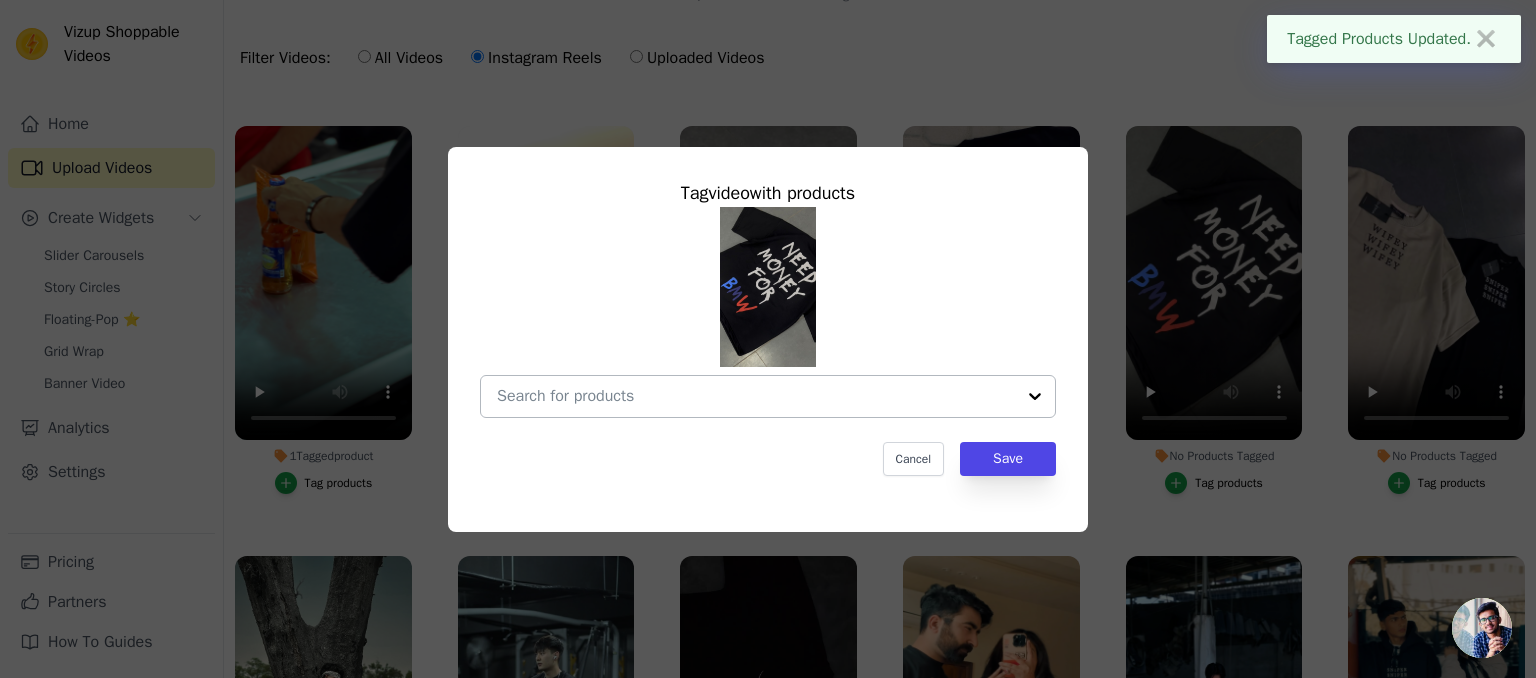 click at bounding box center (756, 396) 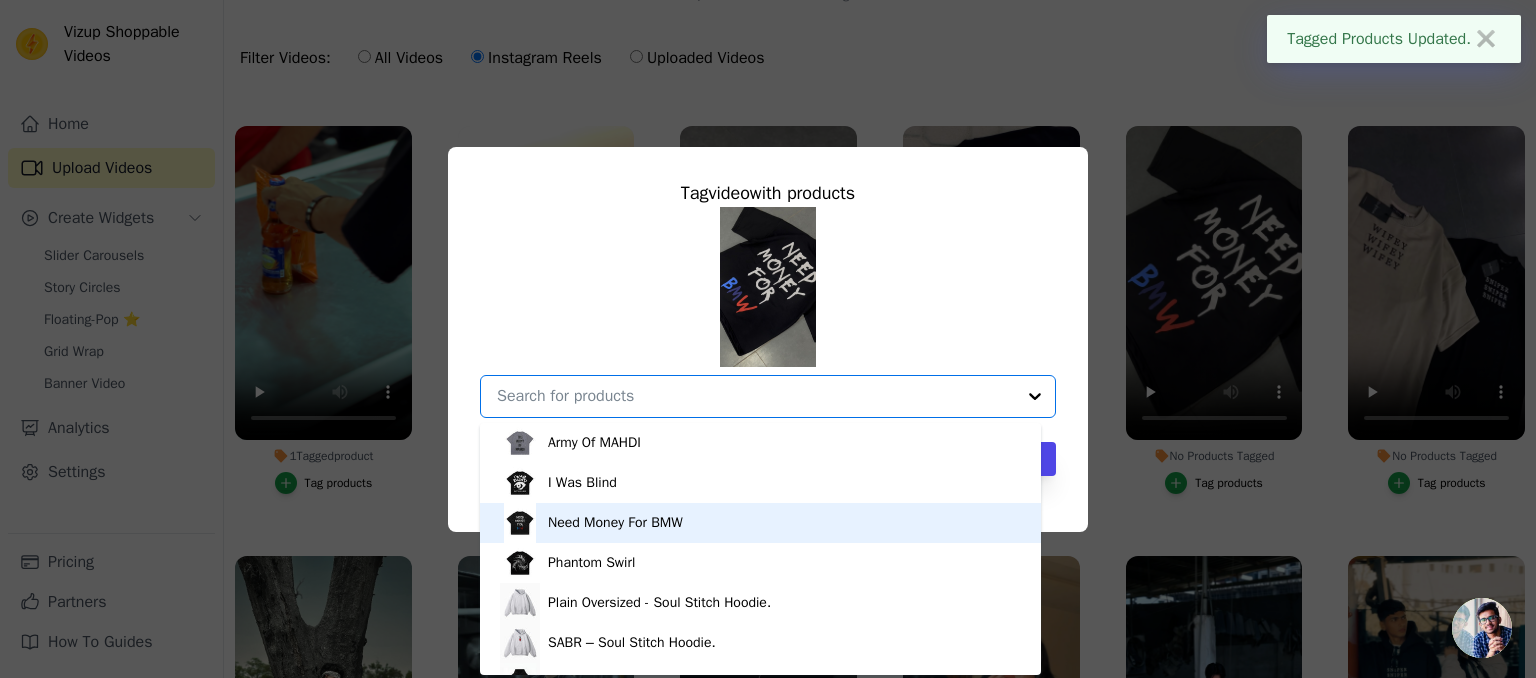 drag, startPoint x: 632, startPoint y: 487, endPoint x: 628, endPoint y: 513, distance: 26.305893 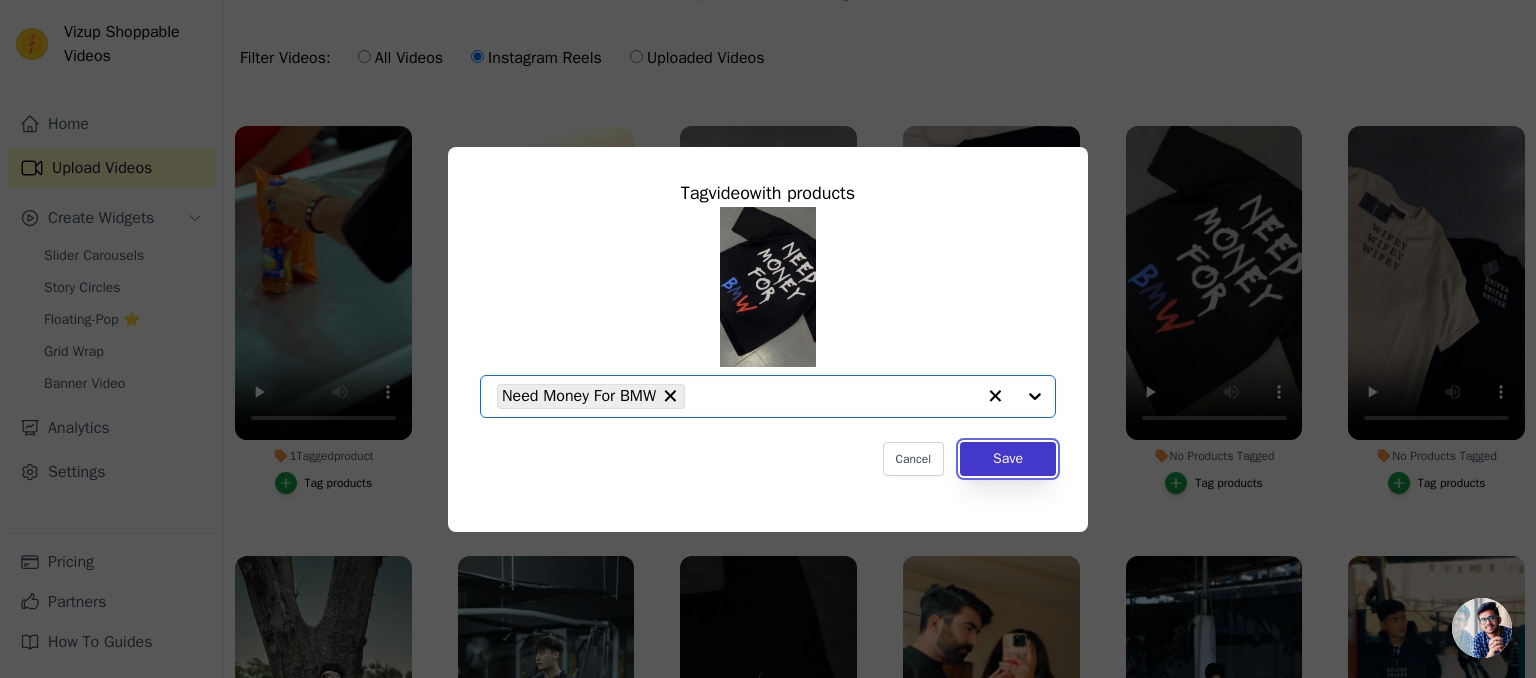 click on "Save" at bounding box center (1008, 459) 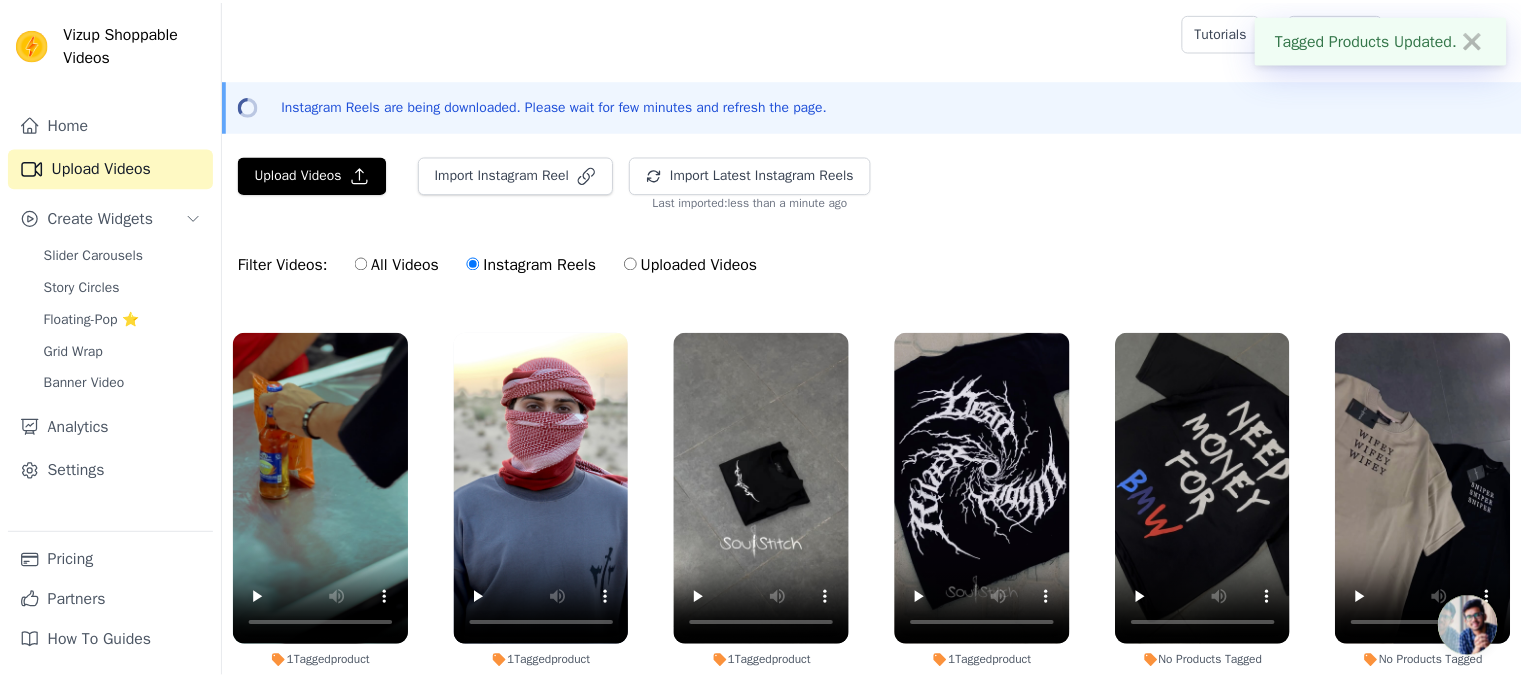 scroll, scrollTop: 207, scrollLeft: 0, axis: vertical 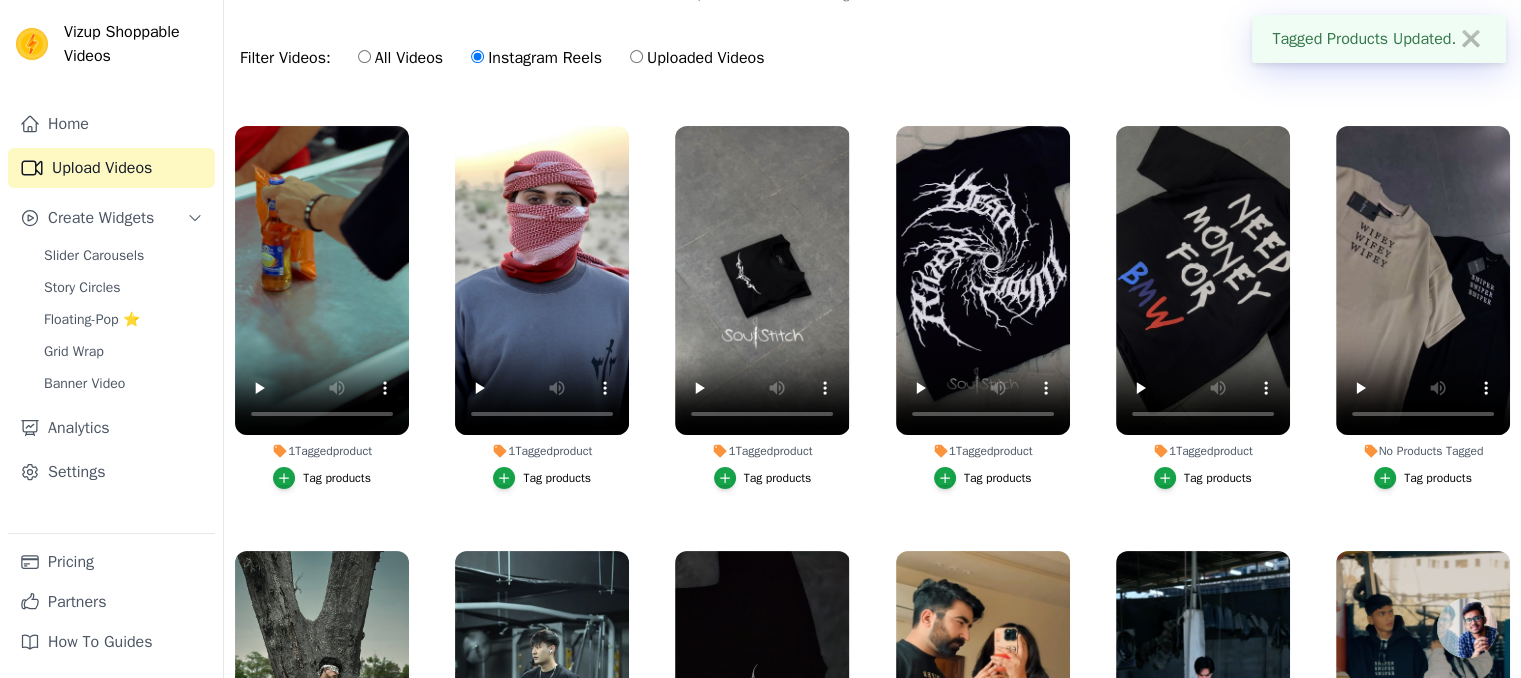 click on "Tag products" at bounding box center [1423, 478] 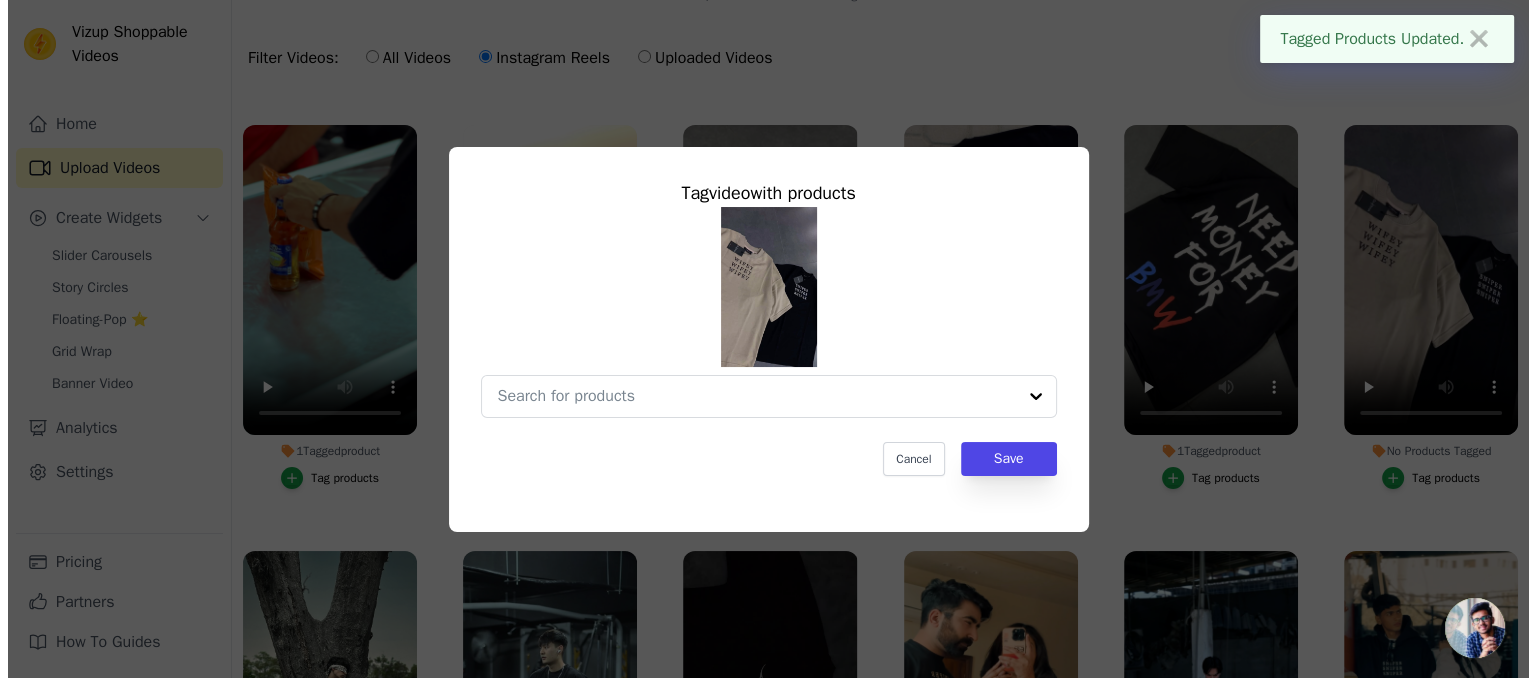 scroll, scrollTop: 0, scrollLeft: 0, axis: both 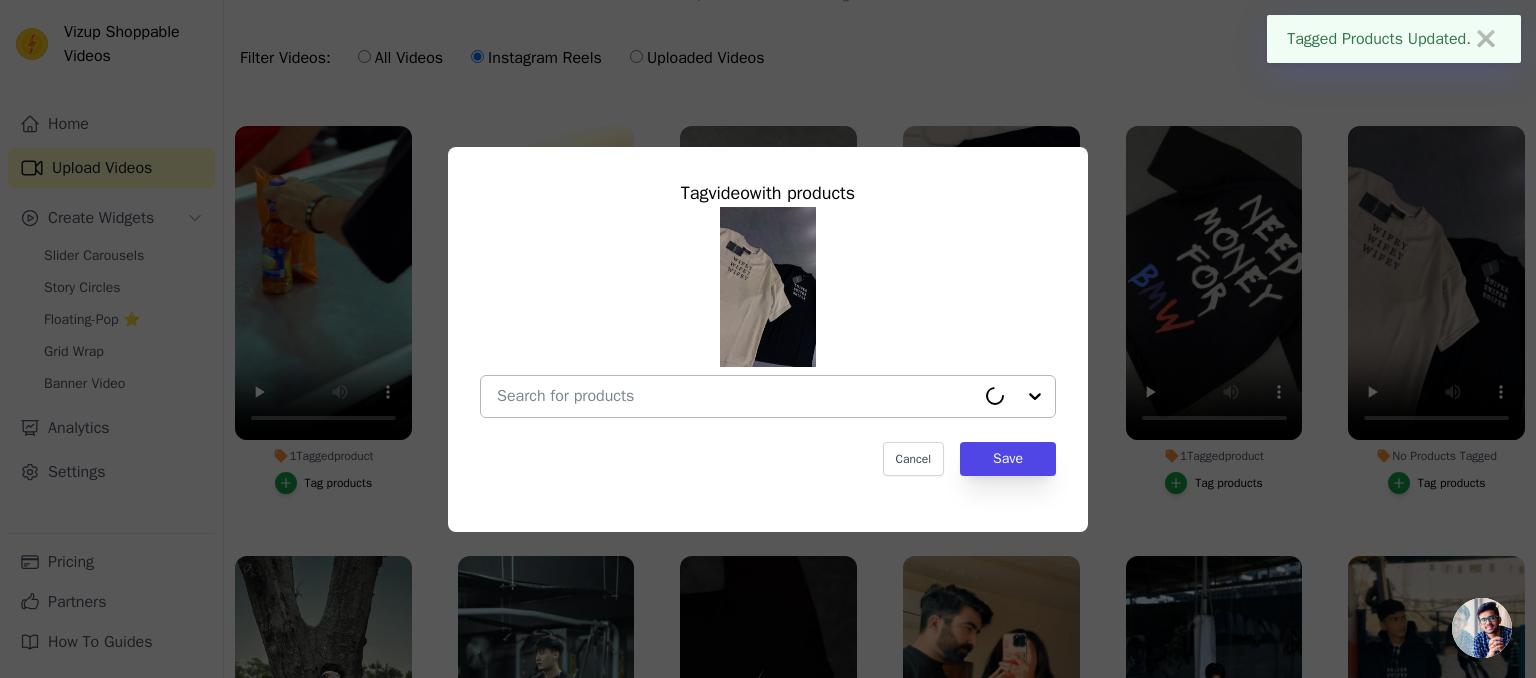 click on "No Products Tagged     Tag  video  with products                         Cancel   Save     Tag products" at bounding box center (736, 396) 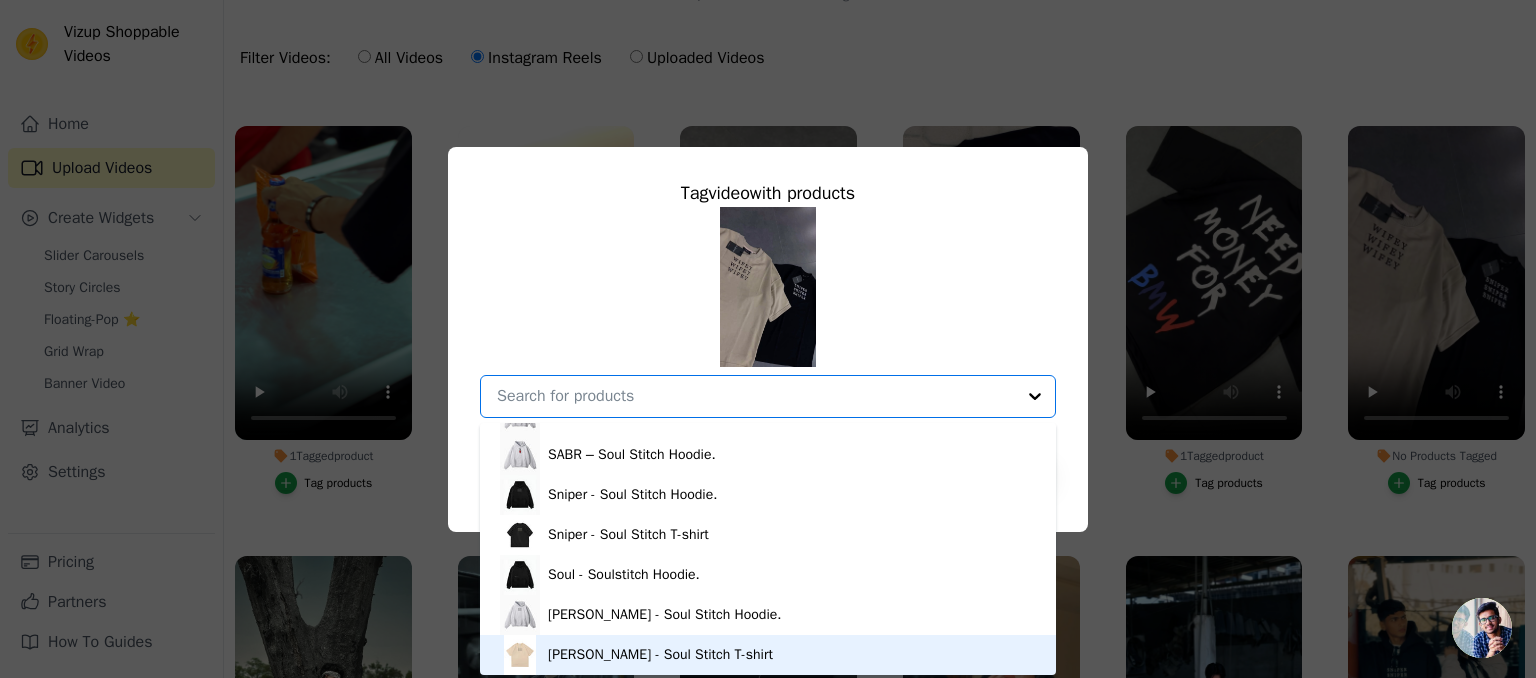 click on "Wifey - Soul Stitch T-shirt" at bounding box center [660, 655] 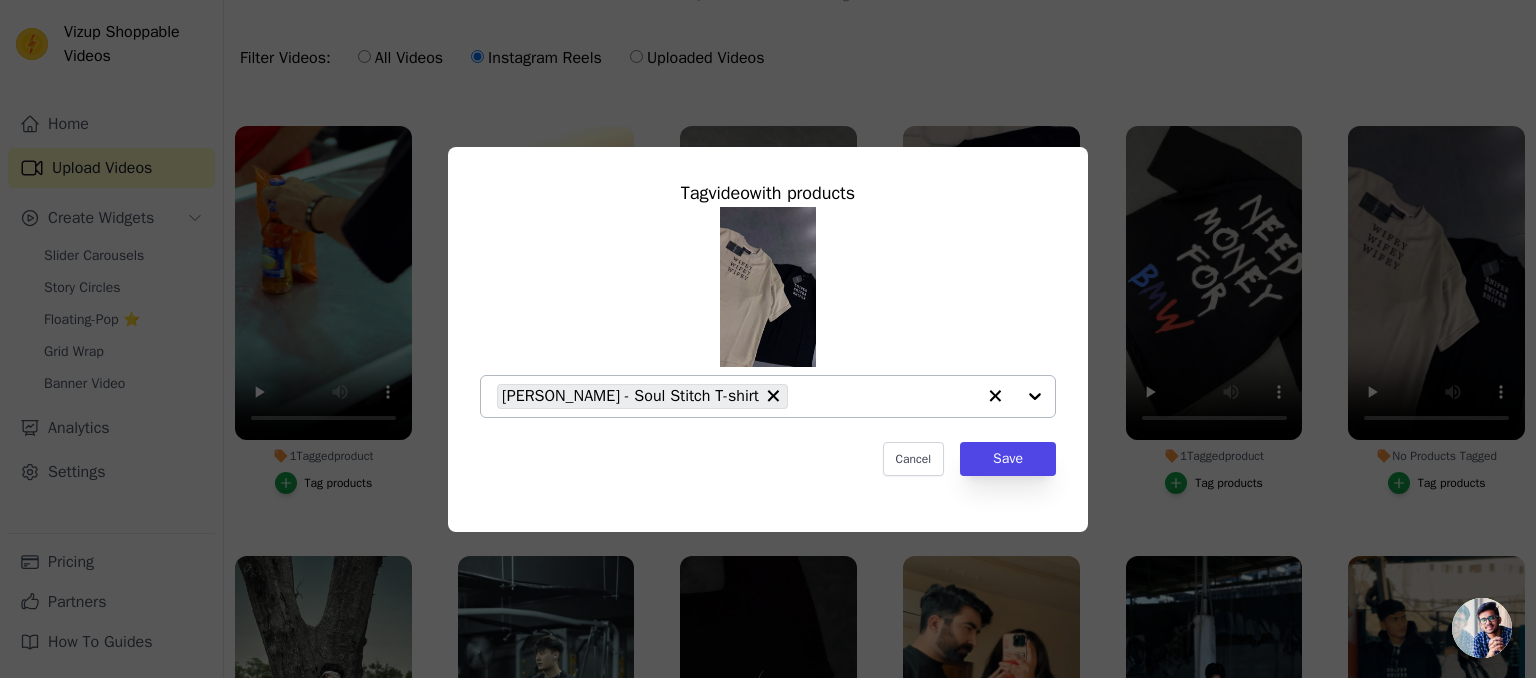 click on "Wifey - Soul Stitch T-shirt" at bounding box center (736, 396) 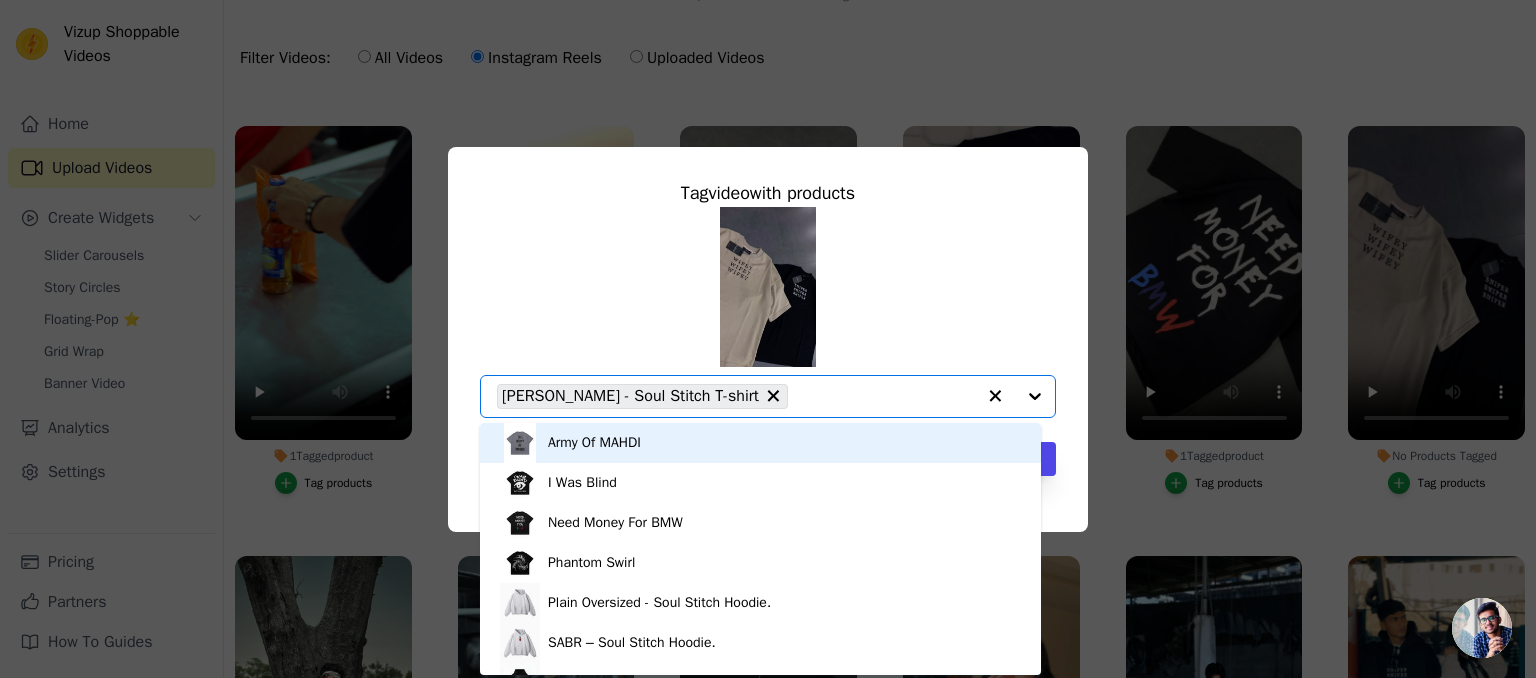 click on "Wifey - Soul Stitch T-shirt" at bounding box center (736, 396) 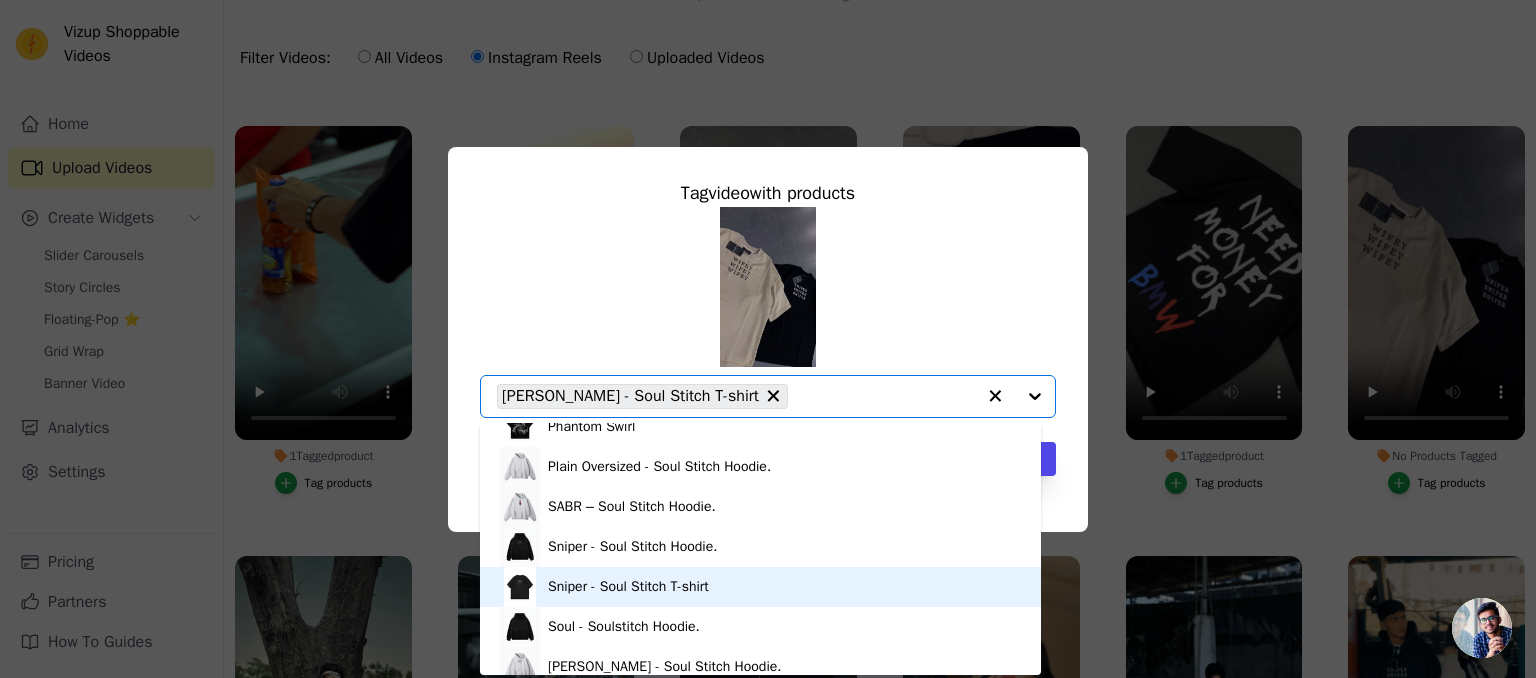 click on "Sniper - Soul Stitch T-shirt" at bounding box center (628, 587) 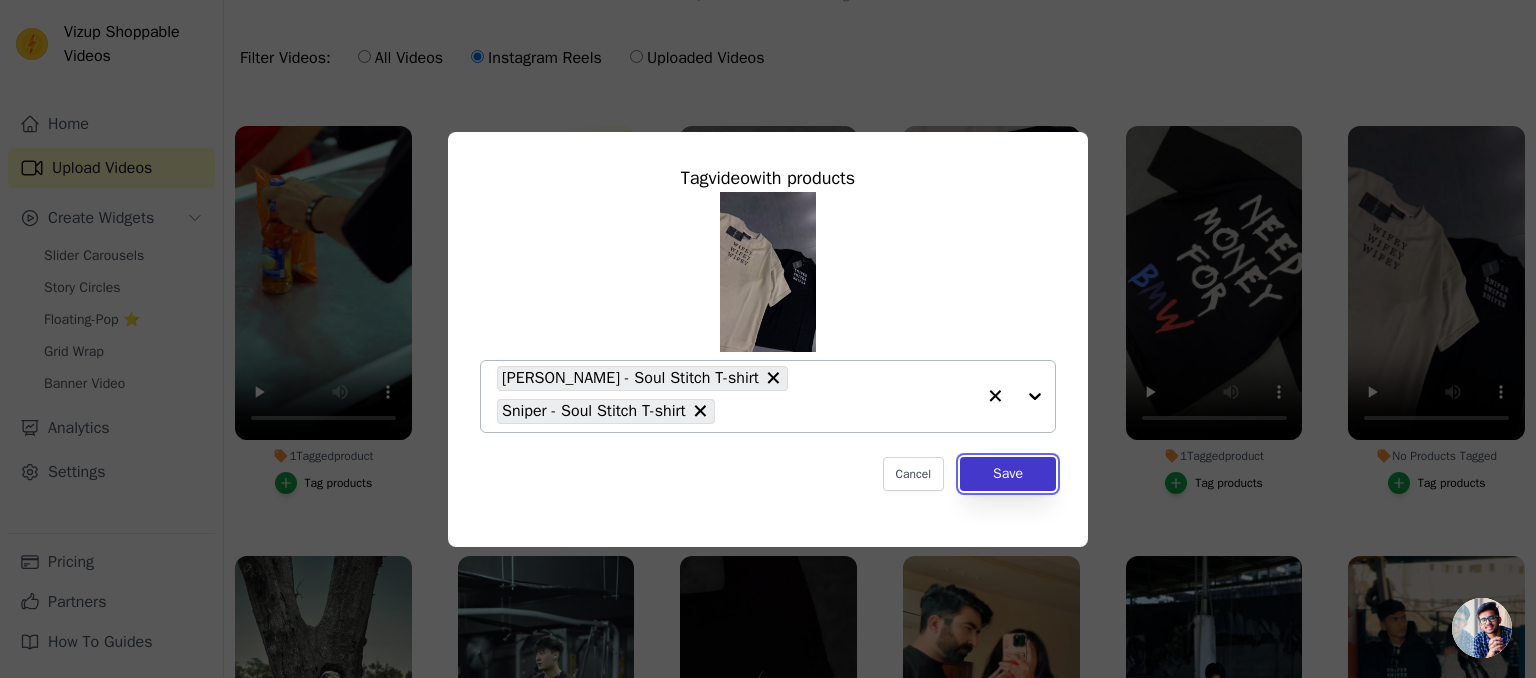 click on "Save" at bounding box center (1008, 474) 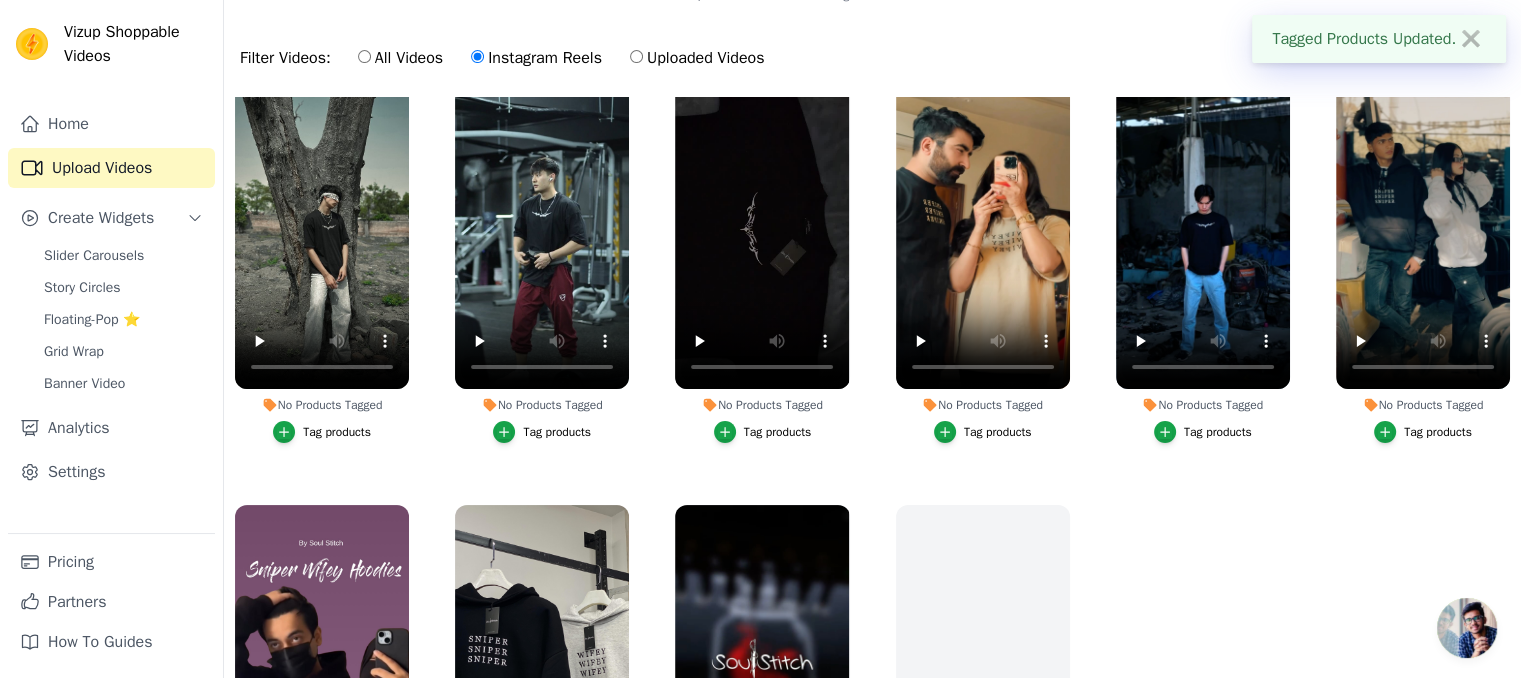 click on "No Products Tagged       Tag products" at bounding box center (1423, 261) 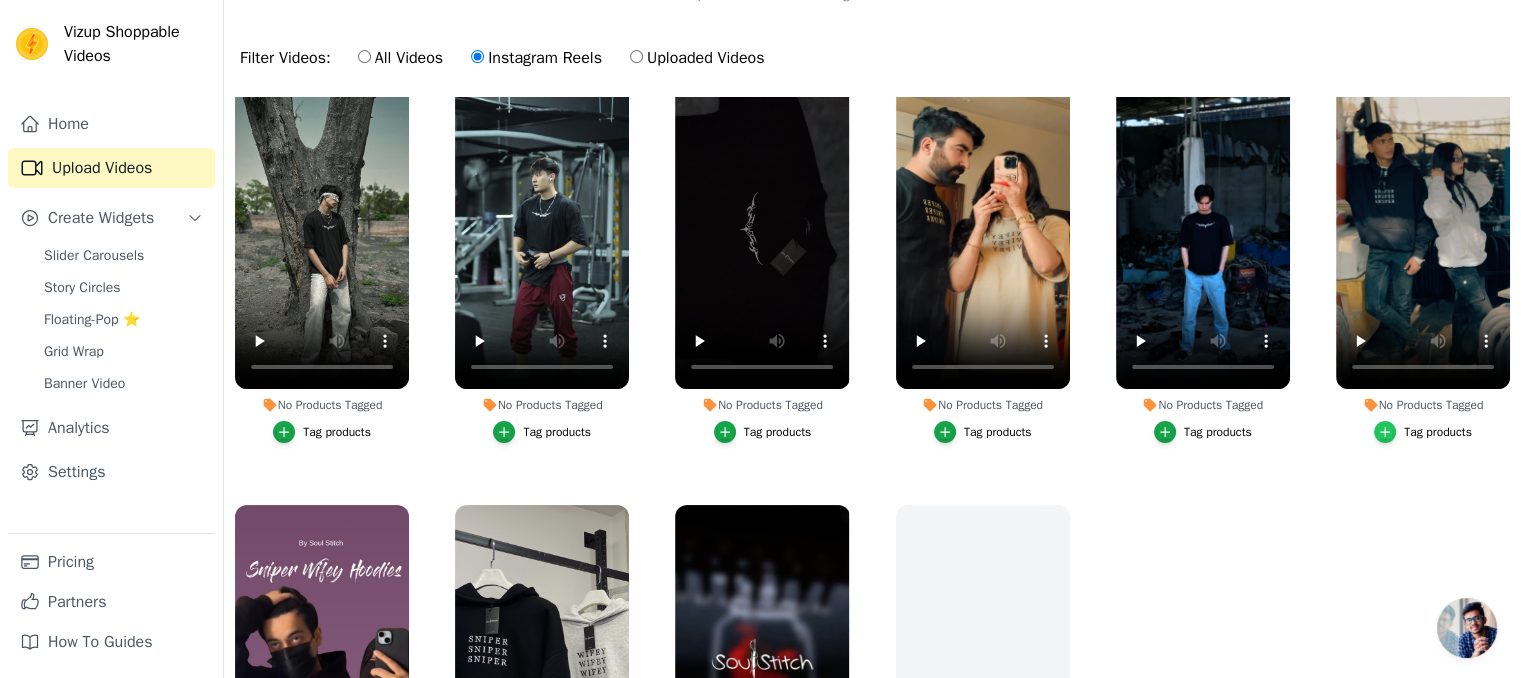 click 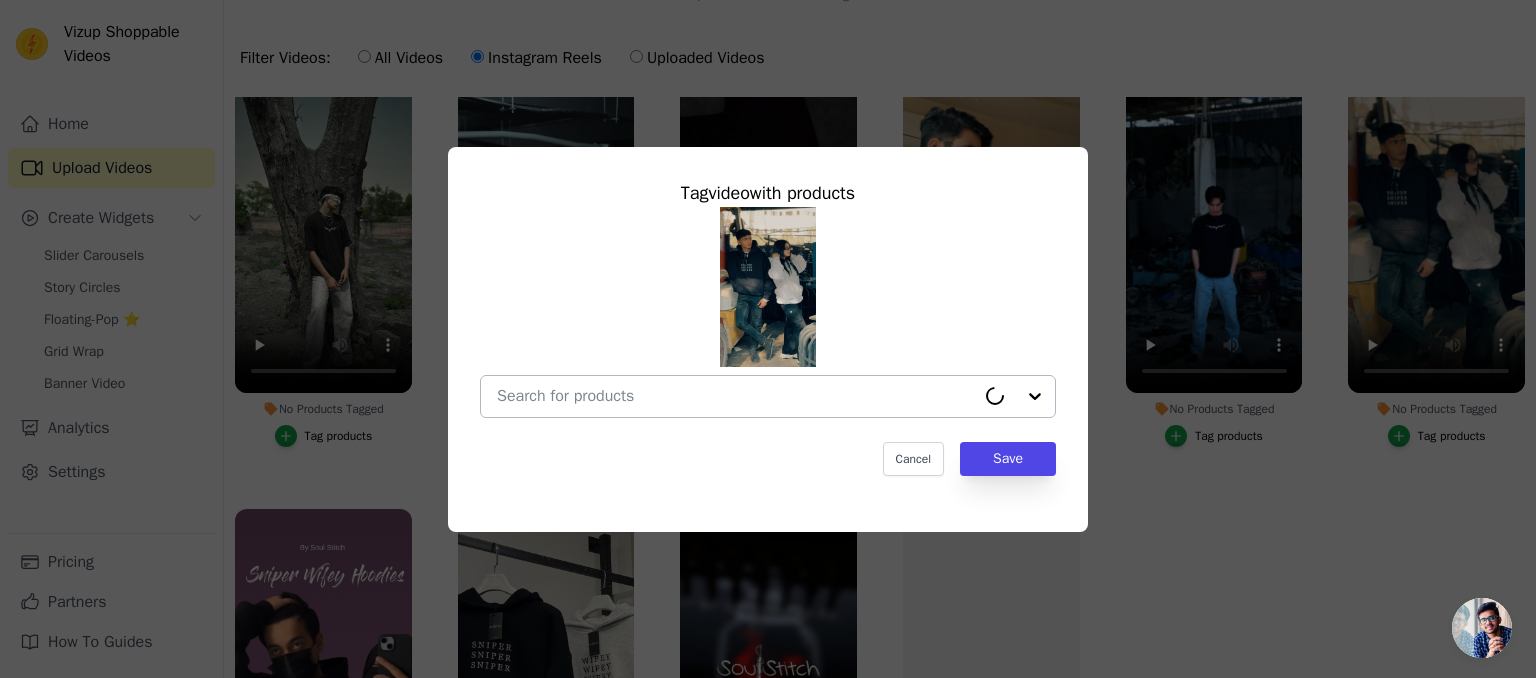 click on "No Products Tagged     Tag  video  with products                         Cancel   Save     Tag products" at bounding box center [736, 396] 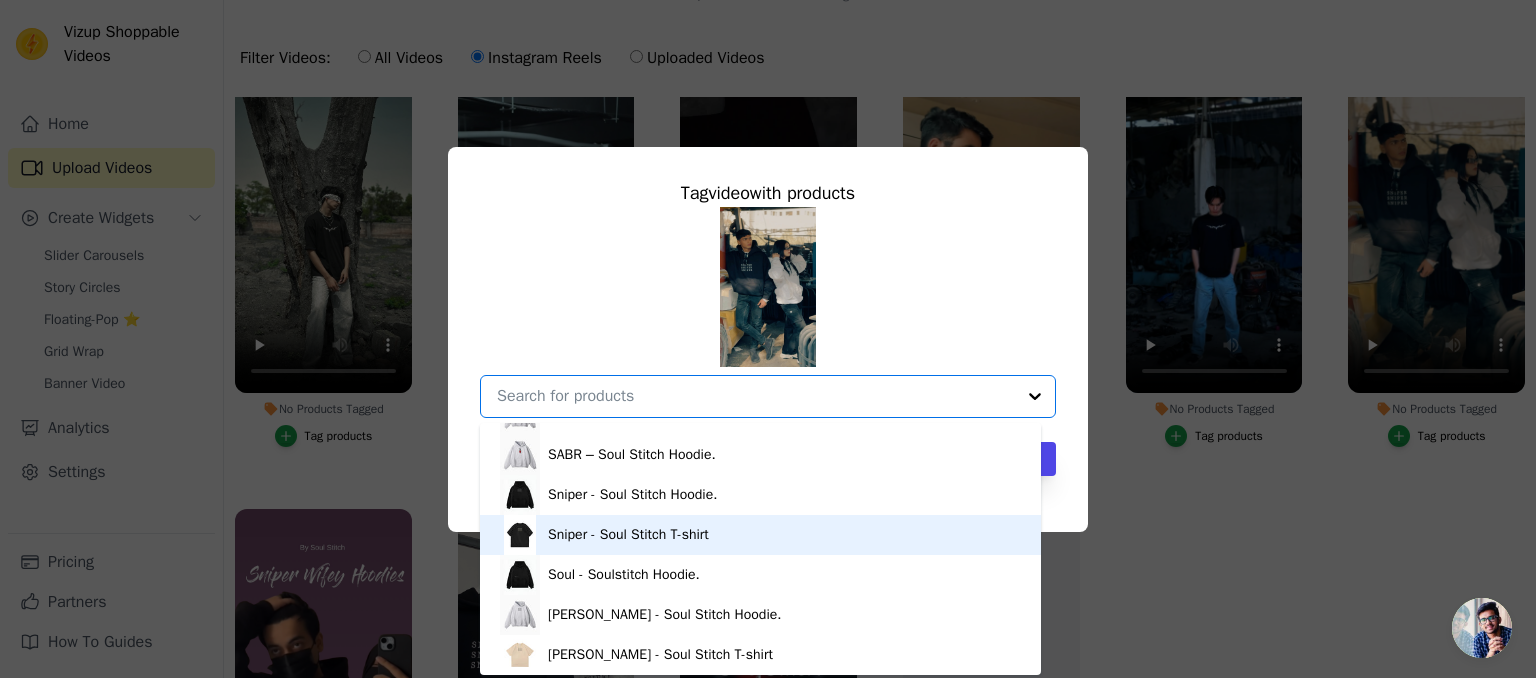 click on "Sniper - Soul Stitch T-shirt" at bounding box center (628, 535) 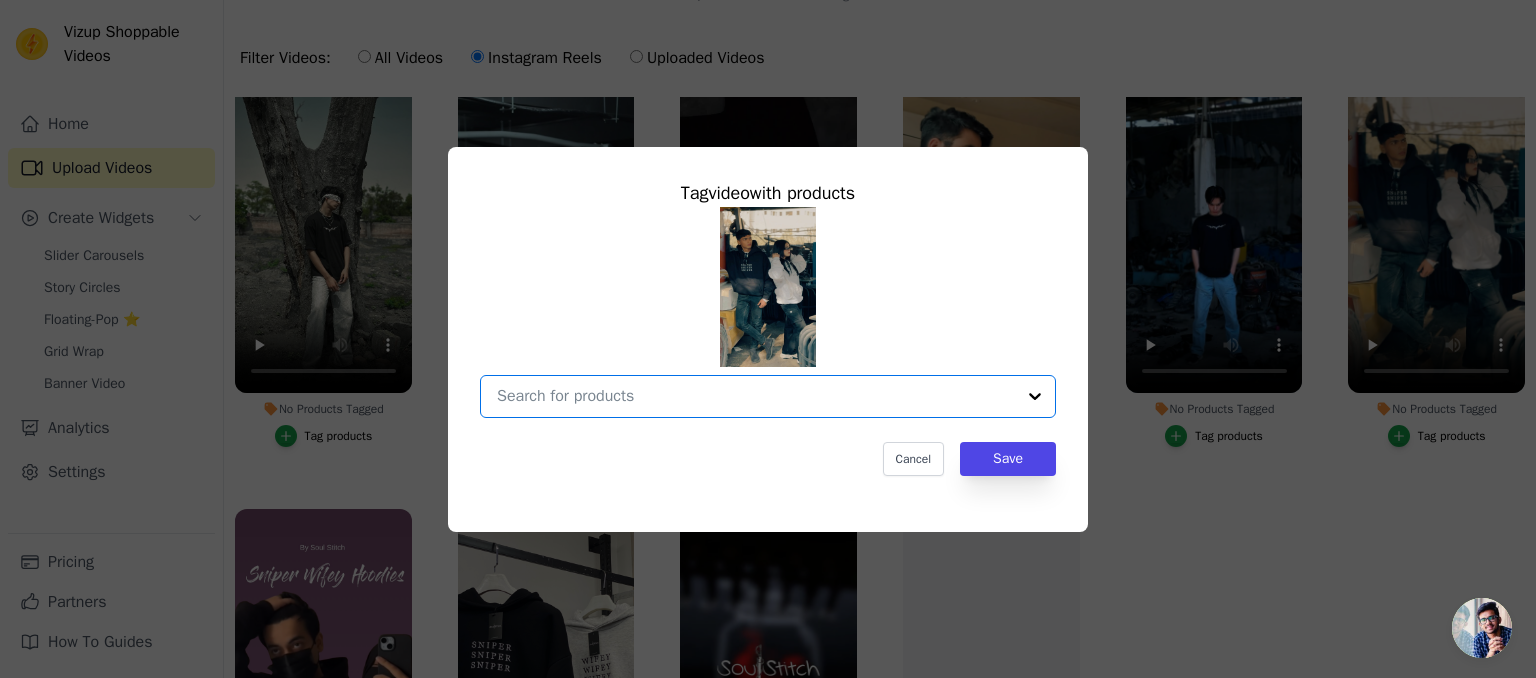 click on "No Products Tagged     Tag  video  with products       Option undefined, selected.   Select is focused, type to refine list, press down to open the menu.                   Cancel   Save     Tag products" at bounding box center (756, 396) 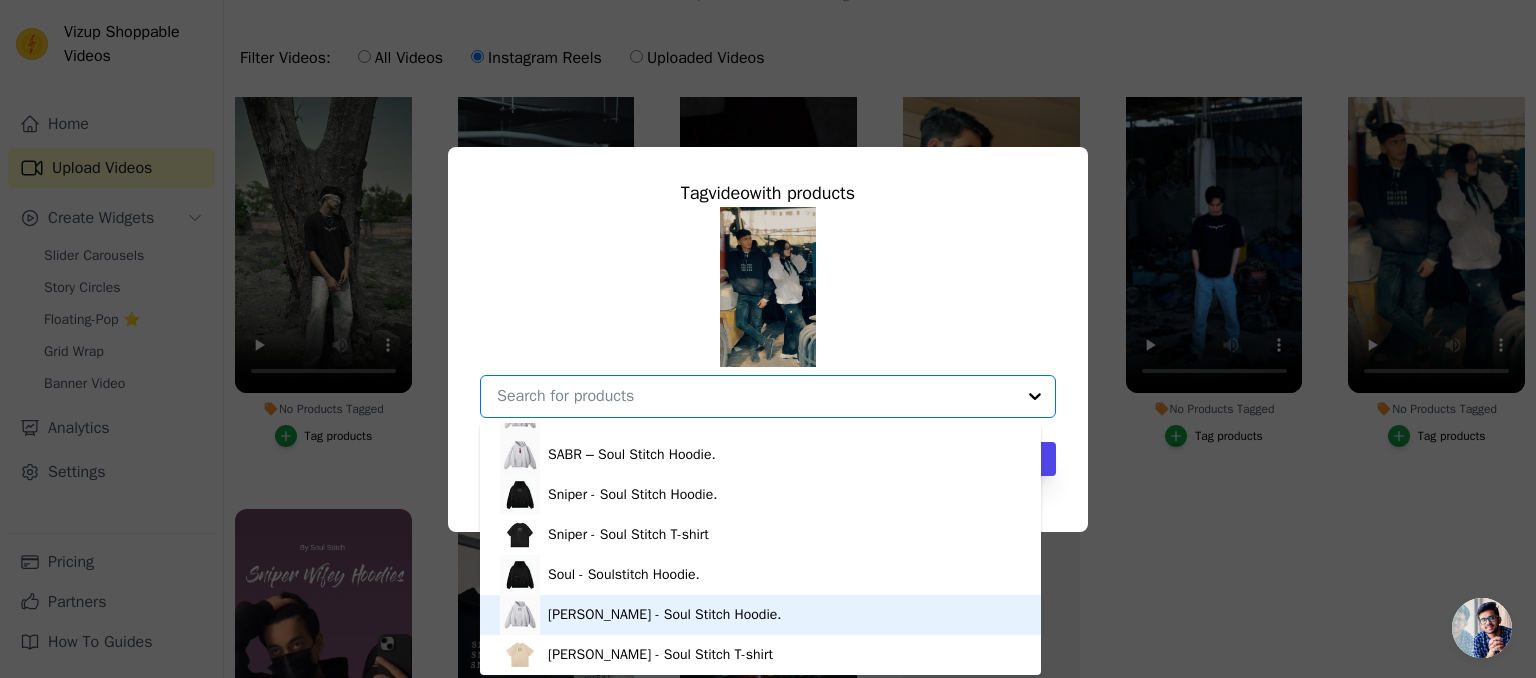 click on "Wifey - Soul Stitch Hoodie." at bounding box center [665, 615] 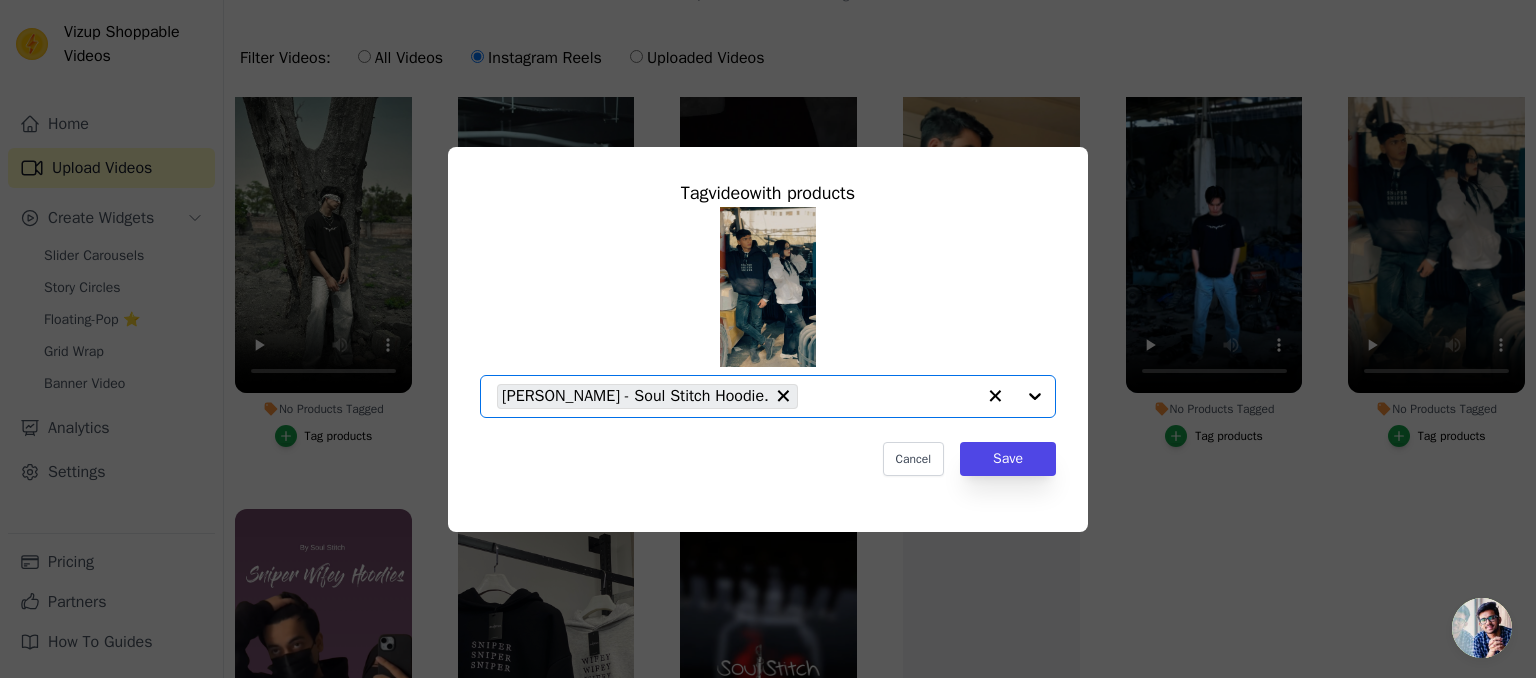 click on "No Products Tagged     Tag  video  with products       Option Wifey - Soul Stitch Hoodie., selected.   Select is focused, type to refine list, press down to open the menu.     Wifey - Soul Stitch Hoodie.                   Cancel   Save     Tag products" 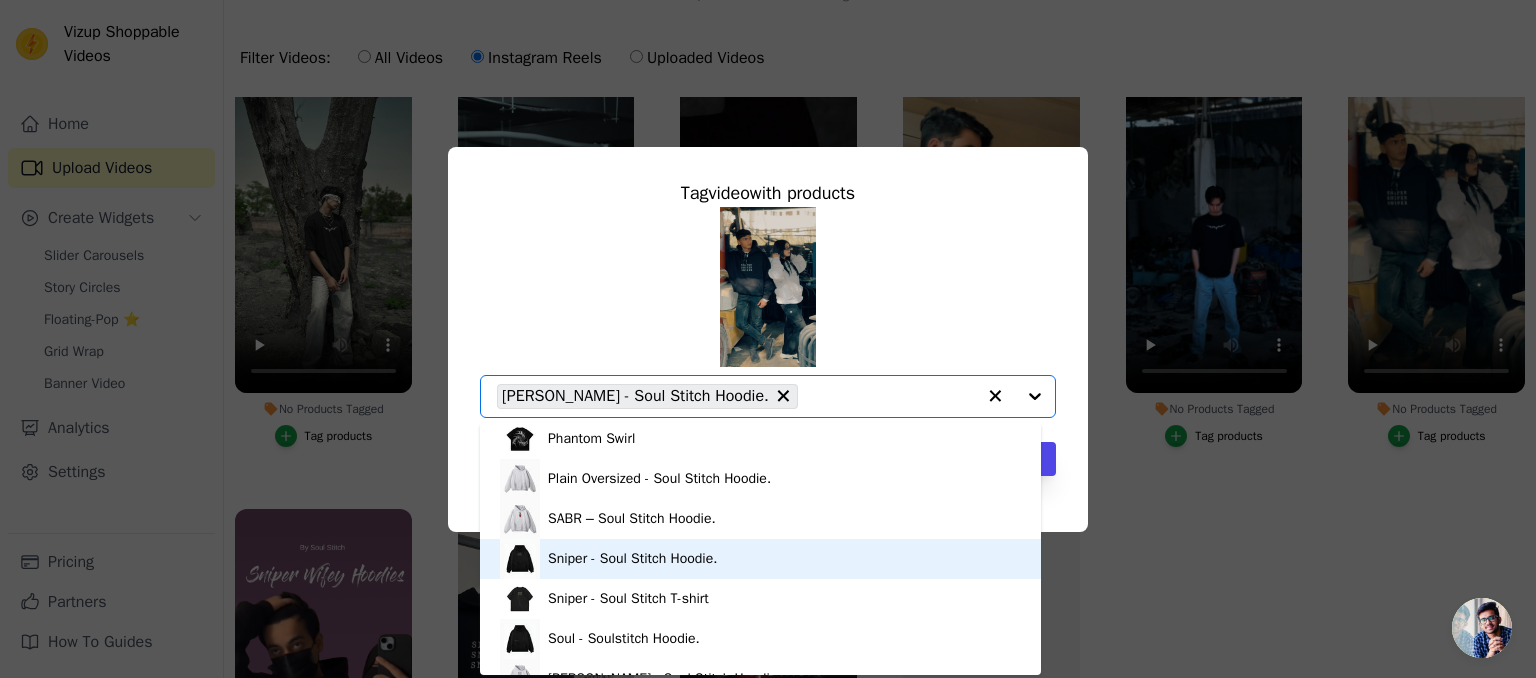 click on "Sniper - Soul Stitch Hoodie." at bounding box center [632, 559] 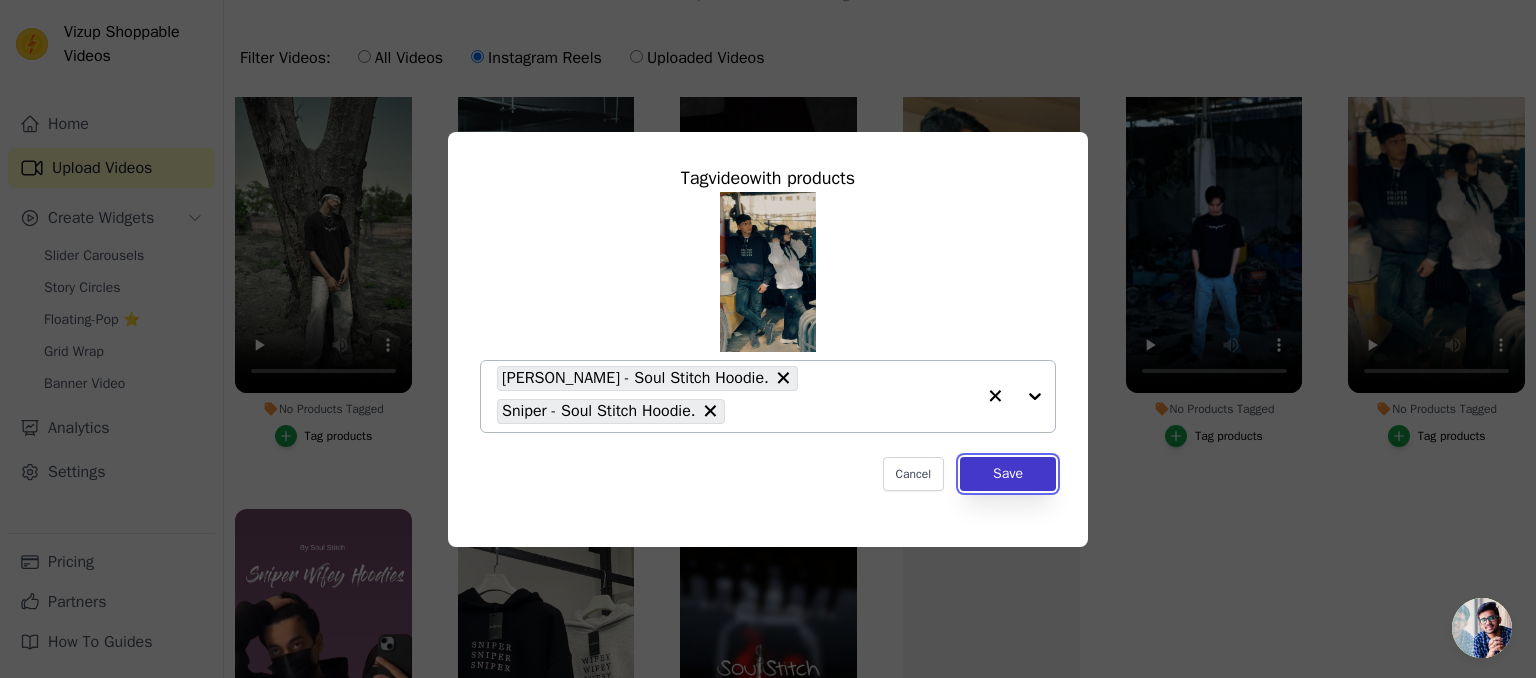 click on "Save" at bounding box center (1008, 474) 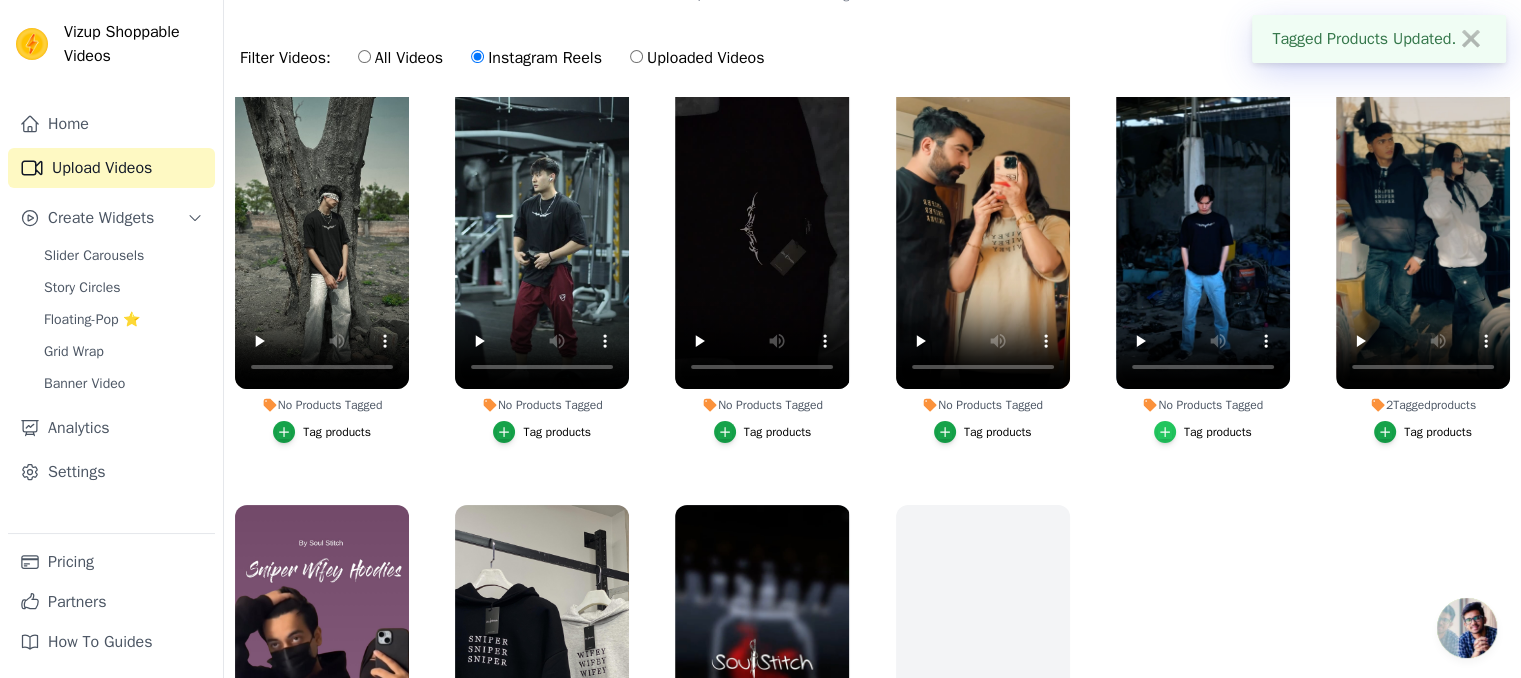 click at bounding box center [1165, 432] 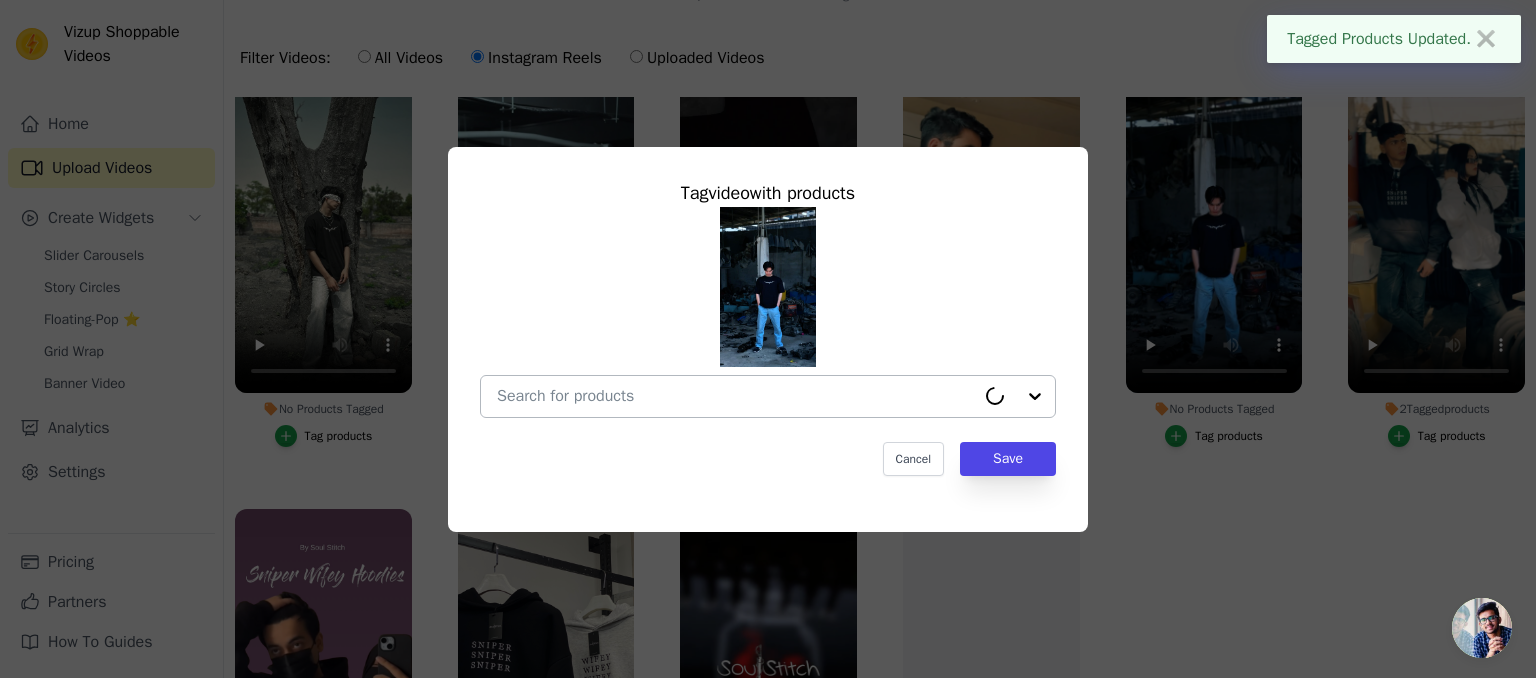 click at bounding box center [736, 396] 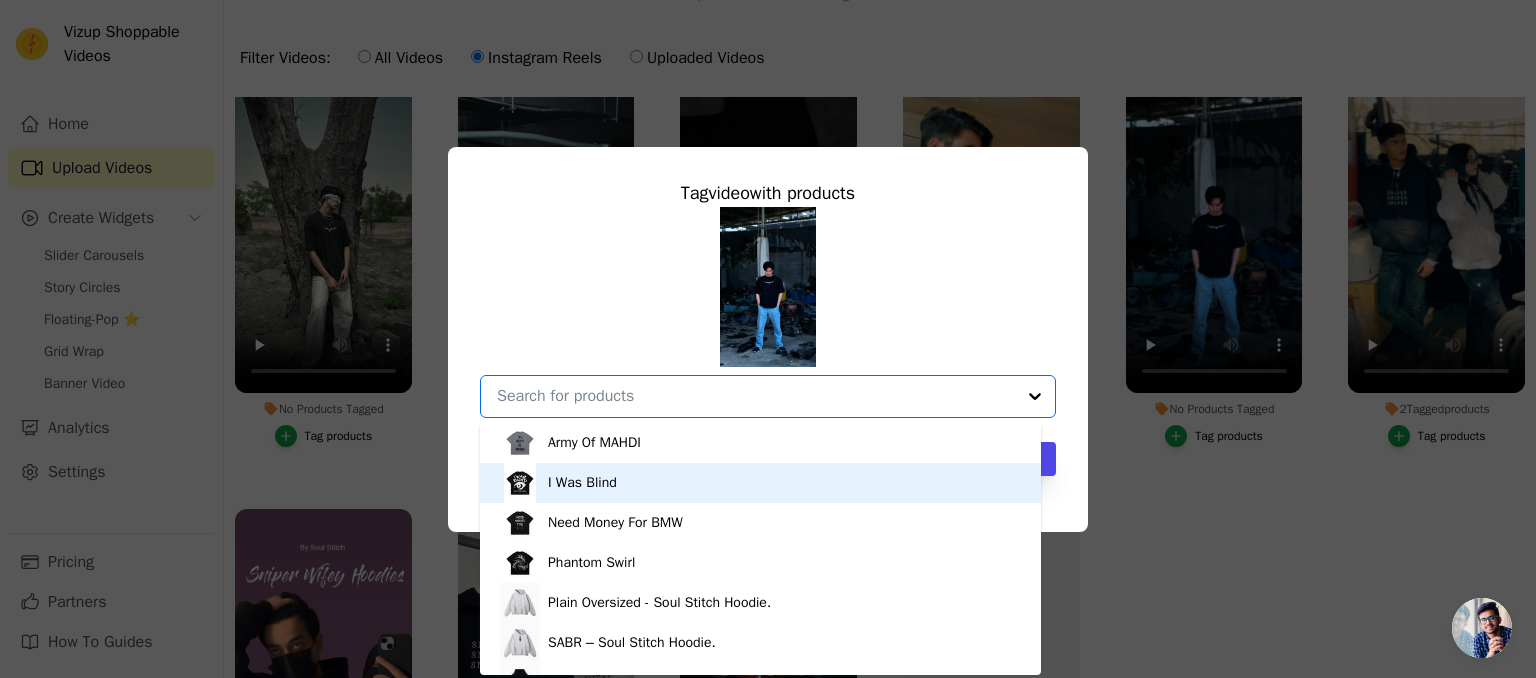 click on "I Was Blind" at bounding box center [760, 483] 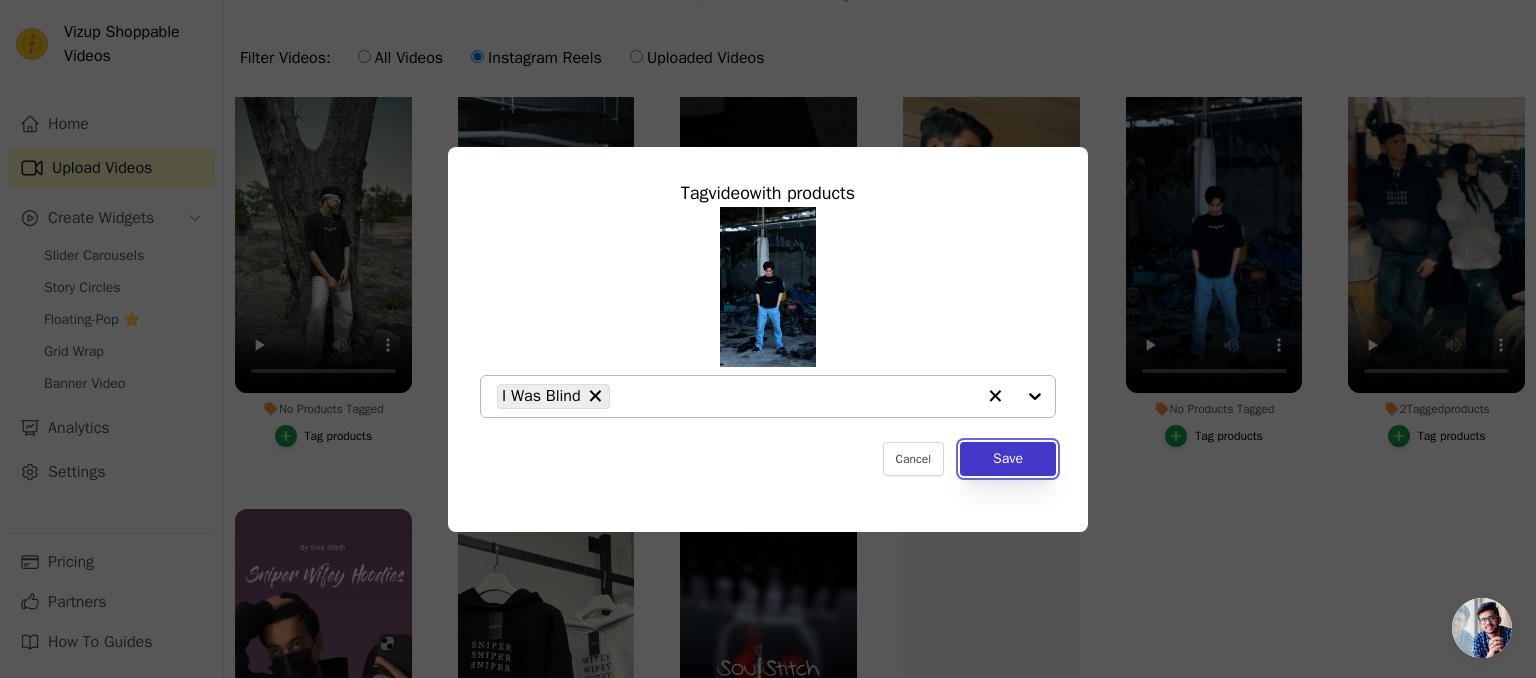 click on "Save" at bounding box center (1008, 459) 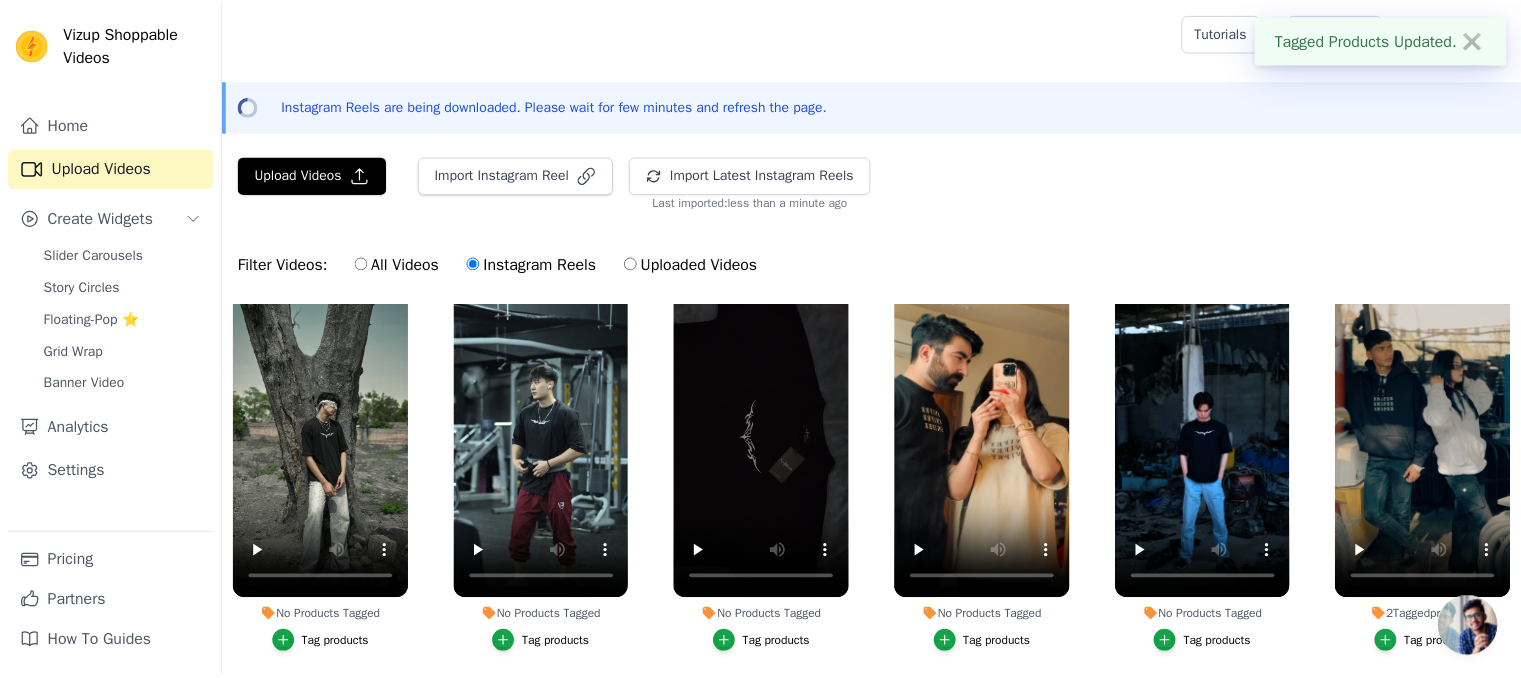 scroll, scrollTop: 207, scrollLeft: 0, axis: vertical 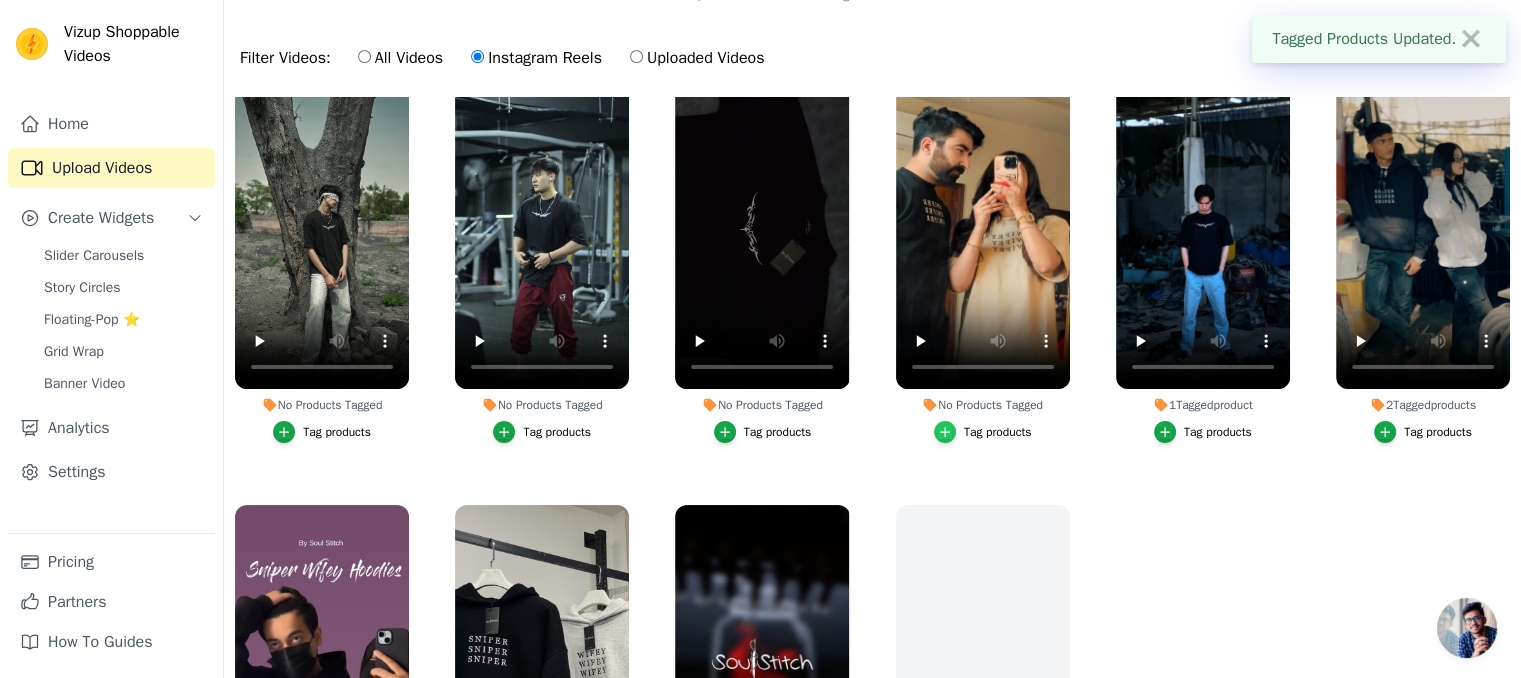 click at bounding box center (945, 432) 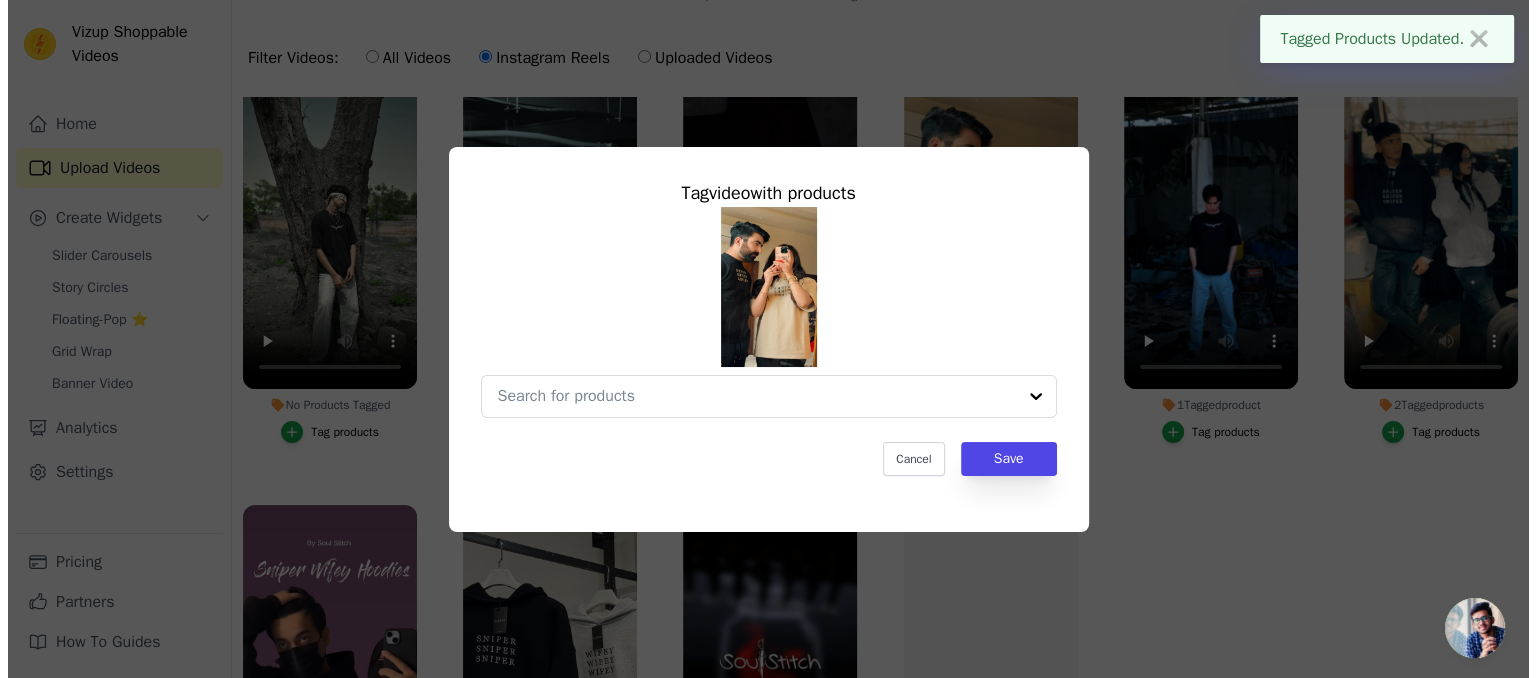 scroll, scrollTop: 0, scrollLeft: 0, axis: both 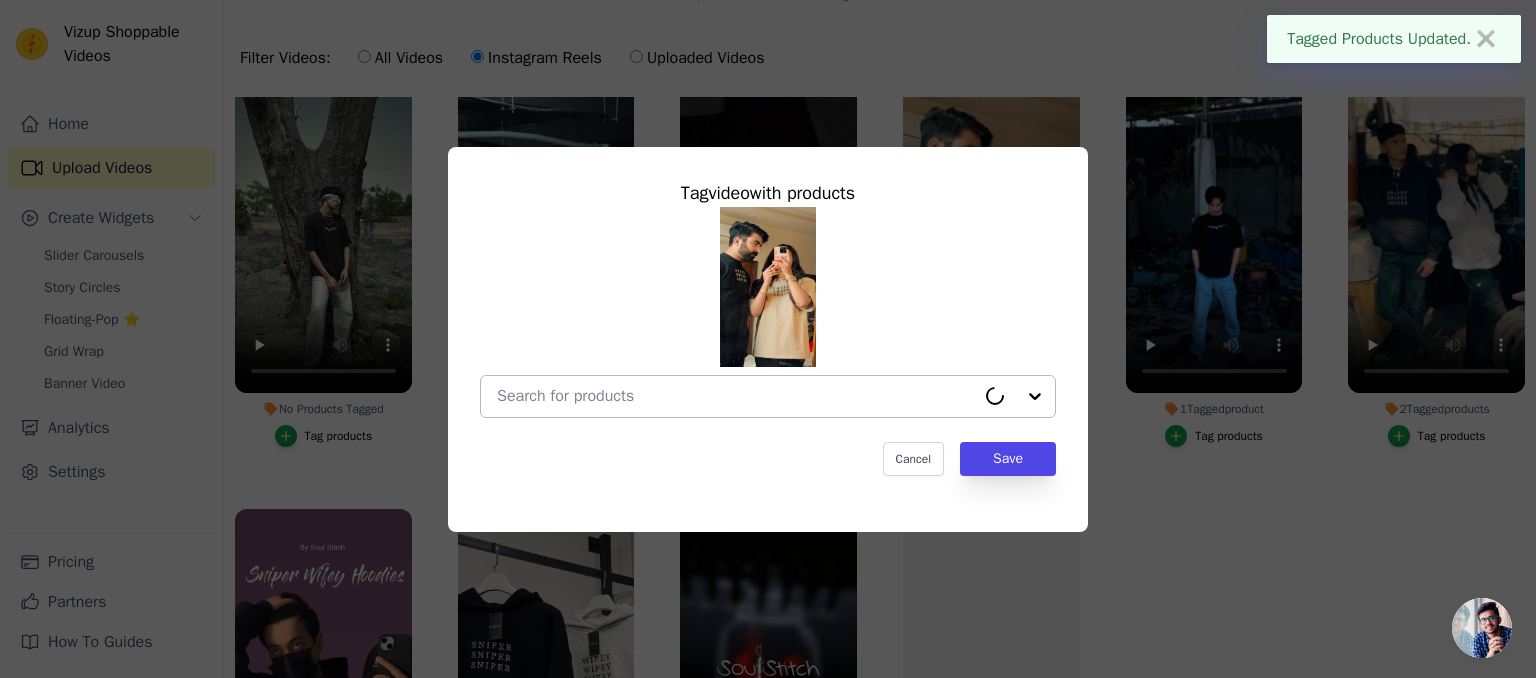 click at bounding box center [736, 396] 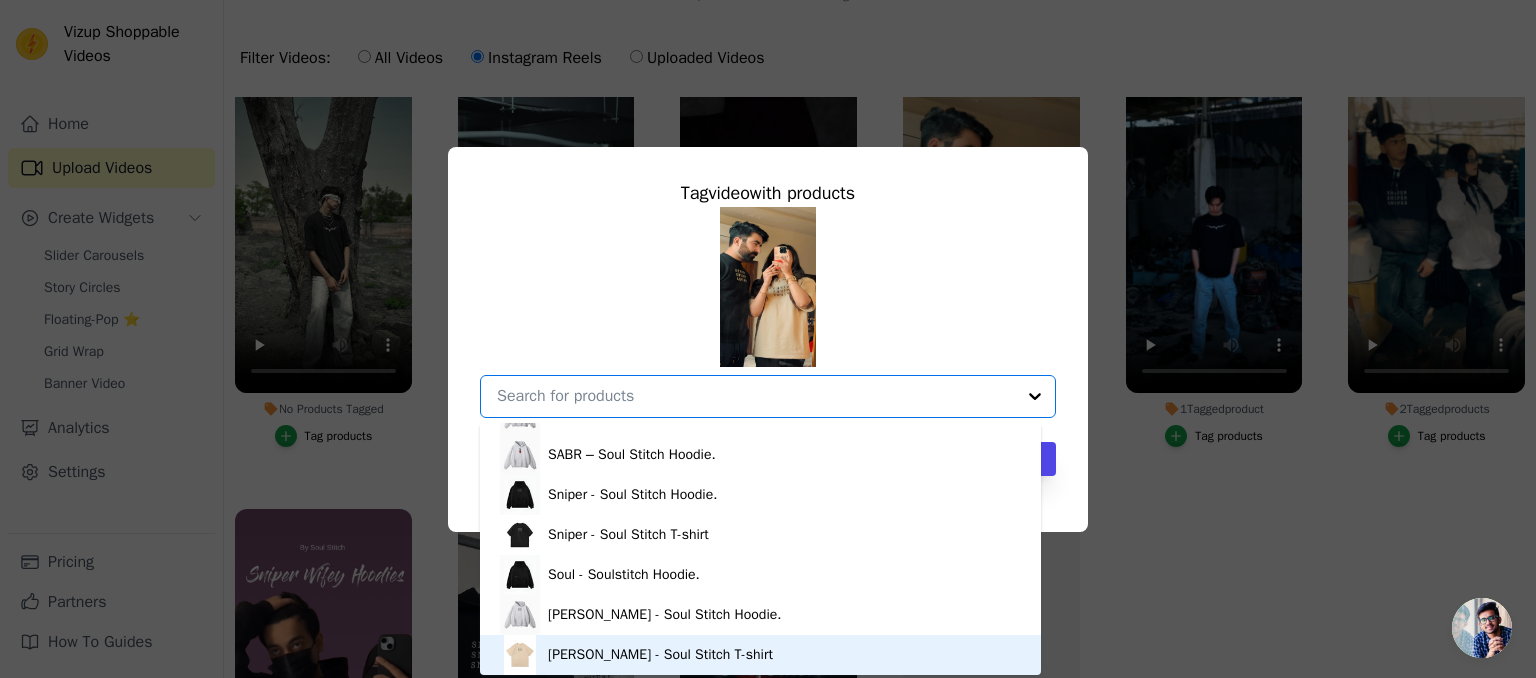 click on "Wifey - Soul Stitch T-shirt" at bounding box center [760, 655] 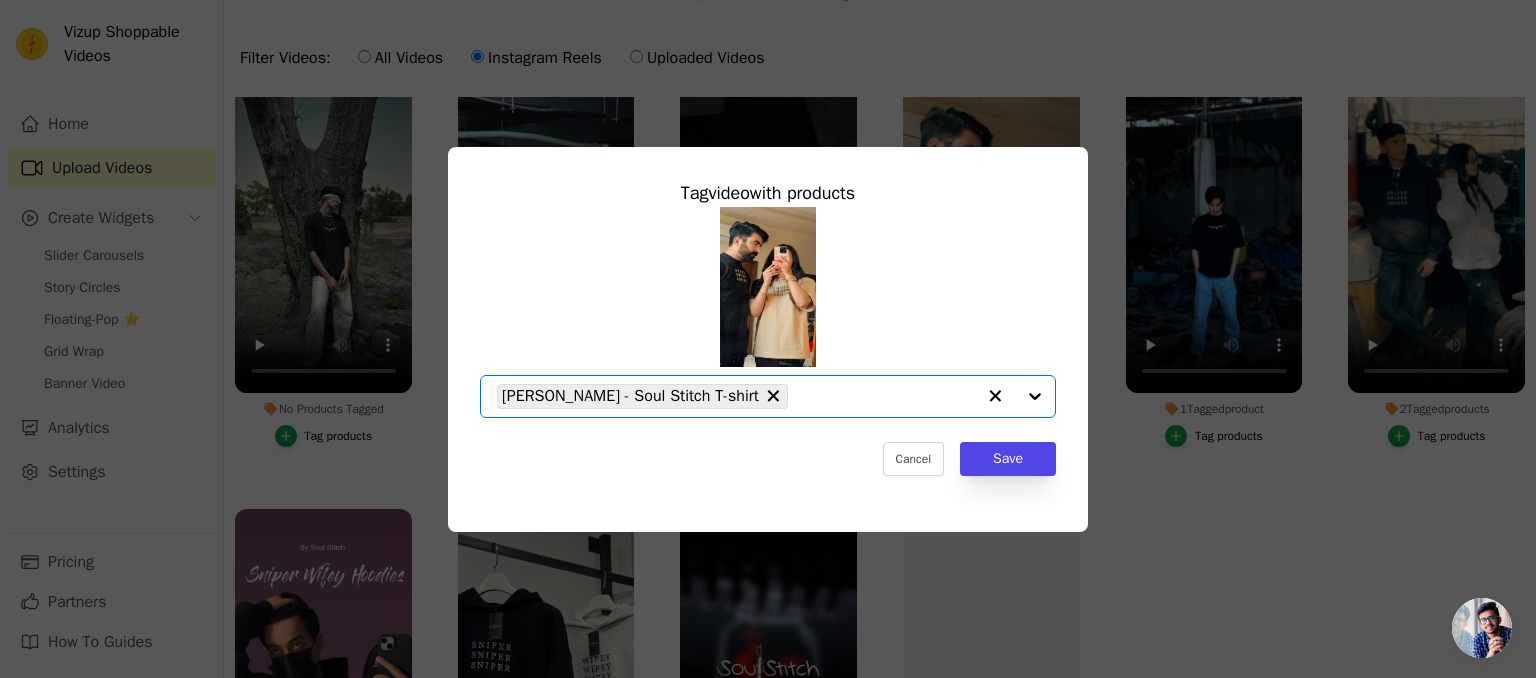 click on "No Products Tagged     Tag  video  with products       Option Wifey - Soul Stitch T-shirt, selected.   Select is focused, type to refine list, press down to open the menu.     Wifey - Soul Stitch T-shirt                   Cancel   Save     Tag products" 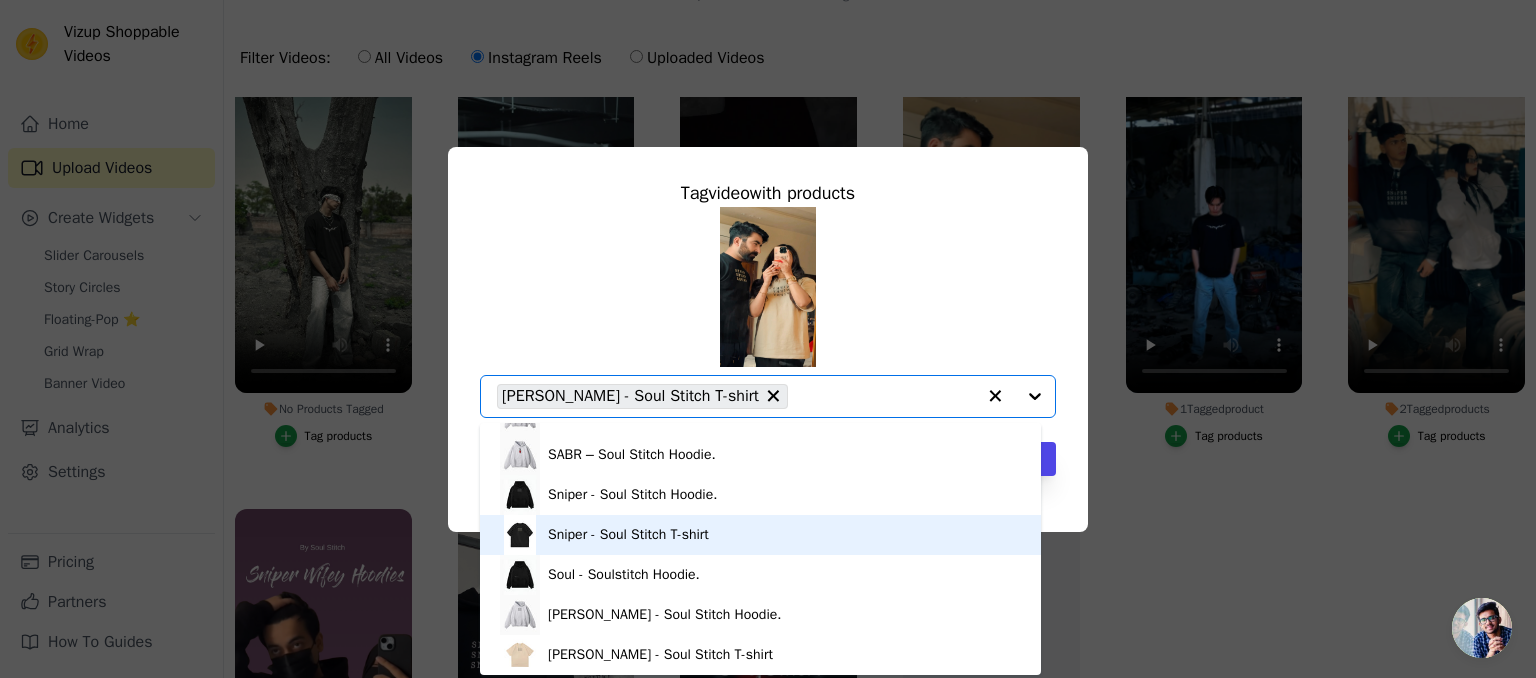 click on "Sniper - Soul Stitch T-shirt" at bounding box center [760, 535] 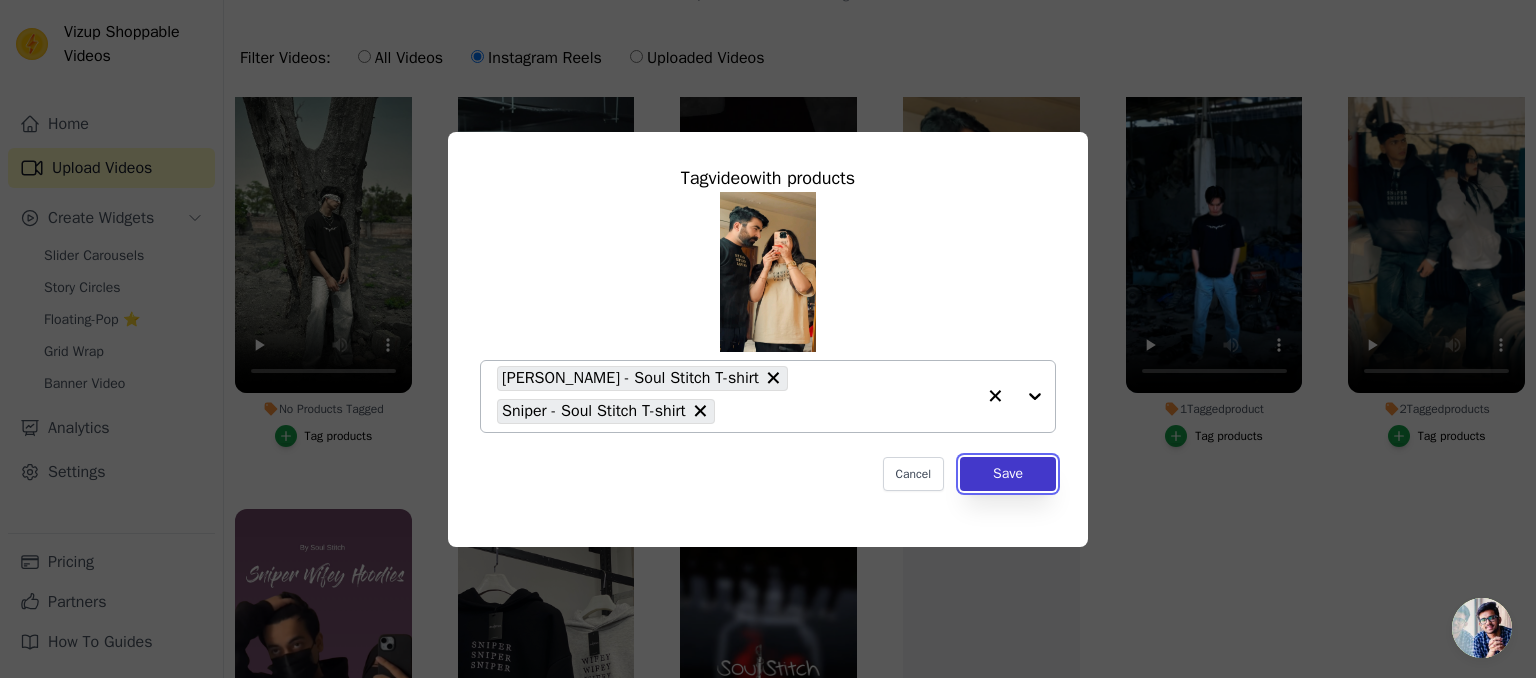 click on "Save" at bounding box center (1008, 474) 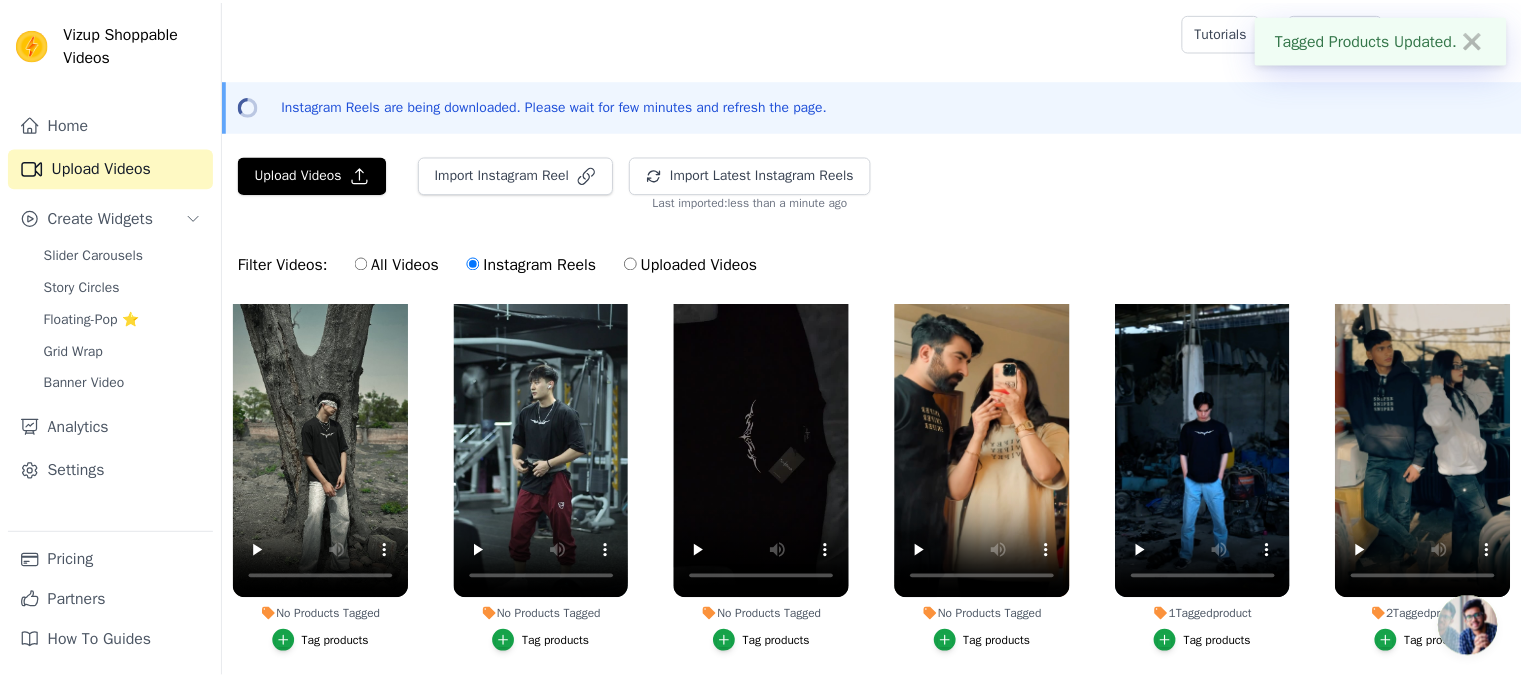 scroll, scrollTop: 207, scrollLeft: 0, axis: vertical 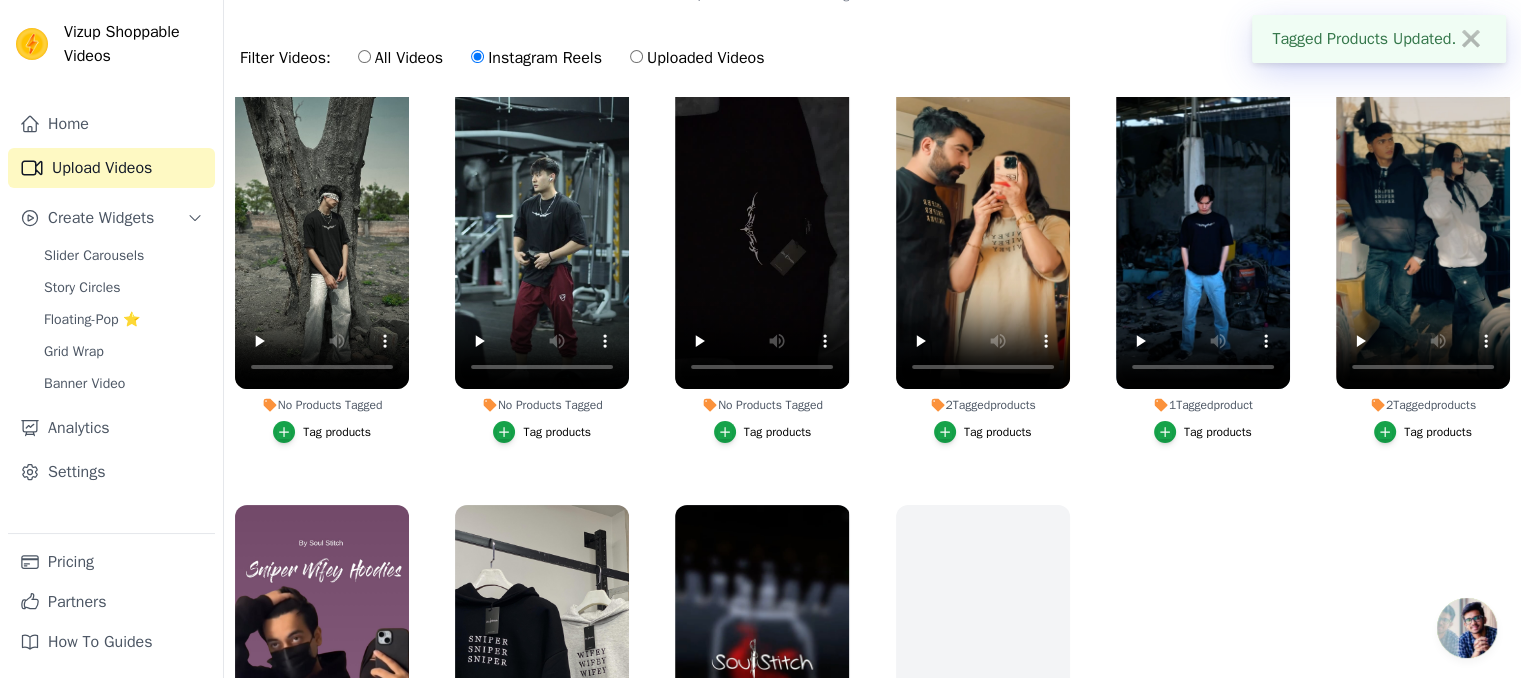 click on "No Products Tagged       Tag products" at bounding box center [762, 261] 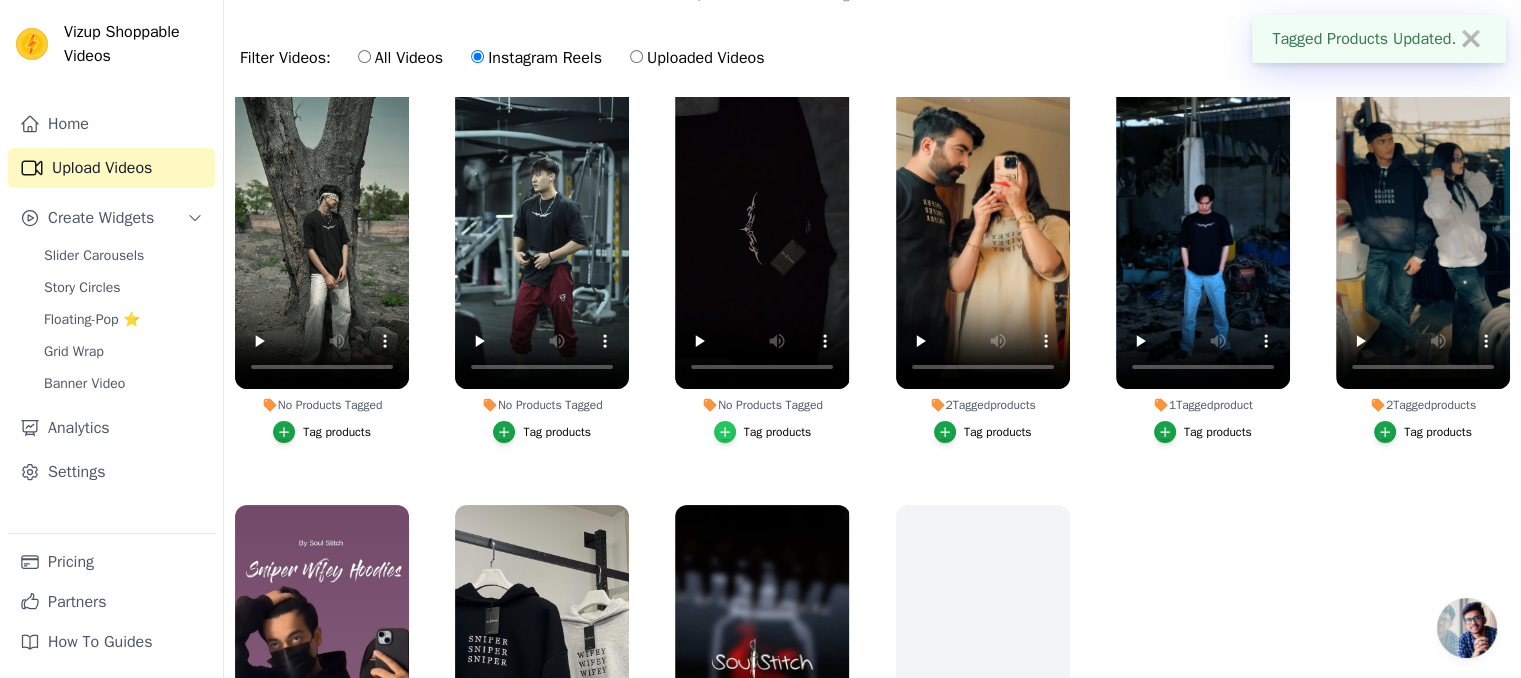 click 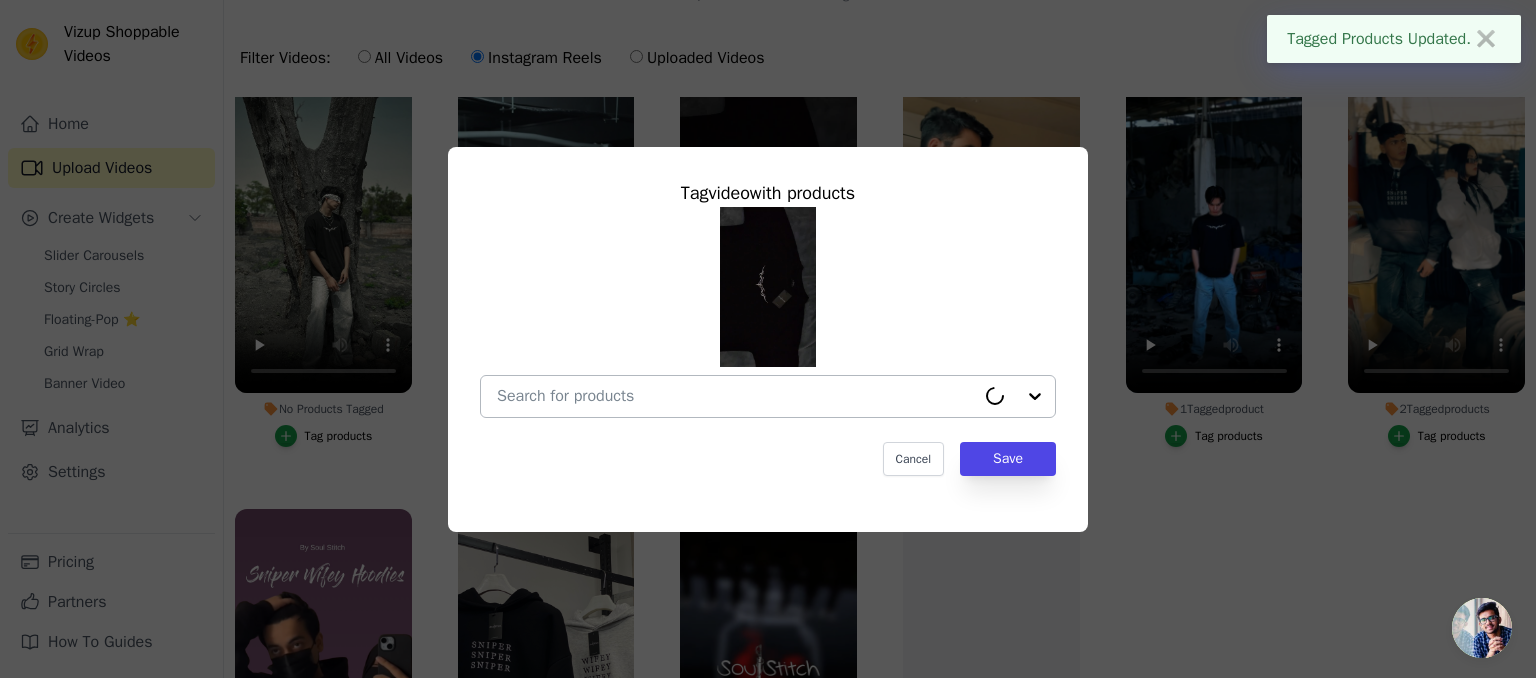 click on "No Products Tagged     Tag  video  with products                         Cancel   Save     Tag products" at bounding box center (736, 396) 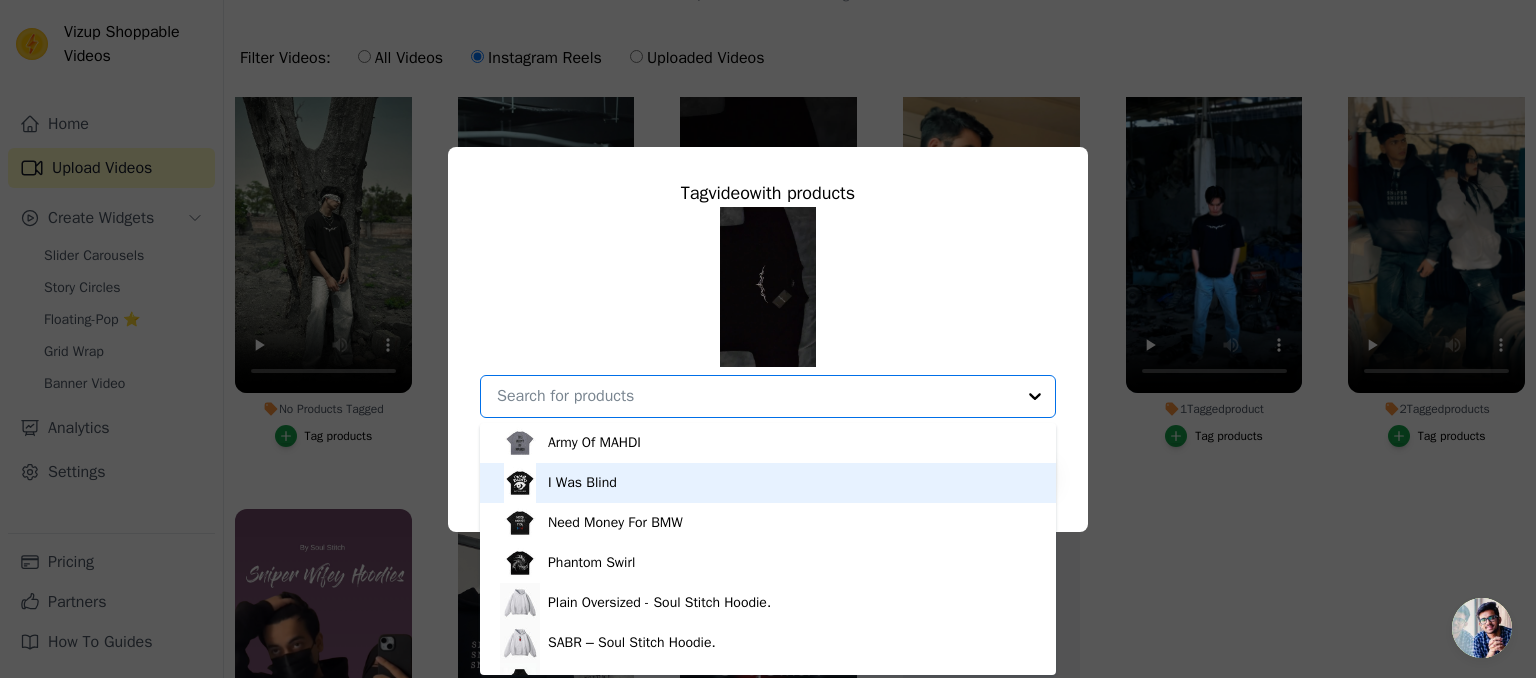 click on "I Was Blind" at bounding box center (582, 483) 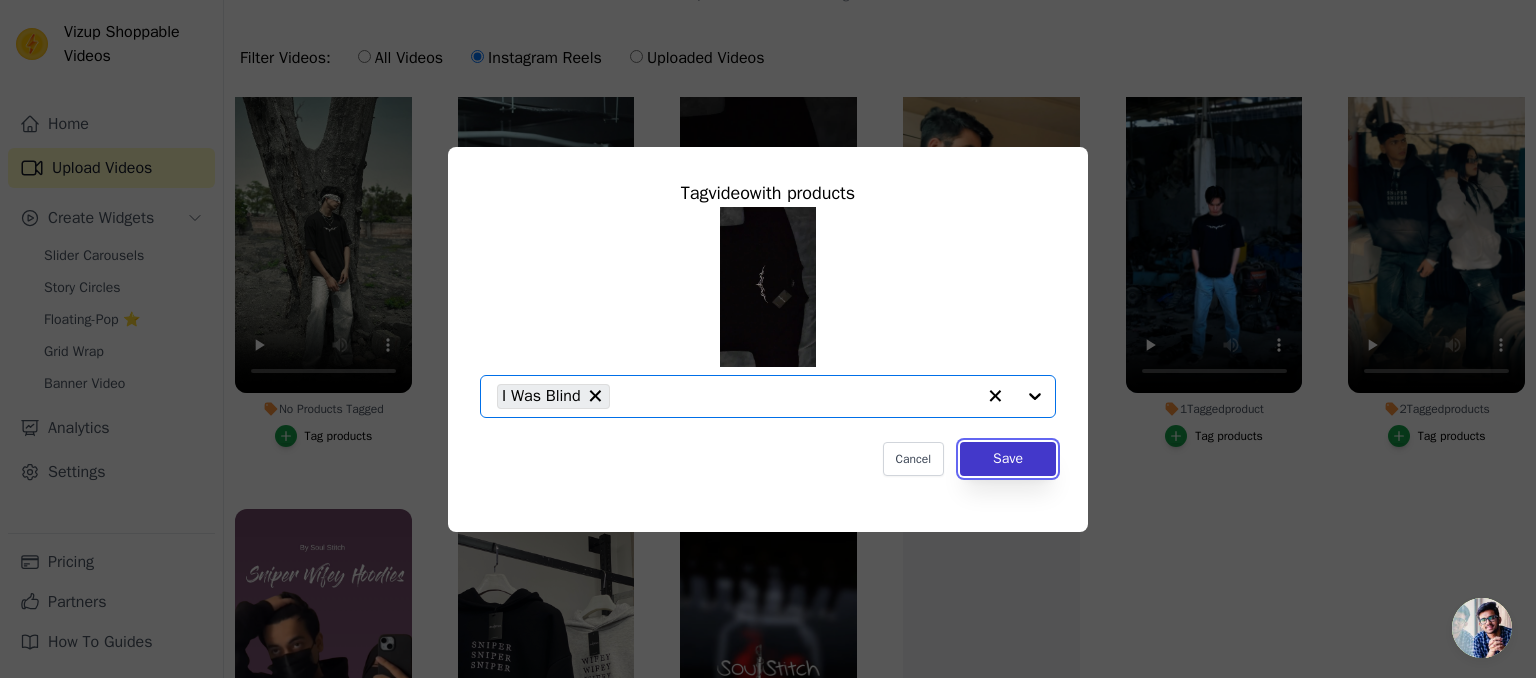 click on "Save" at bounding box center (1008, 459) 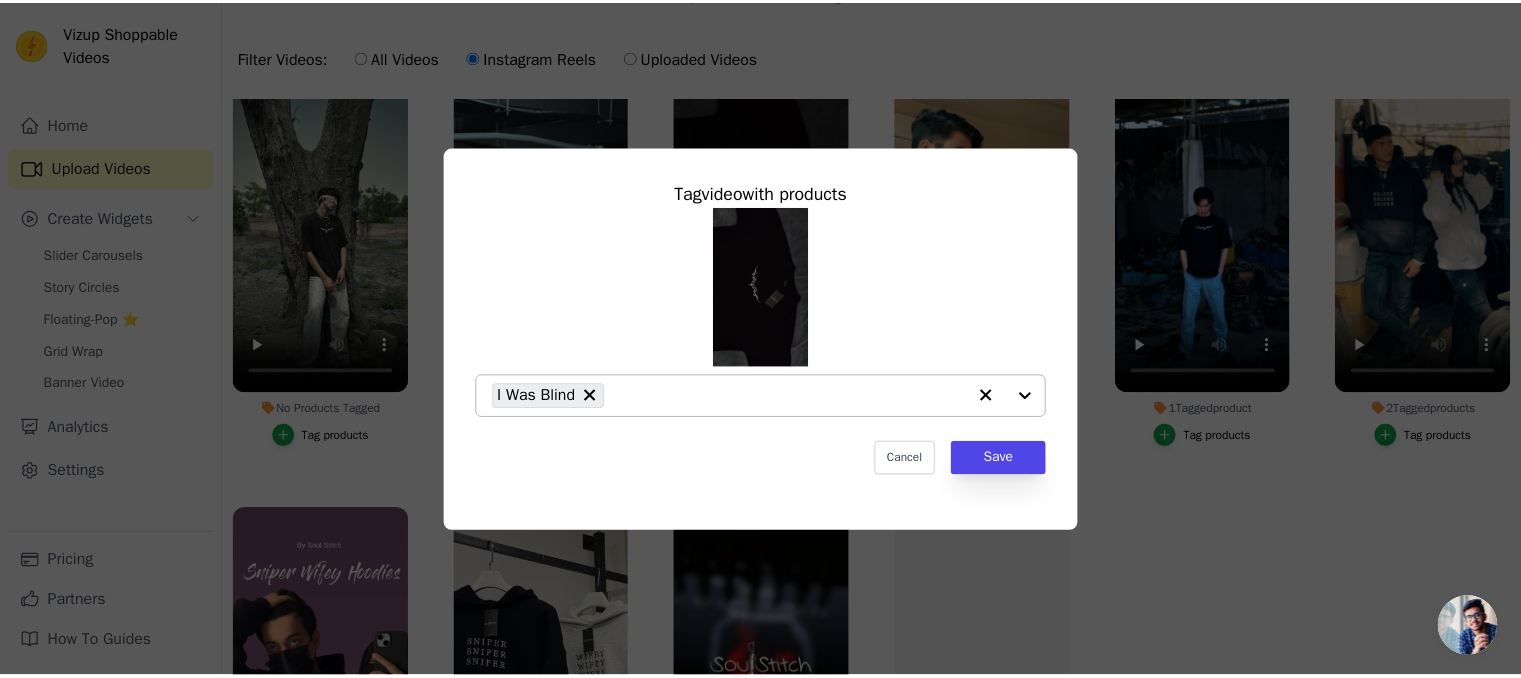 scroll, scrollTop: 207, scrollLeft: 0, axis: vertical 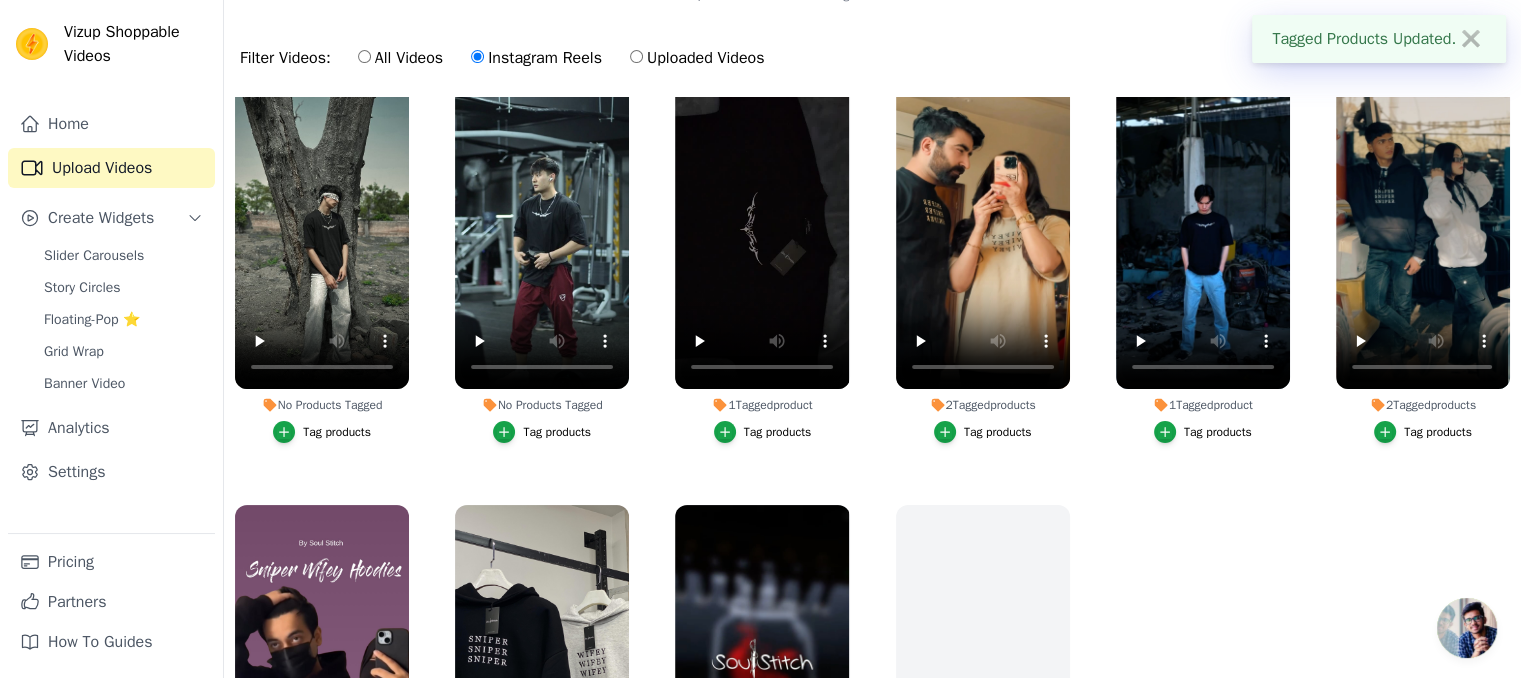 click on "No Products Tagged       Tag products" at bounding box center [542, 261] 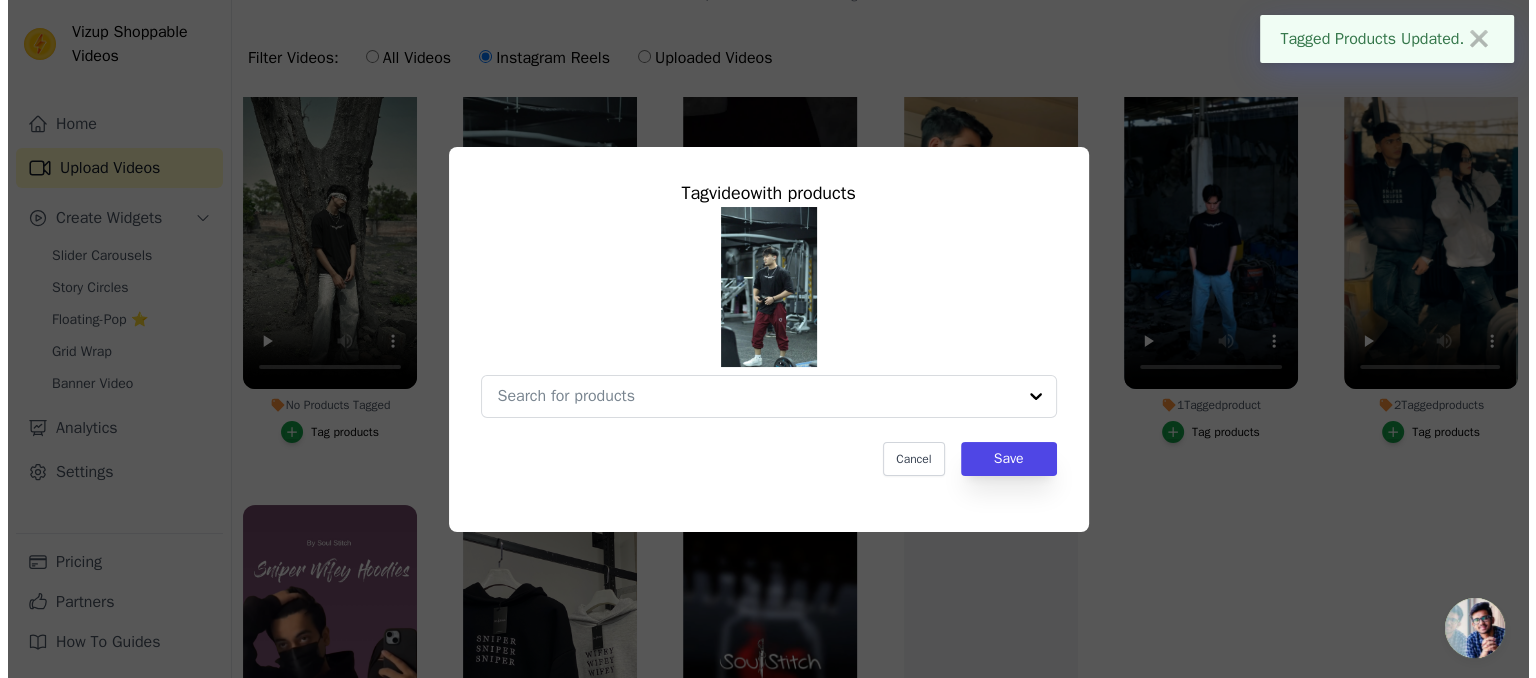 scroll, scrollTop: 0, scrollLeft: 0, axis: both 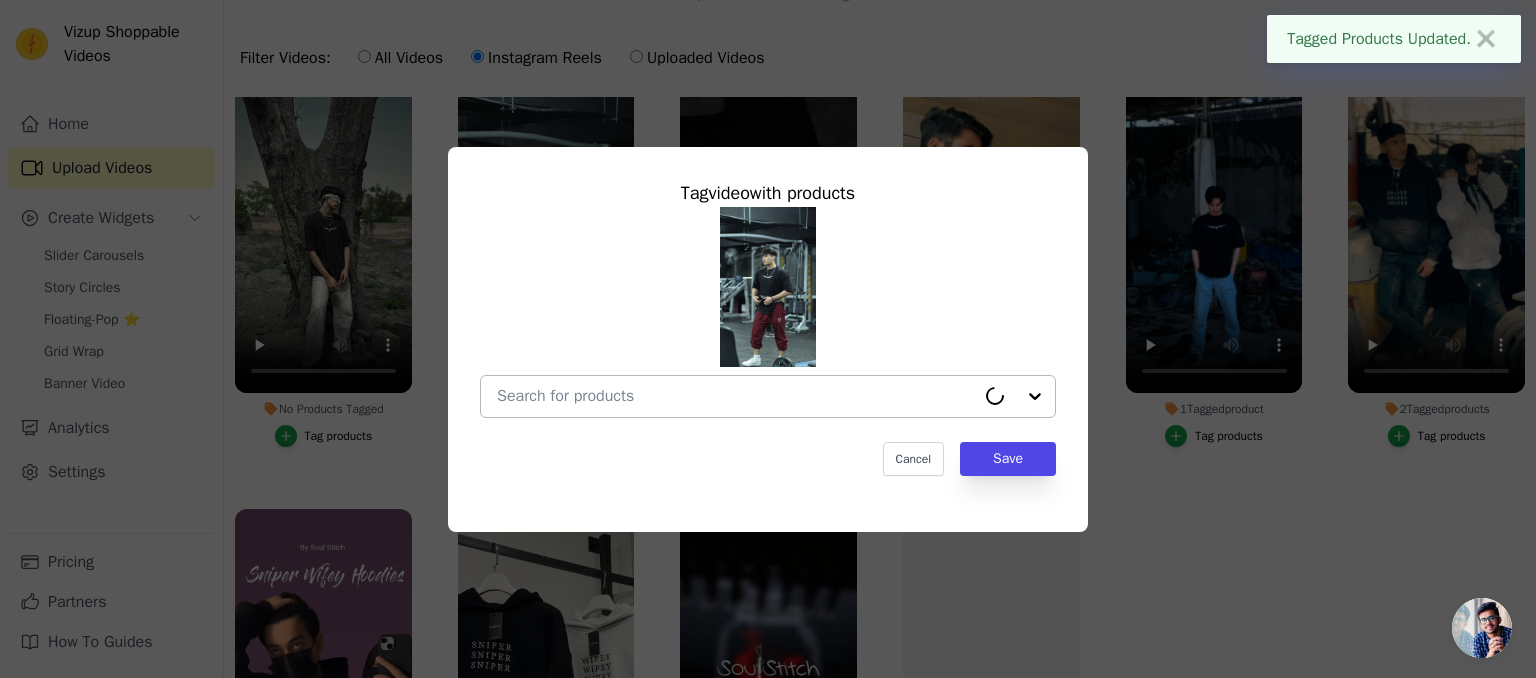 click on "No Products Tagged     Tag  video  with products                         Cancel   Save     Tag products" at bounding box center [736, 396] 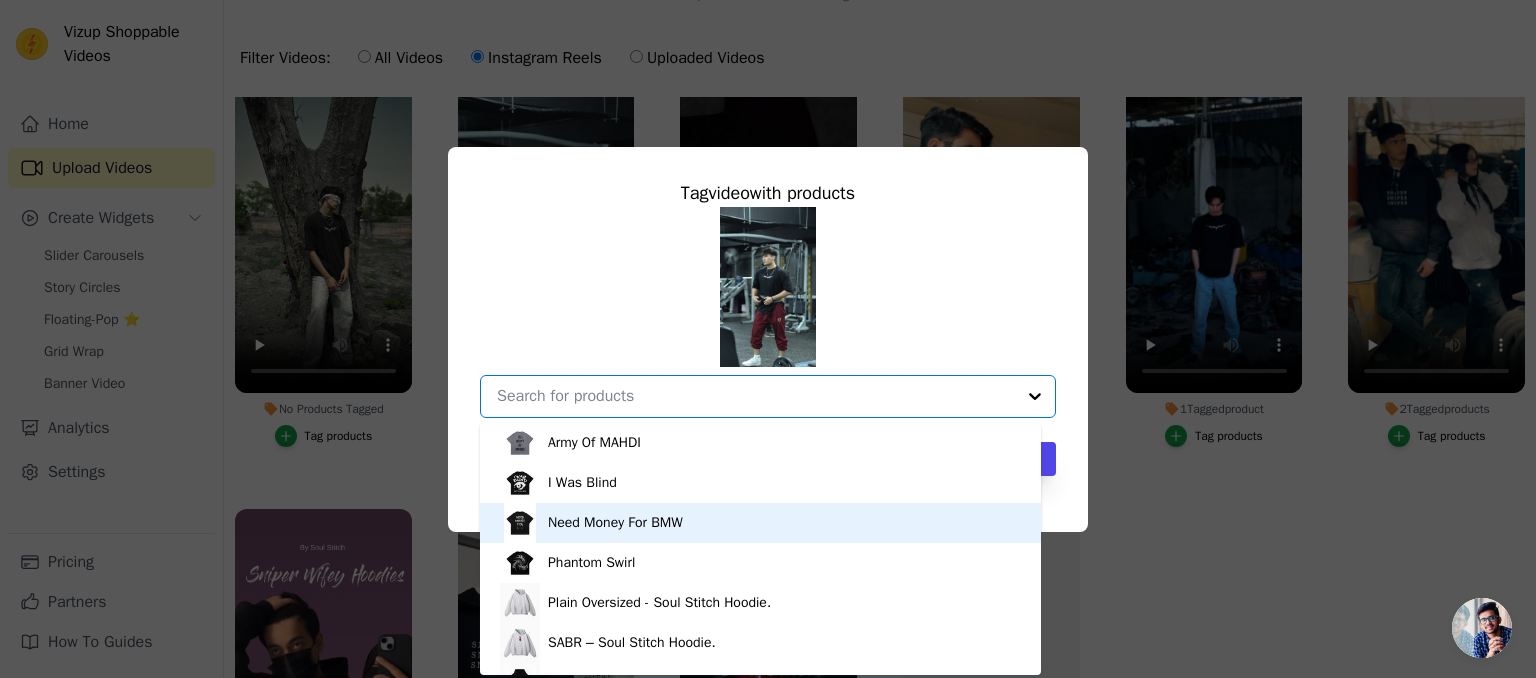 click on "Need Money For BMW" at bounding box center (760, 523) 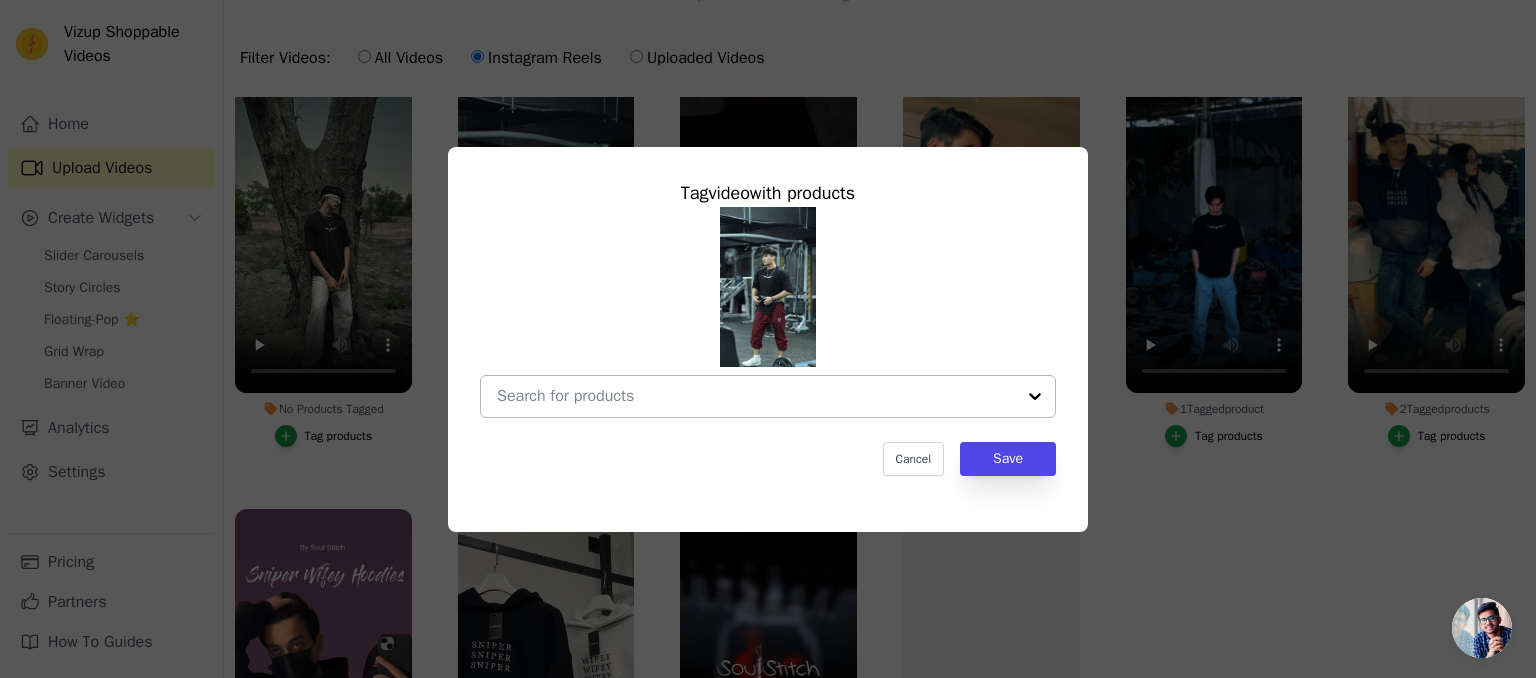 click on "No Products Tagged     Tag  video  with products                         Cancel   Save     Tag products" at bounding box center [756, 396] 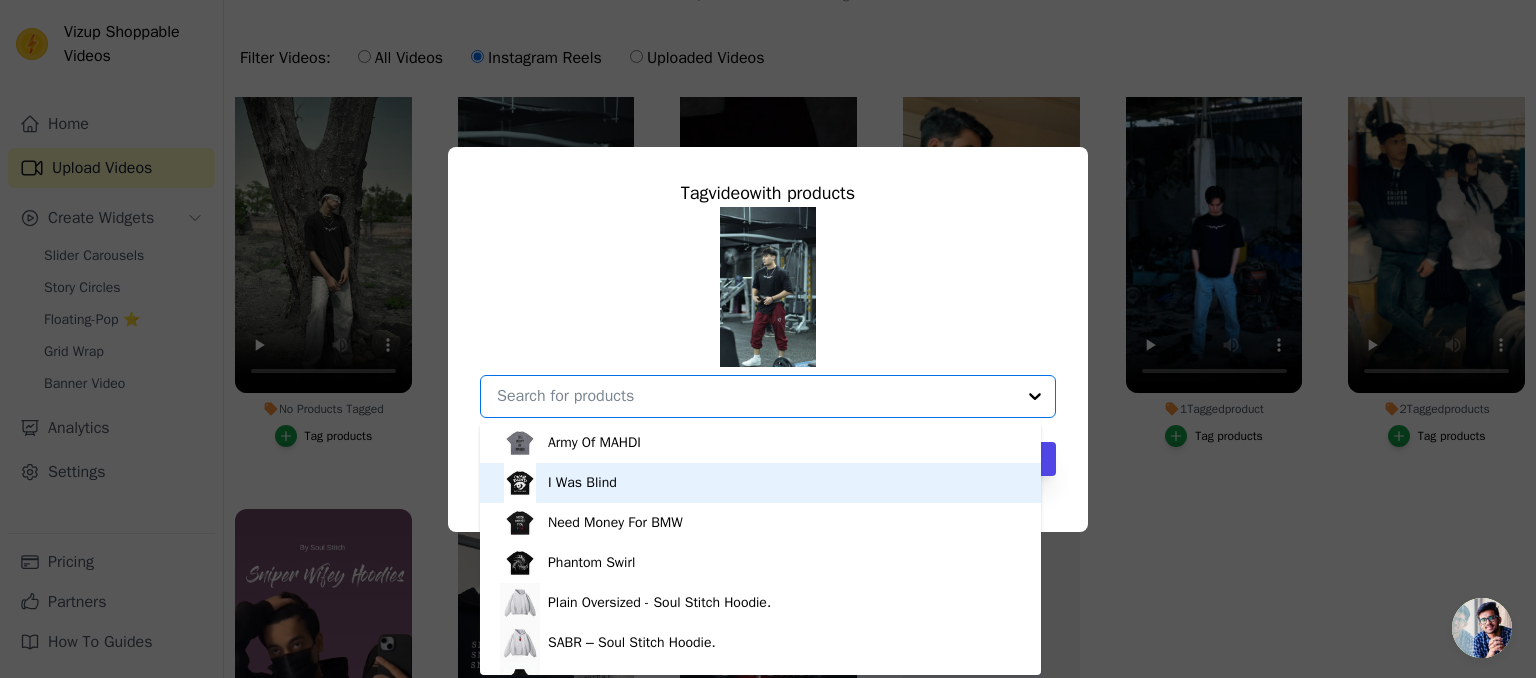 click on "I Was Blind" at bounding box center (582, 483) 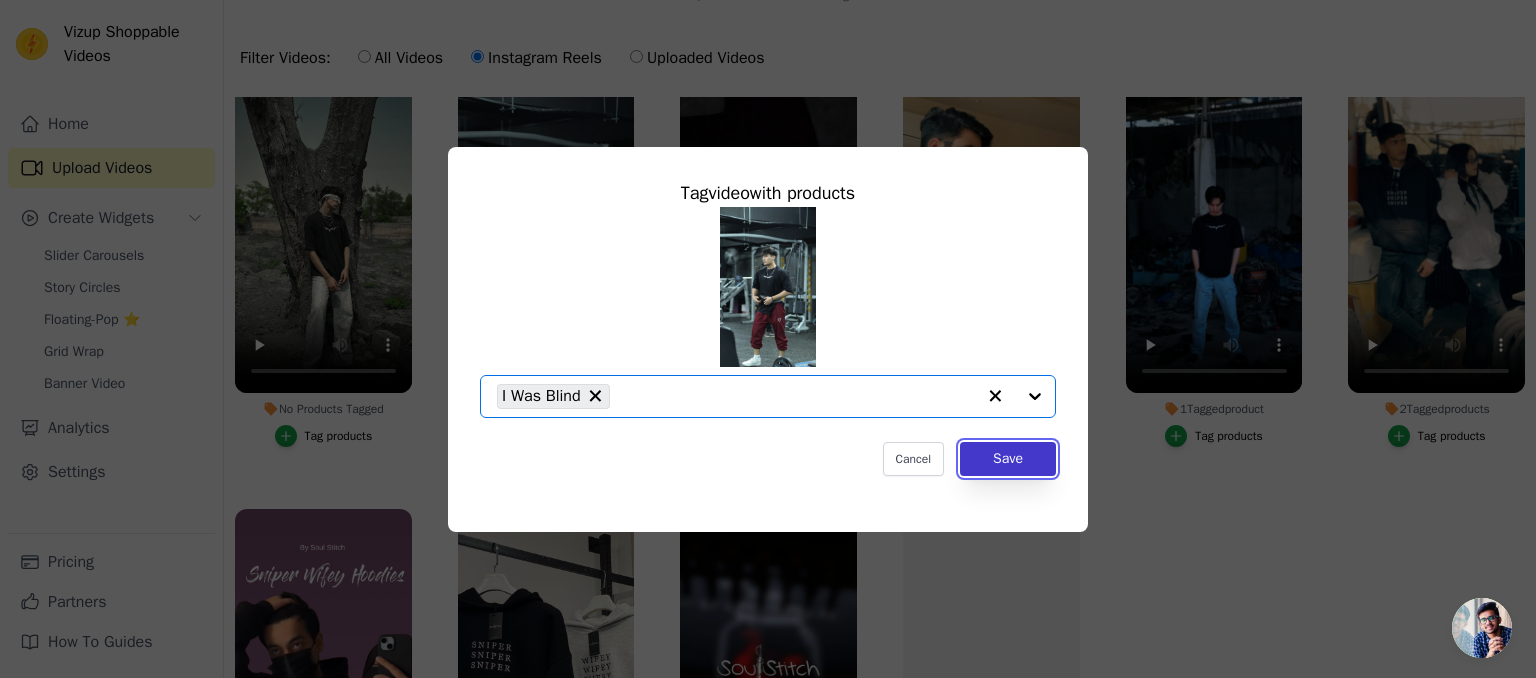click on "Save" at bounding box center [1008, 459] 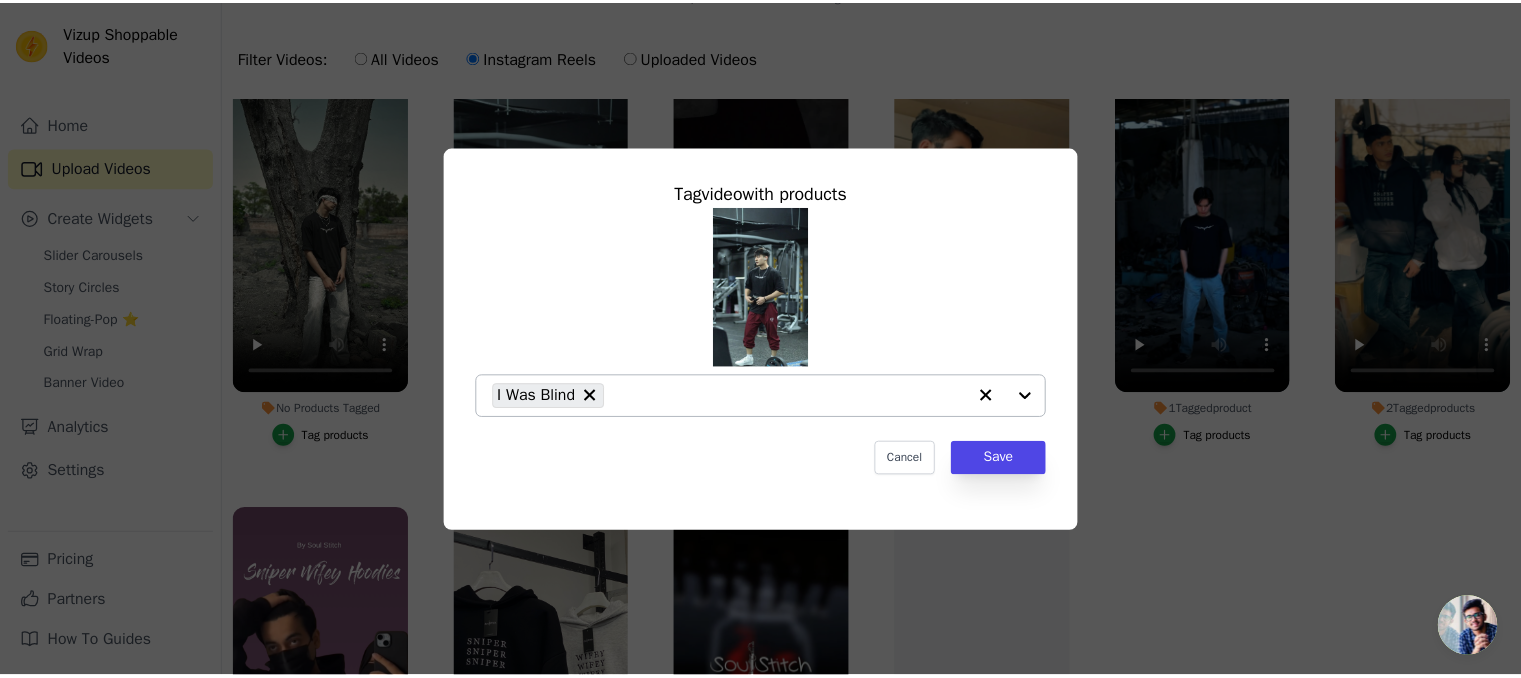 scroll, scrollTop: 207, scrollLeft: 0, axis: vertical 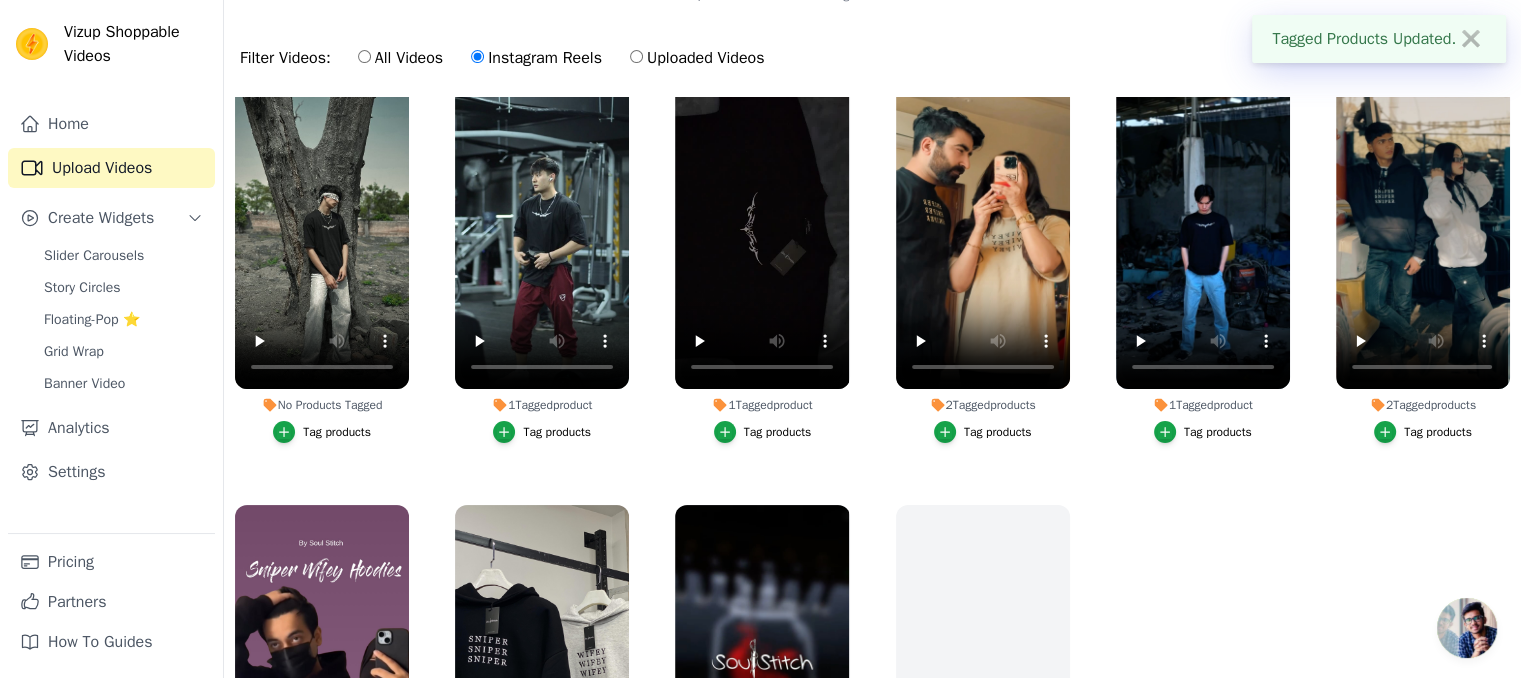 click on "Tag products" at bounding box center [337, 432] 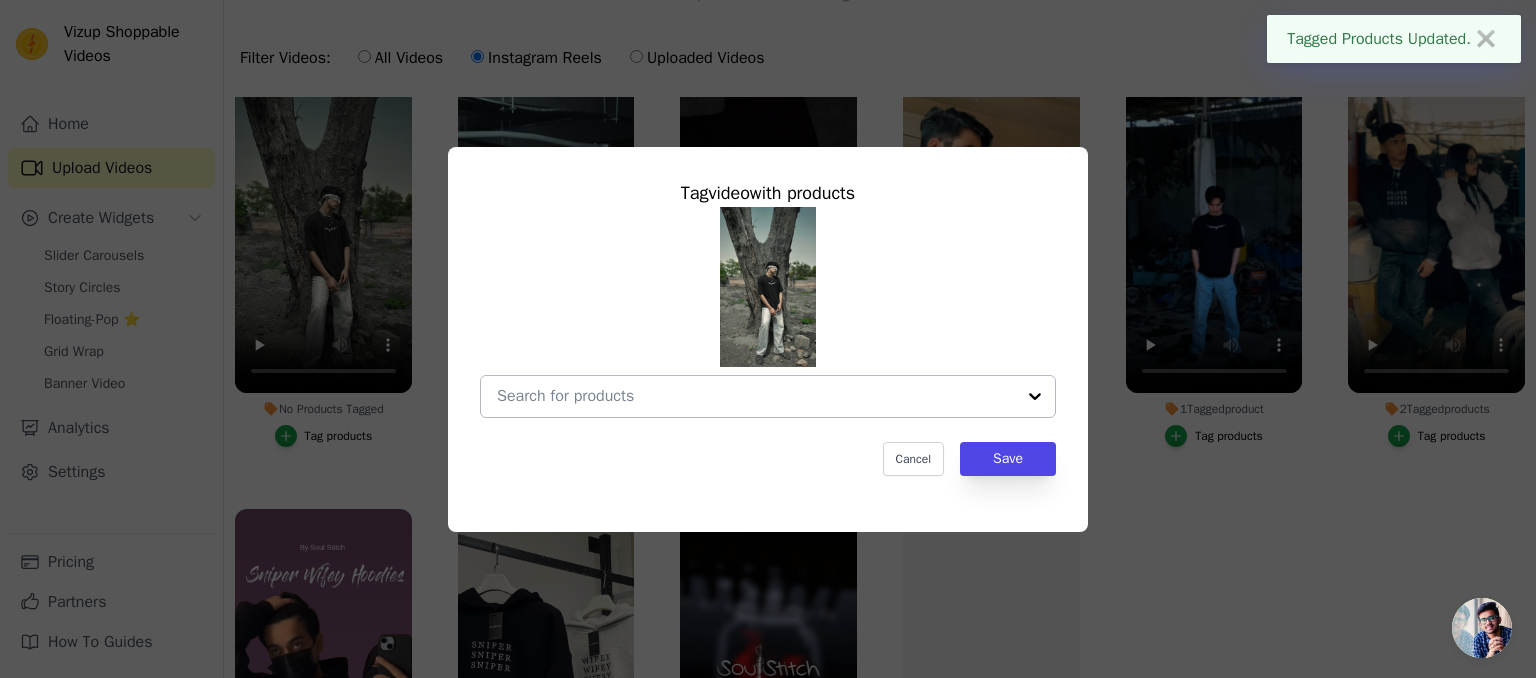 click at bounding box center [756, 396] 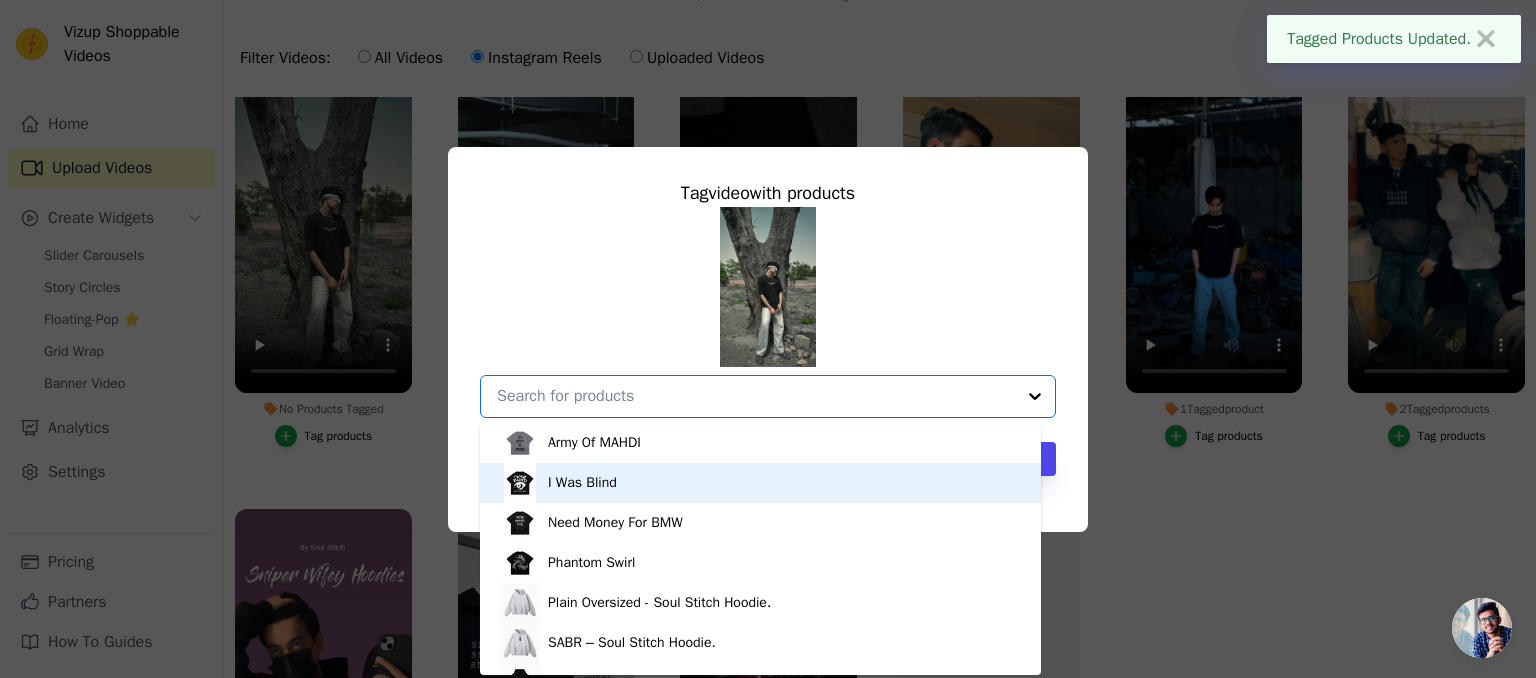 click on "I Was Blind" at bounding box center [582, 483] 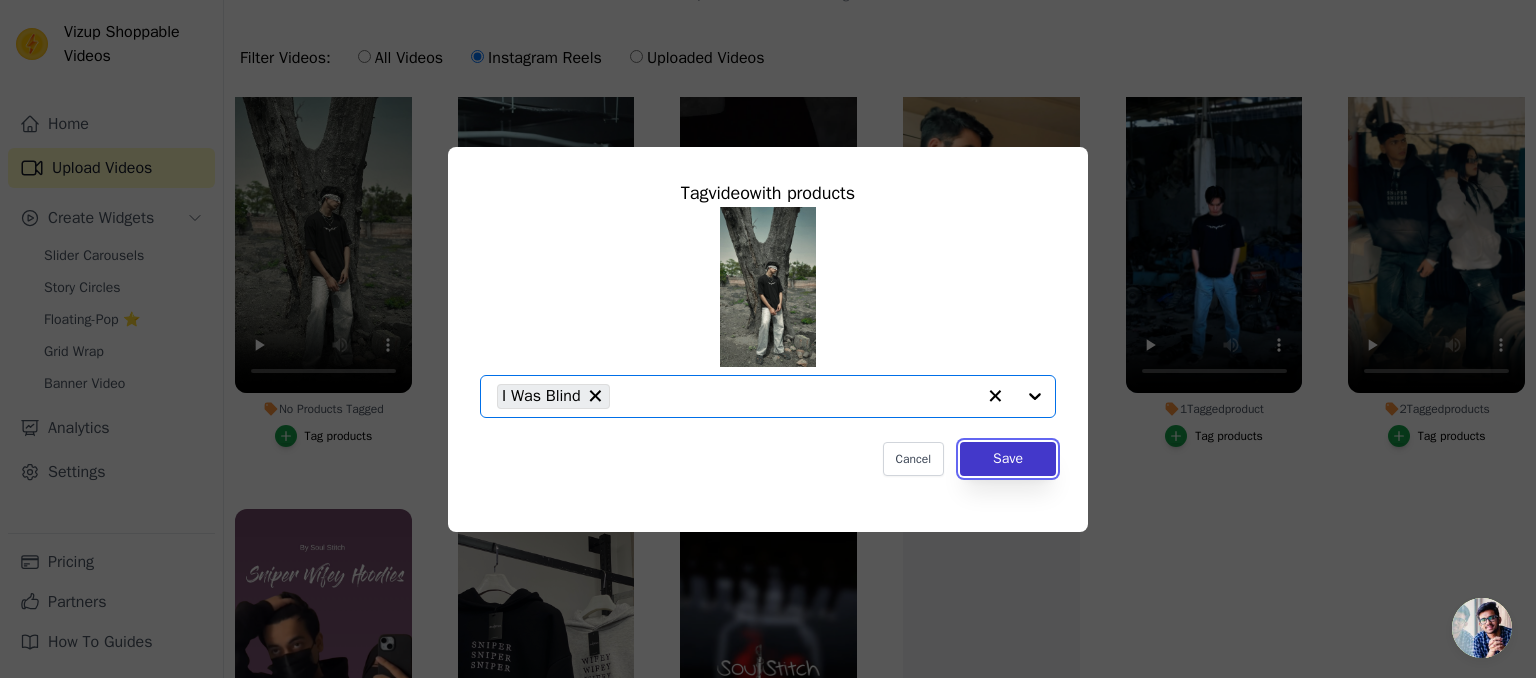 click on "Save" at bounding box center (1008, 459) 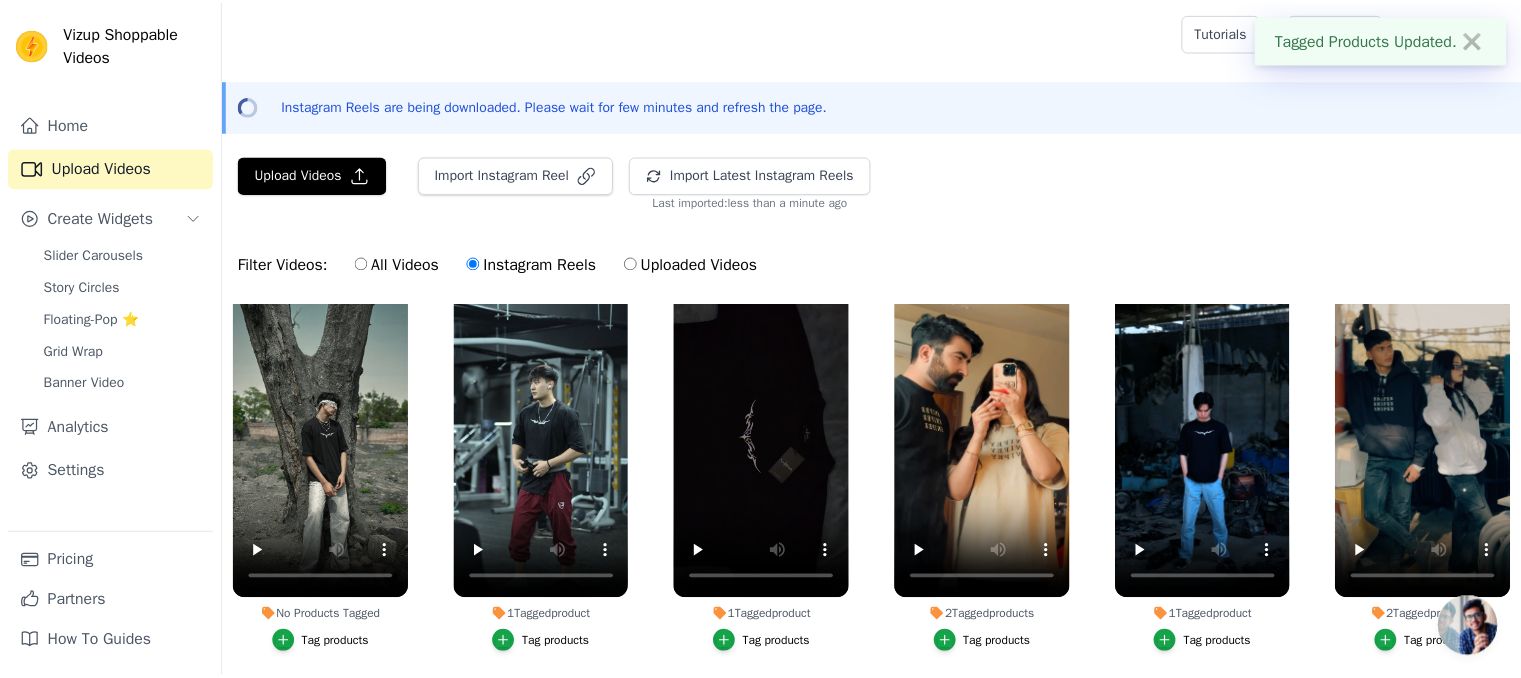 scroll, scrollTop: 207, scrollLeft: 0, axis: vertical 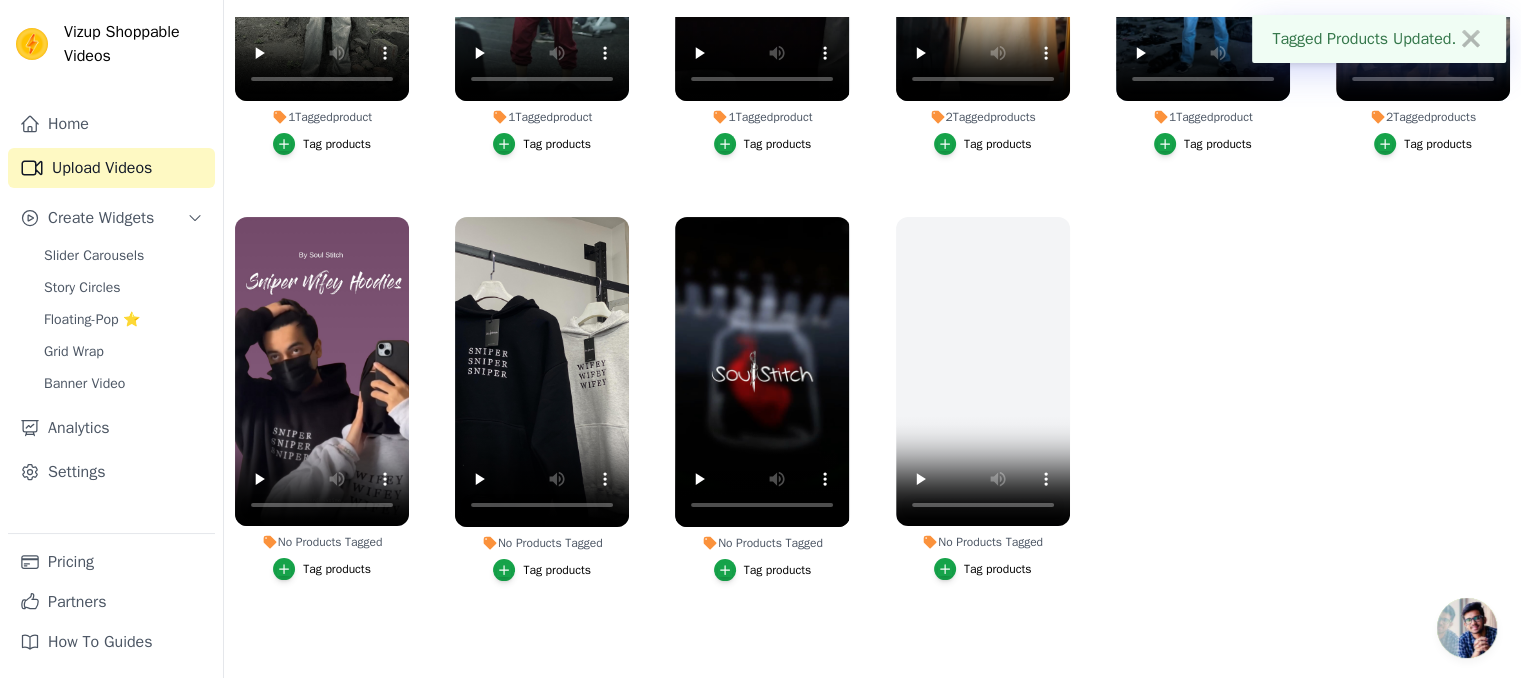 click on "Tag products" at bounding box center [337, 569] 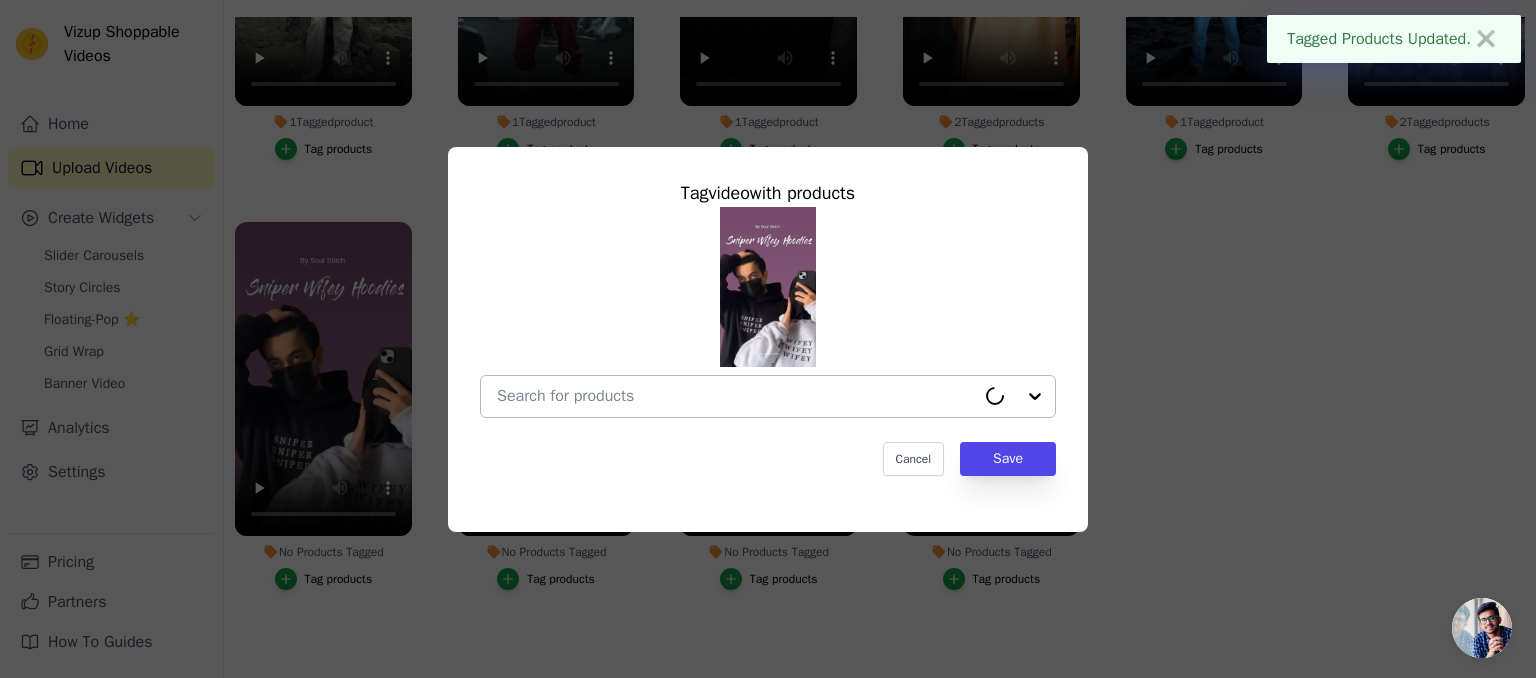 click on "No Products Tagged     Tag  video  with products                         Cancel   Save     Tag products" at bounding box center (736, 396) 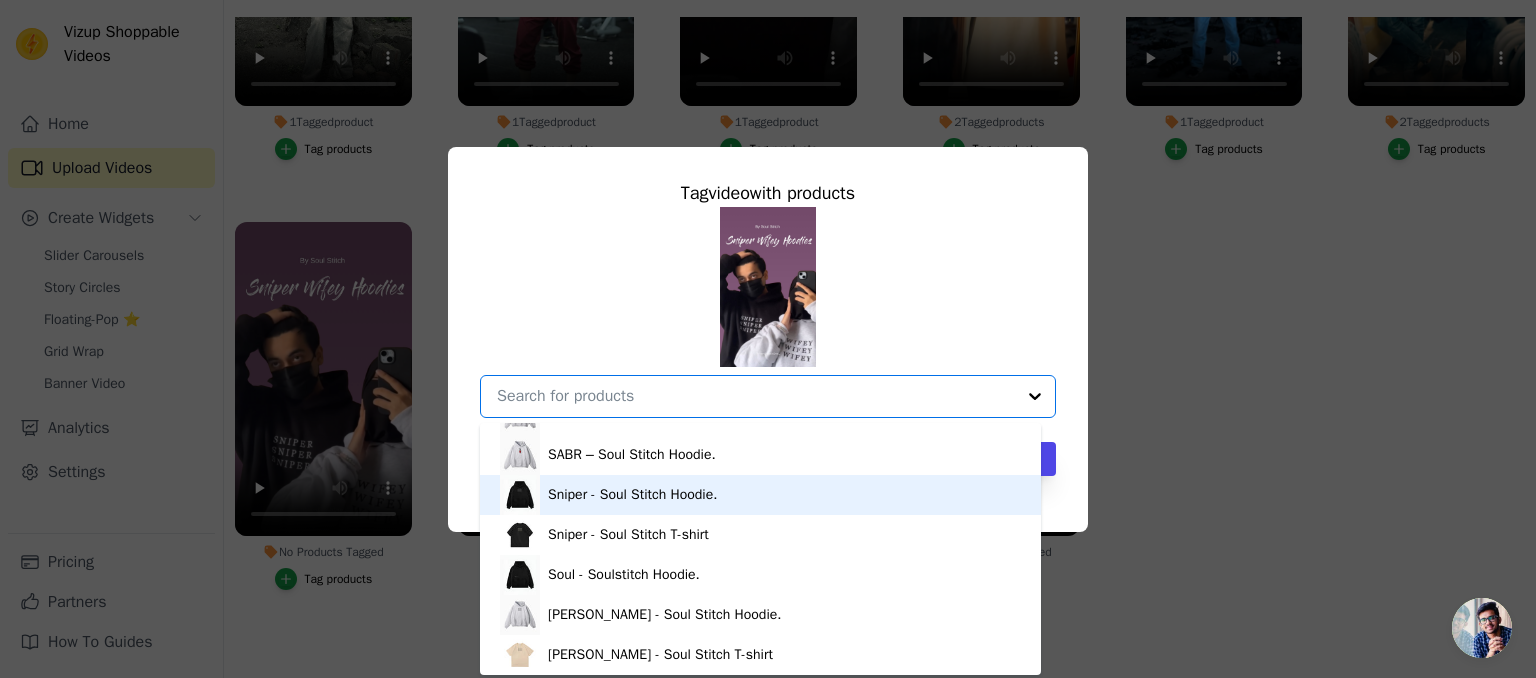 click on "Sniper - Soul Stitch Hoodie." at bounding box center [632, 495] 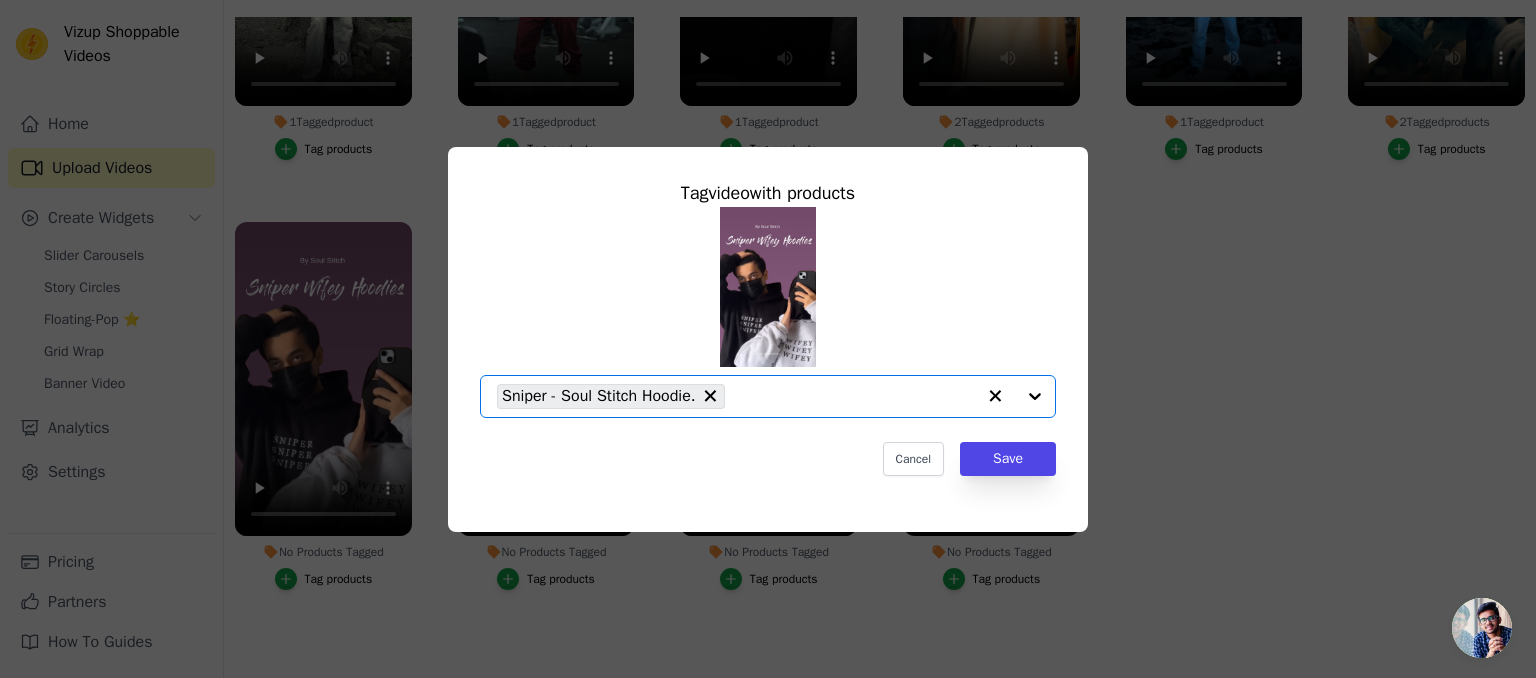 click on "No Products Tagged     Tag  video  with products       Option Sniper - Soul Stitch Hoodie., selected.   Select is focused, type to refine list, press down to open the menu.     Sniper - Soul Stitch Hoodie.                   Cancel   Save     Tag products" 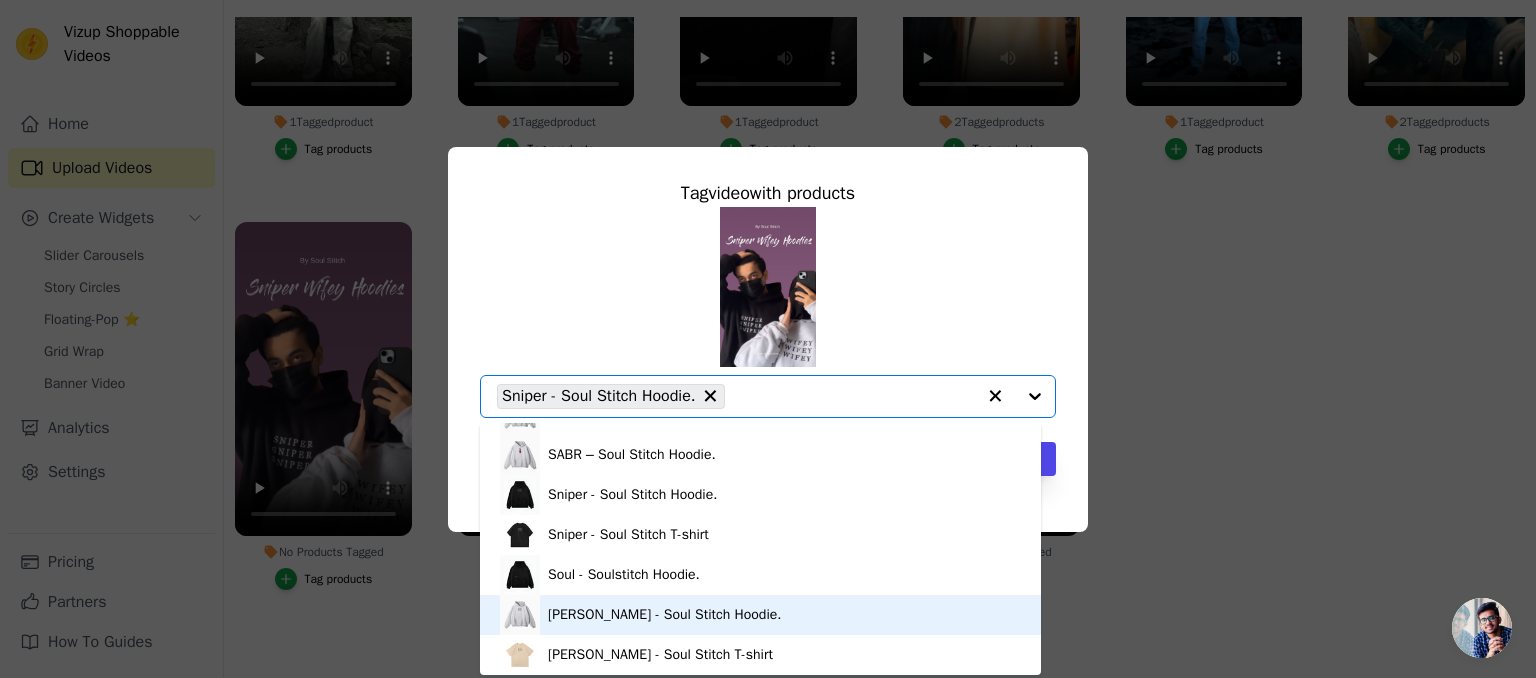 click on "Wifey - Soul Stitch Hoodie." at bounding box center [665, 615] 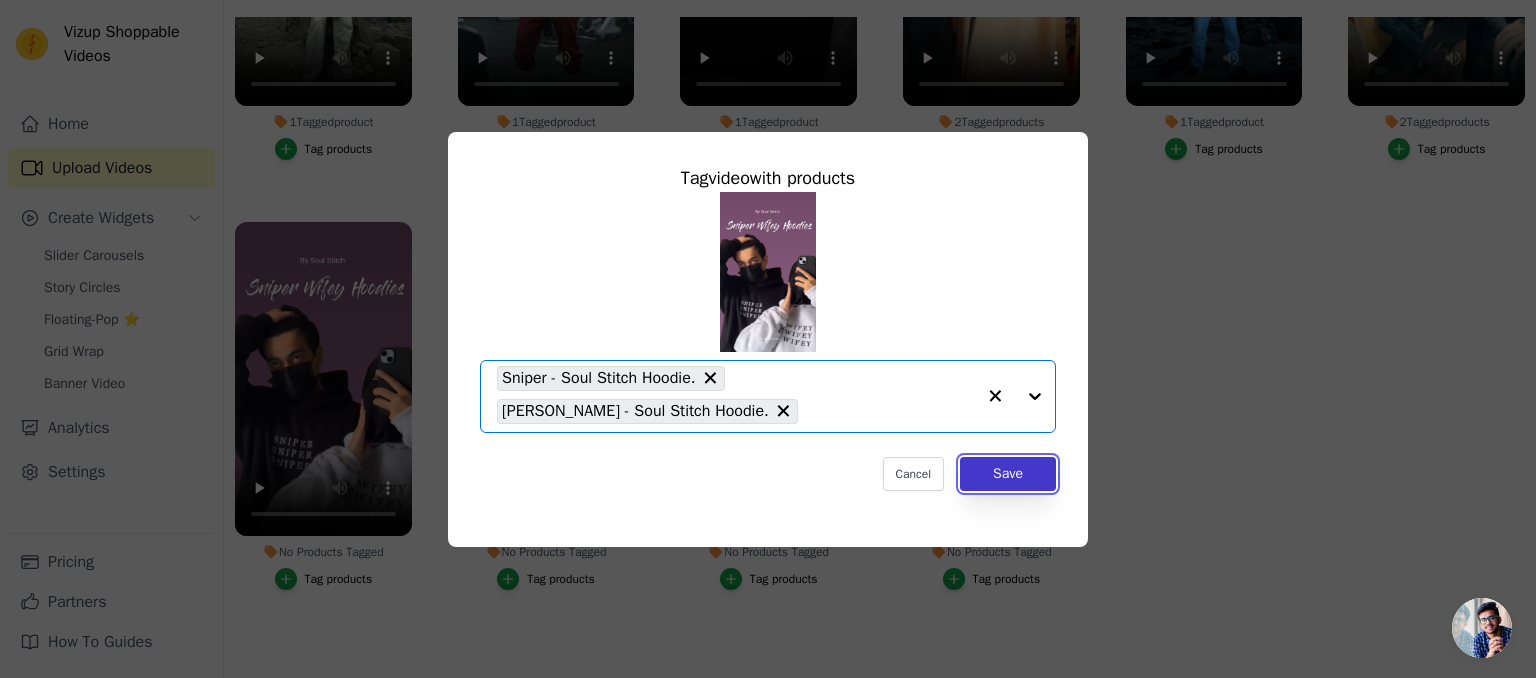 click on "Save" at bounding box center [1008, 474] 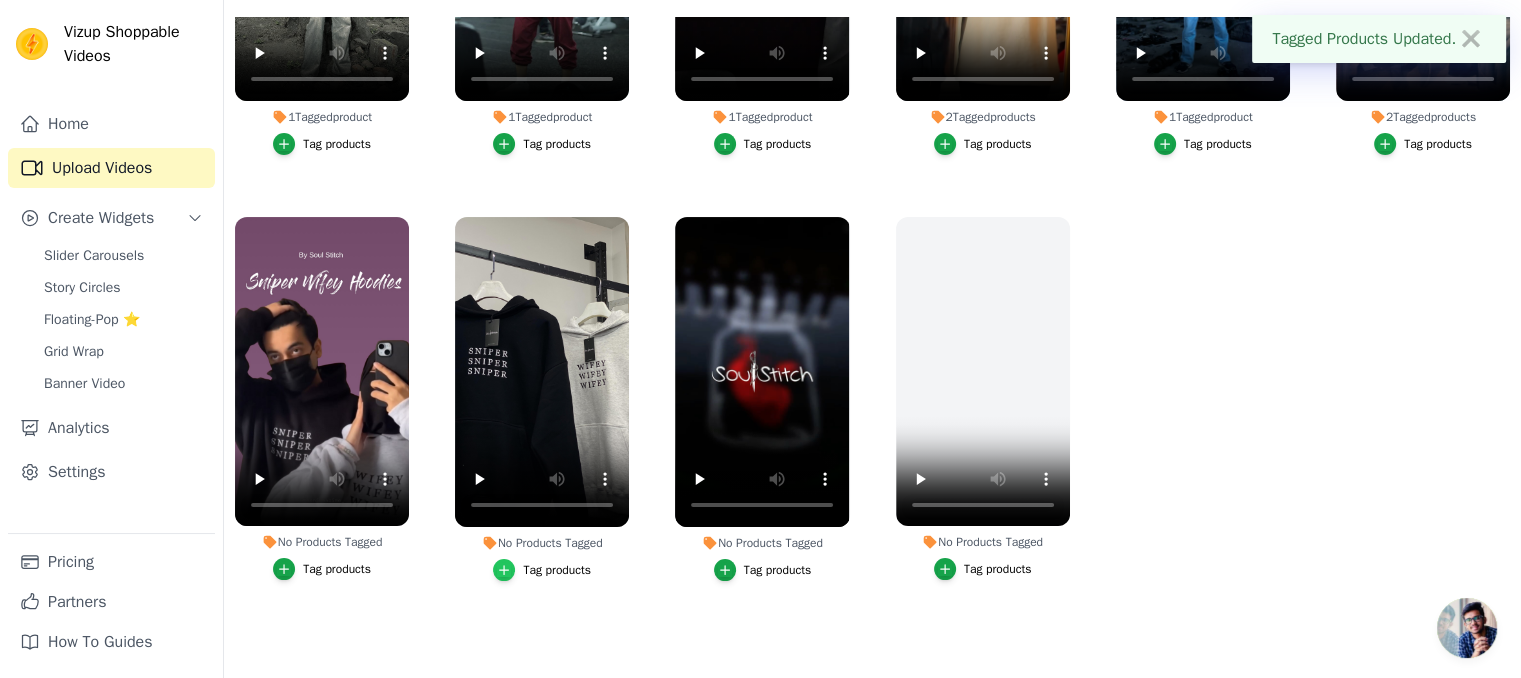 click 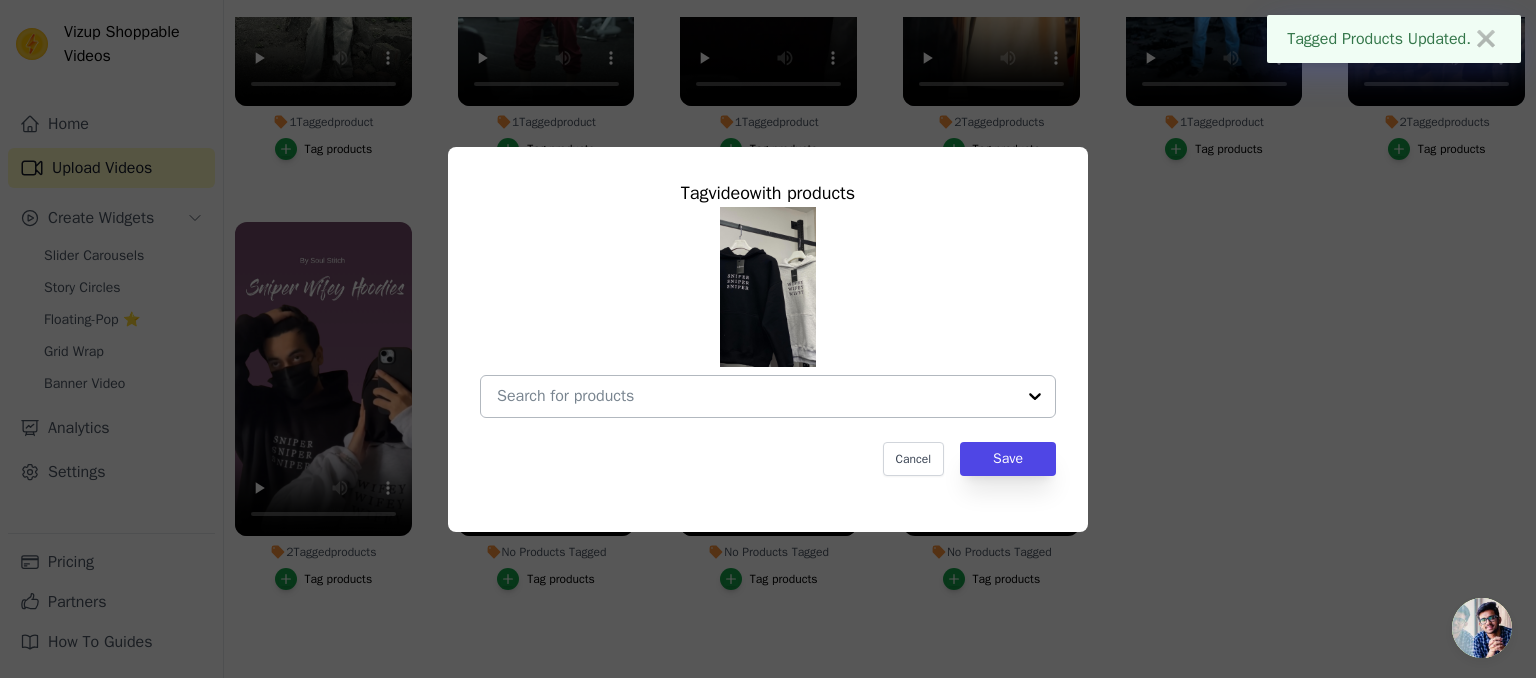 click at bounding box center [756, 396] 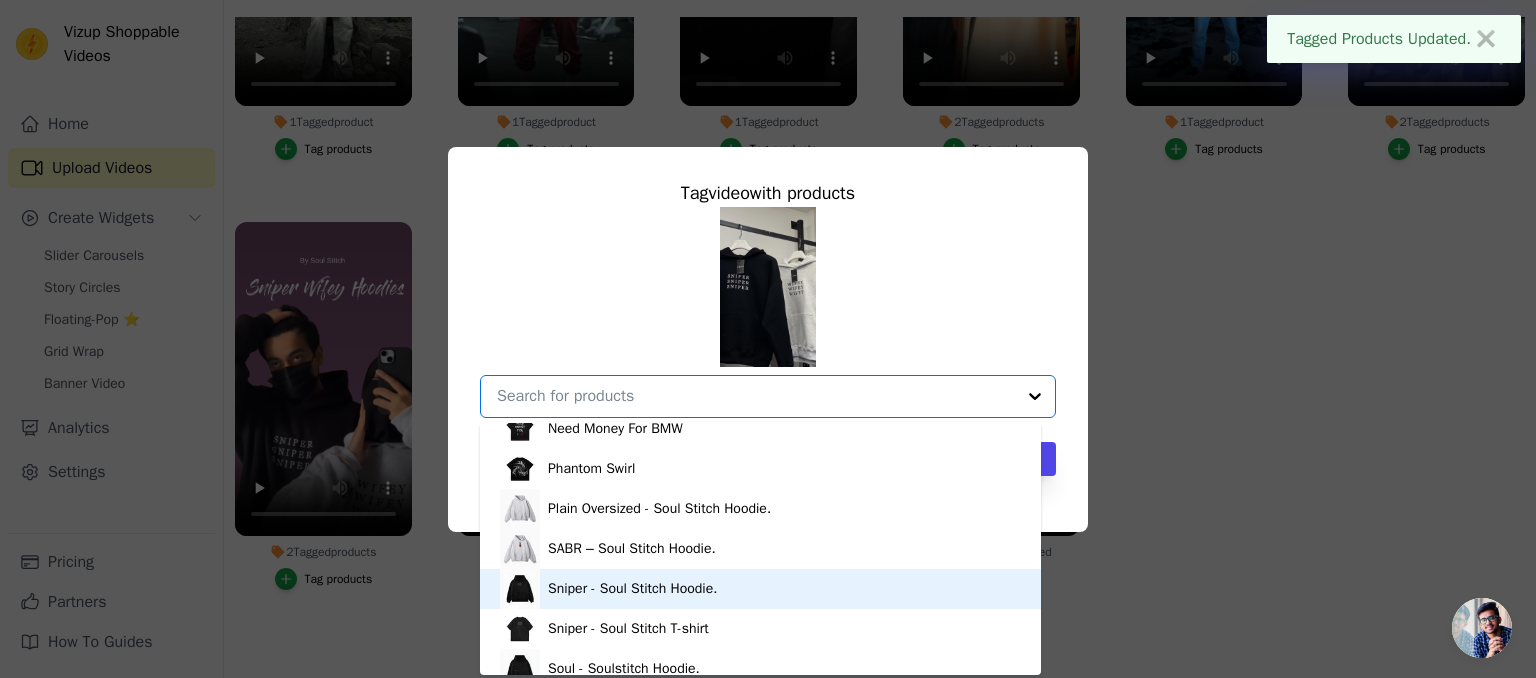 click on "Sniper - Soul Stitch Hoodie." at bounding box center (632, 589) 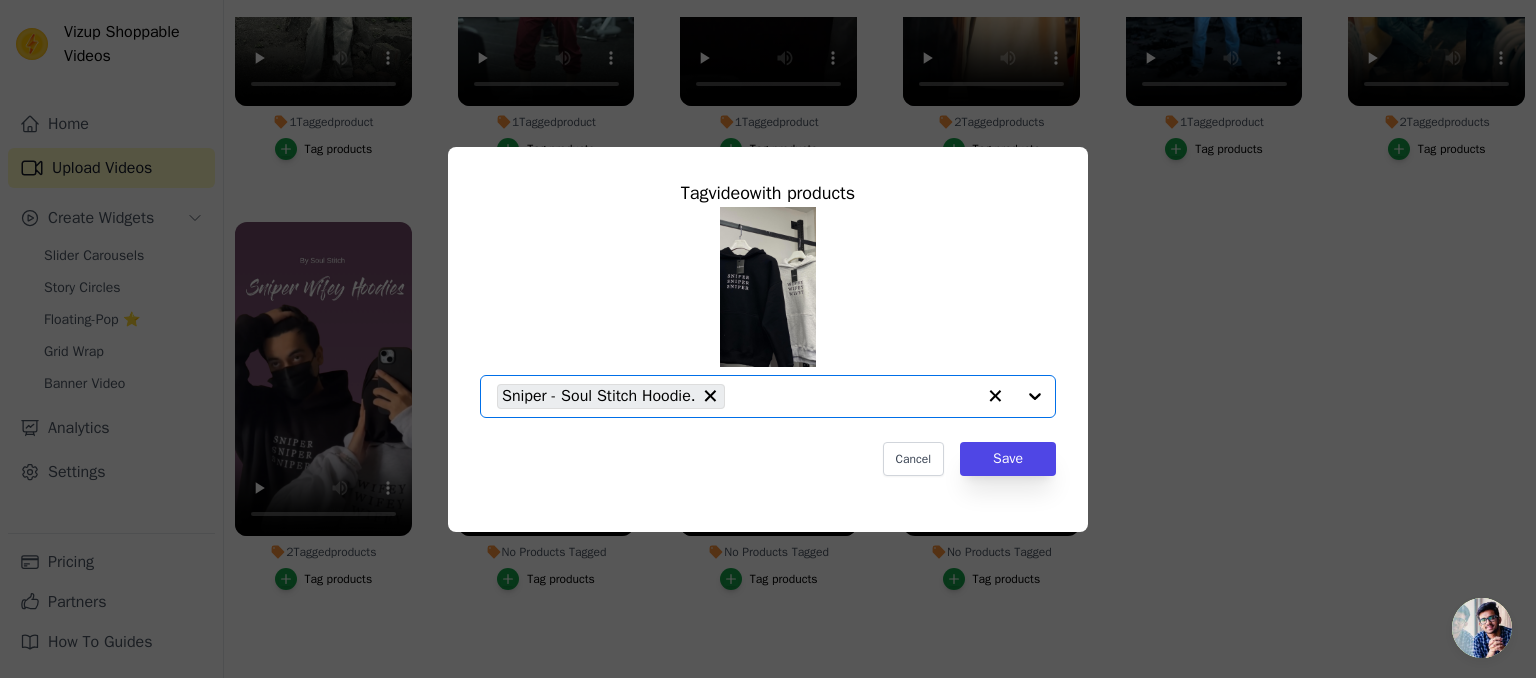 click on "No Products Tagged     Tag  video  with products       Option Sniper - Soul Stitch Hoodie., selected.   Select is focused, type to refine list, press down to open the menu.     Sniper - Soul Stitch Hoodie.                   Cancel   Save     Tag products" 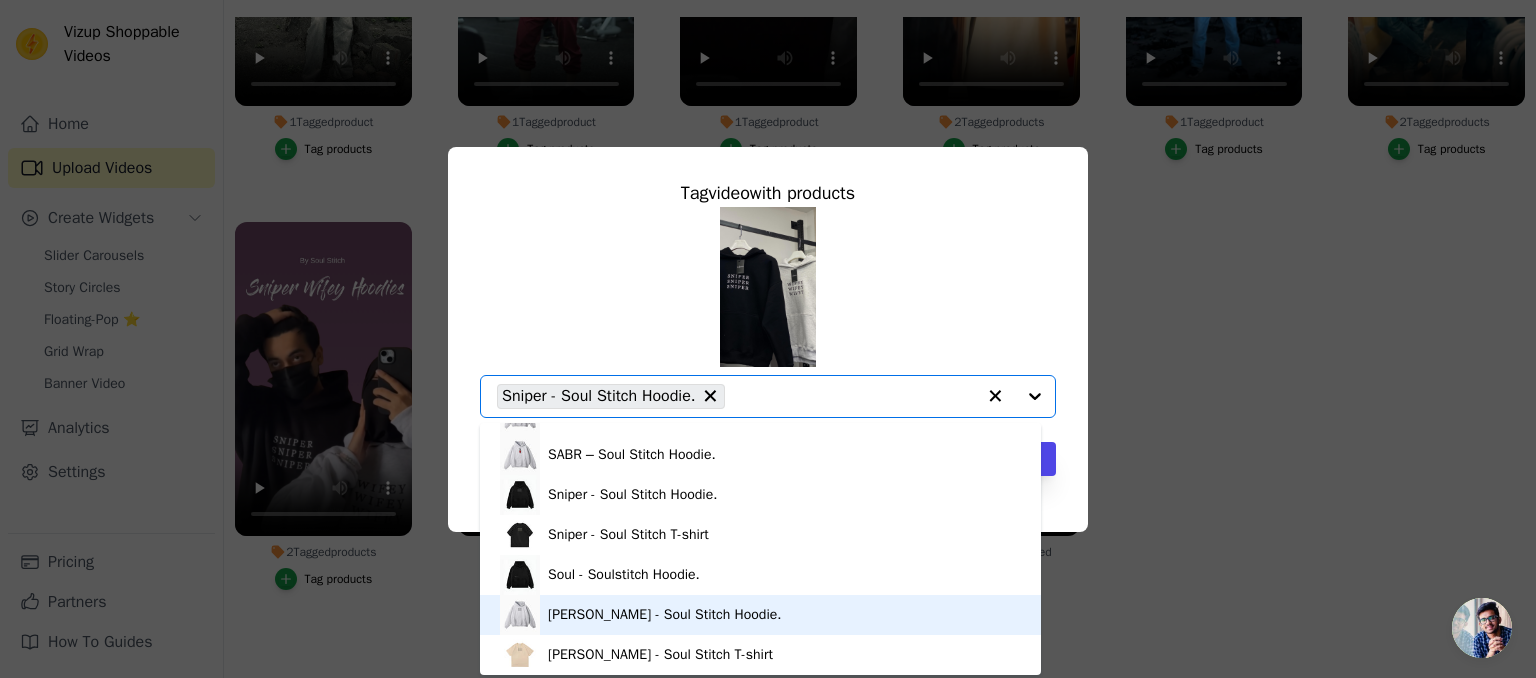 click on "Wifey - Soul Stitch Hoodie." at bounding box center (665, 615) 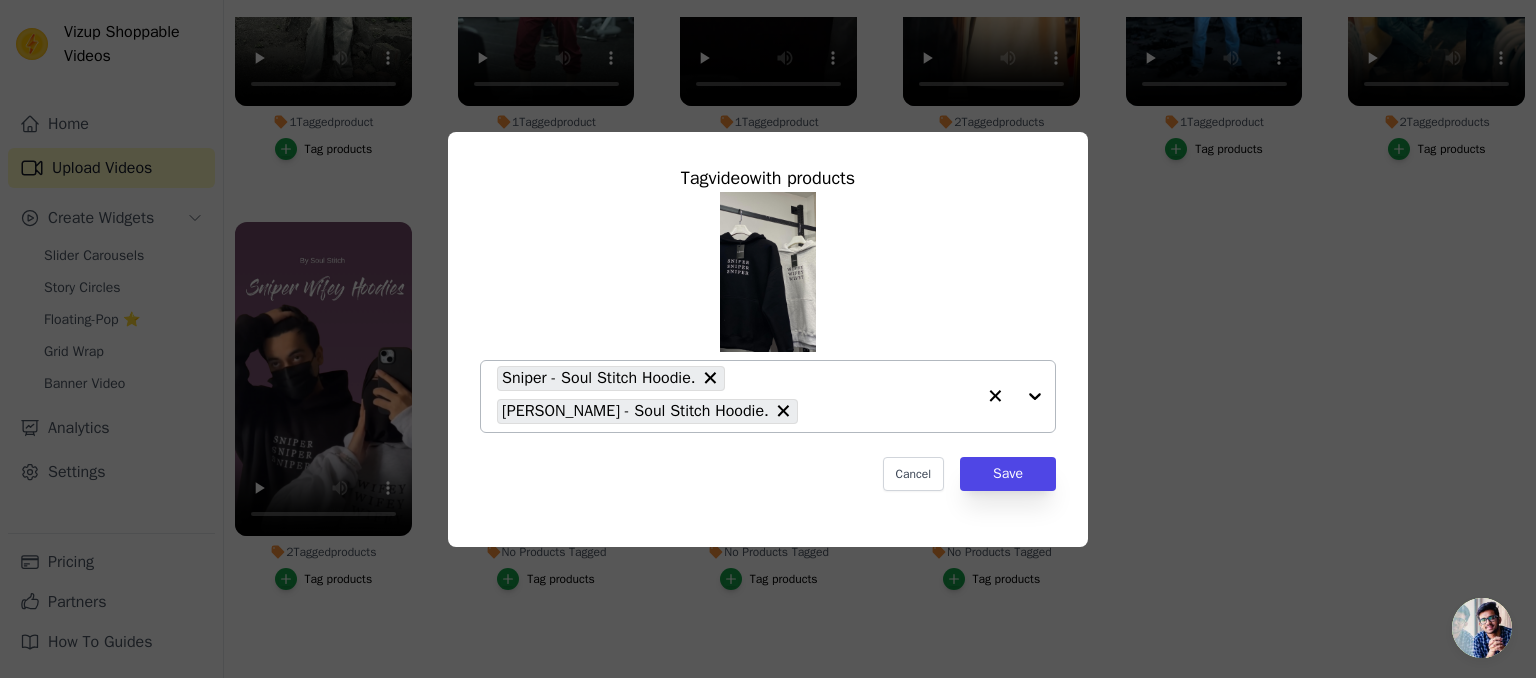 click on "Tag  video  with products           Sniper - Soul Stitch Hoodie.     Wifey - Soul Stitch Hoodie.                   Cancel   Save" at bounding box center (768, 327) 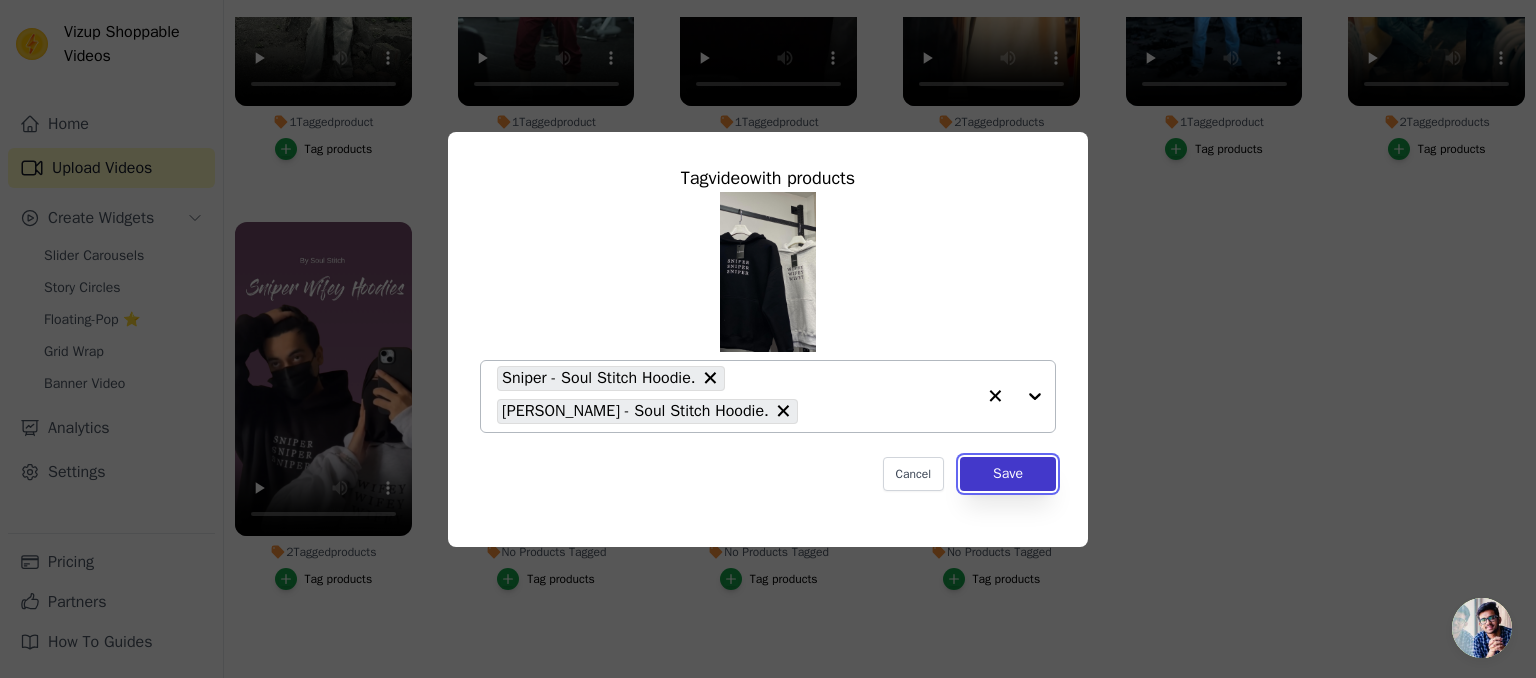 click on "Save" at bounding box center (1008, 474) 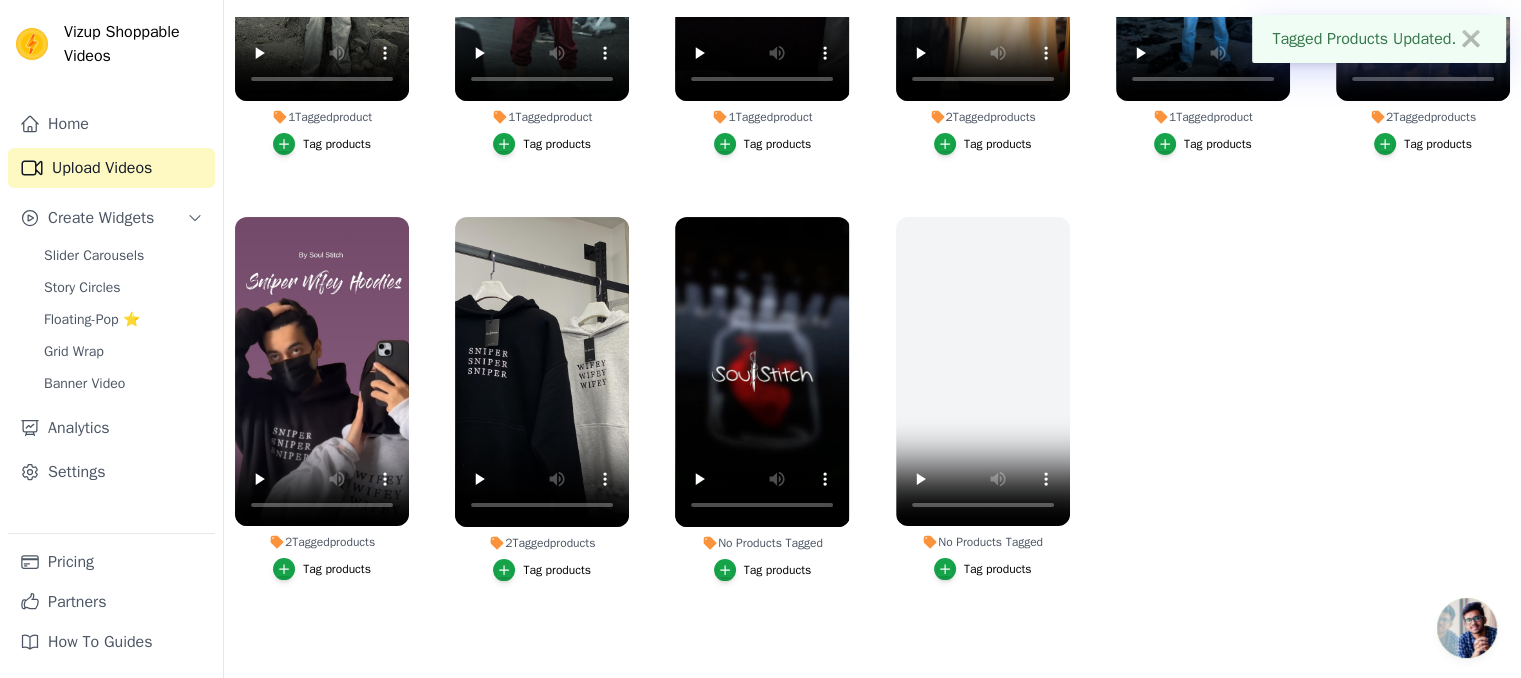 click on "Tag products" at bounding box center (778, 570) 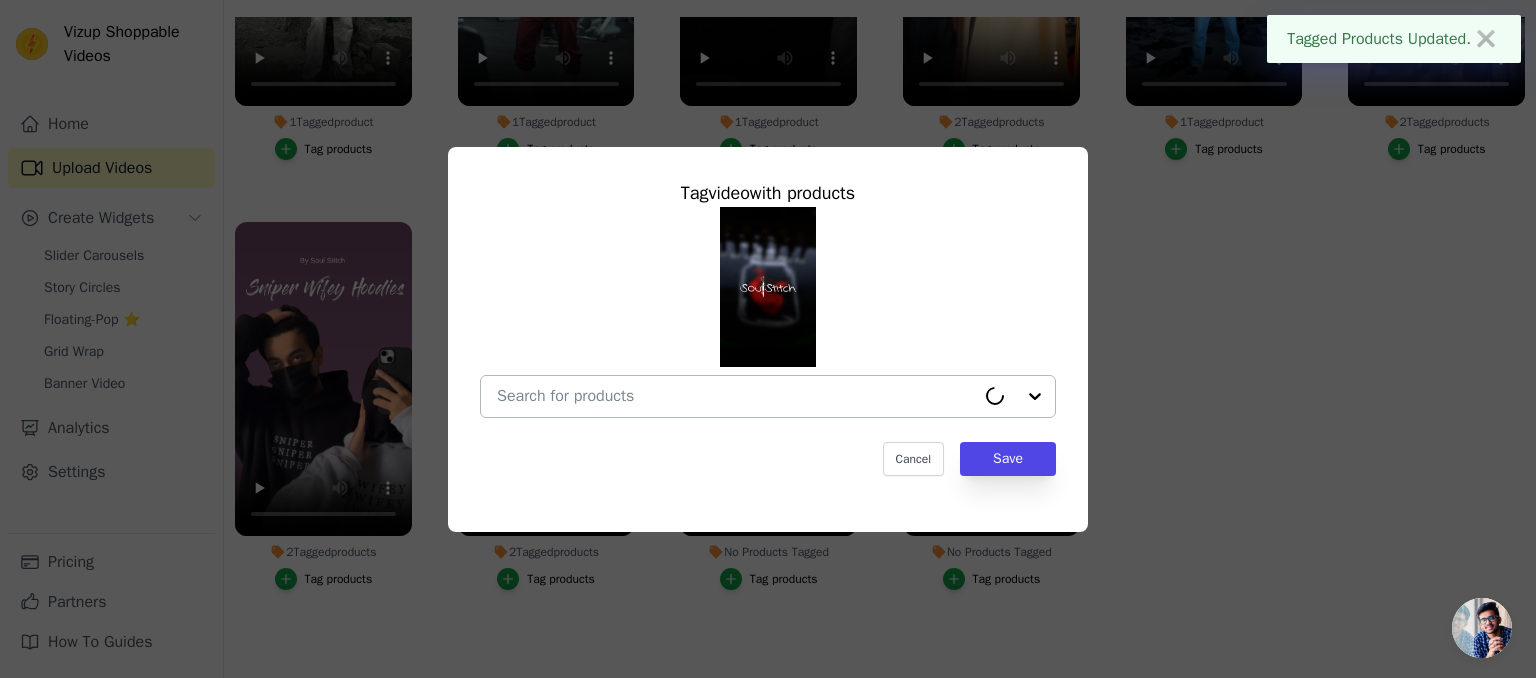 click on "No Products Tagged     Tag  video  with products                         Cancel   Save     Tag products" at bounding box center (736, 396) 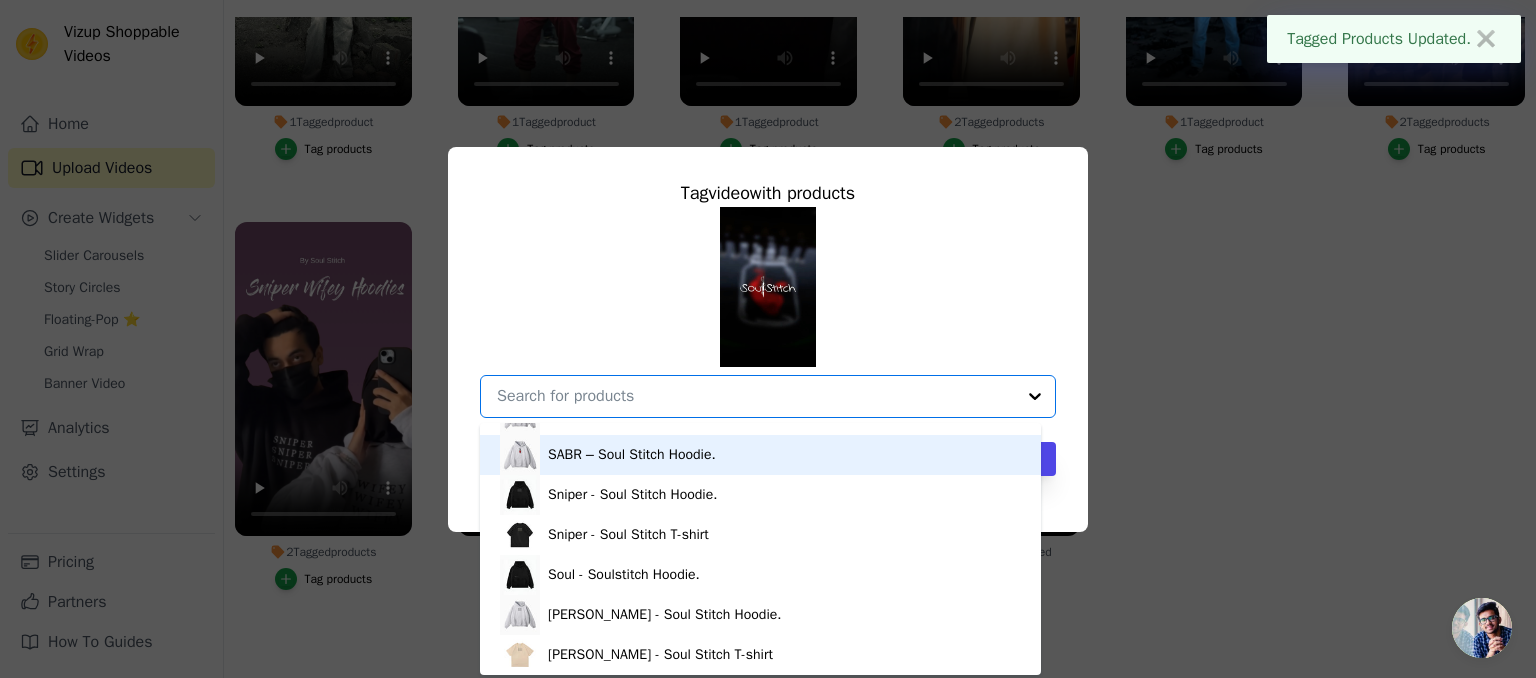 click on "SABR – Soul Stitch Hoodie." at bounding box center [632, 455] 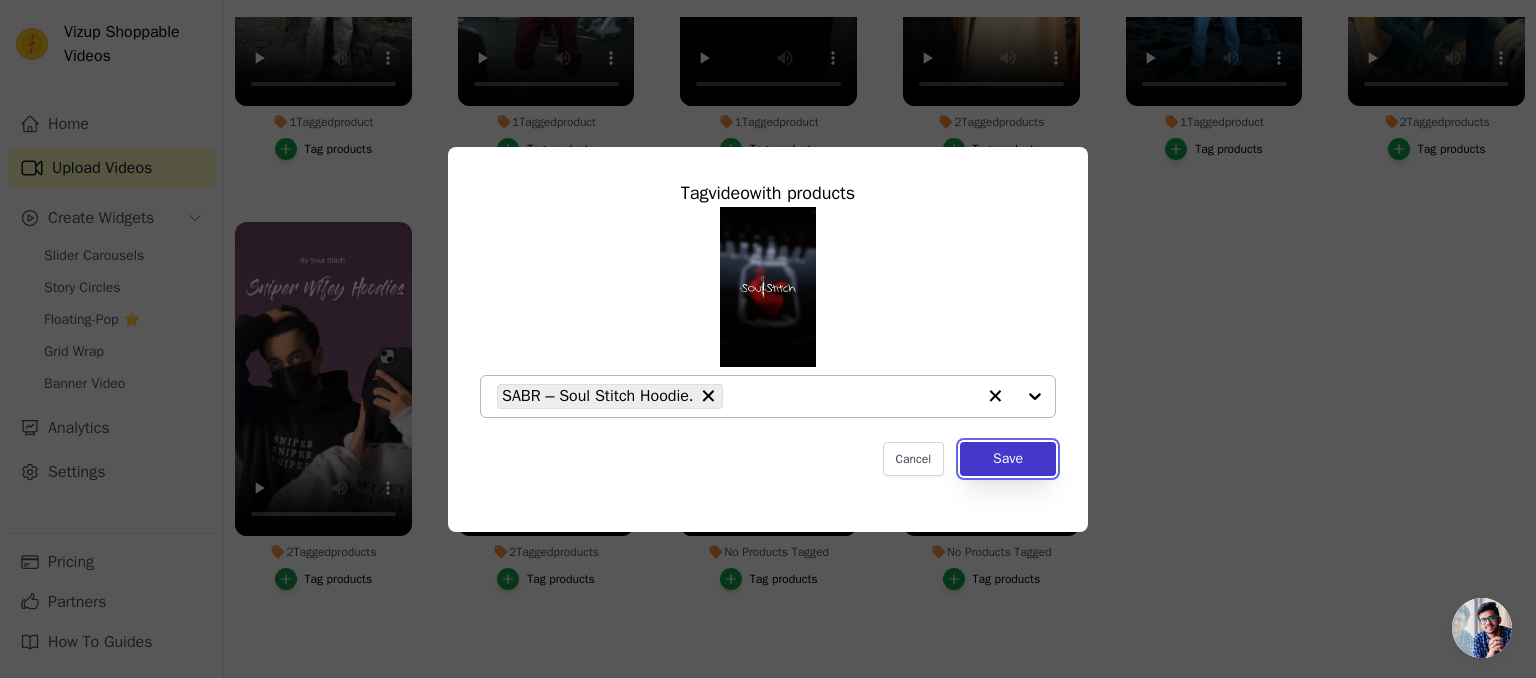 click on "Save" at bounding box center (1008, 459) 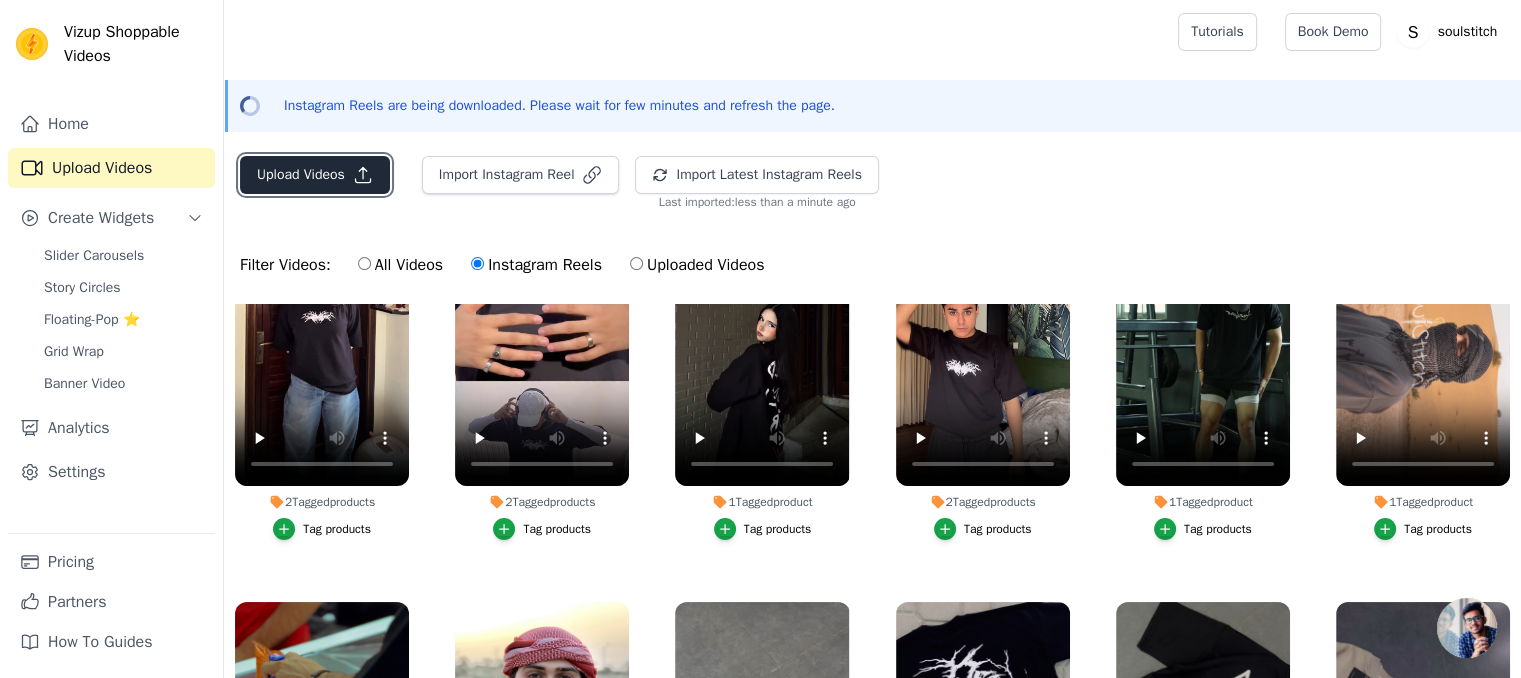 click on "Upload Videos" at bounding box center [315, 175] 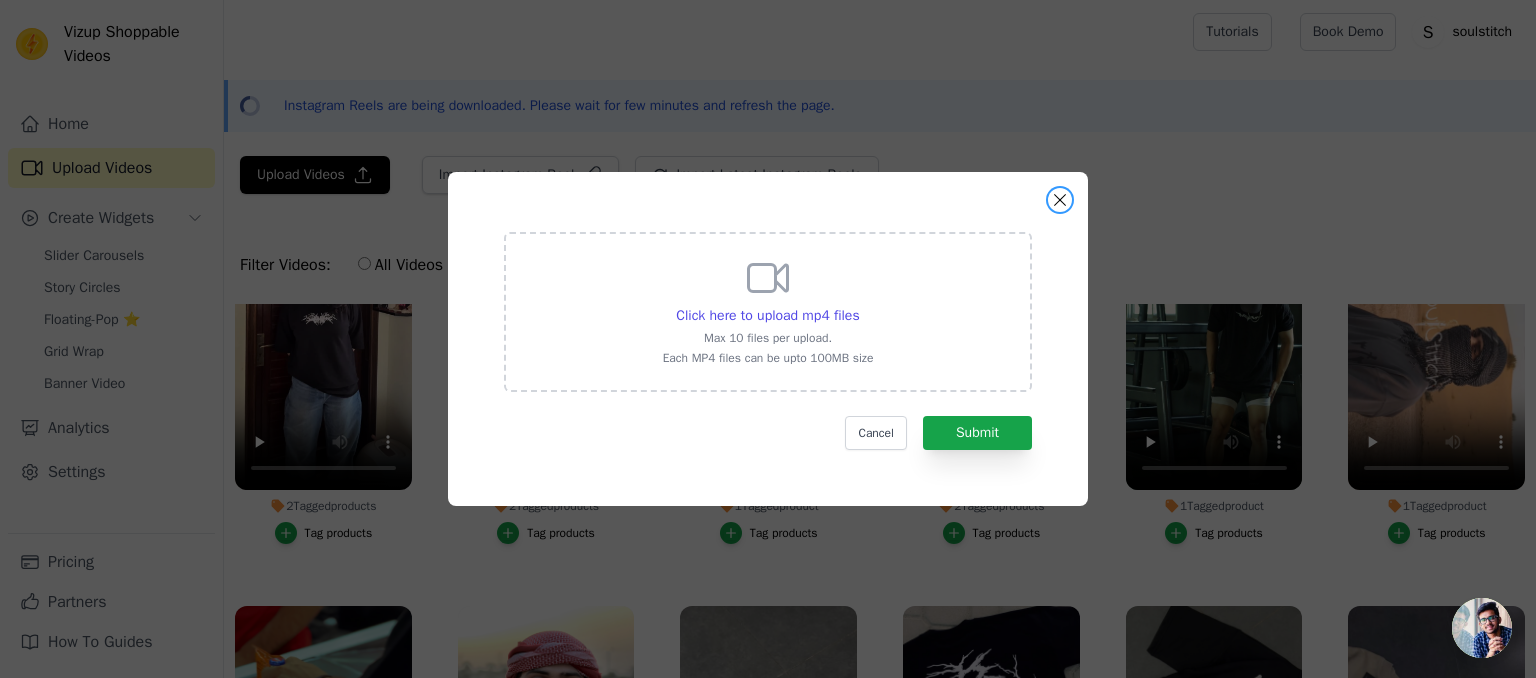 click at bounding box center (1060, 200) 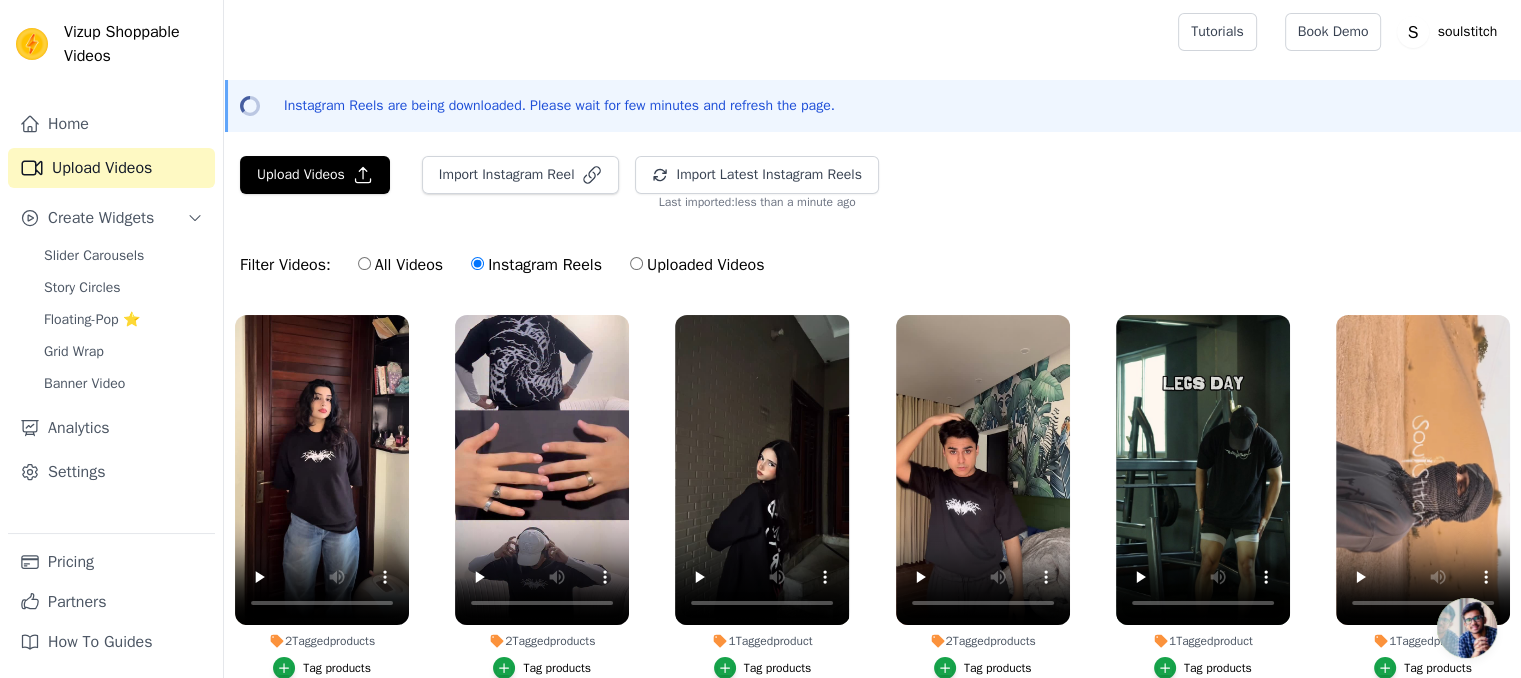 click on "Upload Videos
Import Instagram Reel
Import Latest Instagram Reels     Import Latest IG Reels   Last imported:  less than a minute ago" at bounding box center (872, 183) 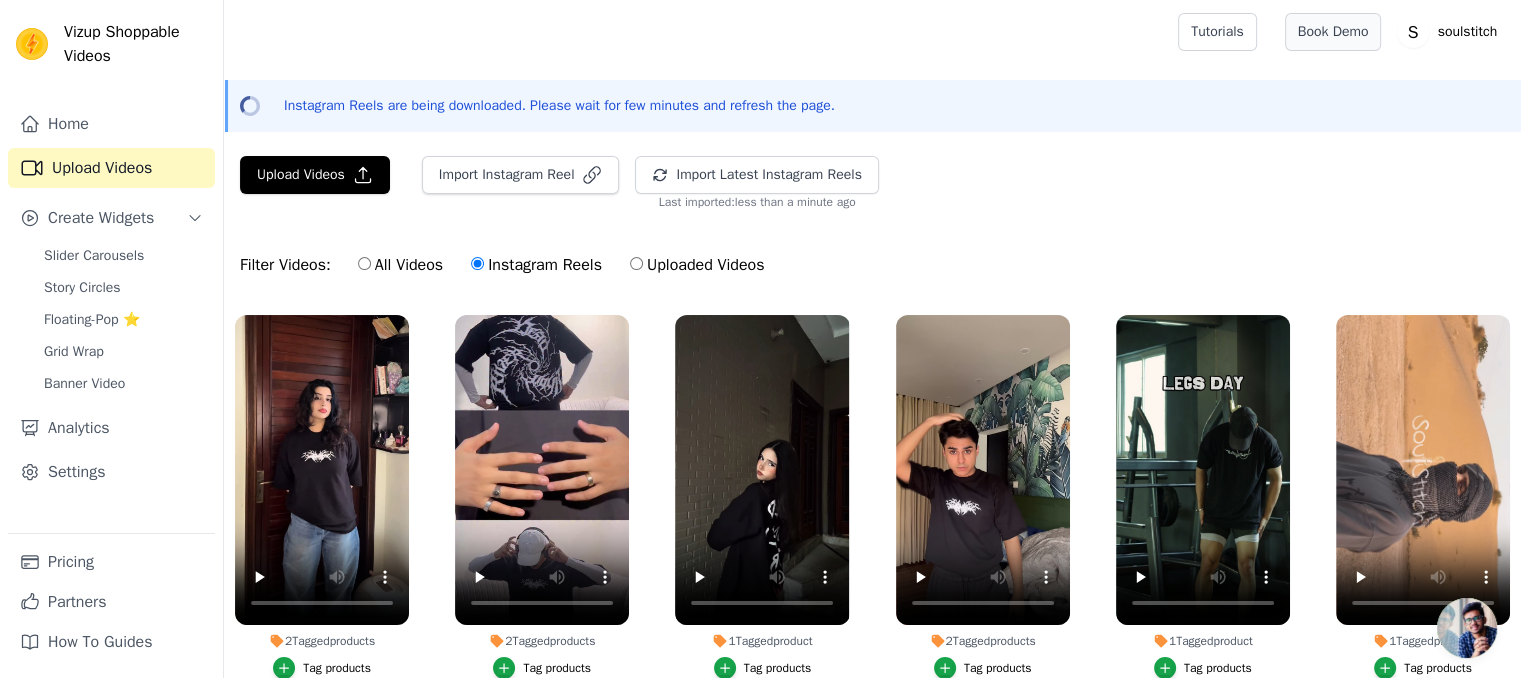 click on "Book Demo" at bounding box center (1333, 32) 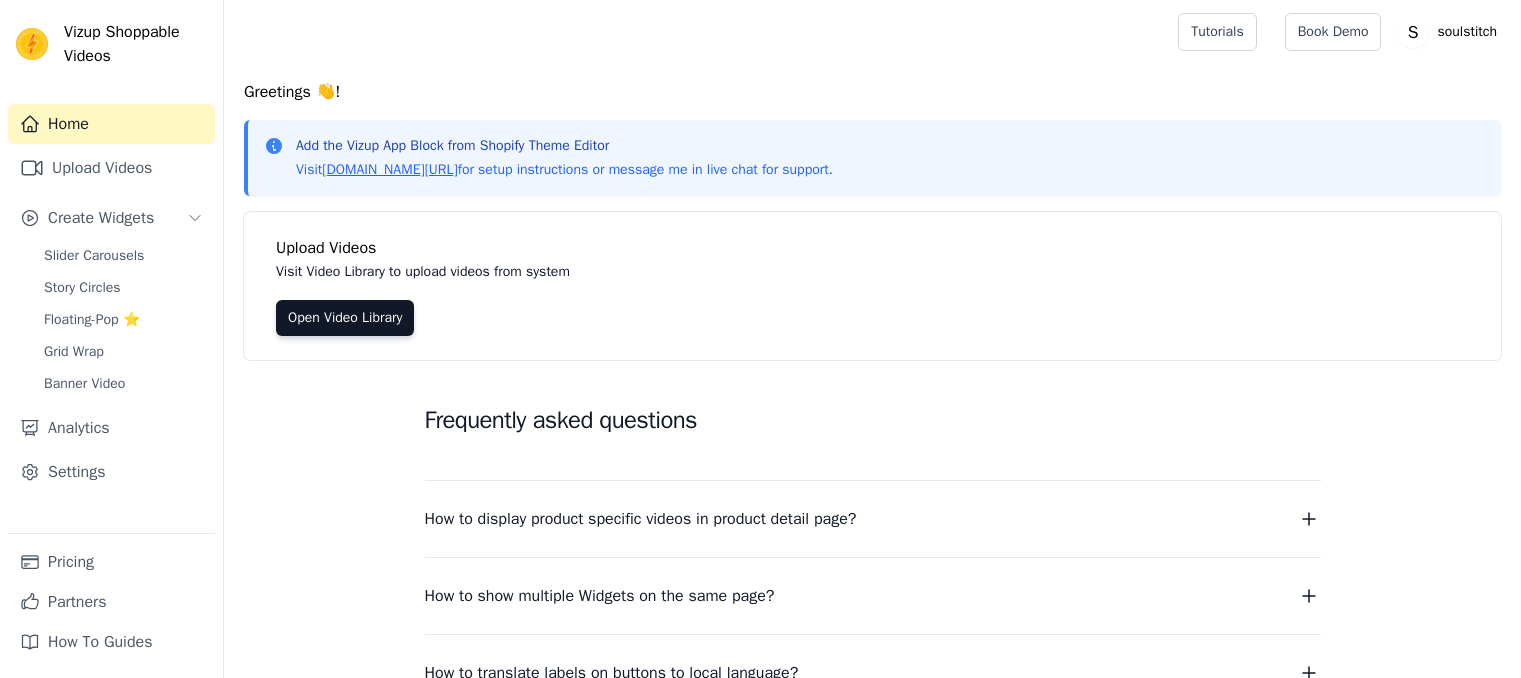 scroll, scrollTop: 0, scrollLeft: 0, axis: both 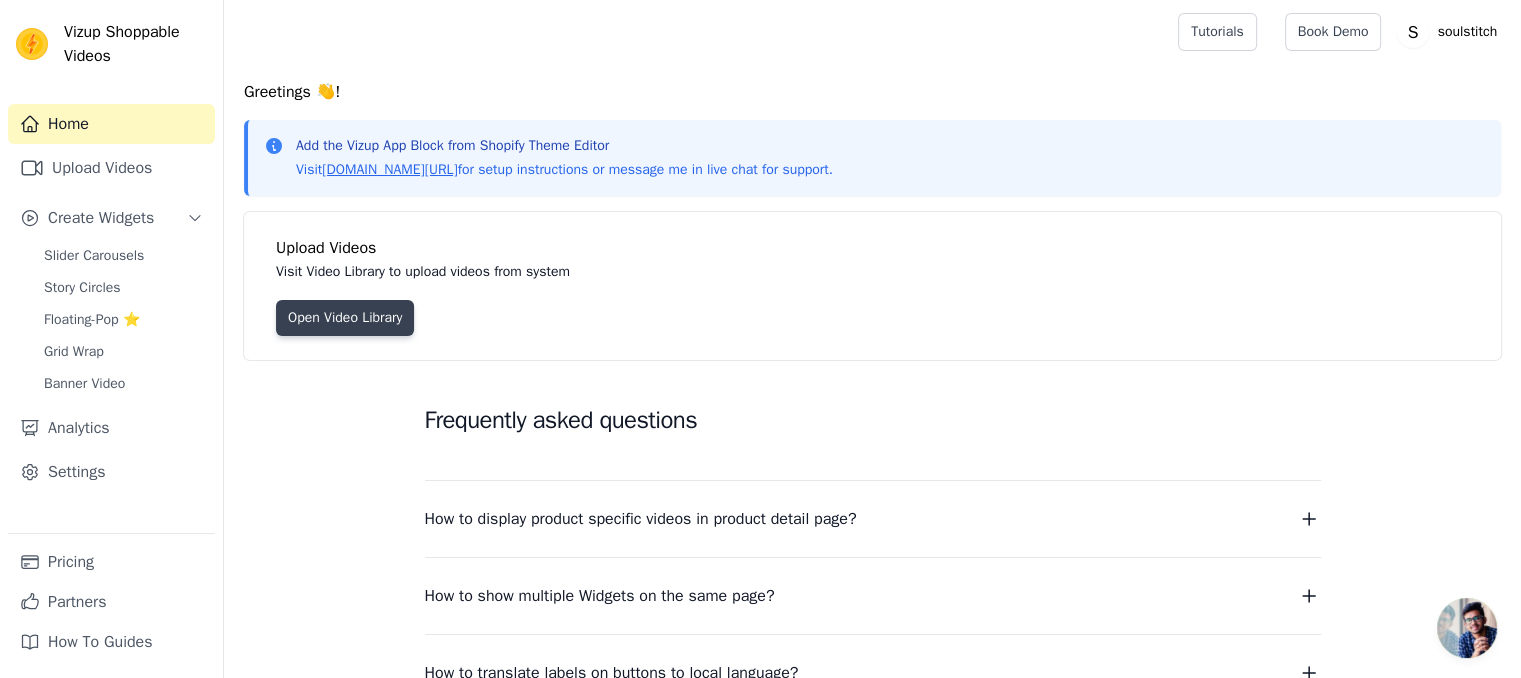 click on "Open Video Library" at bounding box center (345, 318) 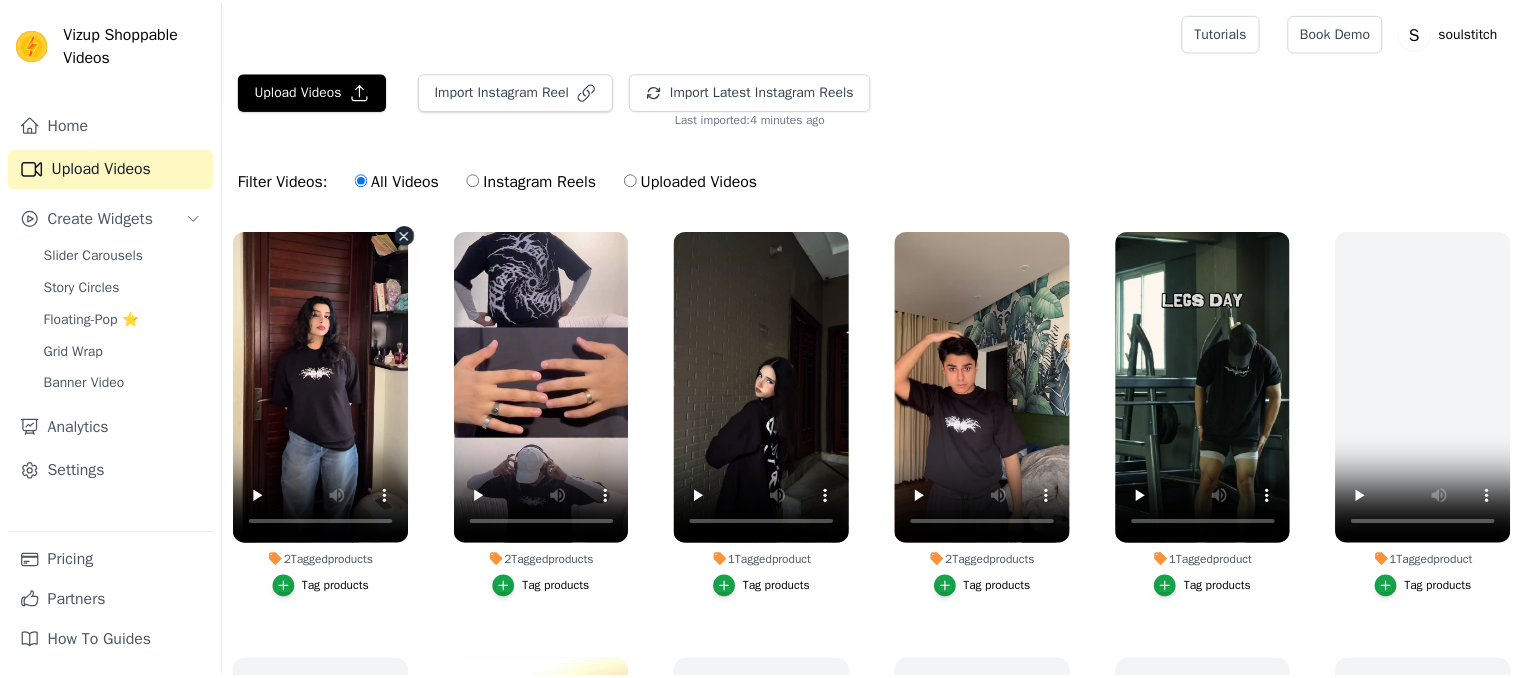 scroll, scrollTop: 0, scrollLeft: 0, axis: both 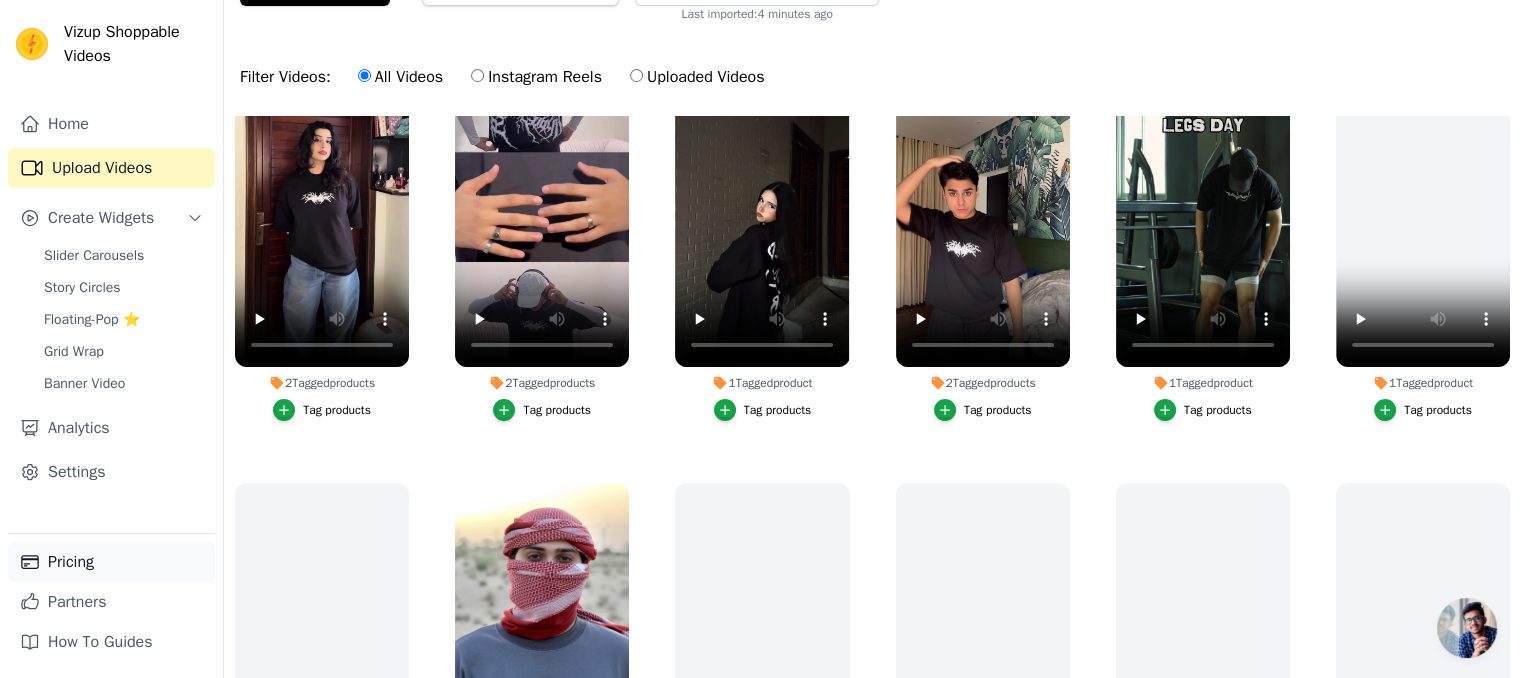 click on "Pricing" at bounding box center (111, 562) 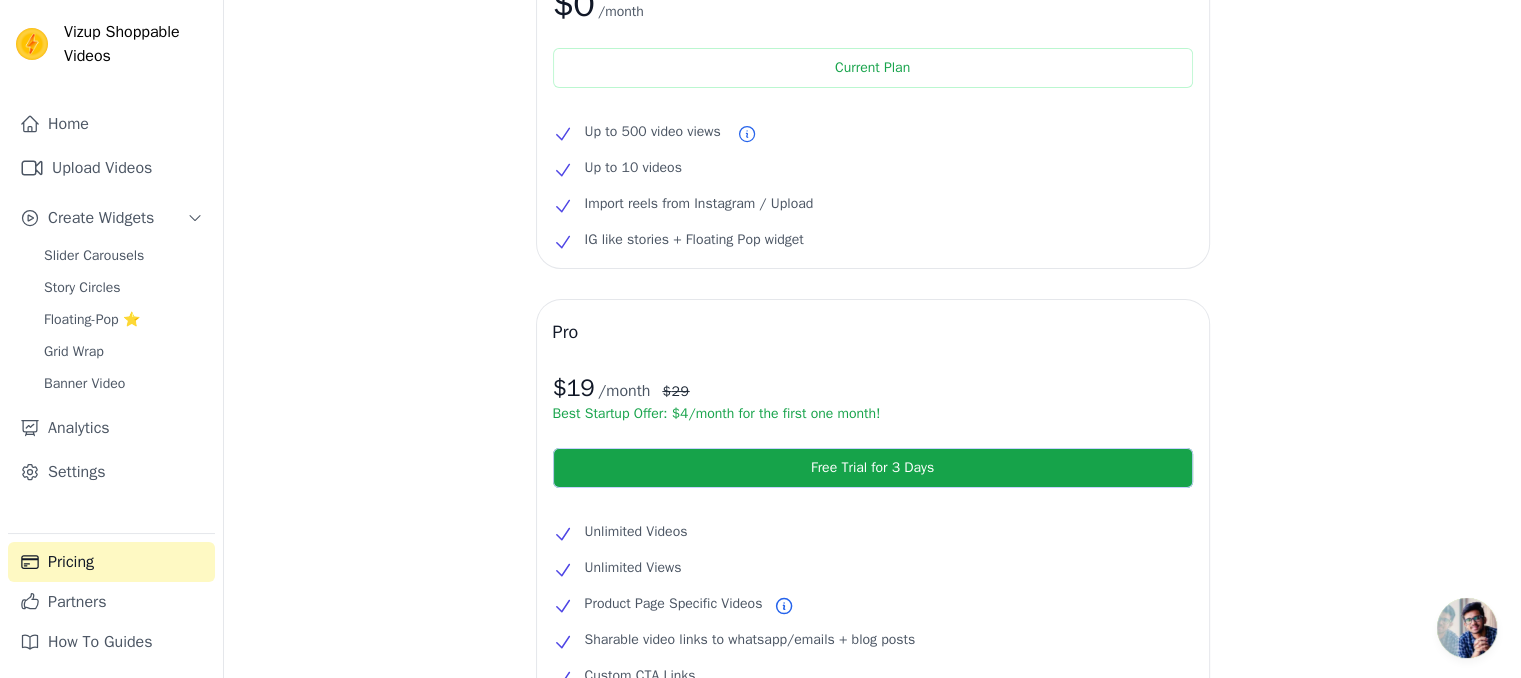 scroll, scrollTop: 260, scrollLeft: 0, axis: vertical 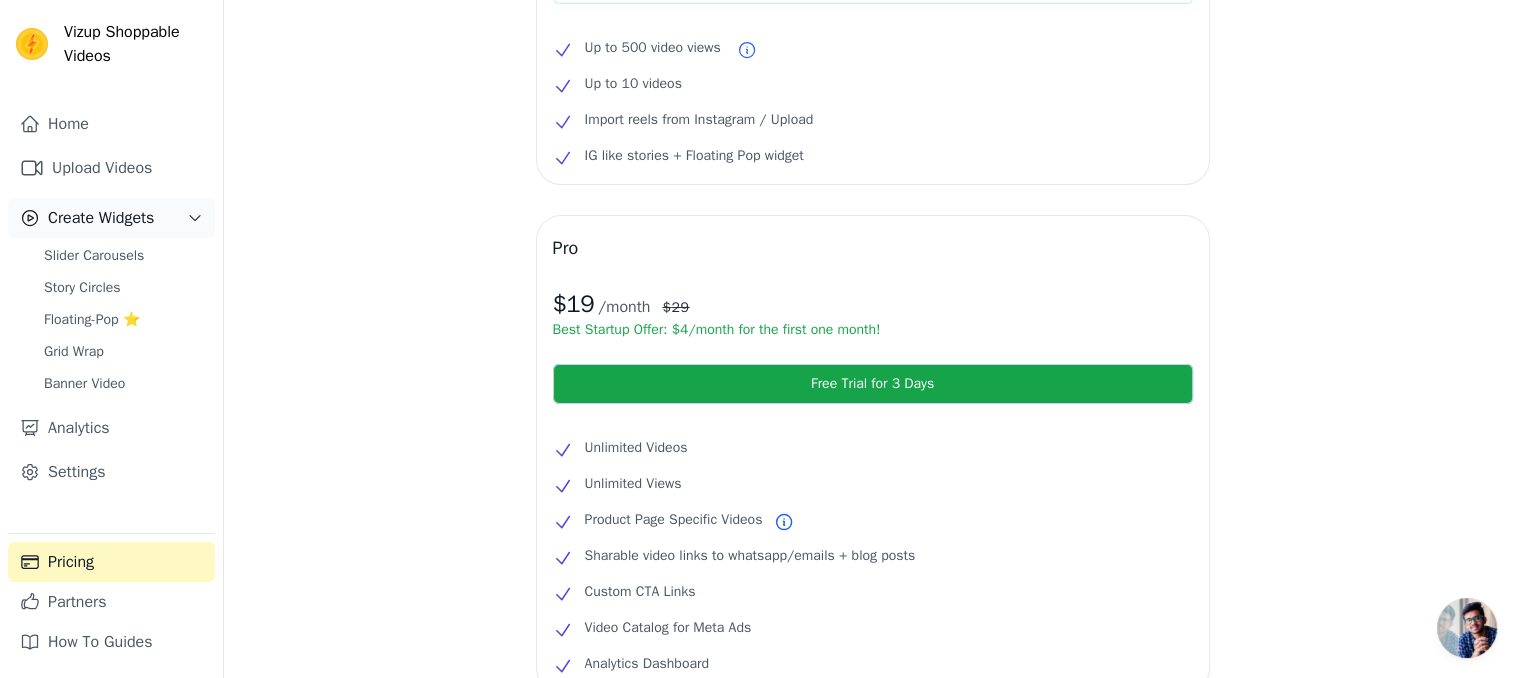 click on "Create Widgets" at bounding box center (111, 218) 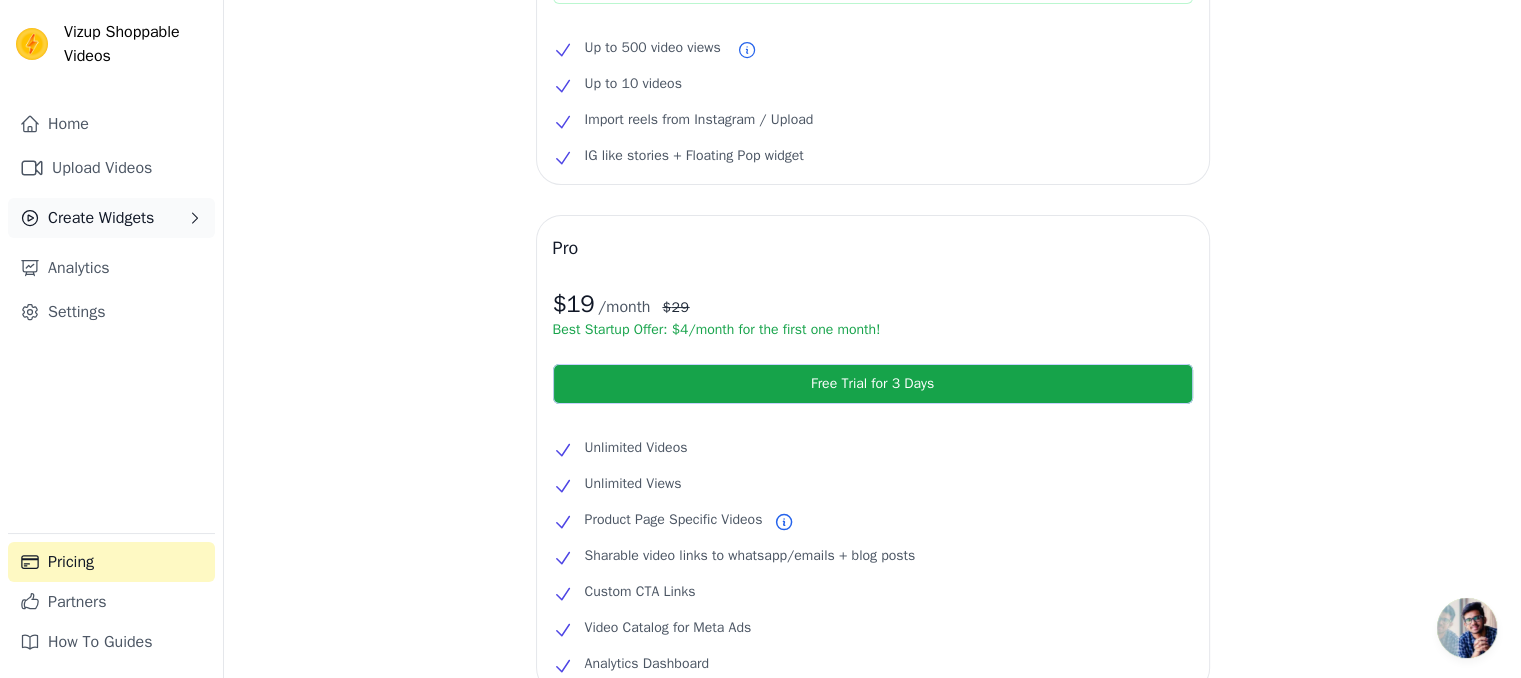 click on "Create Widgets" at bounding box center [111, 218] 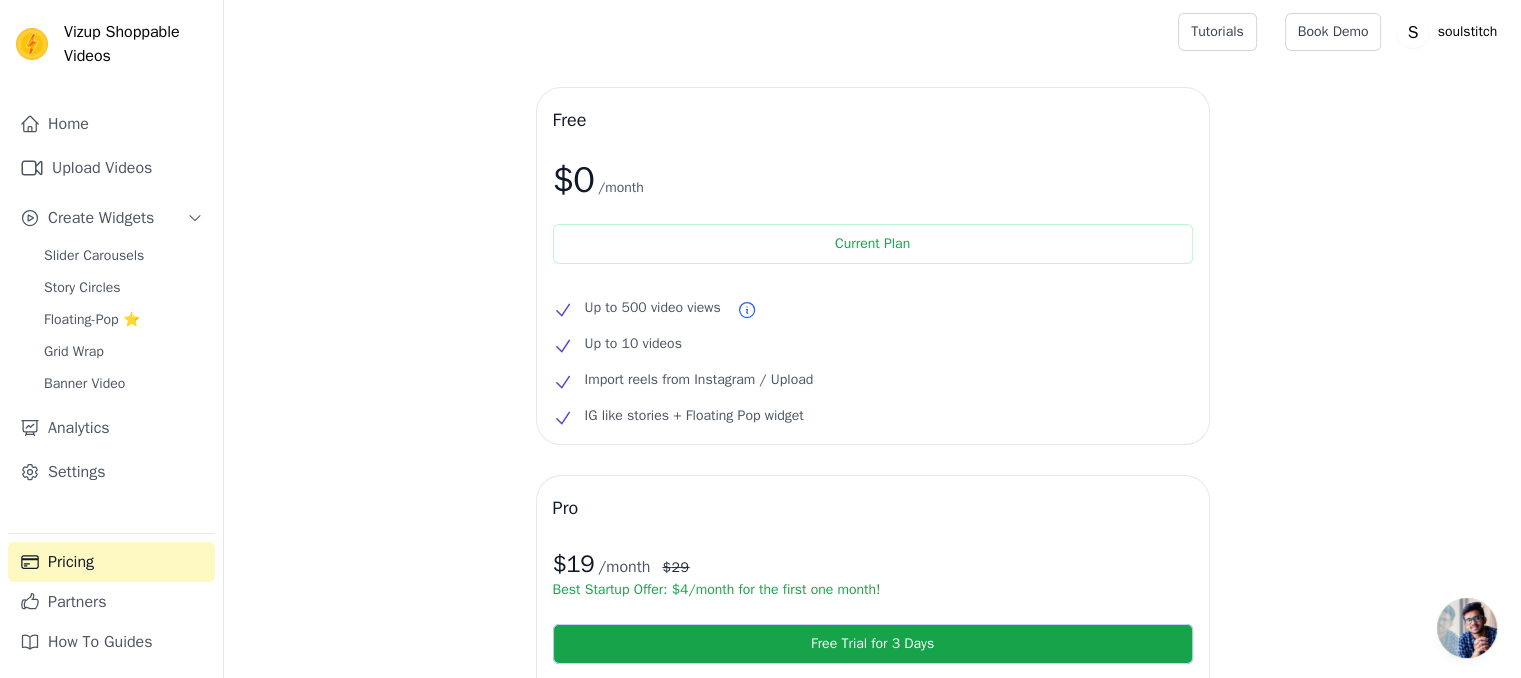 scroll, scrollTop: 100, scrollLeft: 0, axis: vertical 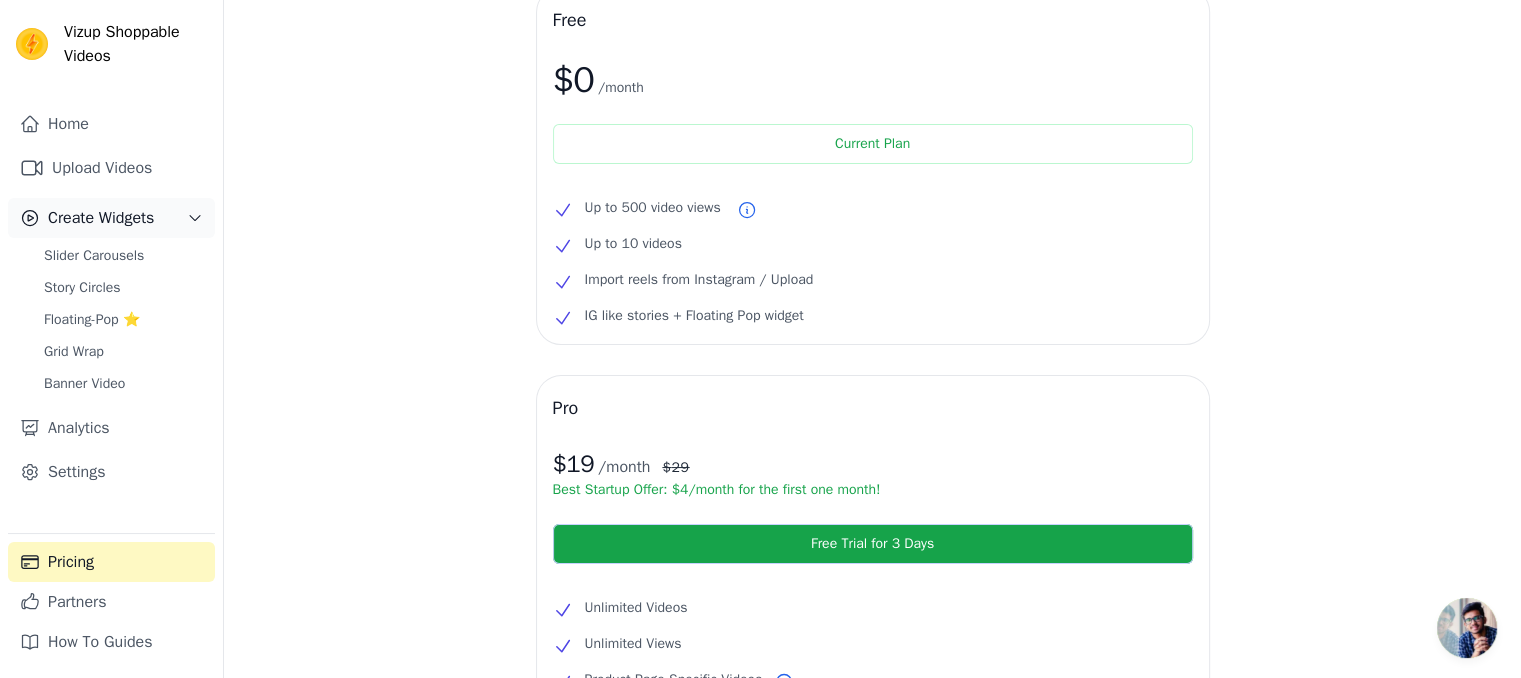click on "Create Widgets" at bounding box center (101, 218) 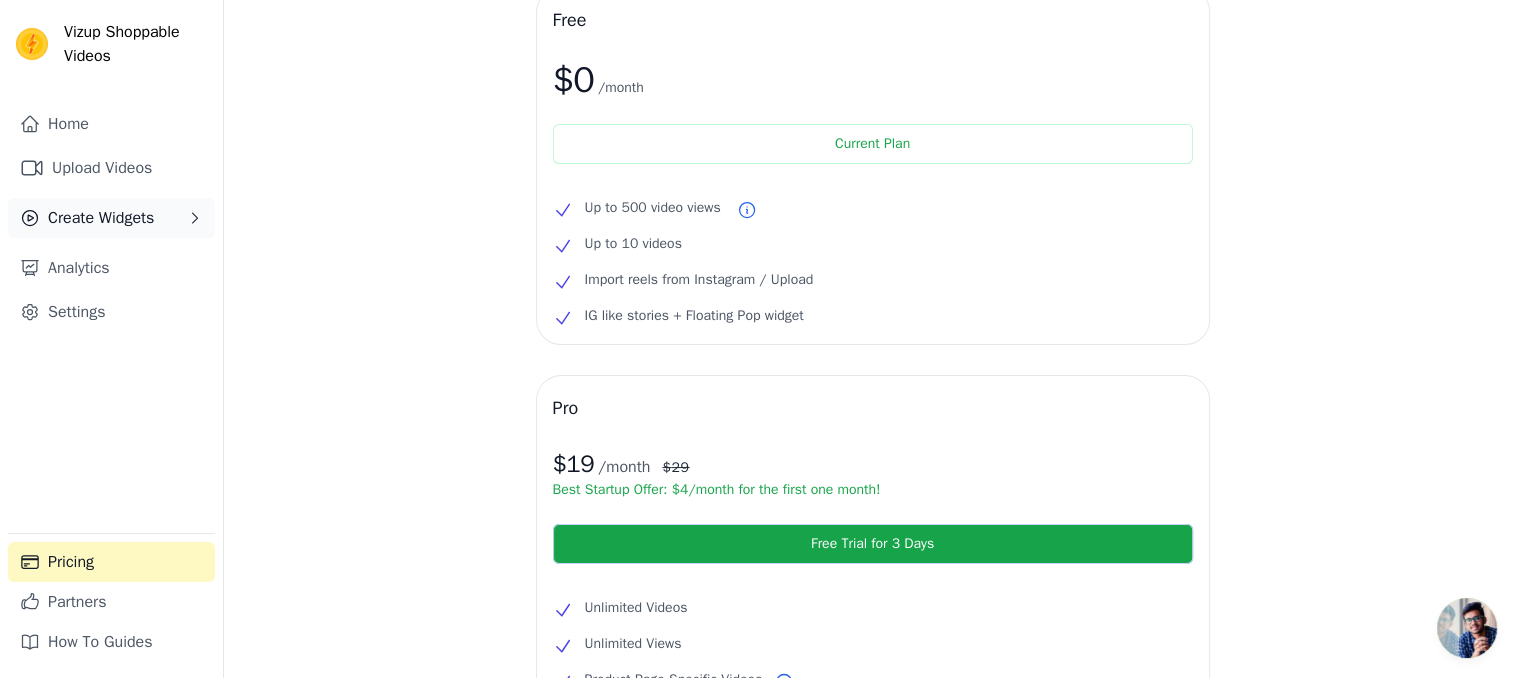click on "Create Widgets" at bounding box center [101, 218] 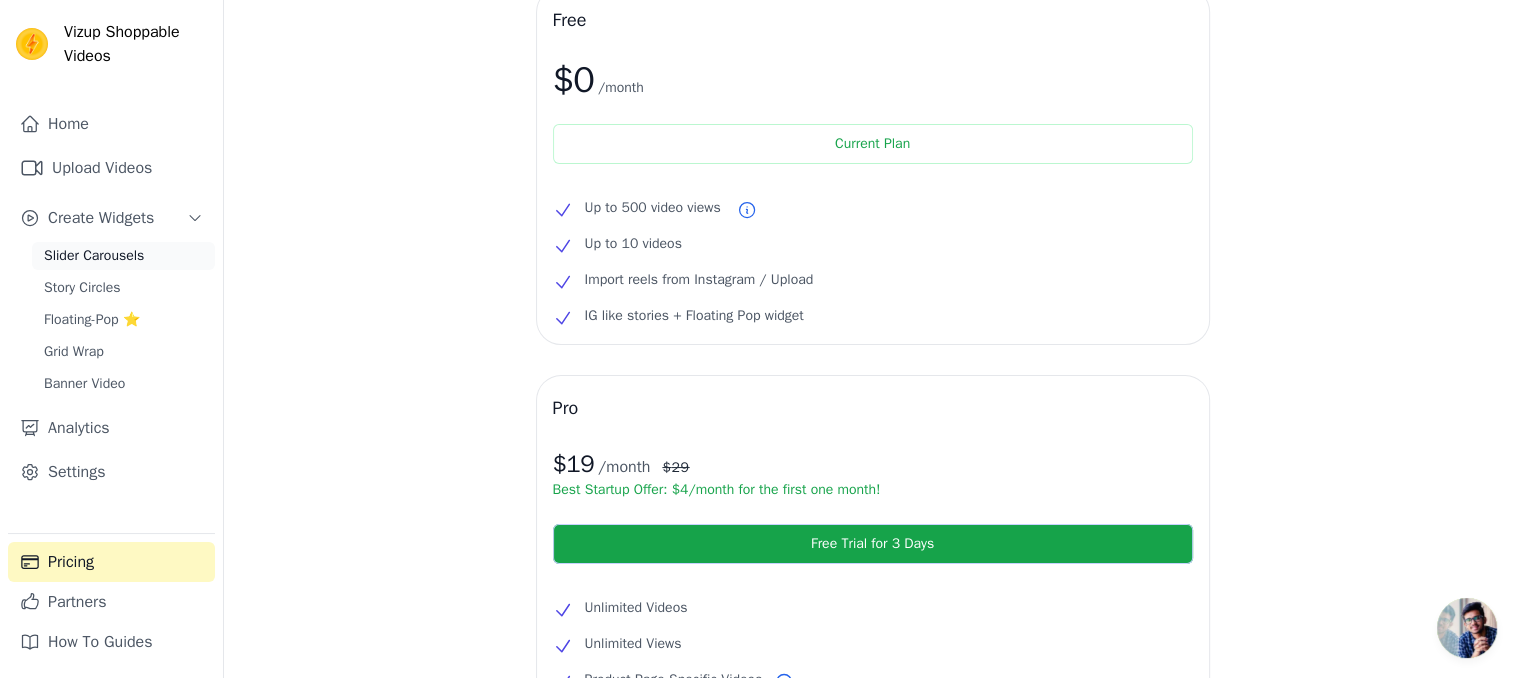 click on "Slider Carousels" at bounding box center [94, 256] 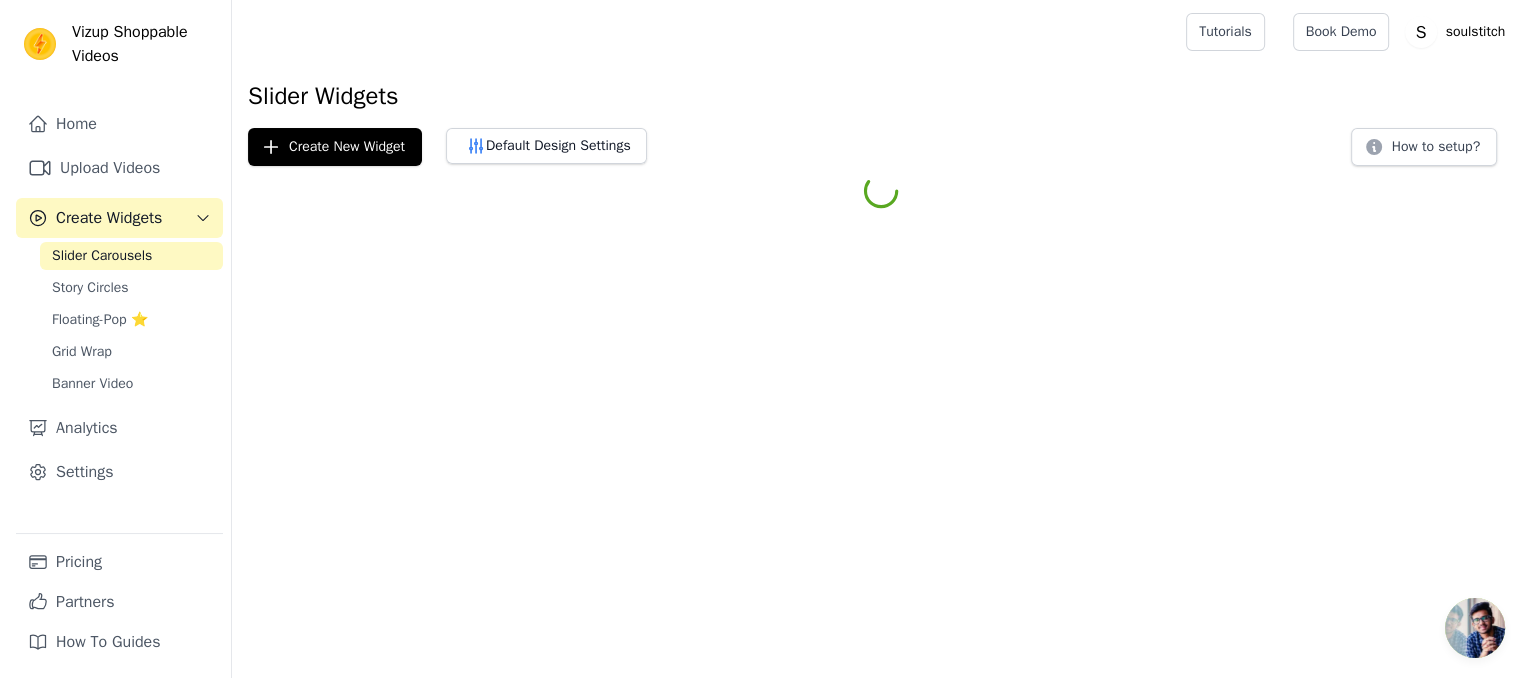 scroll, scrollTop: 0, scrollLeft: 0, axis: both 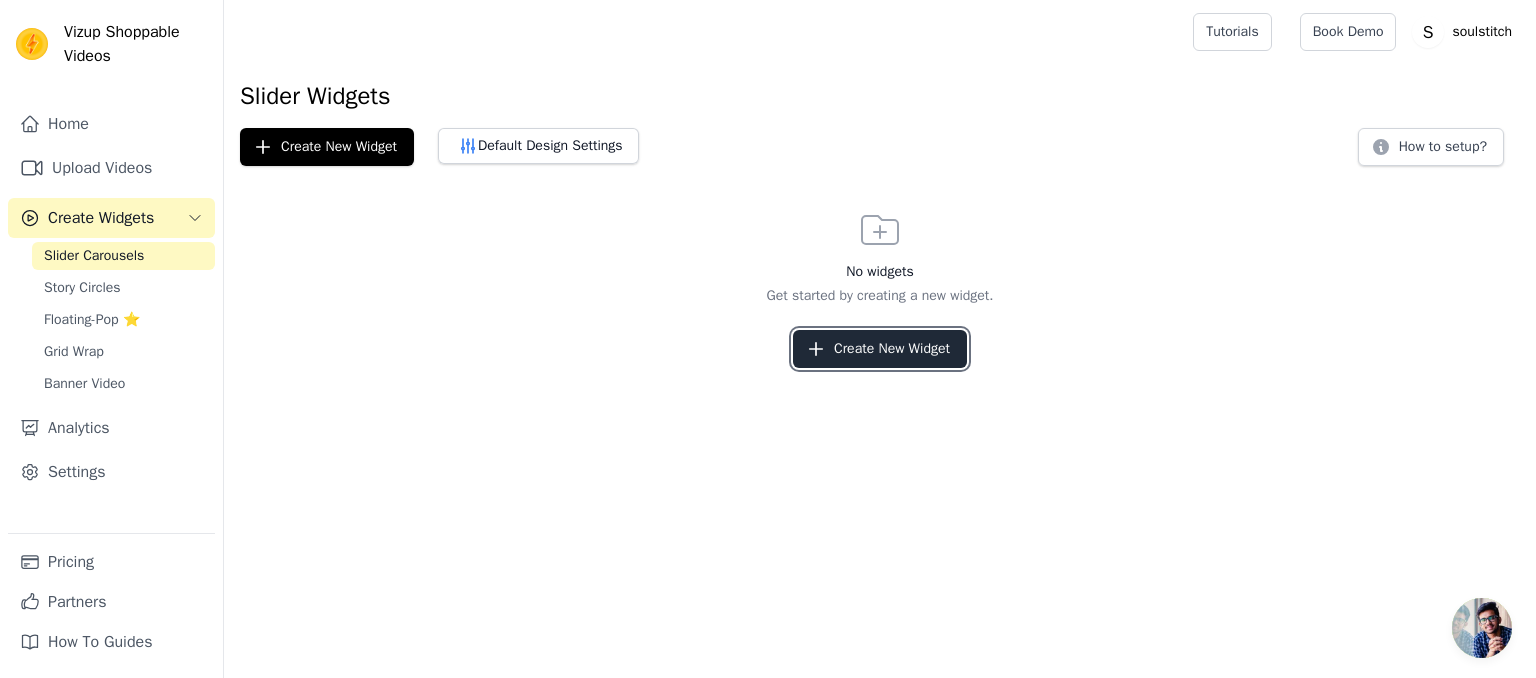 click on "Create New Widget" at bounding box center [880, 349] 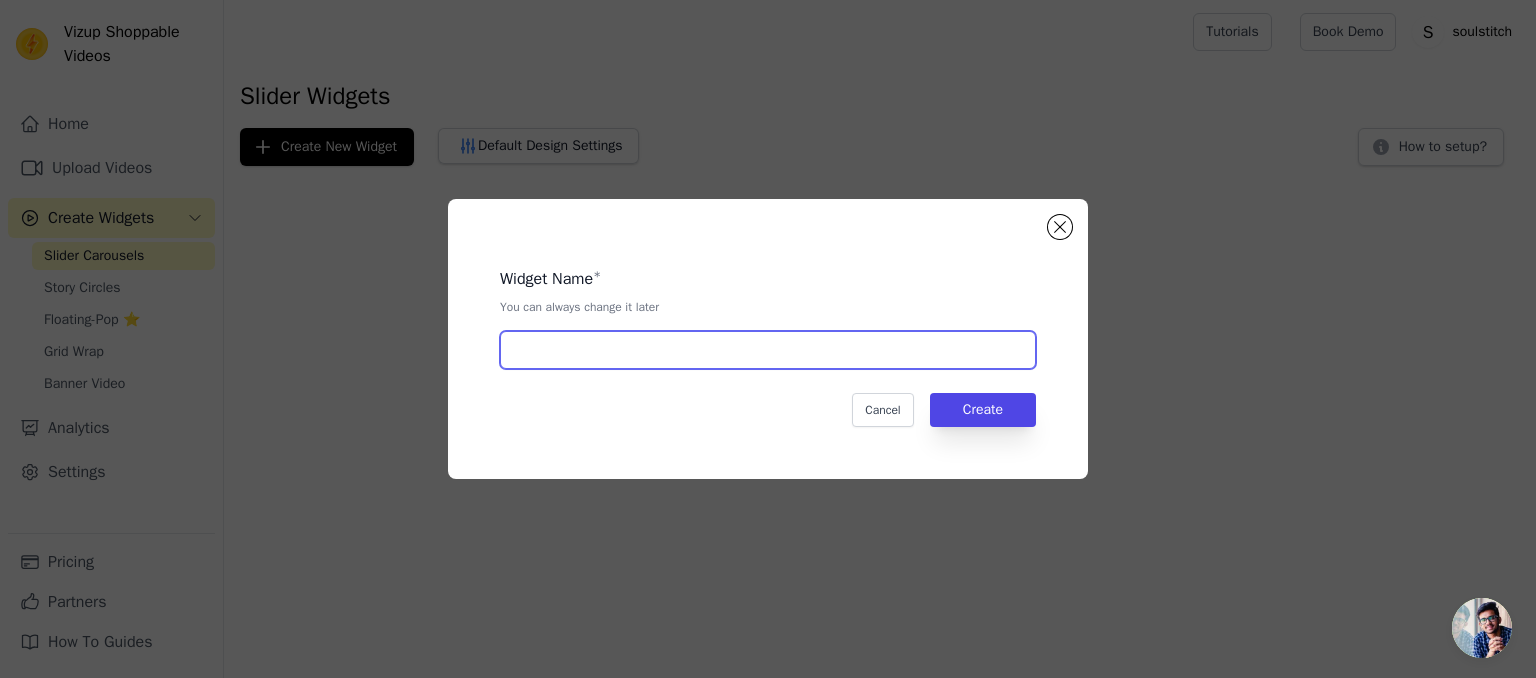 click at bounding box center (768, 350) 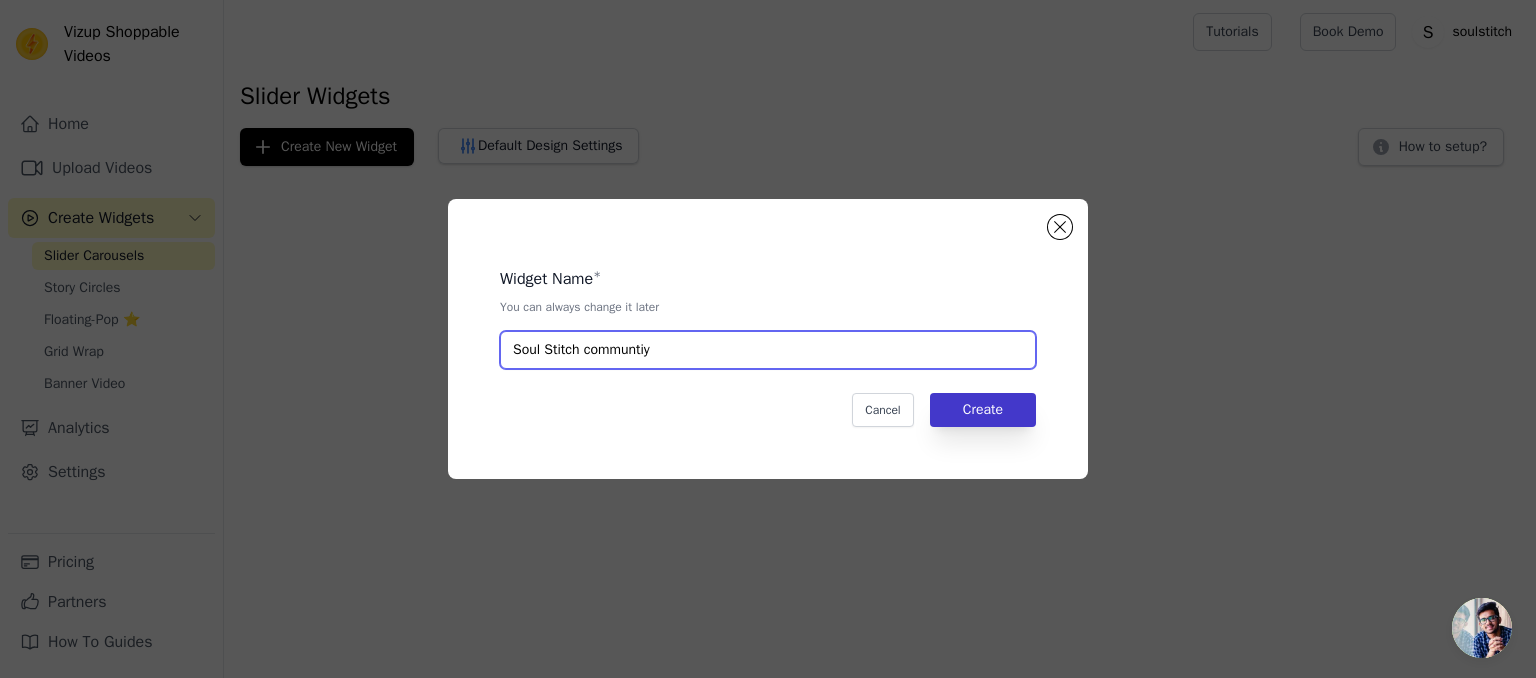 type on "Soul Stitch communtiy" 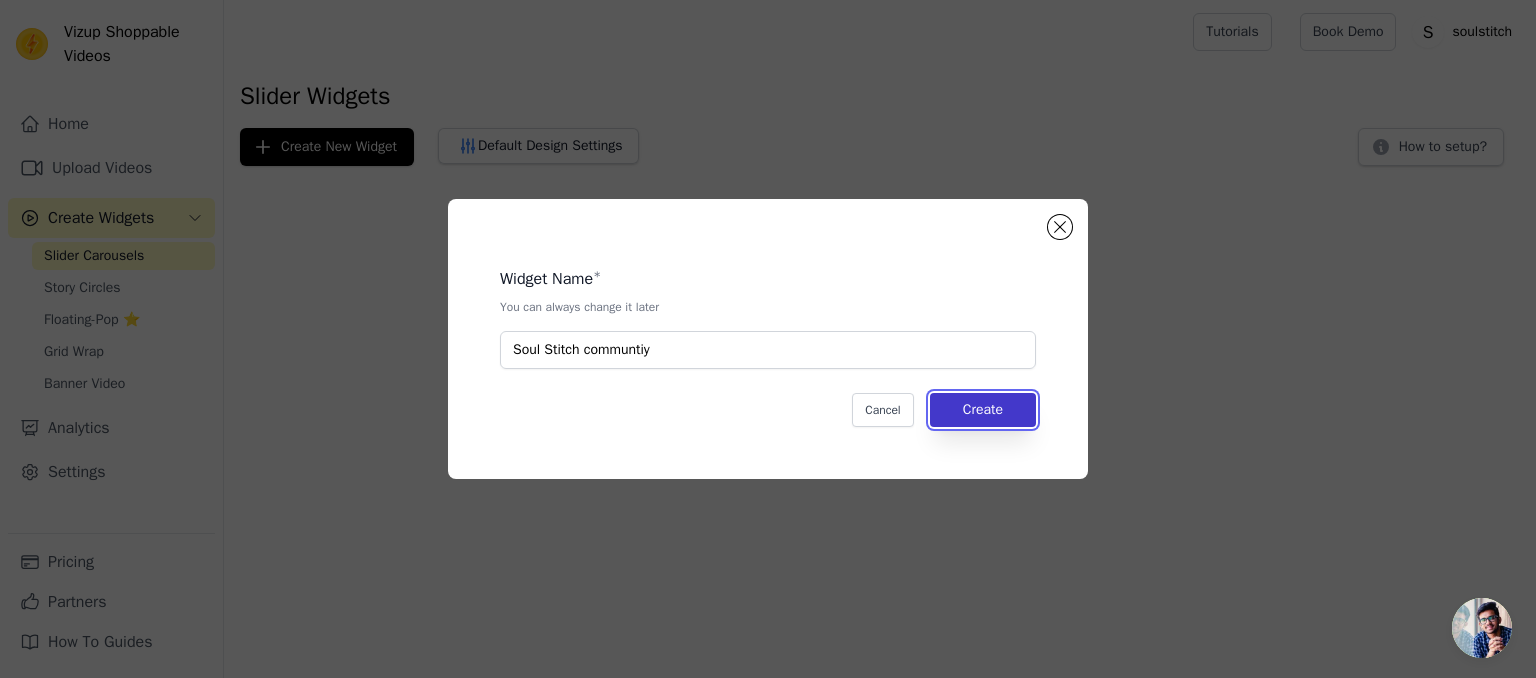 click on "Create" at bounding box center [983, 410] 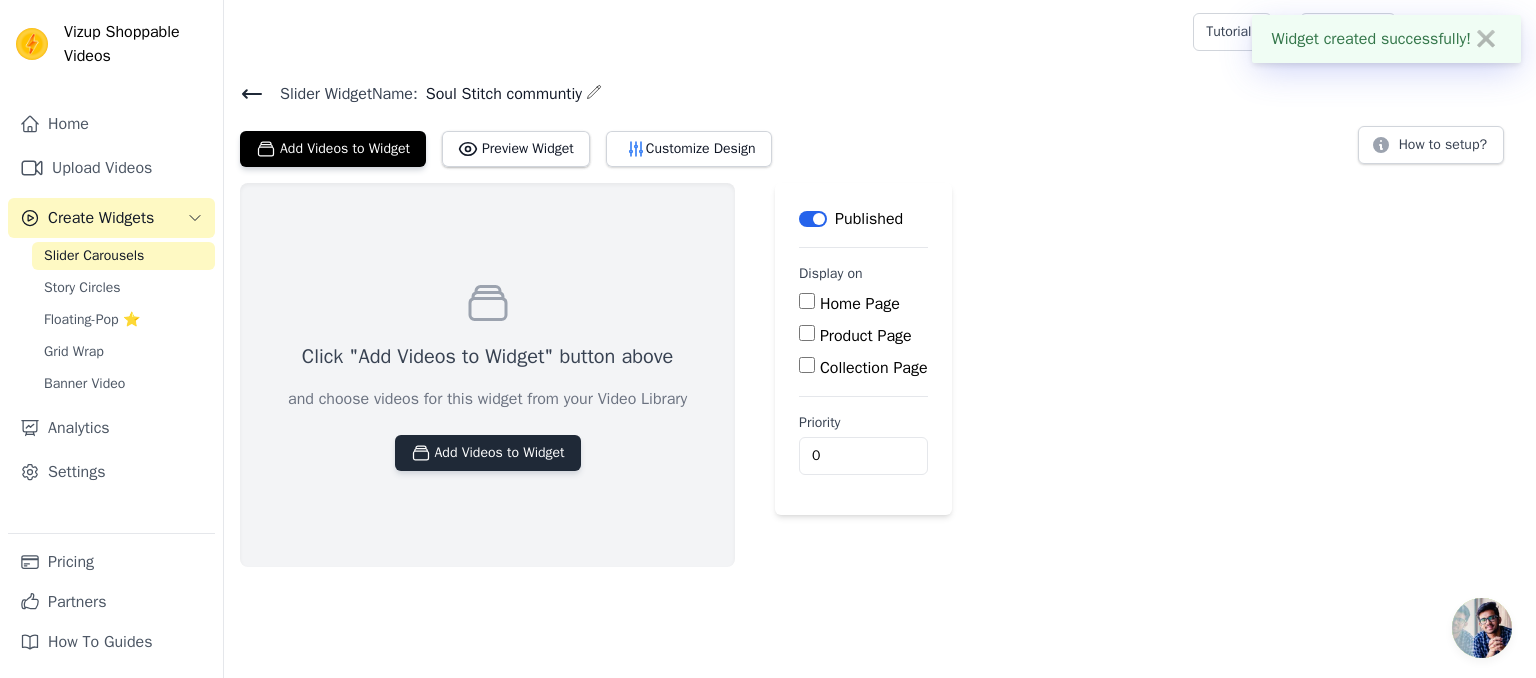 click on "Add Videos to Widget" at bounding box center (488, 453) 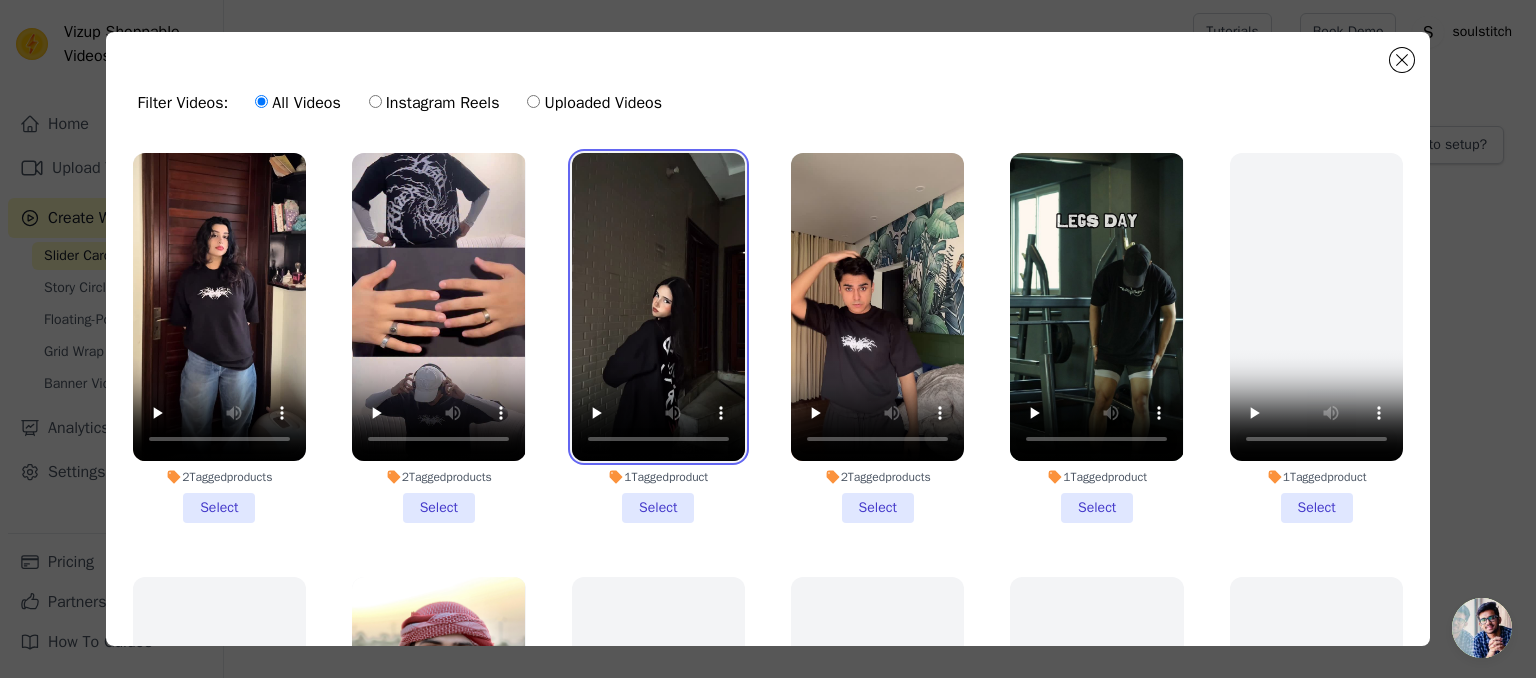 click at bounding box center [658, 307] 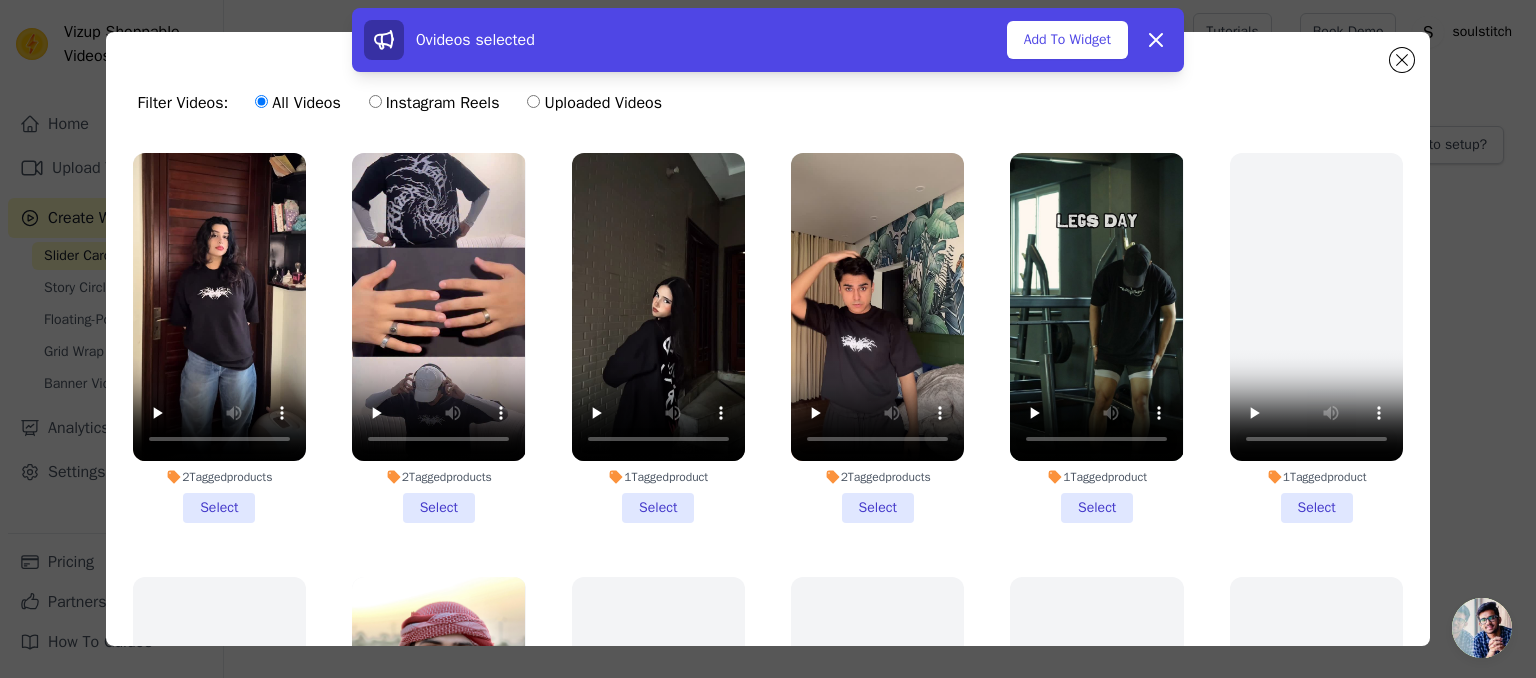 click on "1  Tagged  product     Select" at bounding box center [658, 338] 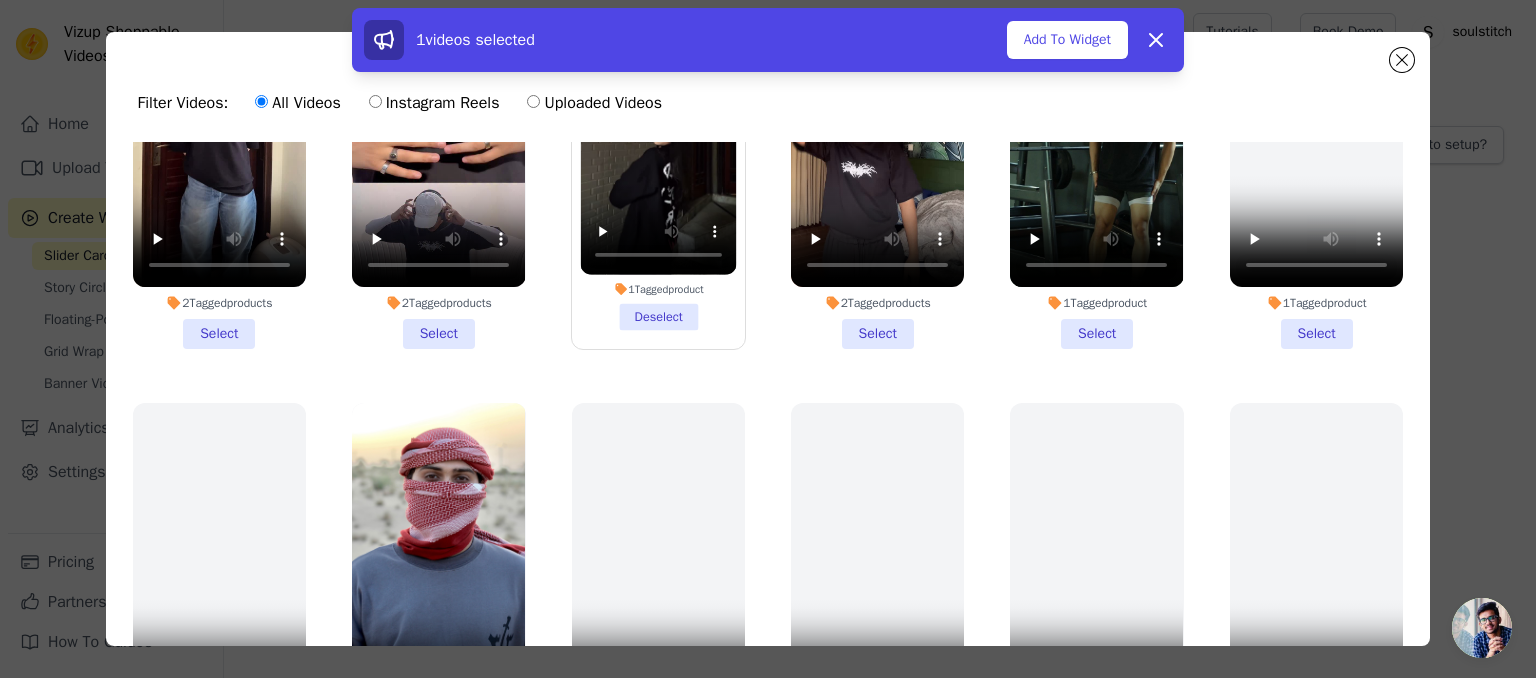 scroll, scrollTop: 0, scrollLeft: 0, axis: both 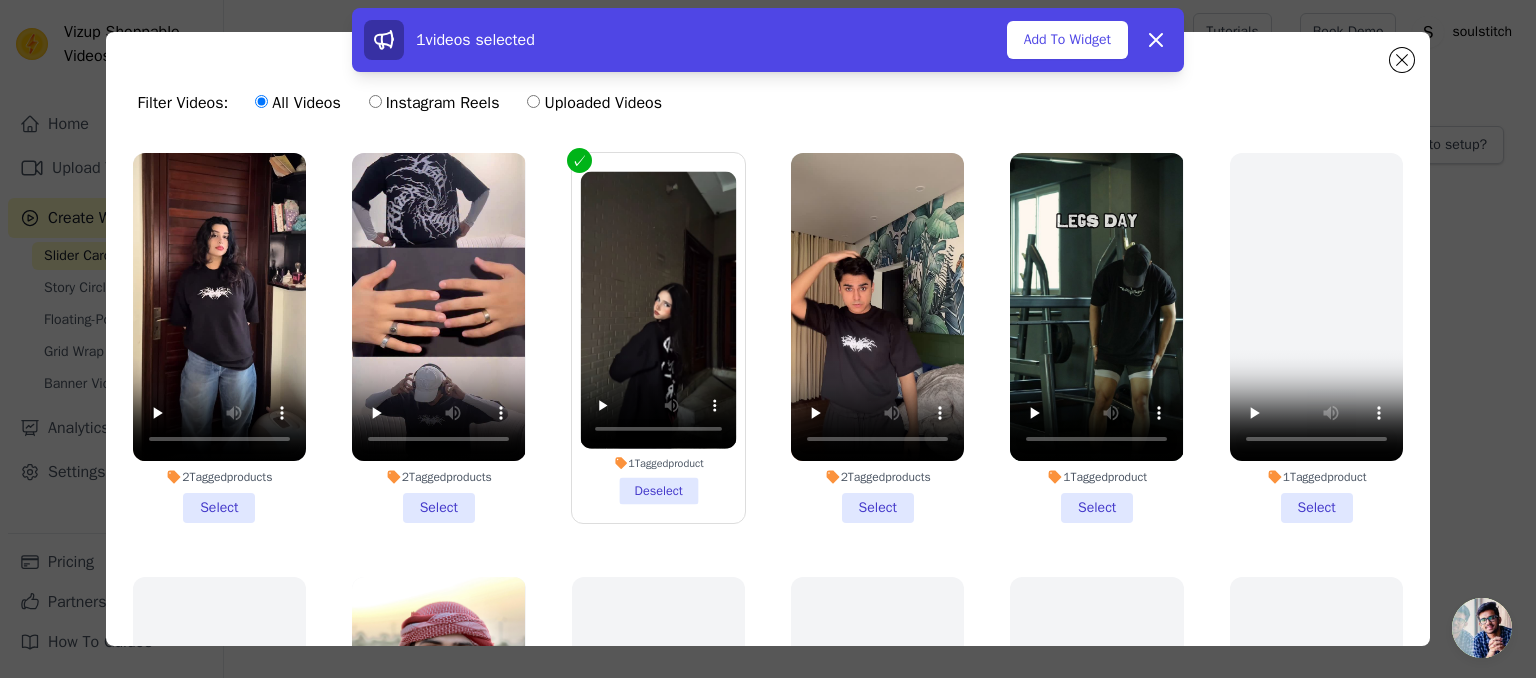 click on "2  Tagged  products     Select" at bounding box center (438, 338) 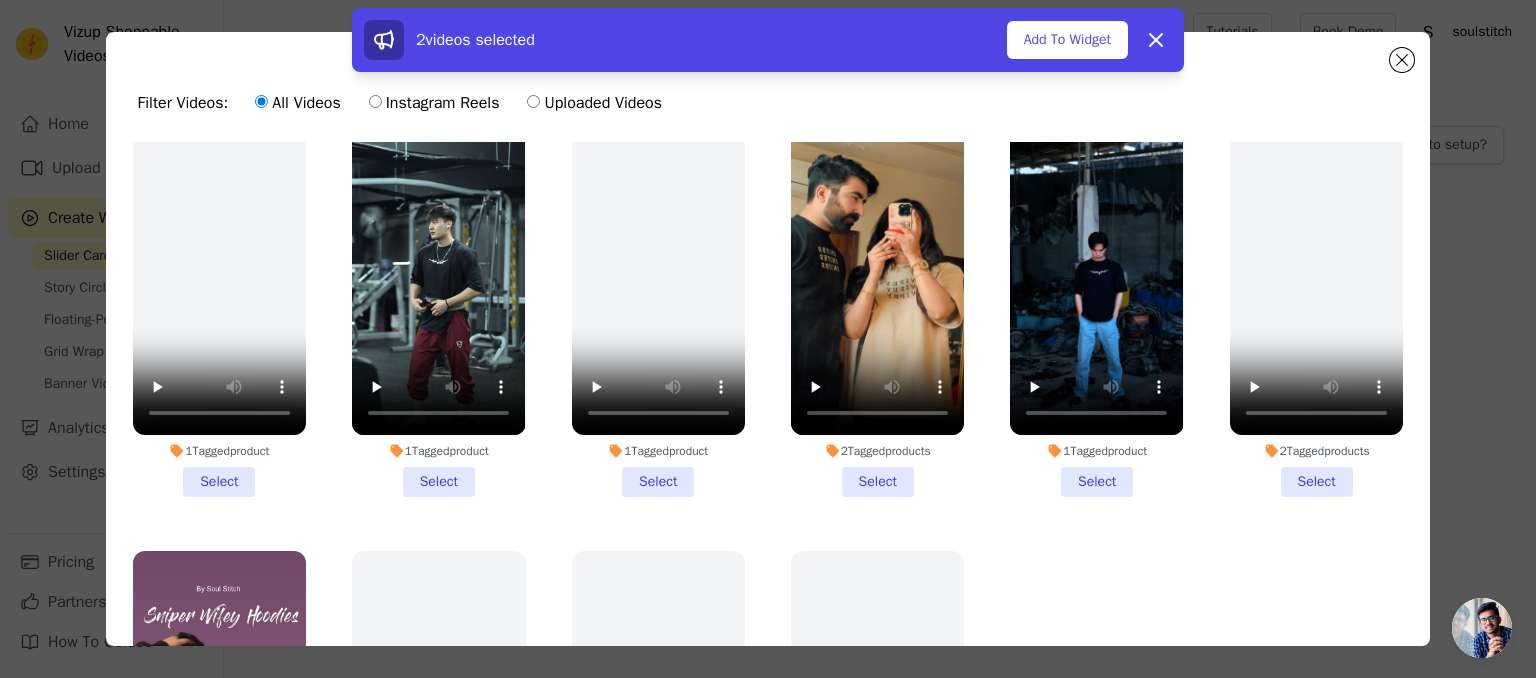 scroll, scrollTop: 1064, scrollLeft: 0, axis: vertical 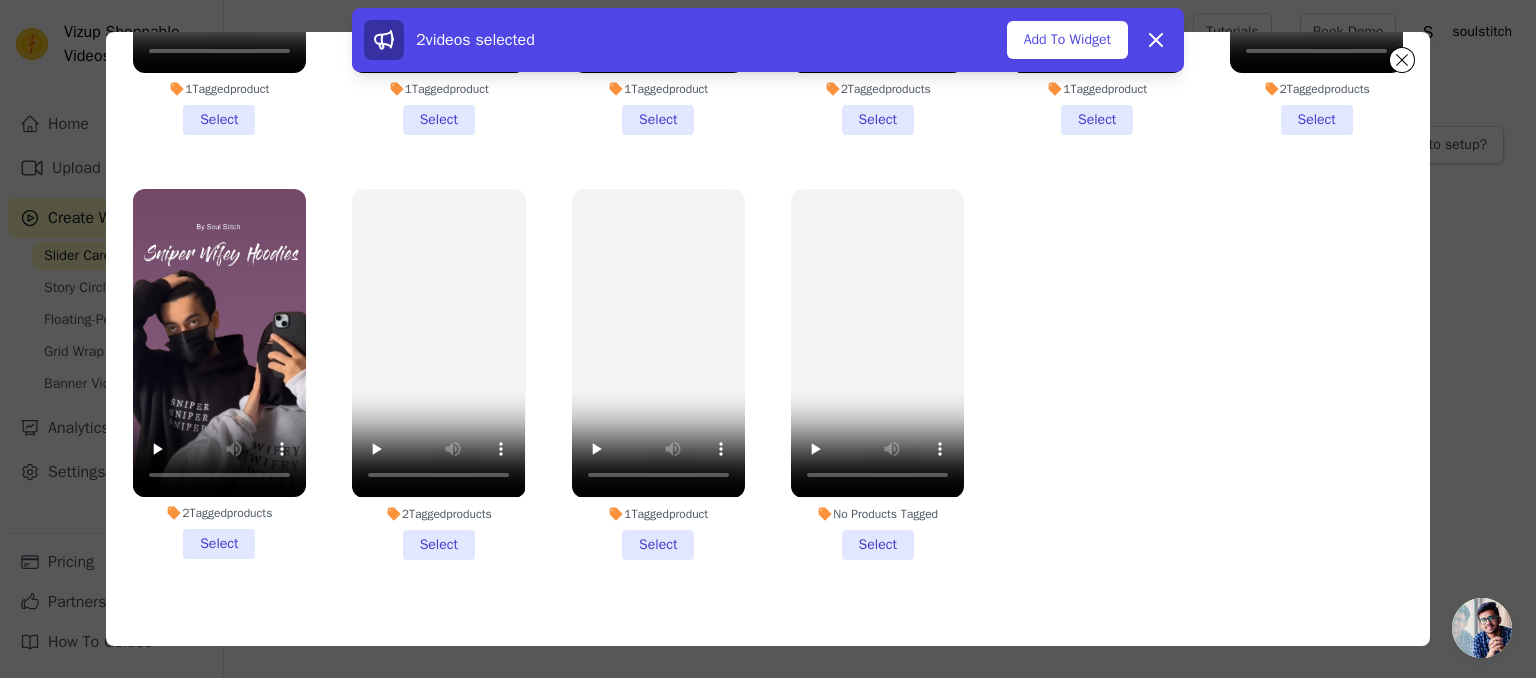 click on "2  Tagged  products     Select" at bounding box center [219, 374] 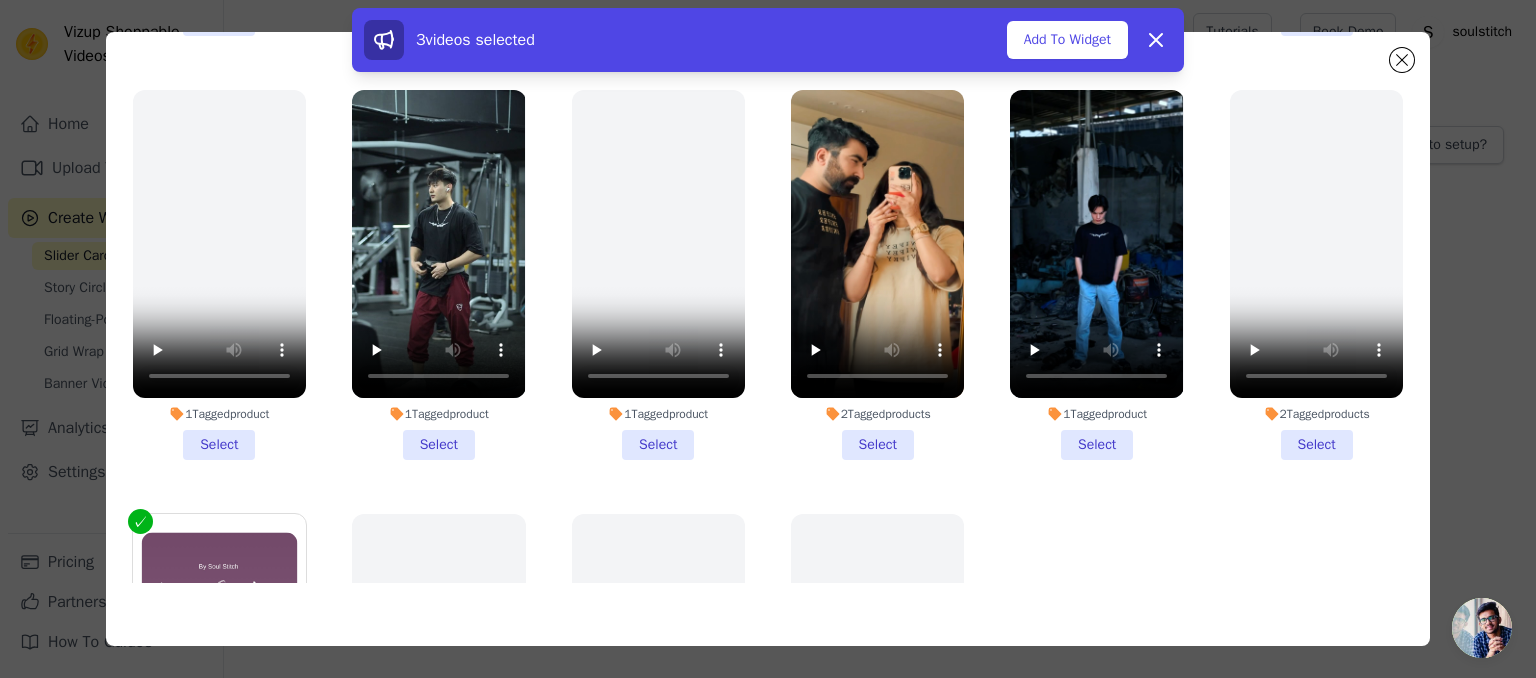 scroll, scrollTop: 716, scrollLeft: 0, axis: vertical 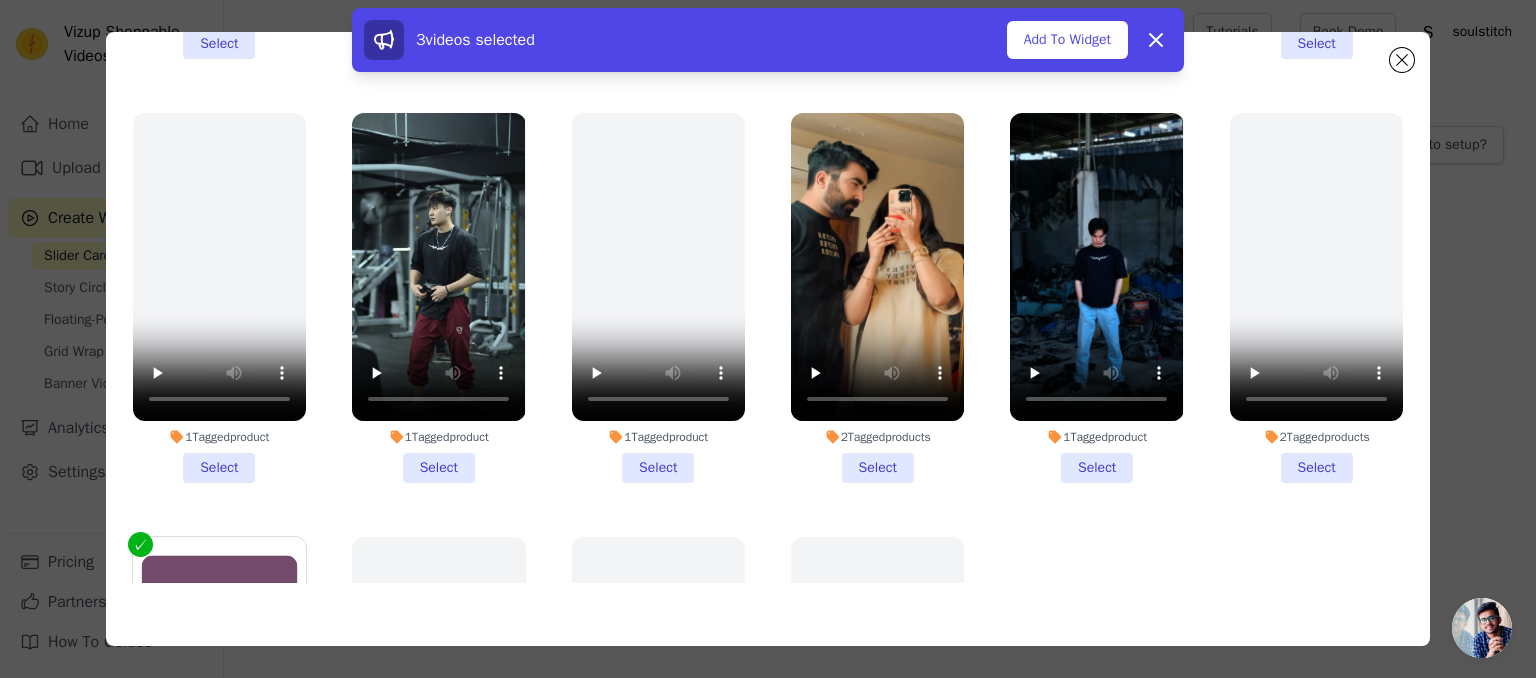 click on "2  Tagged  products     Select" at bounding box center (877, 298) 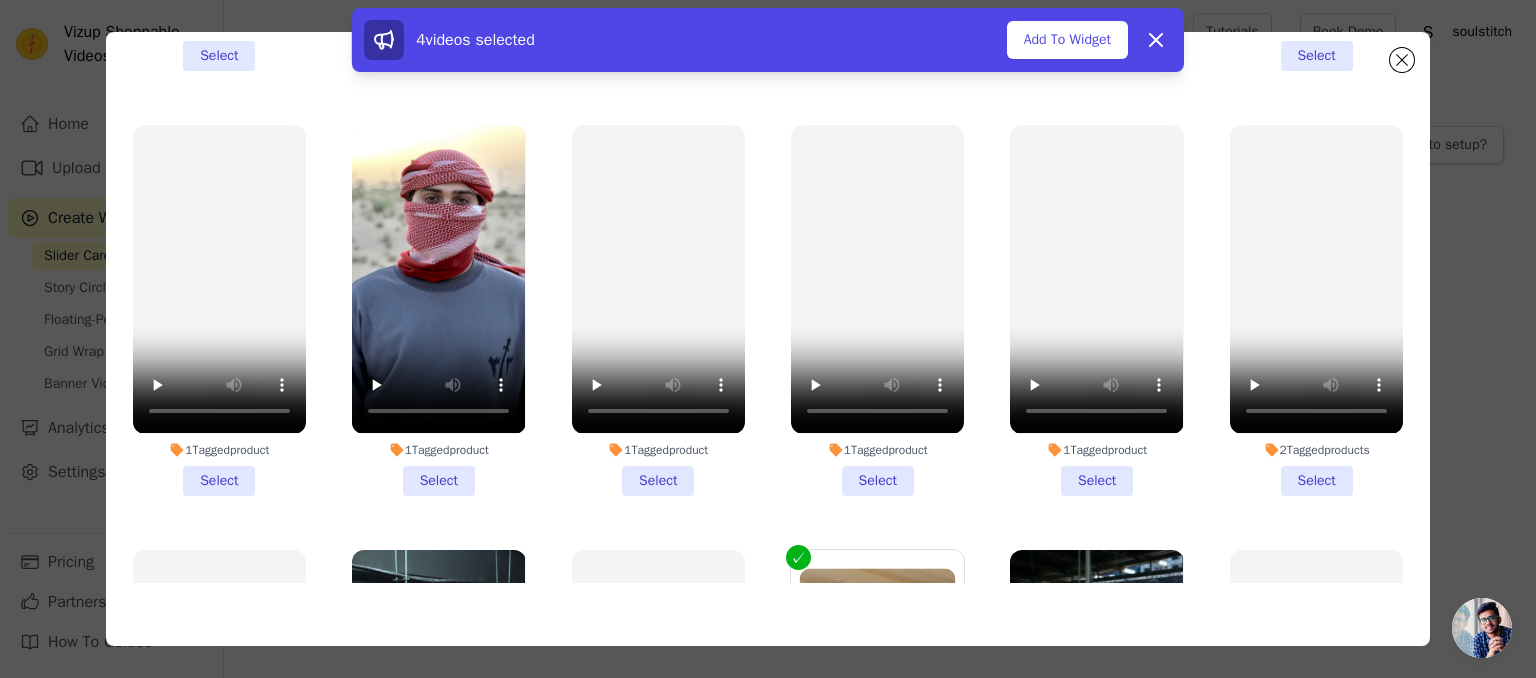 scroll, scrollTop: 0, scrollLeft: 0, axis: both 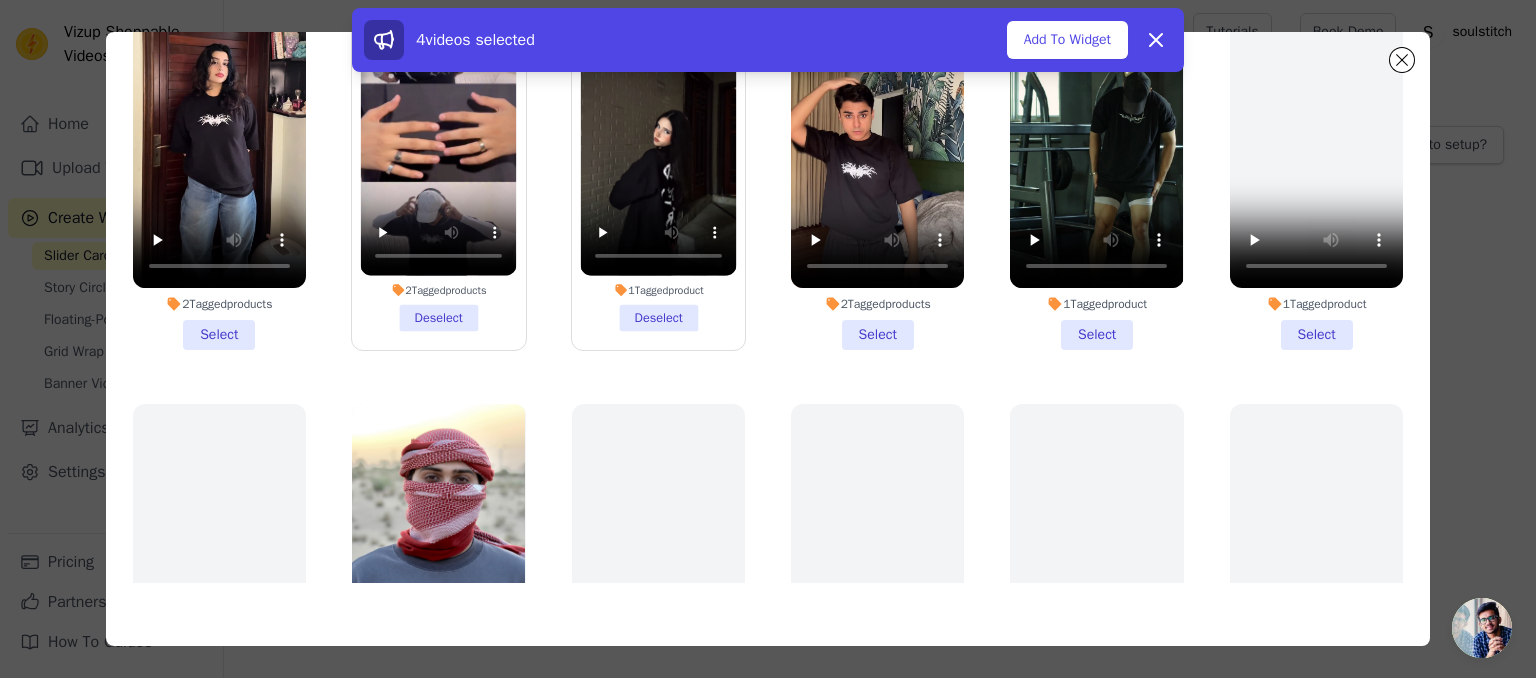 click on "2  Tagged  products     Deselect" at bounding box center (439, 165) 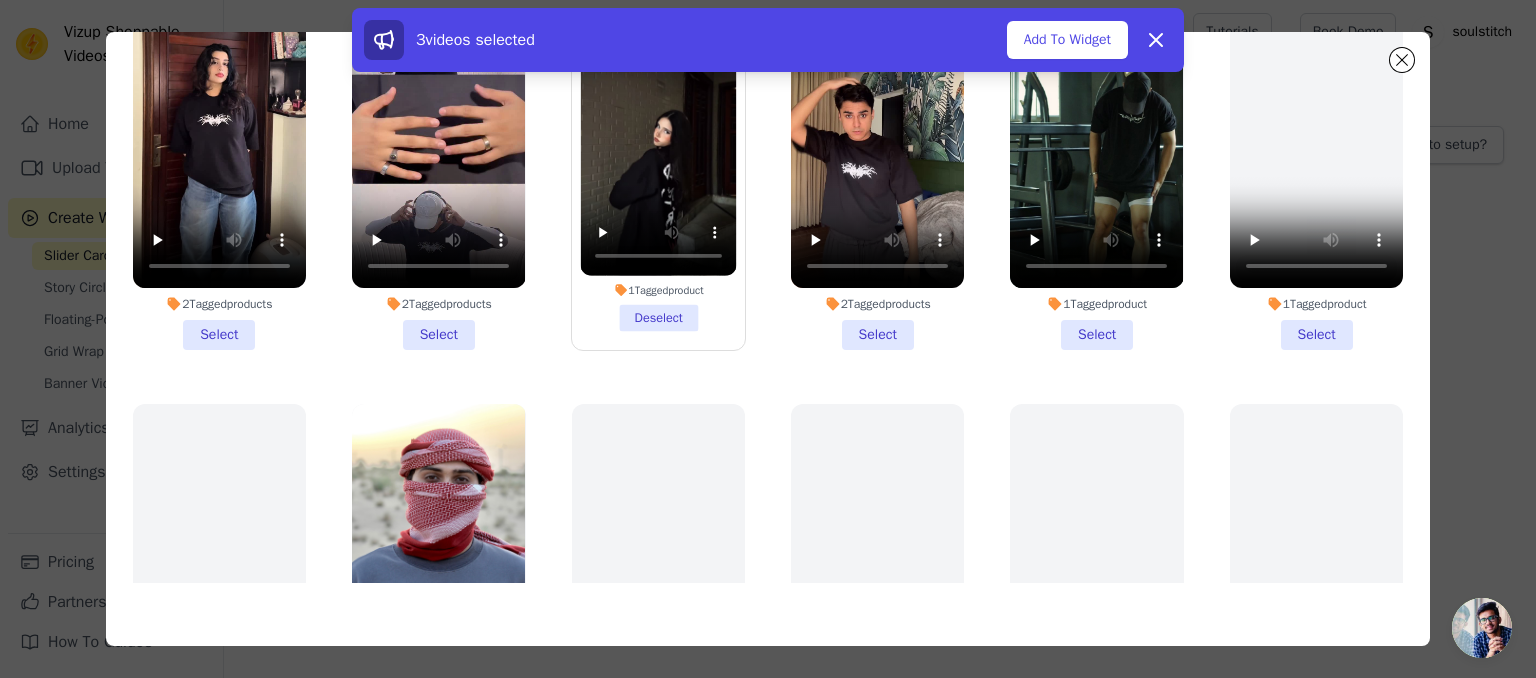 click on "2  Tagged  products     Select" at bounding box center [438, 165] 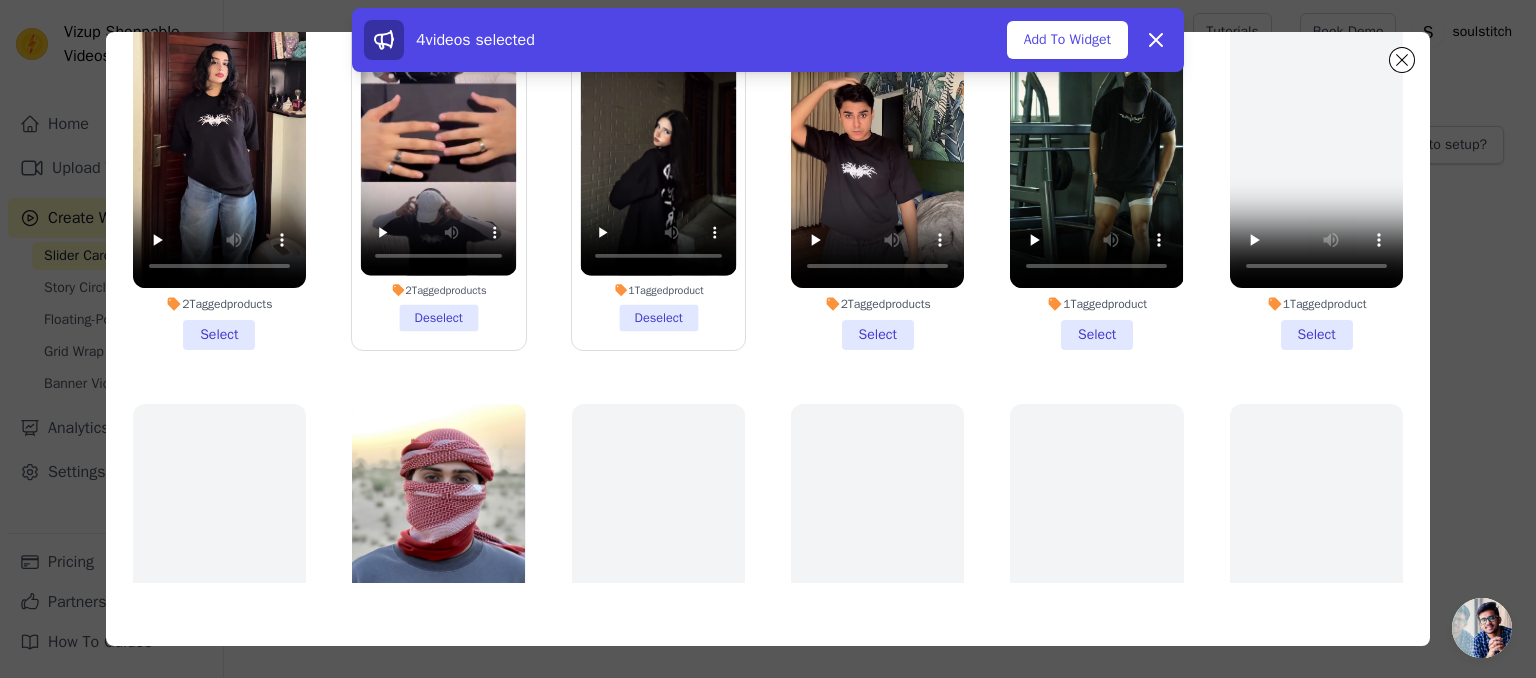 click on "2  Tagged  products     Select" at bounding box center (219, 165) 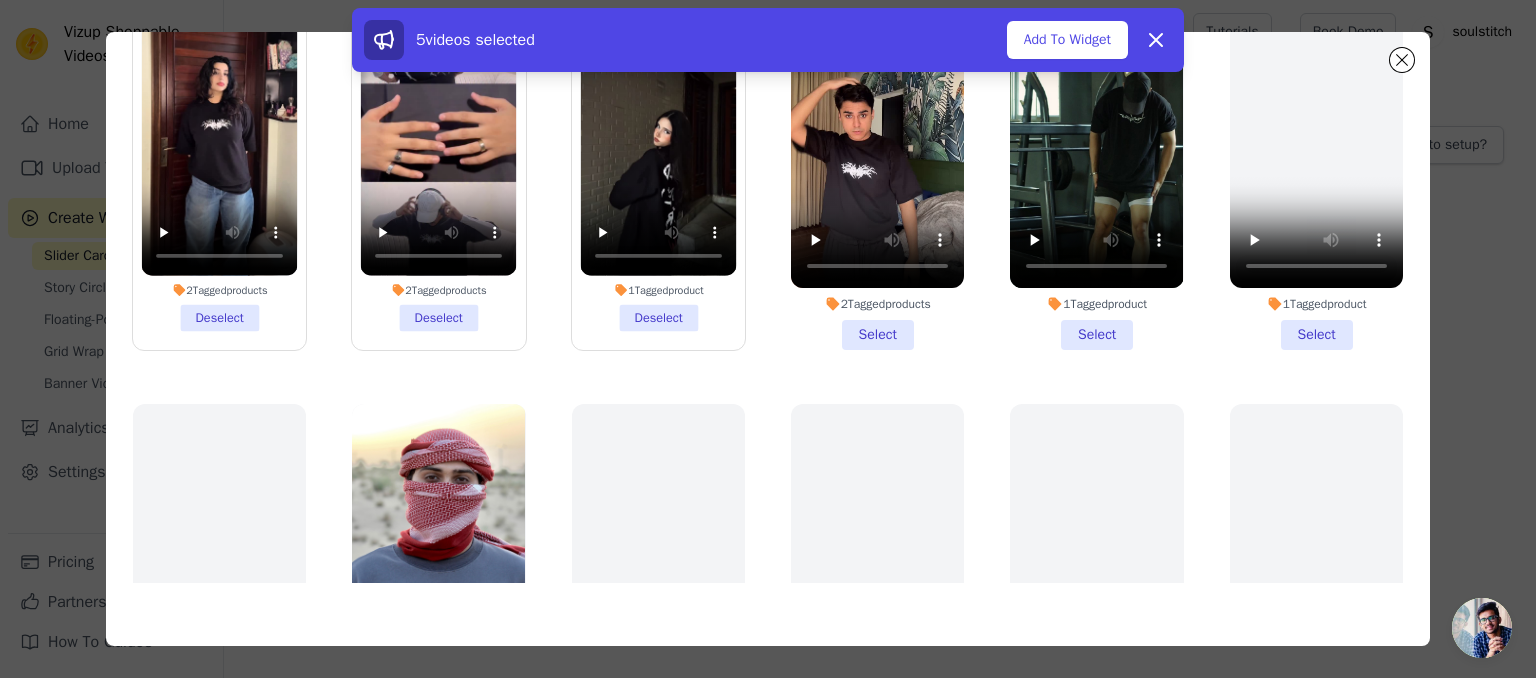 click on "1  Tagged  product     Select" at bounding box center (1096, 165) 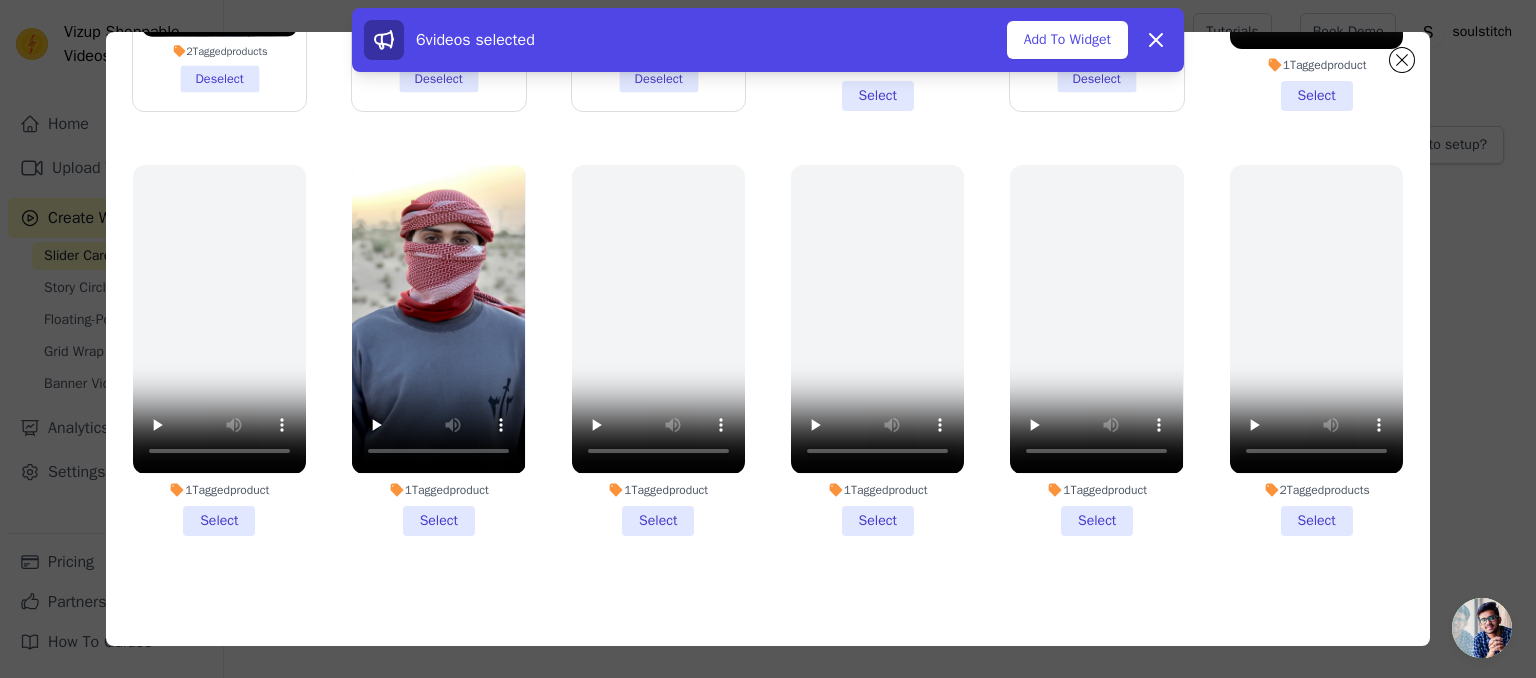 scroll, scrollTop: 238, scrollLeft: 0, axis: vertical 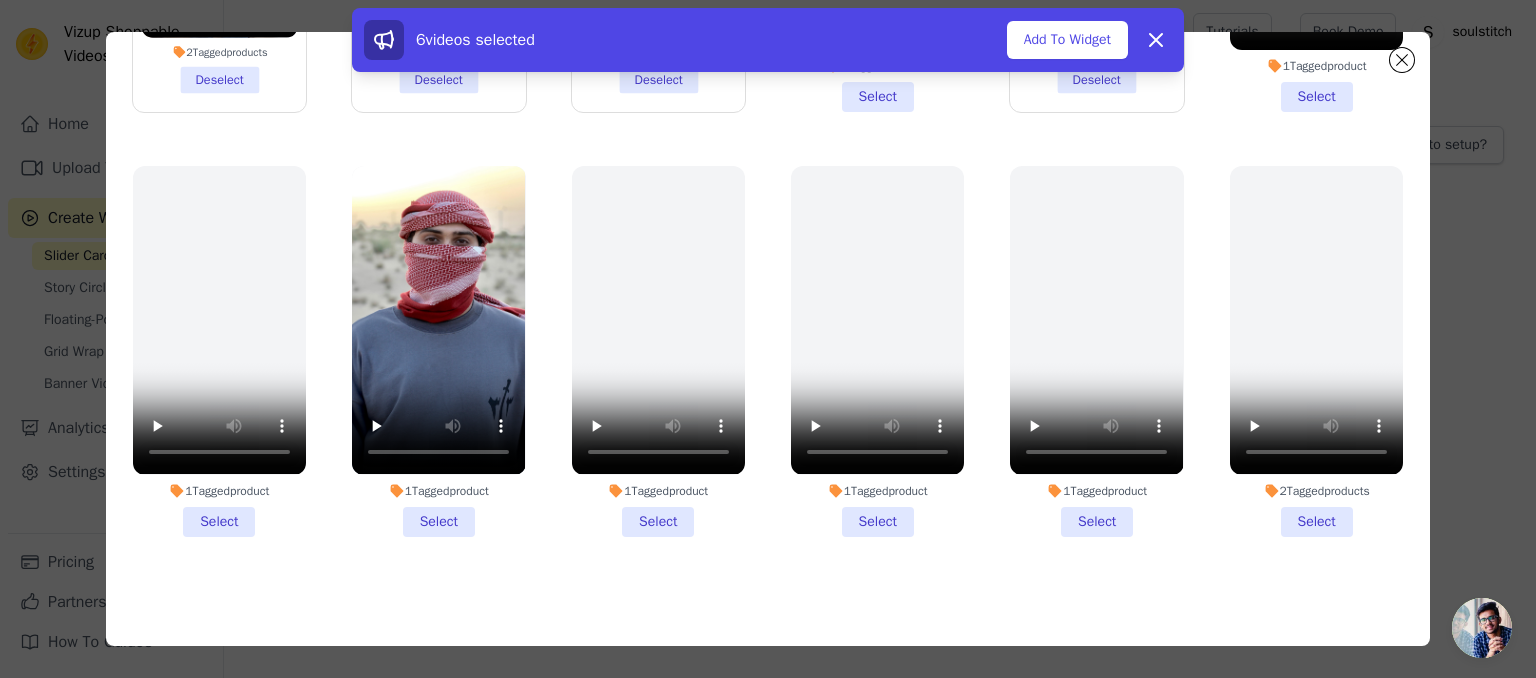 click on "1  Tagged  product     Select" at bounding box center [438, 351] 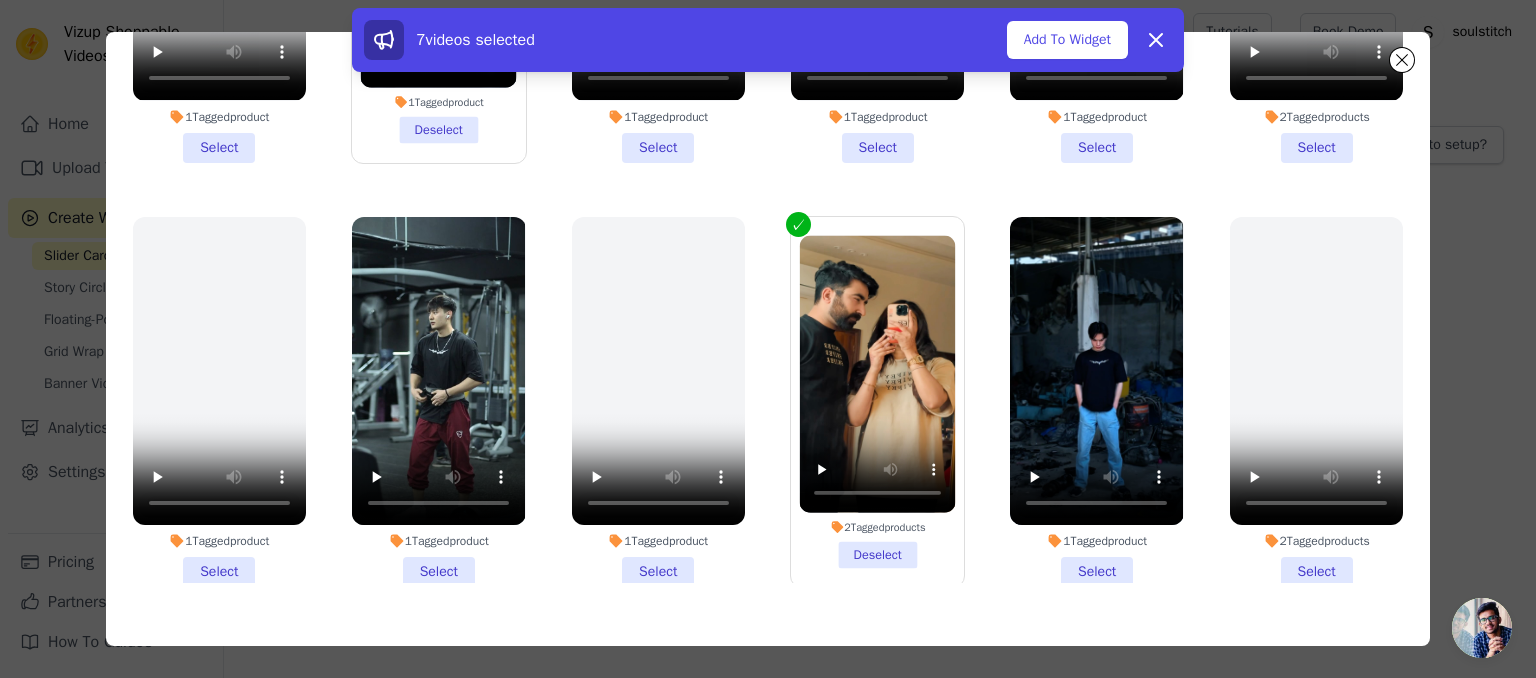 scroll, scrollTop: 736, scrollLeft: 0, axis: vertical 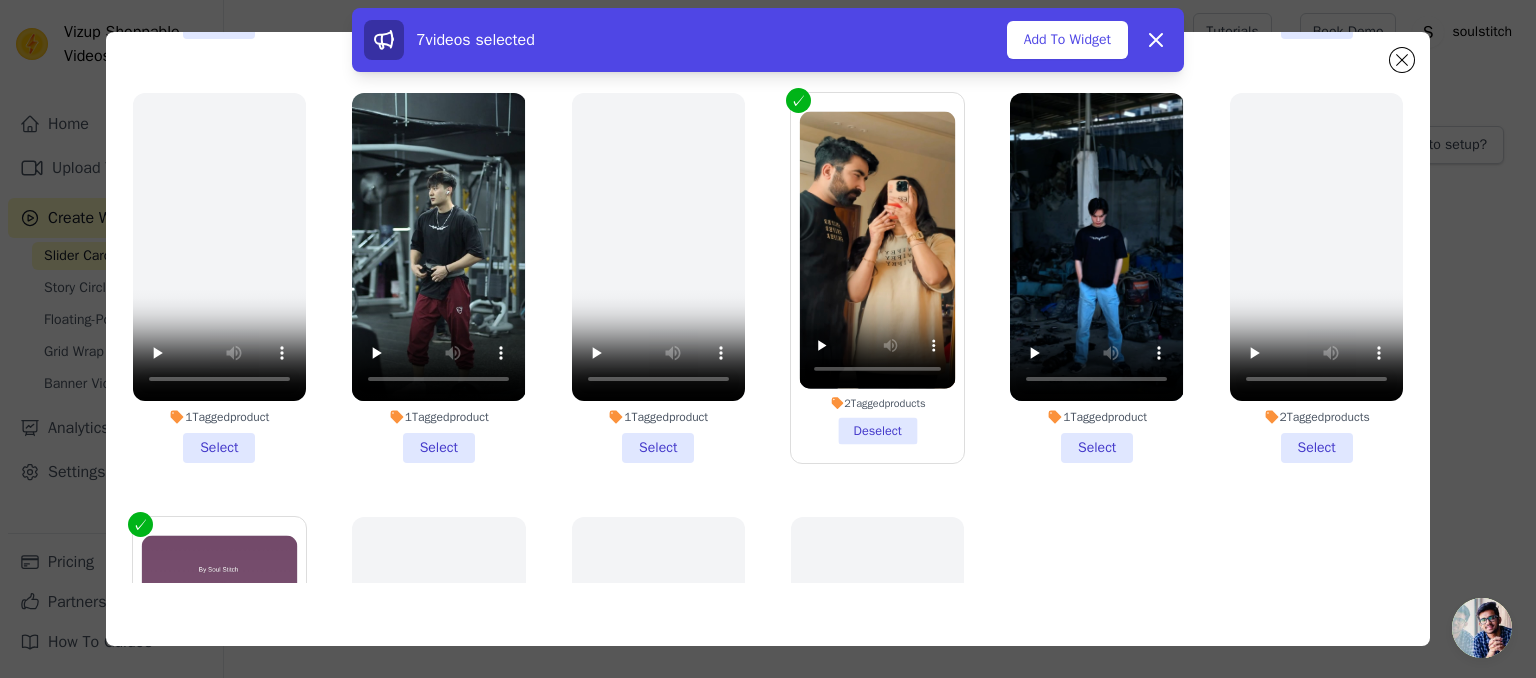 click on "1  Tagged  product     Select" at bounding box center (438, 278) 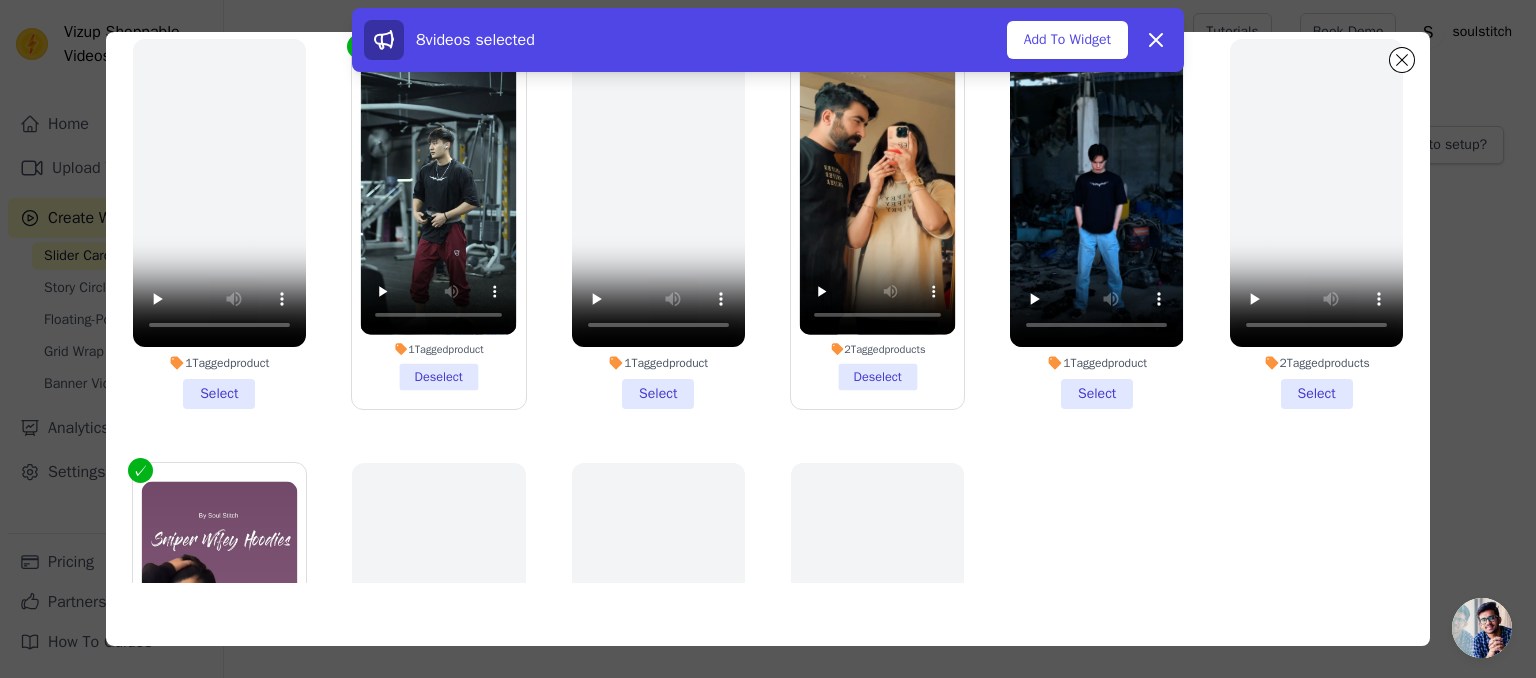 scroll, scrollTop: 791, scrollLeft: 0, axis: vertical 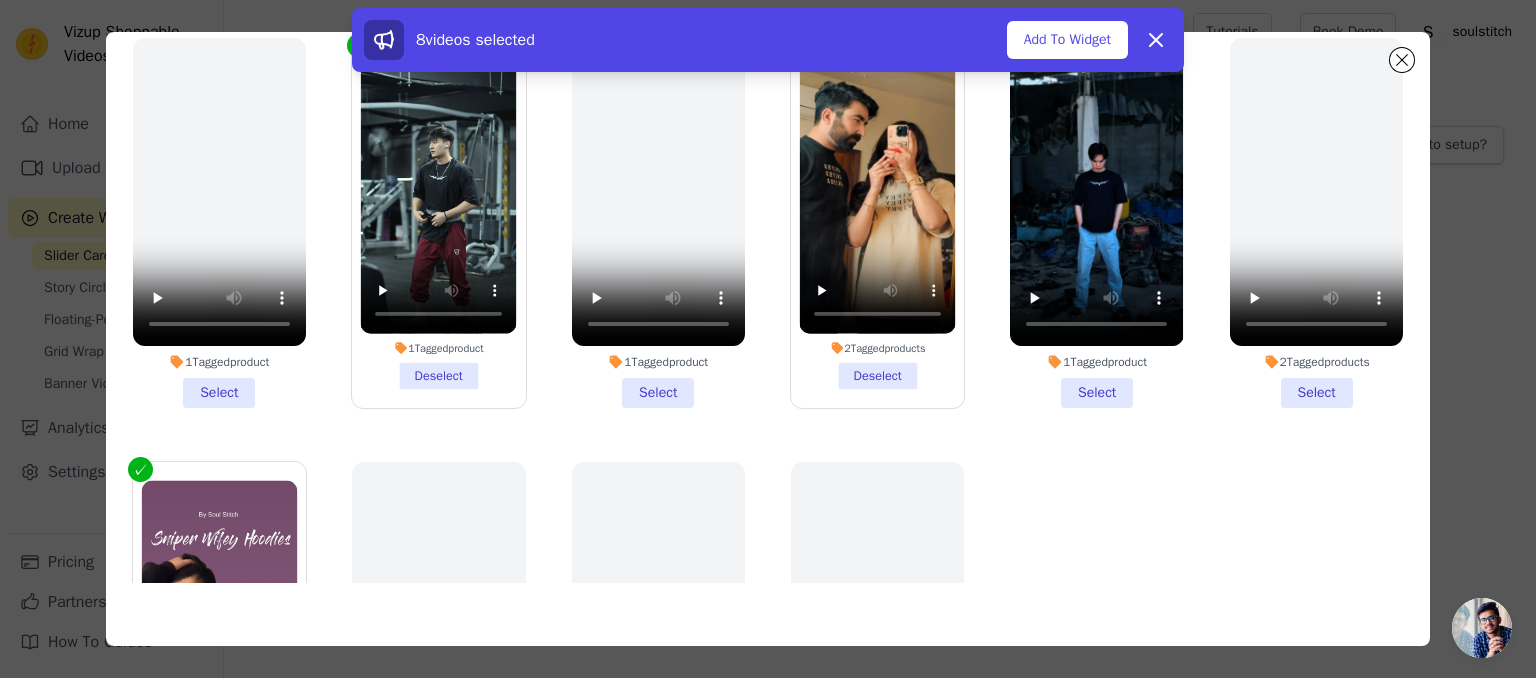 click on "1  Tagged  product     Select" at bounding box center (1096, 223) 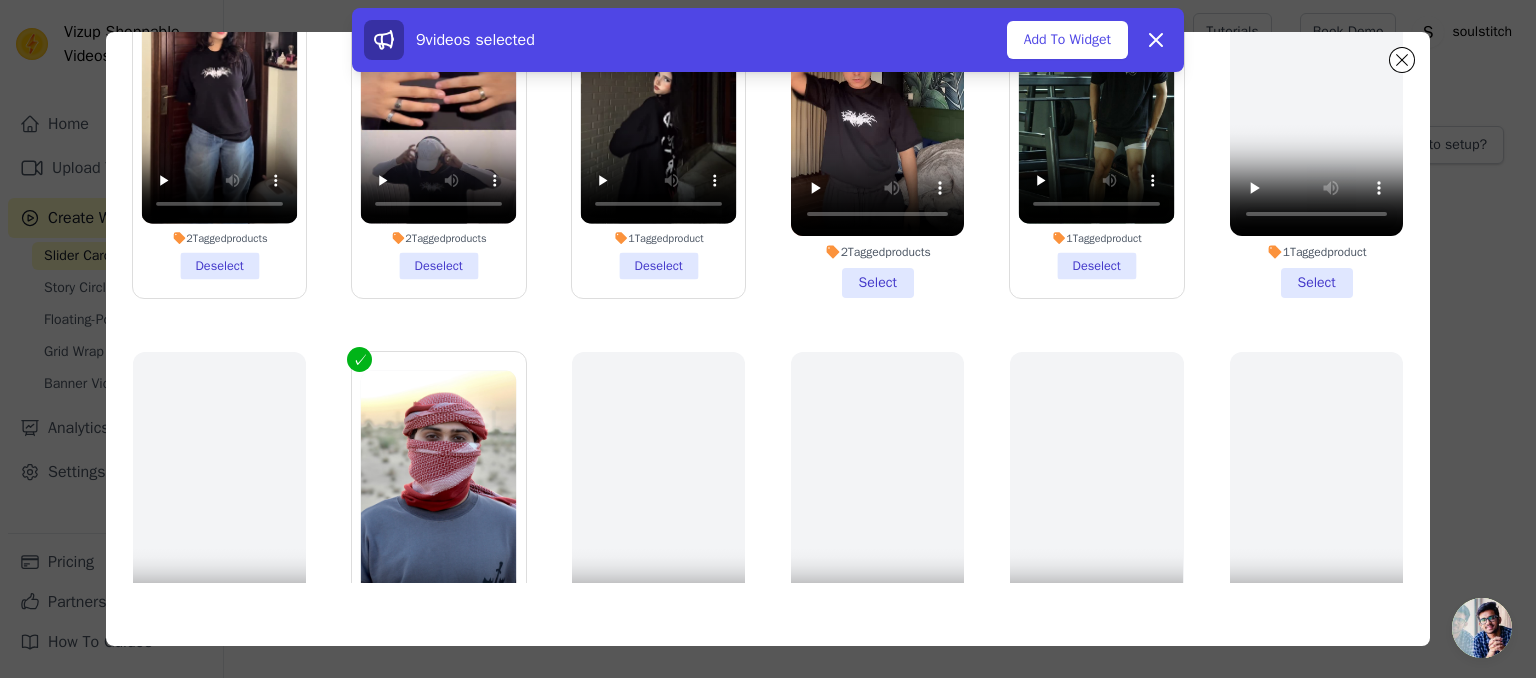 scroll, scrollTop: 0, scrollLeft: 0, axis: both 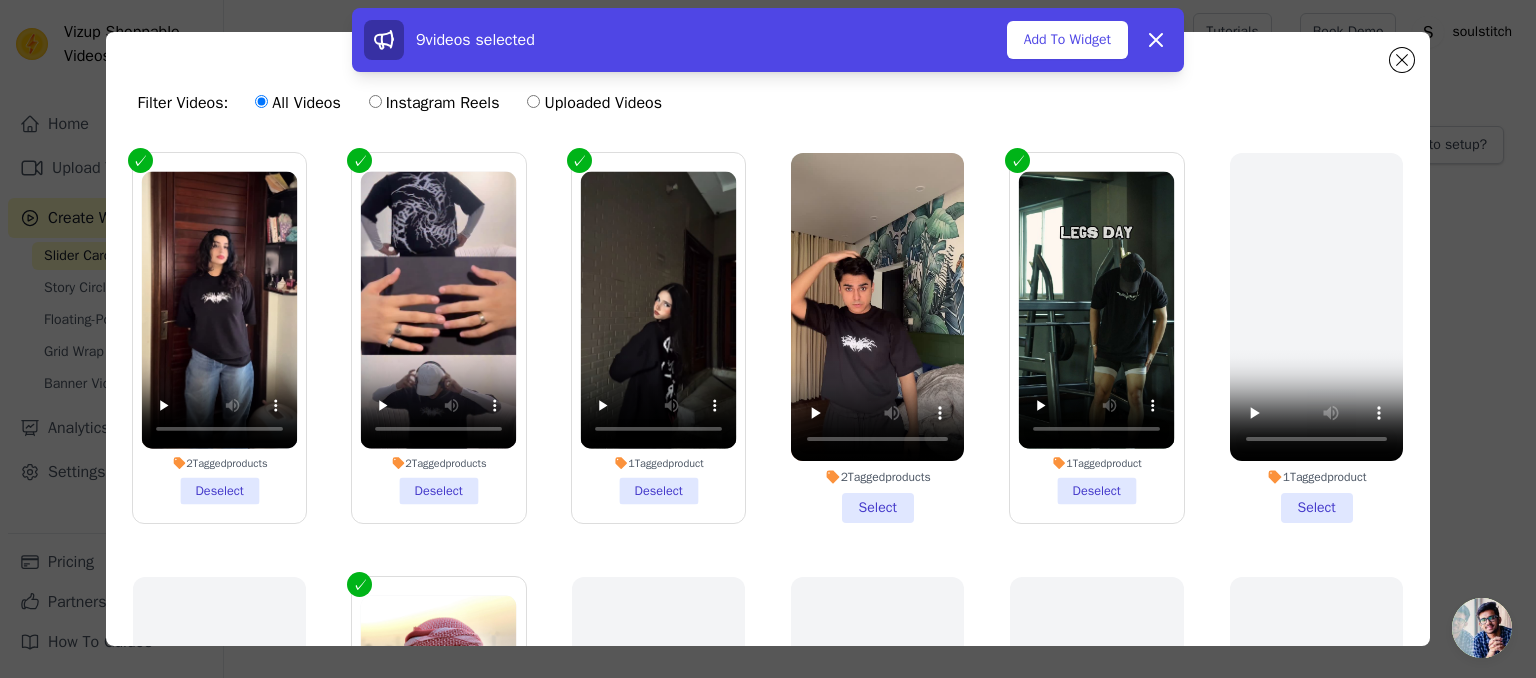 click on "2  Tagged  products     Select" at bounding box center (877, 338) 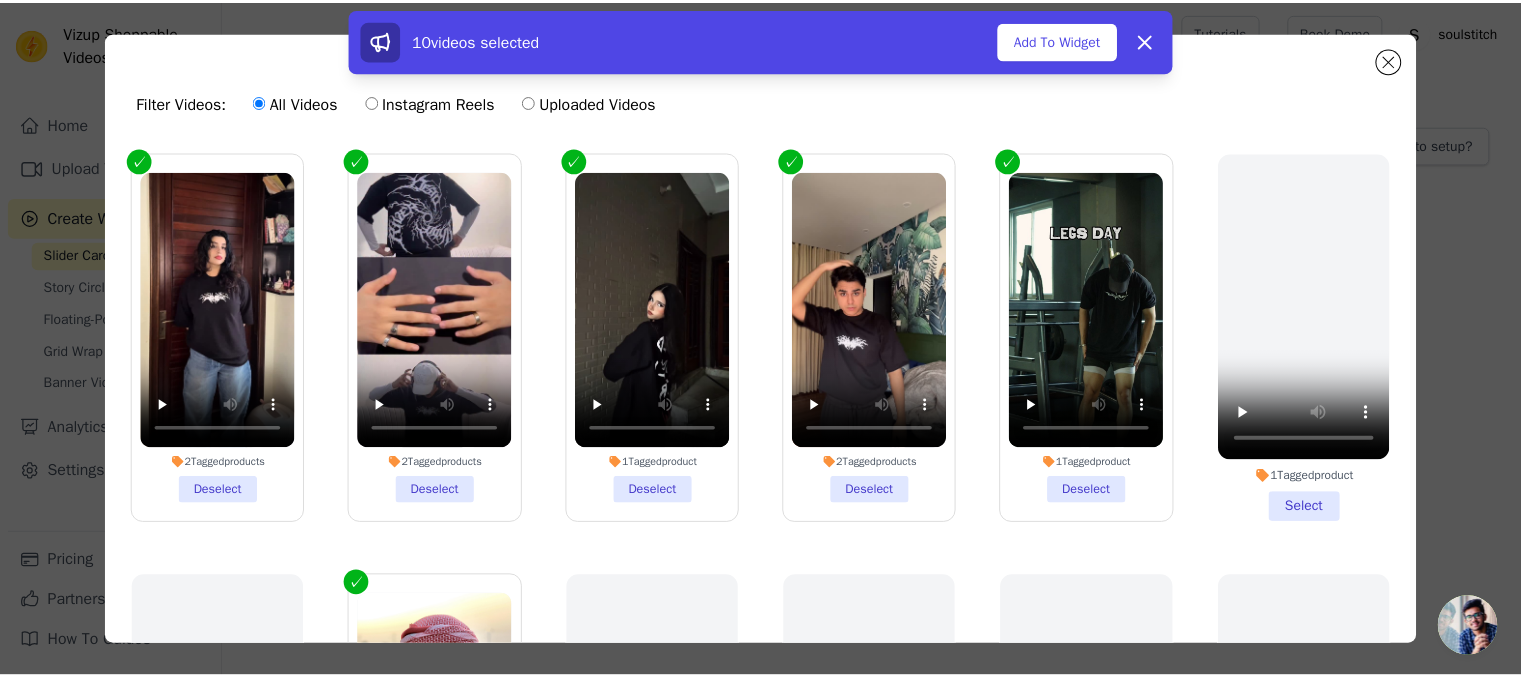 scroll, scrollTop: 124, scrollLeft: 0, axis: vertical 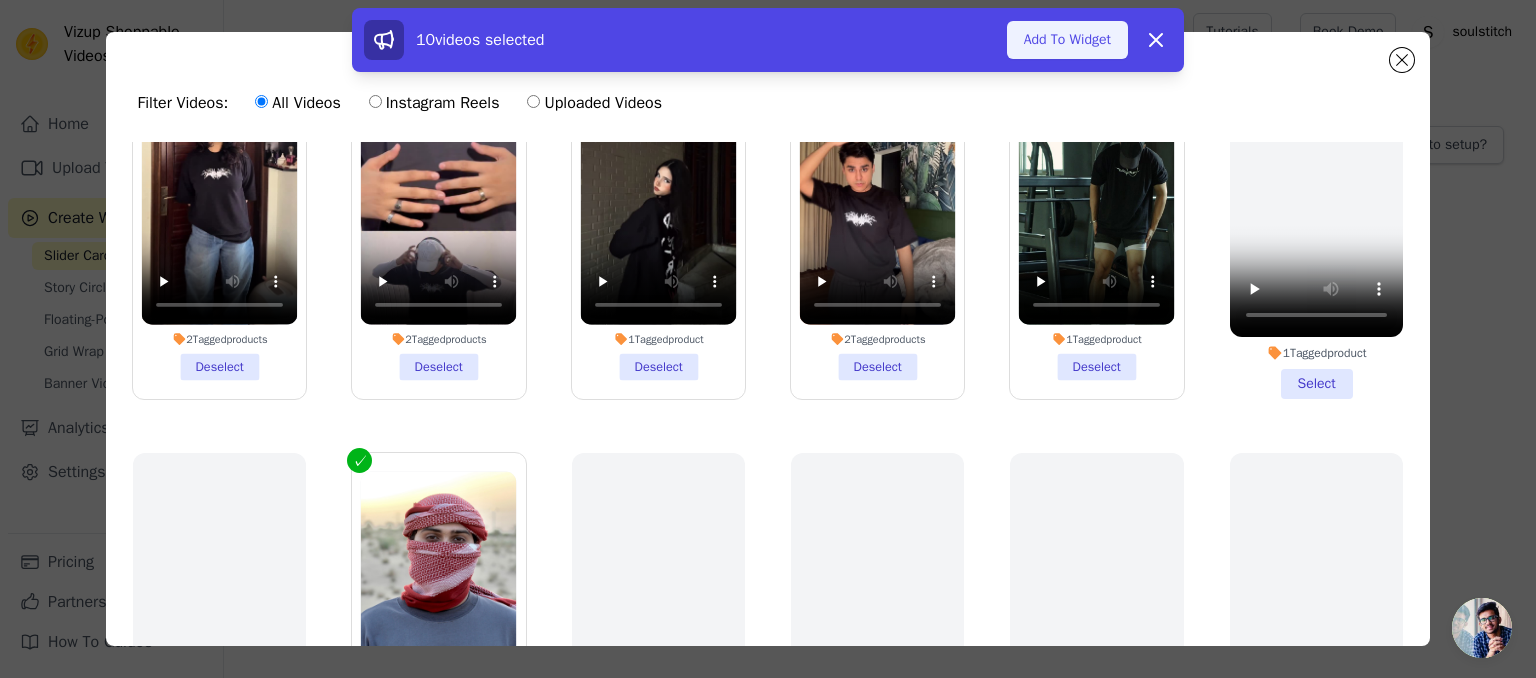 click on "Add To Widget" at bounding box center [1067, 40] 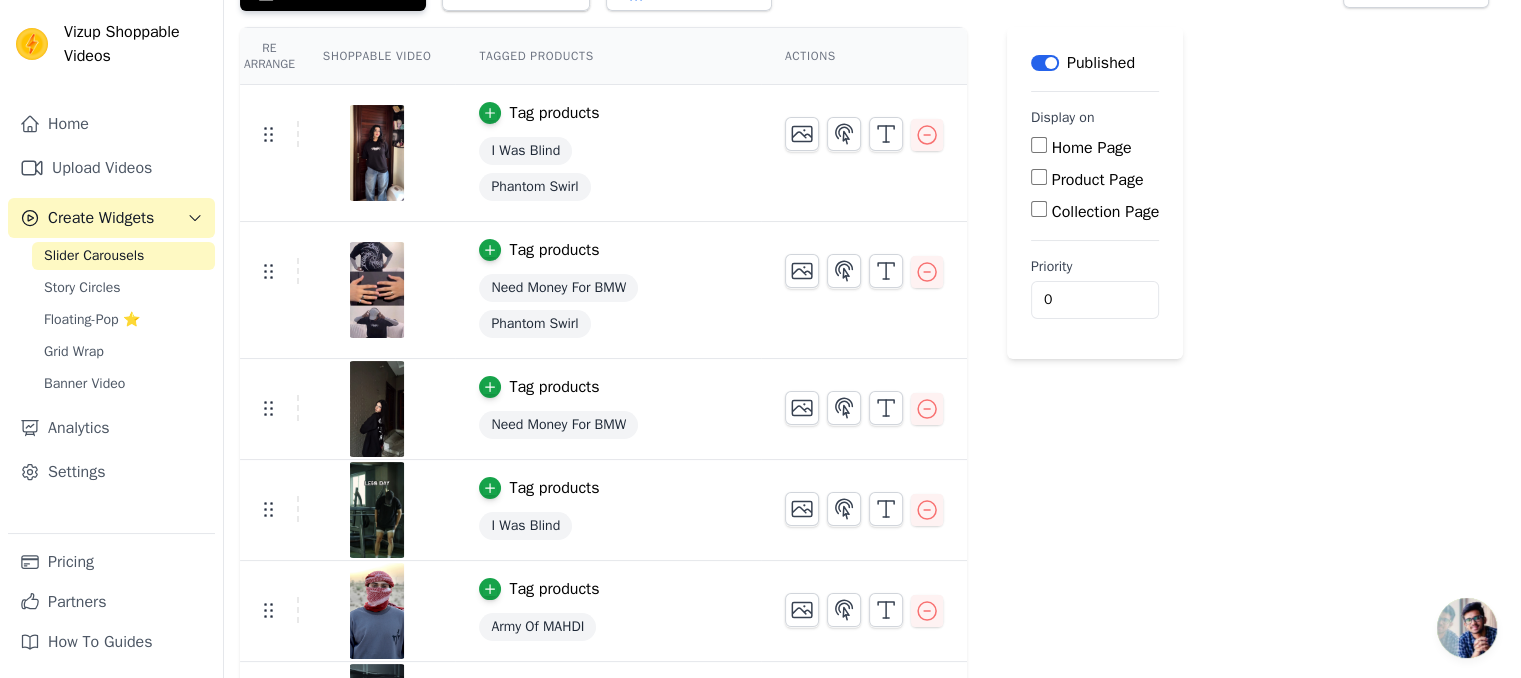 scroll, scrollTop: 0, scrollLeft: 0, axis: both 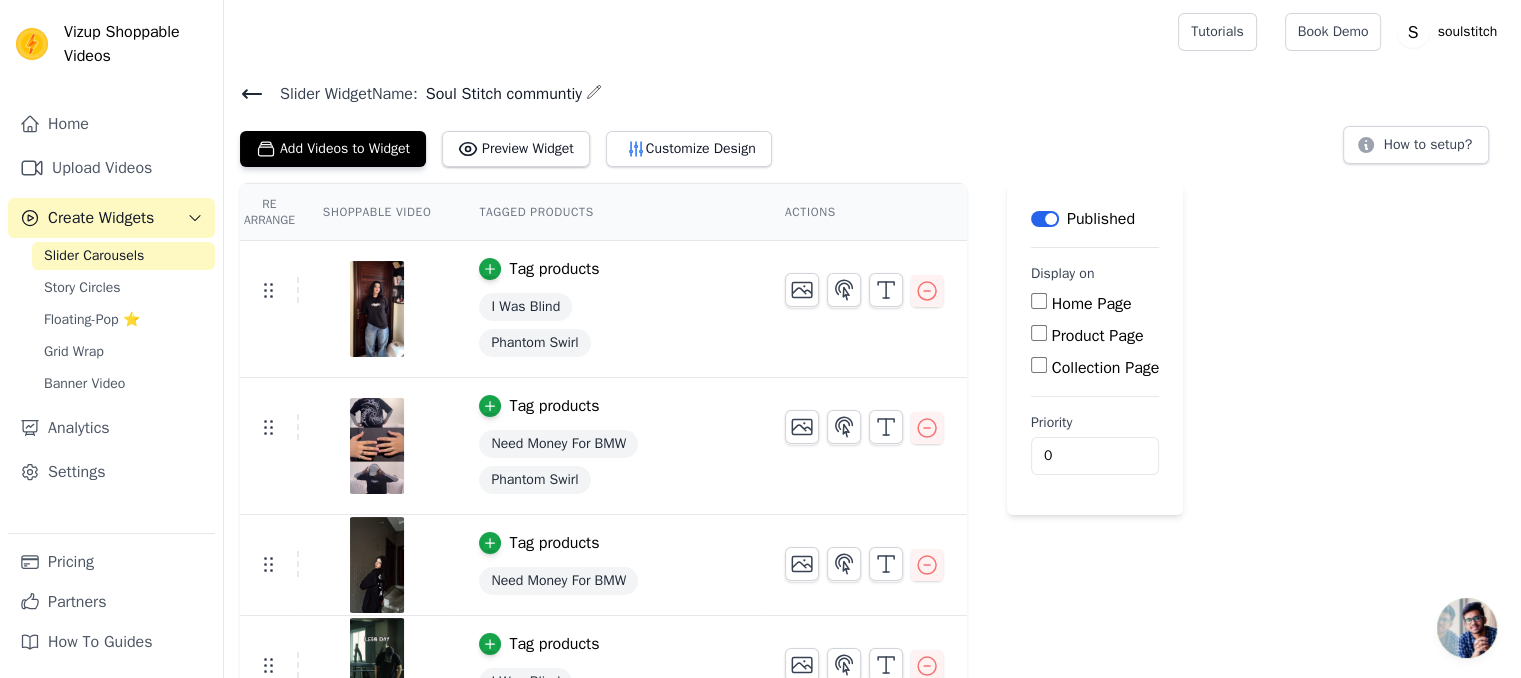 click on "Home Page" at bounding box center (1039, 301) 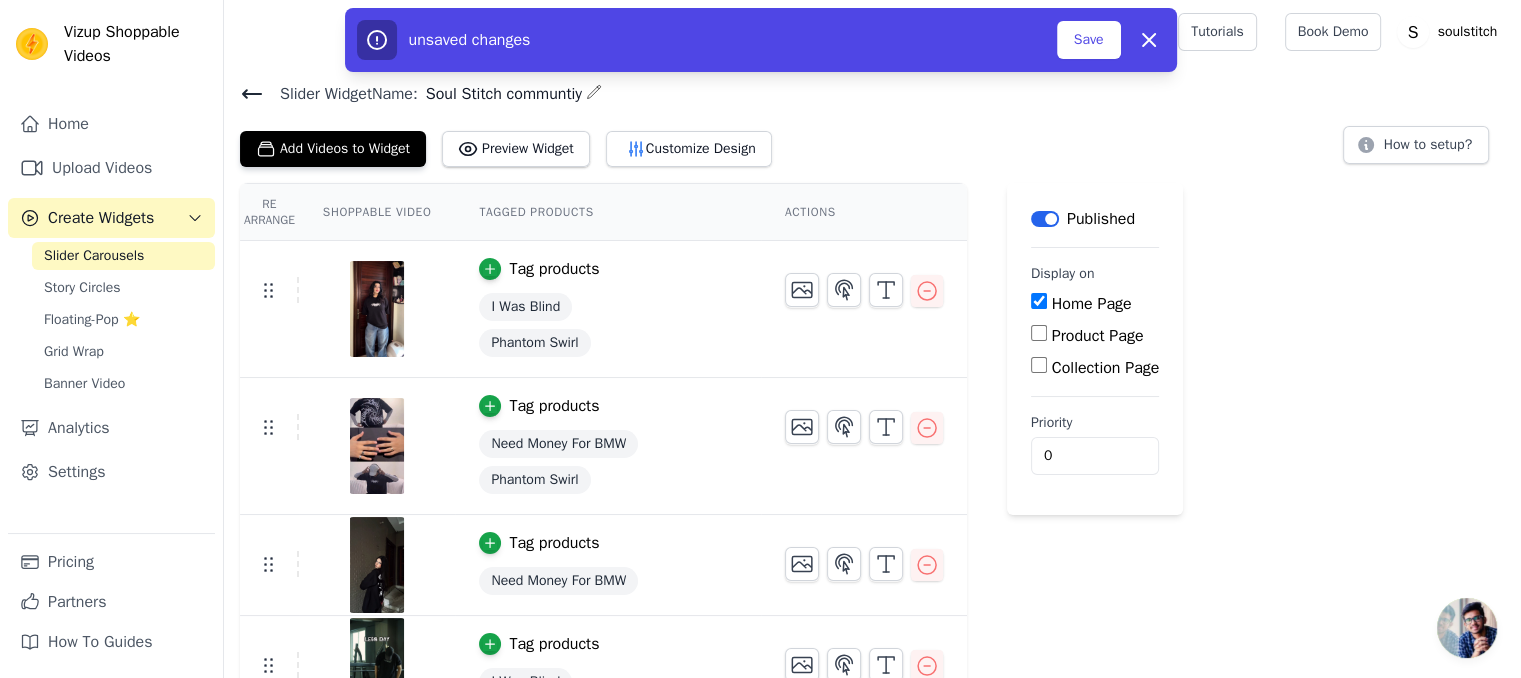 click on "Product Page" at bounding box center [1039, 333] 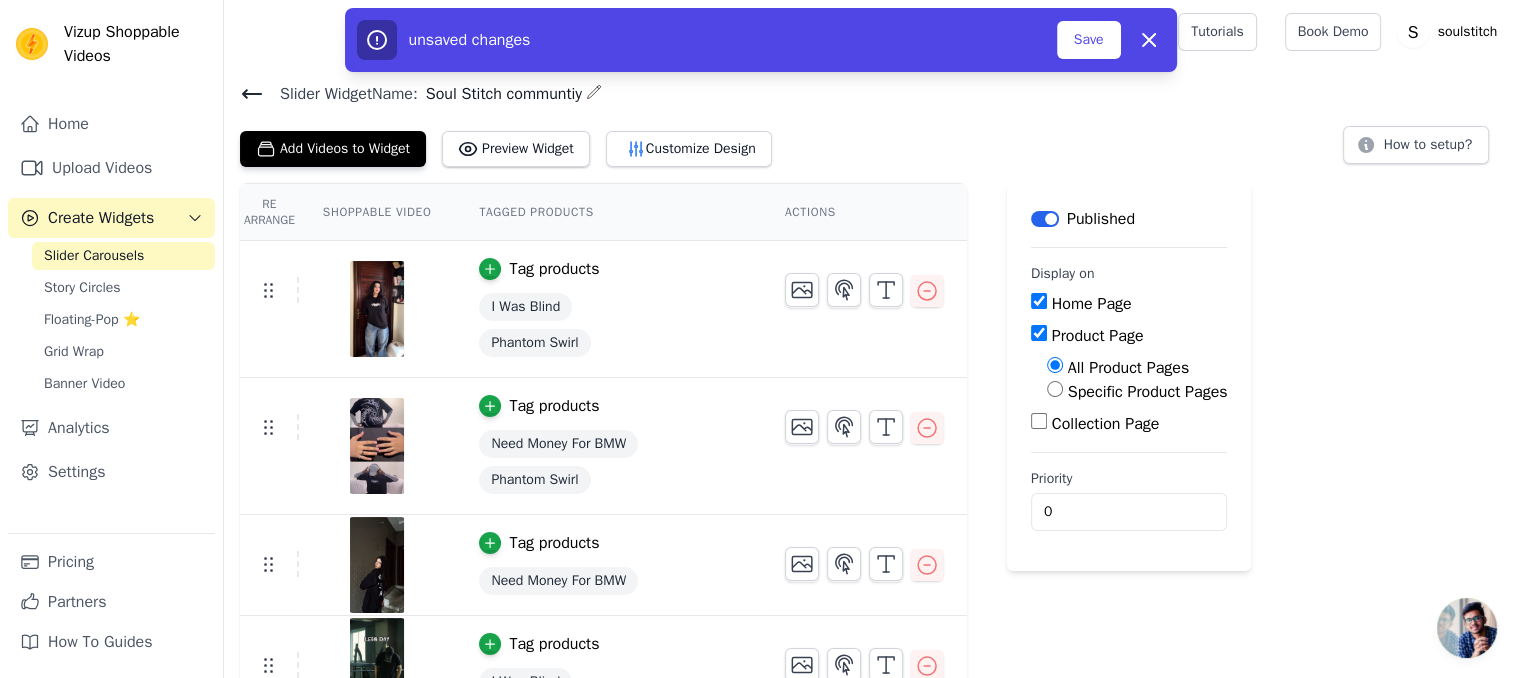 click on "Specific Product Pages" at bounding box center (1137, 392) 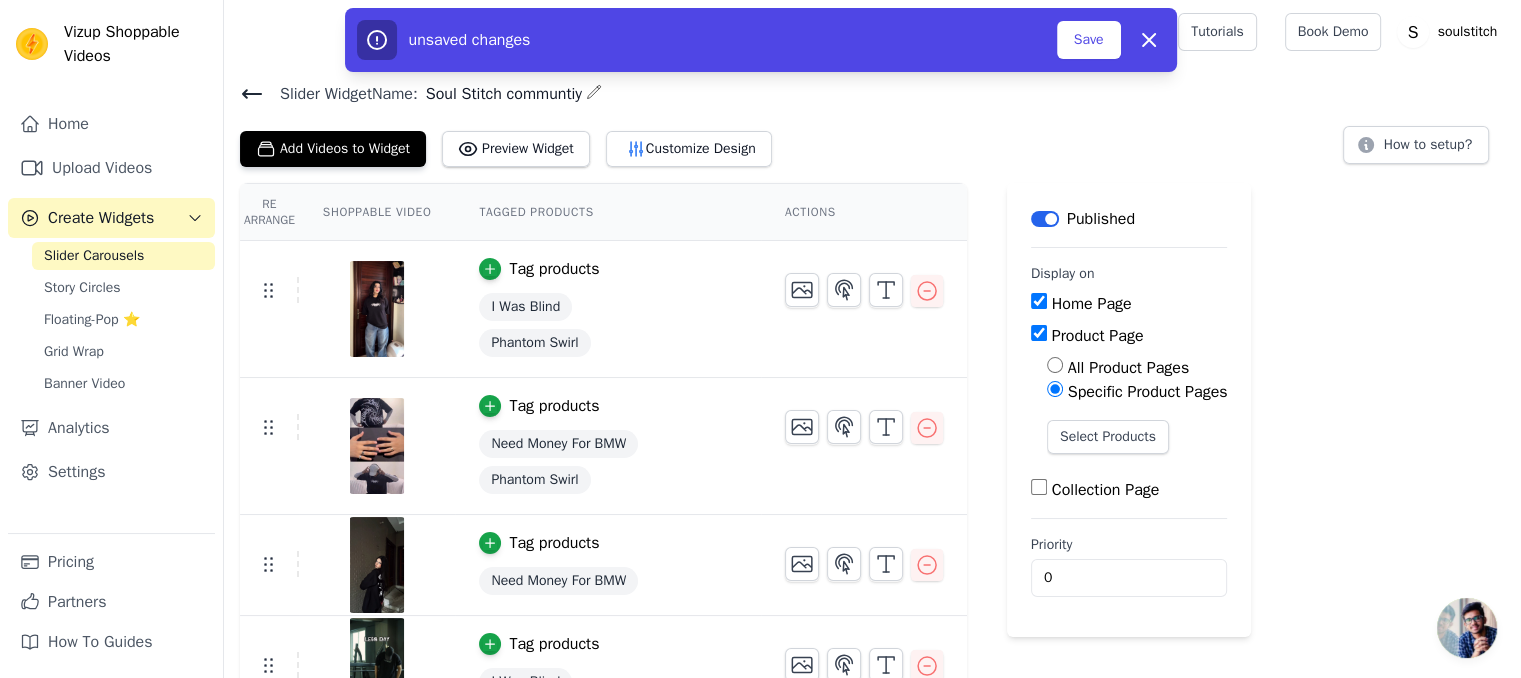 click on "All Product Pages" at bounding box center (1137, 368) 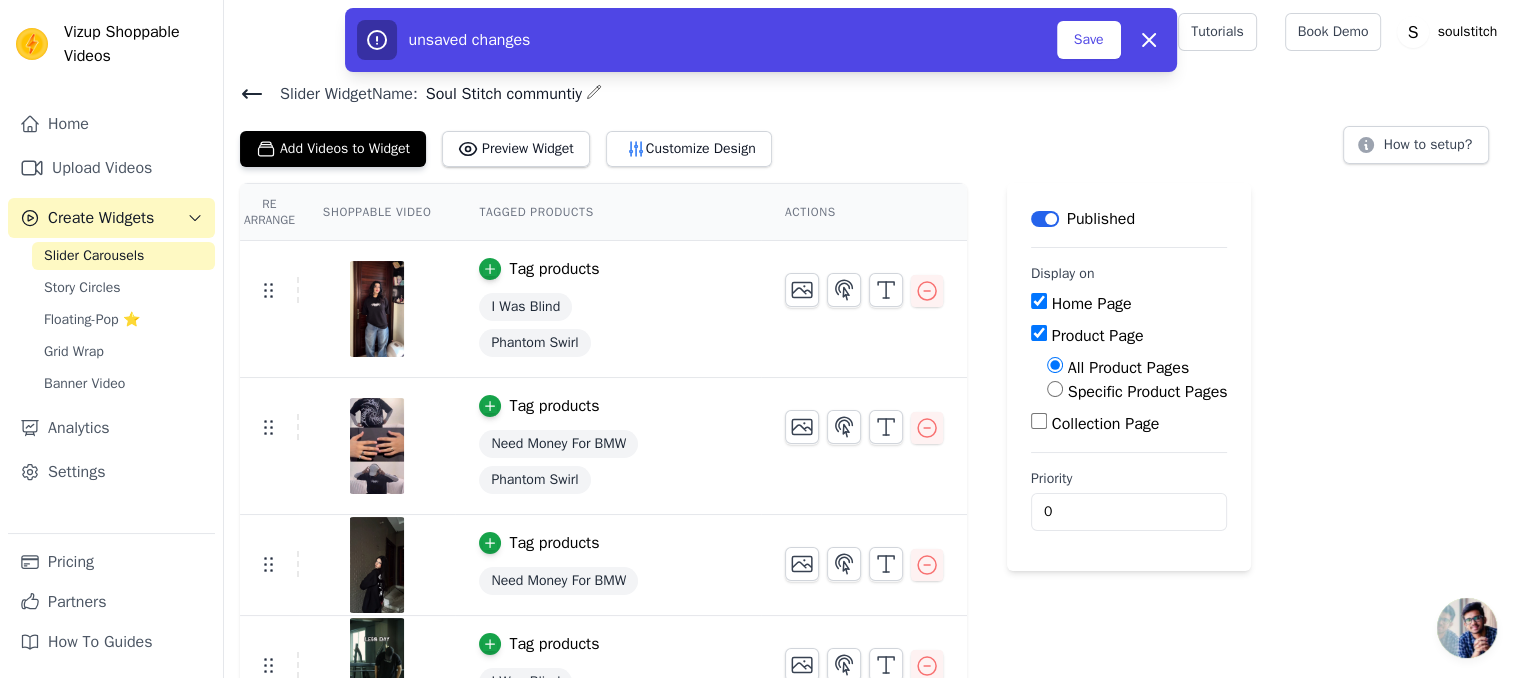 click on "Collection Page" at bounding box center (1129, 424) 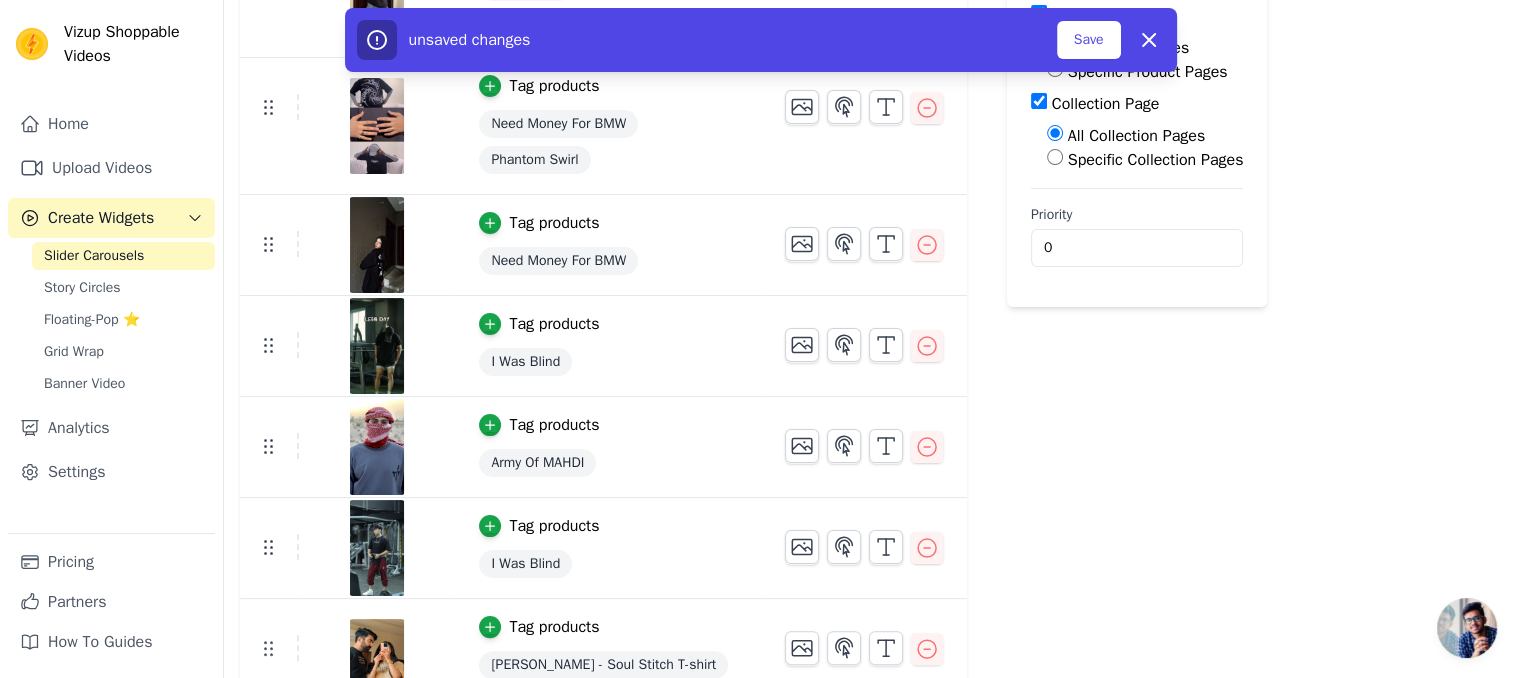scroll, scrollTop: 334, scrollLeft: 0, axis: vertical 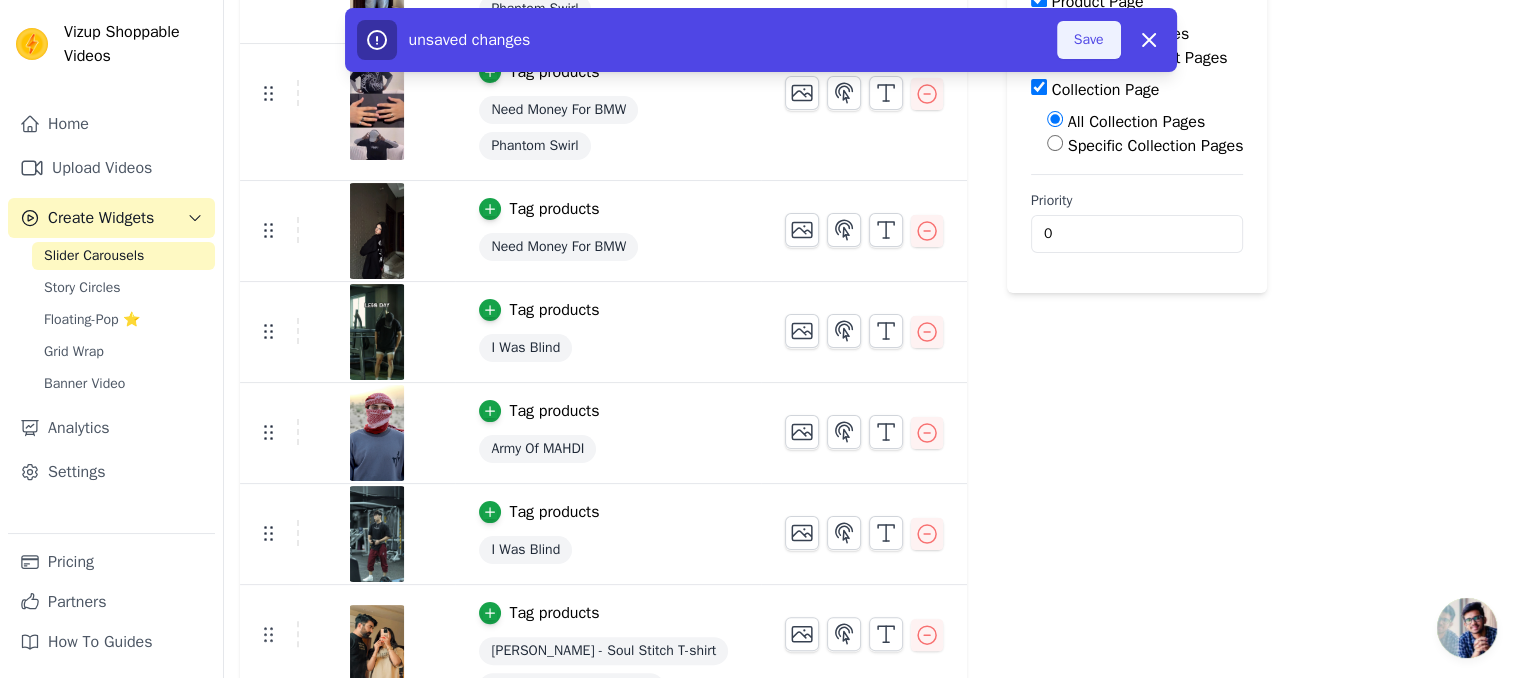 click on "Save" at bounding box center [1089, 40] 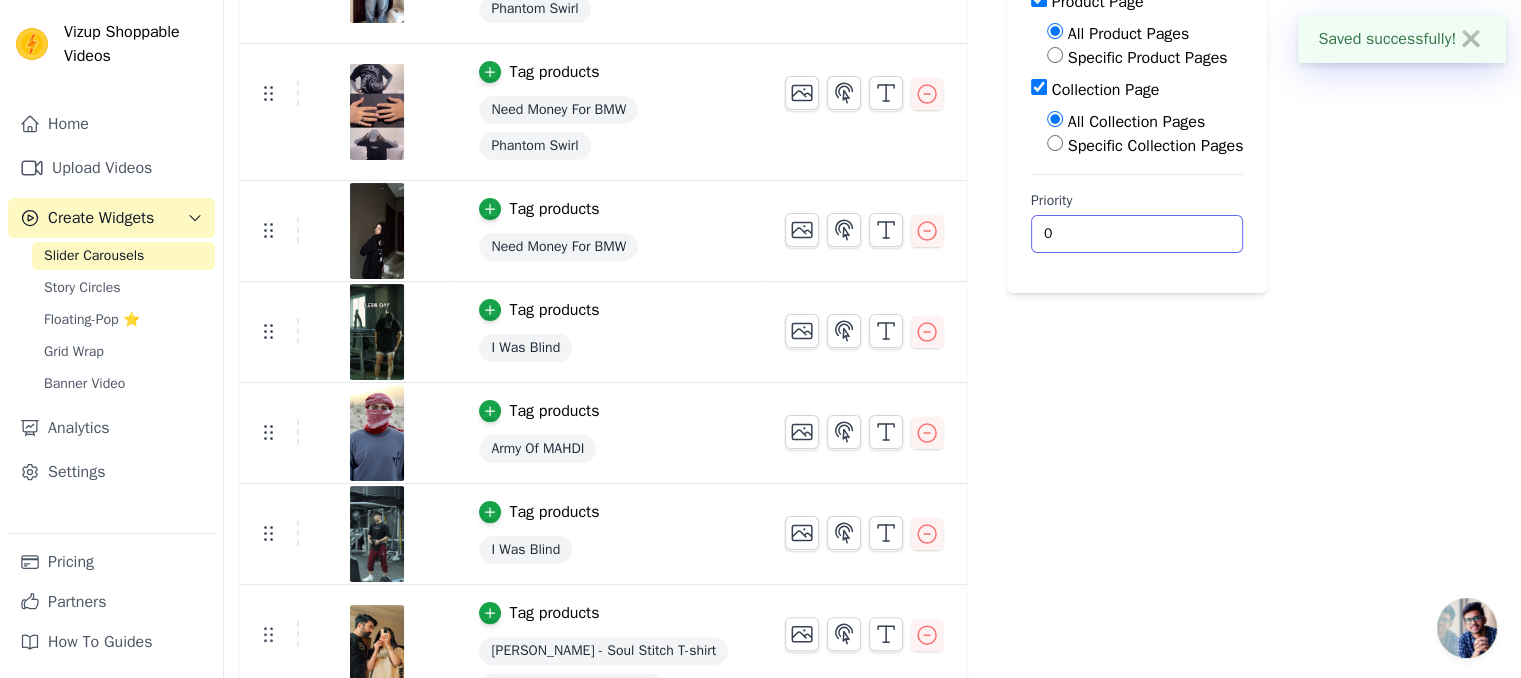 click on "0" at bounding box center [1137, 234] 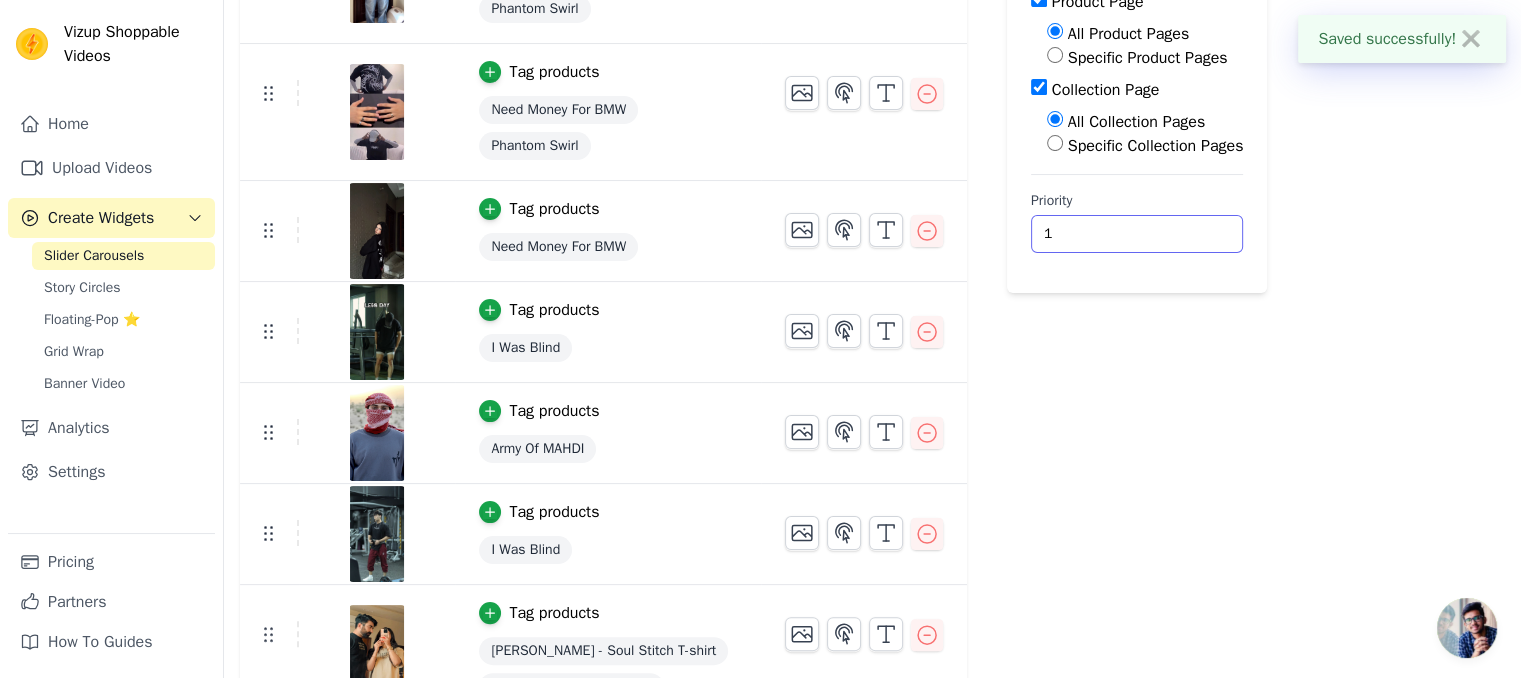 click on "1" at bounding box center [1137, 234] 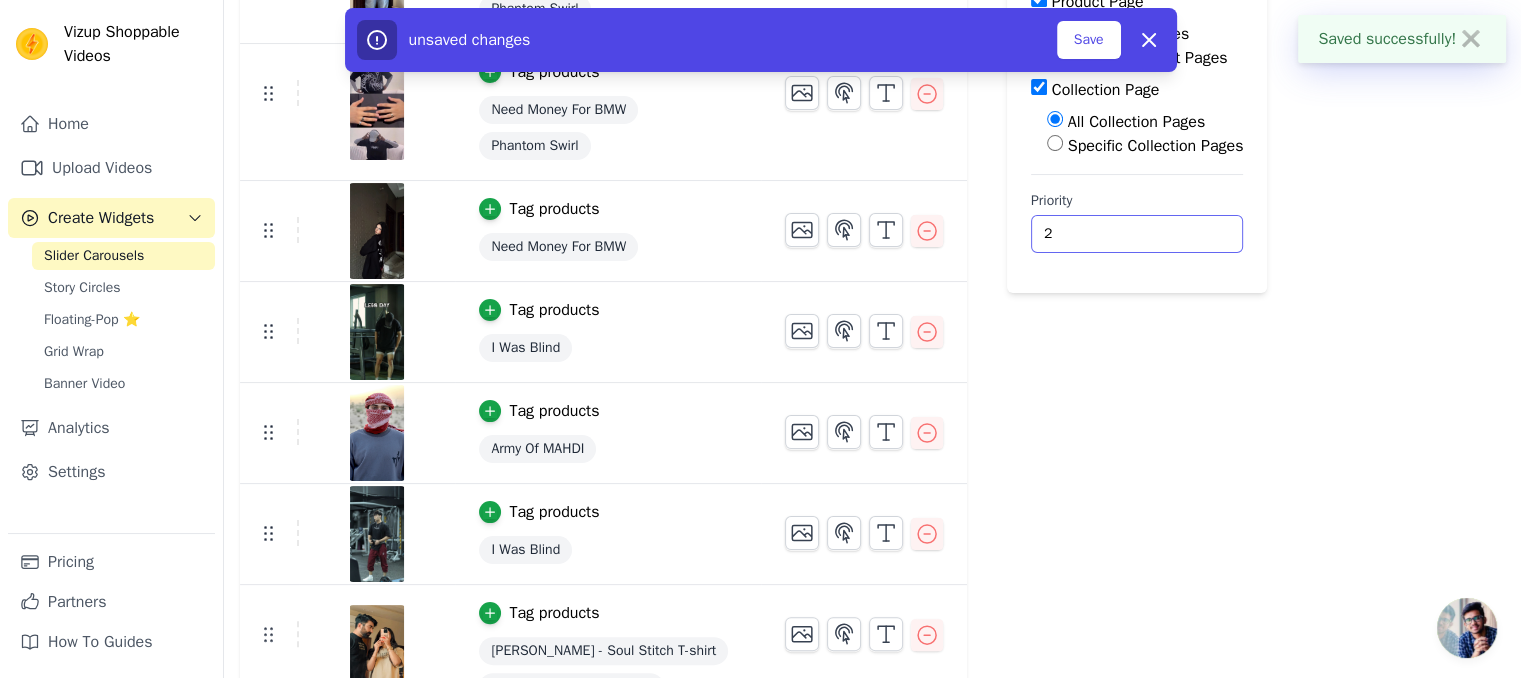 click on "2" at bounding box center (1137, 234) 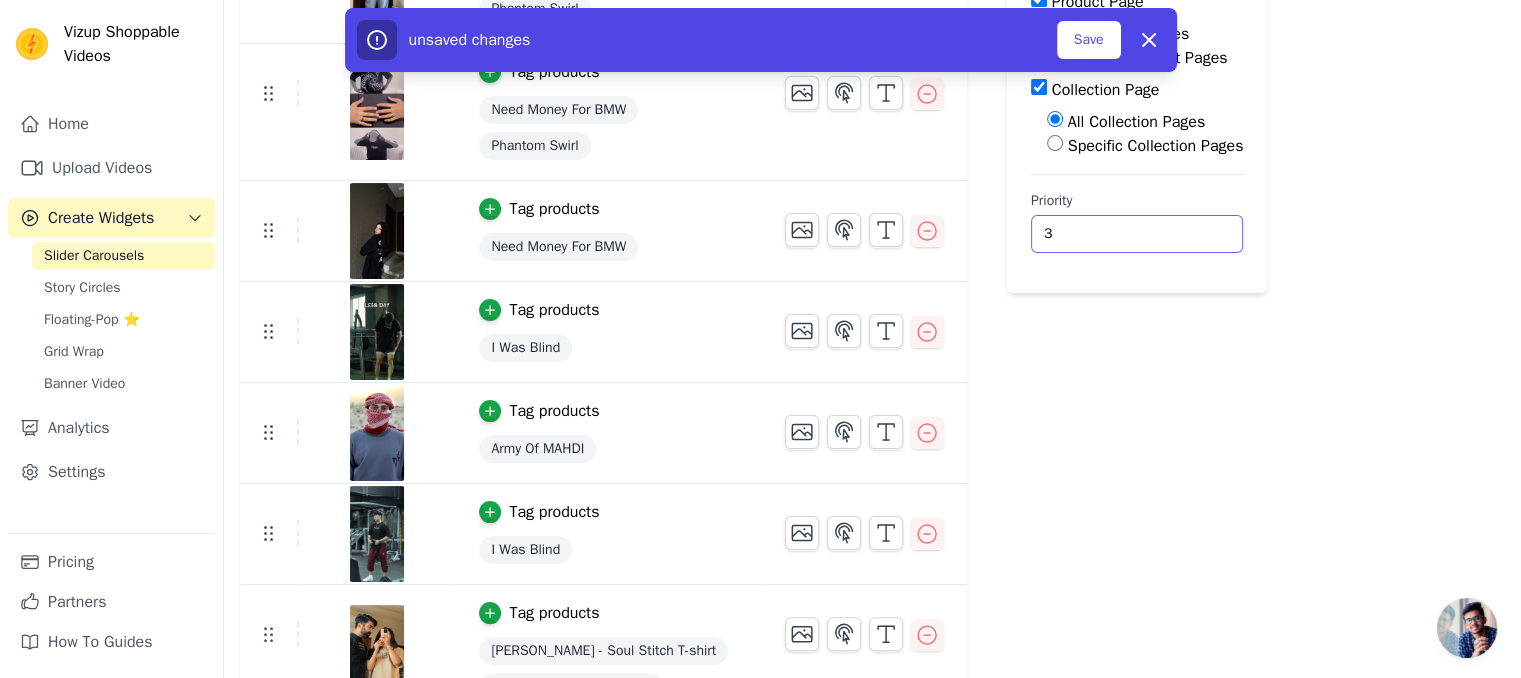 click on "3" at bounding box center (1137, 234) 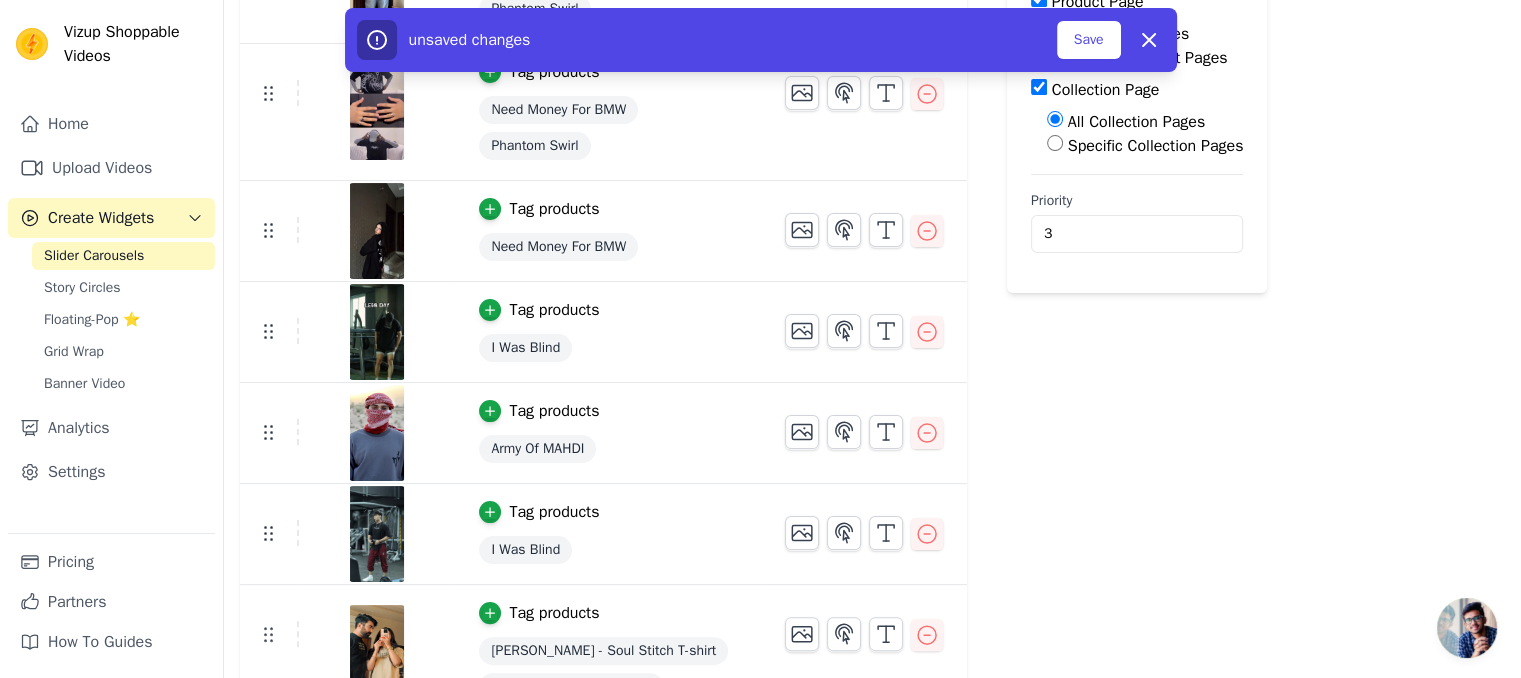 click on "Label     Published     Display on     Home Page     Product Page     All Product Pages     Specific Product Pages       Collection Page     All Collection Pages     Specific Collection Pages       Priority   3     unsaved changes   Save   Dismiss" at bounding box center (1137, 71) 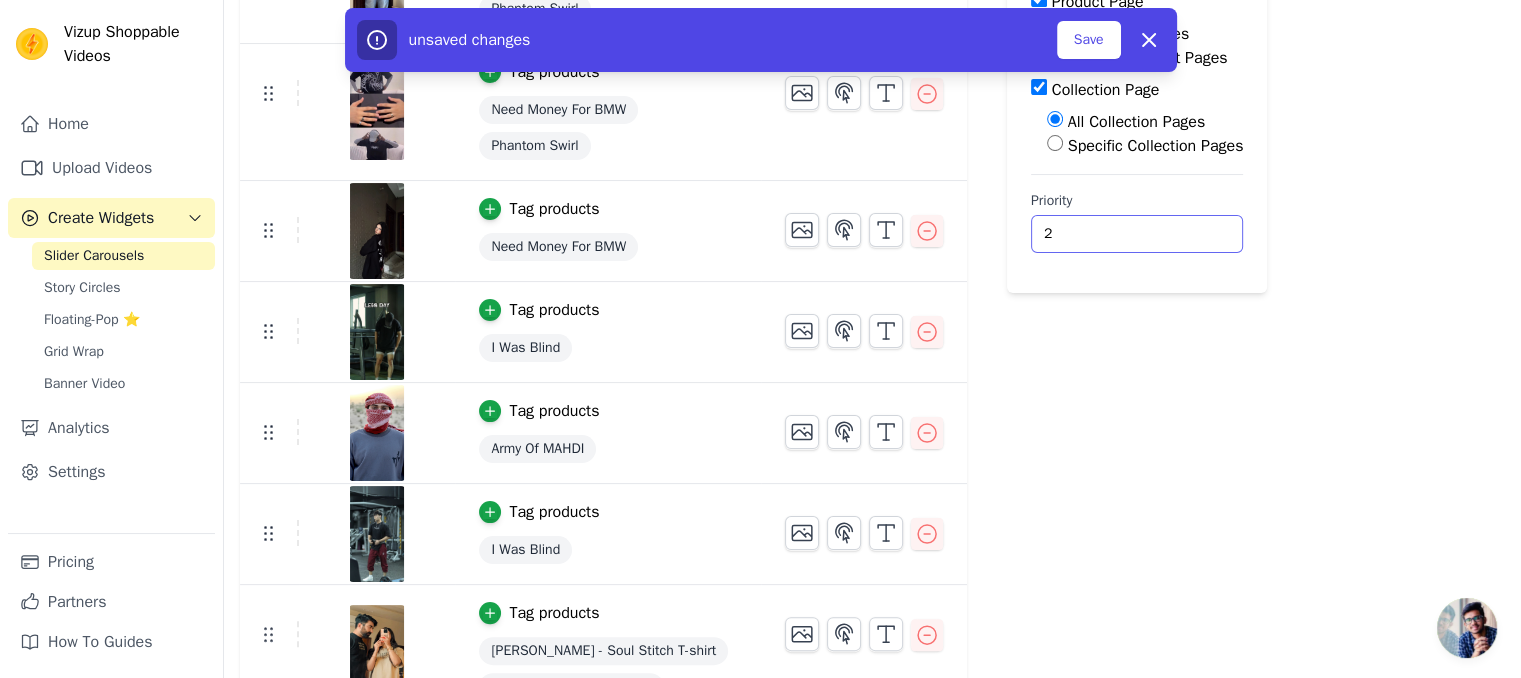 click on "2" at bounding box center (1137, 234) 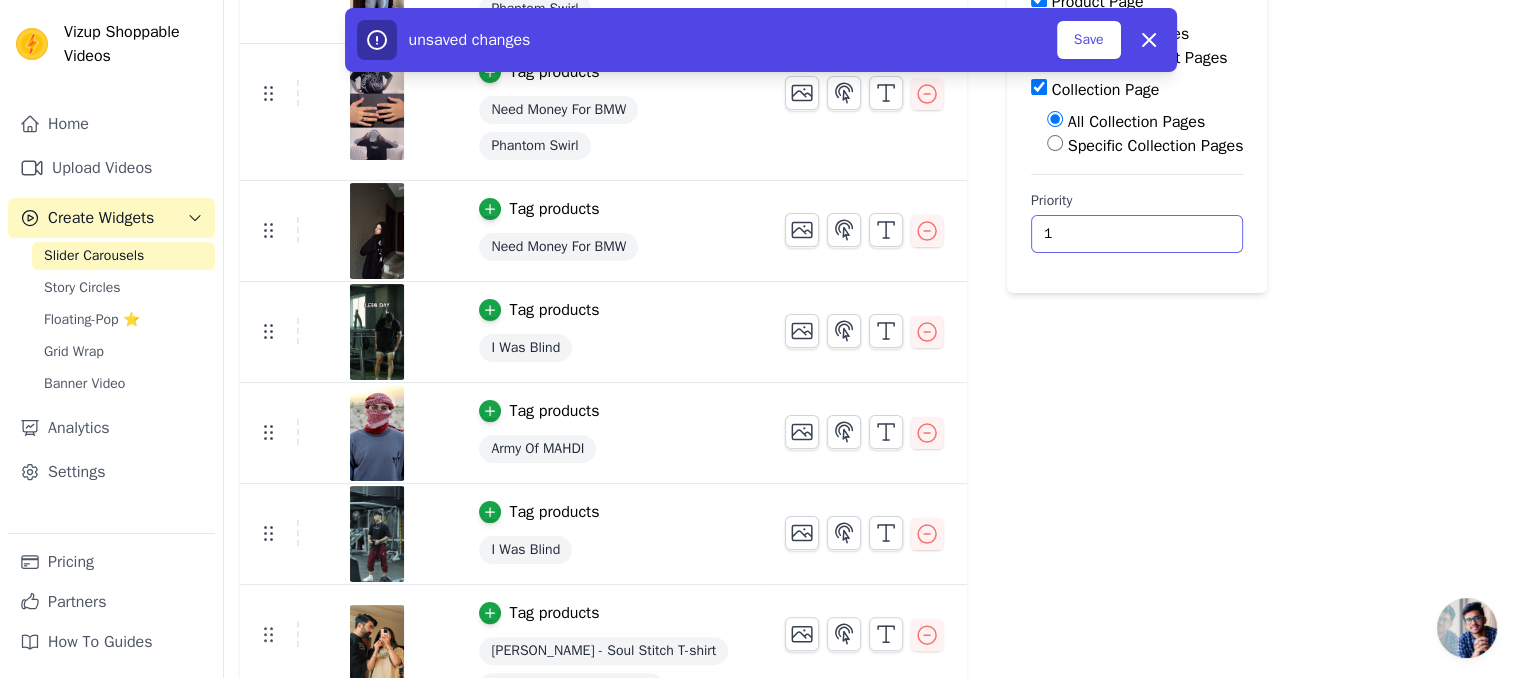 click on "1" at bounding box center [1137, 234] 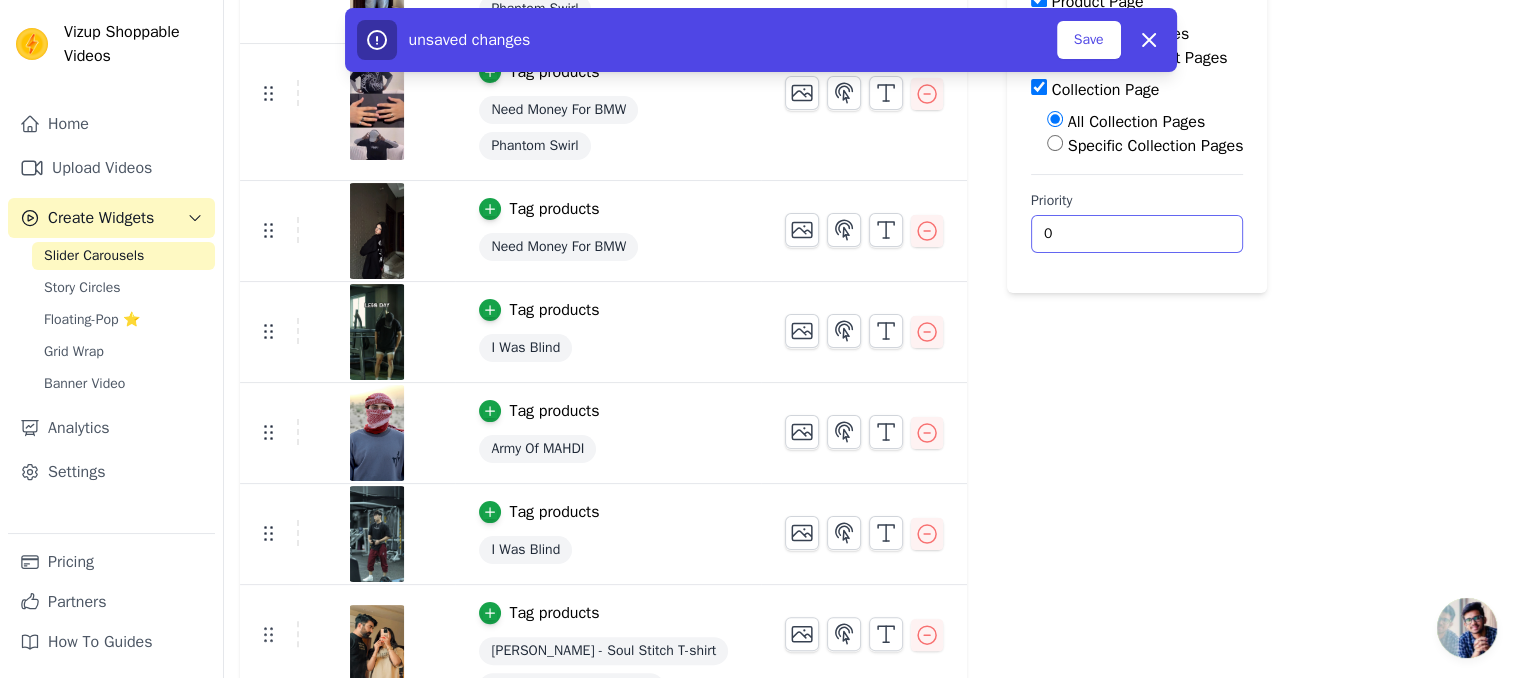 type on "0" 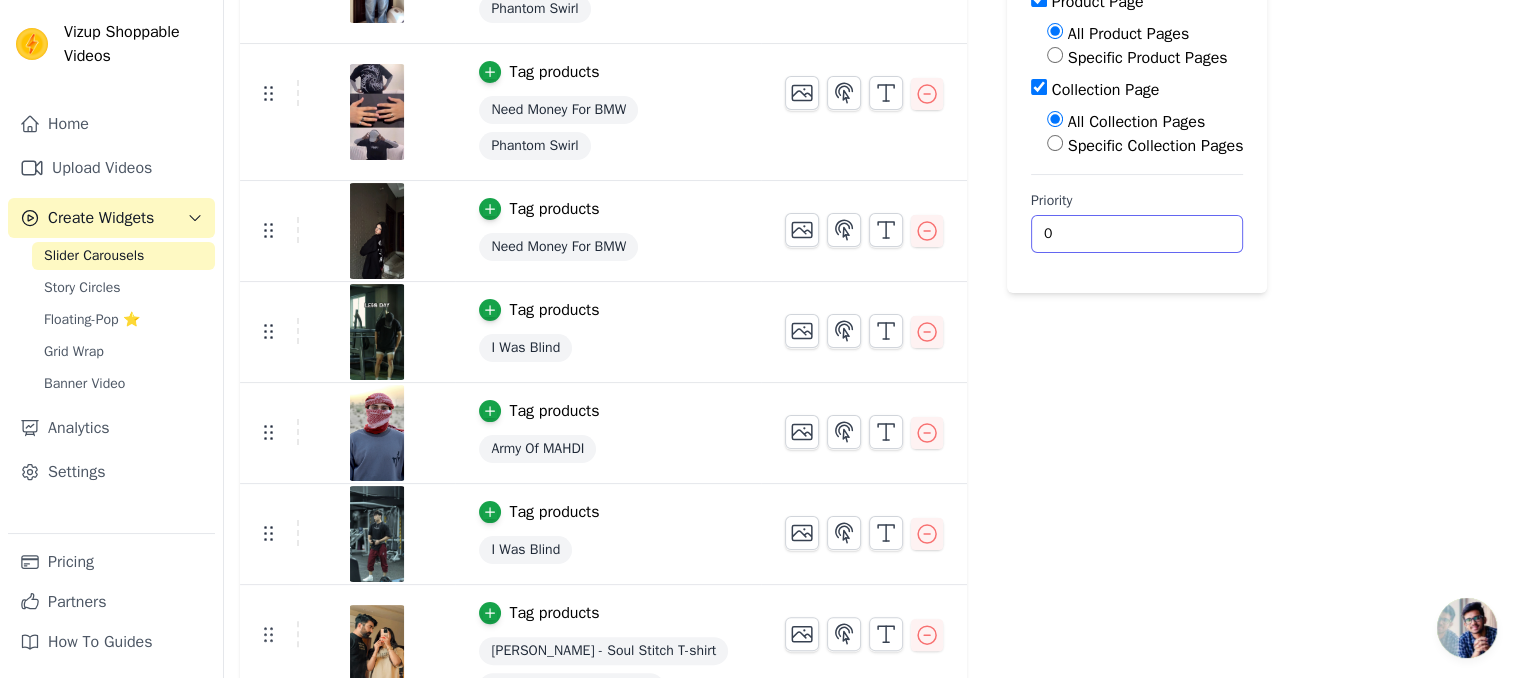 click on "0" at bounding box center (1137, 234) 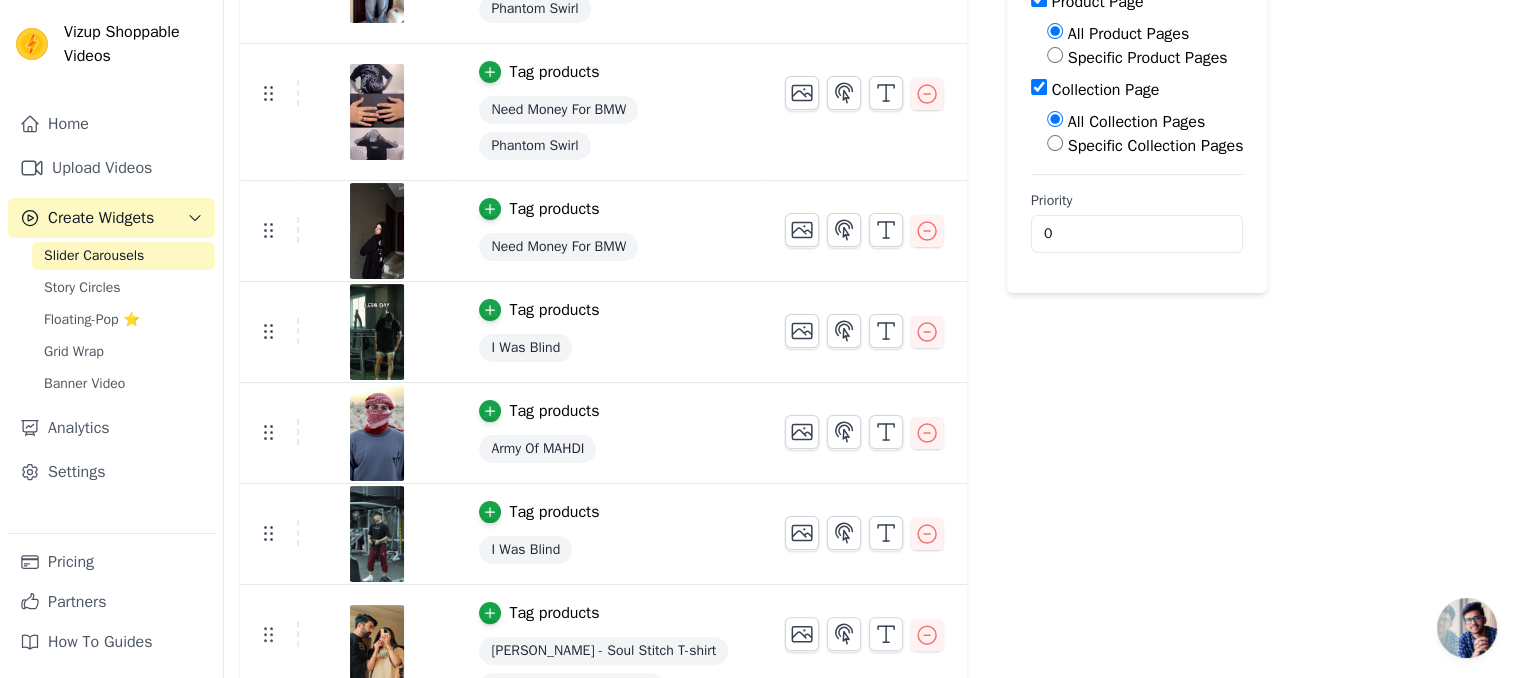click on "Label     Published     Display on     Home Page     Product Page     All Product Pages     Specific Product Pages       Collection Page     All Collection Pages     Specific Collection Pages       Priority   0" at bounding box center (1137, 473) 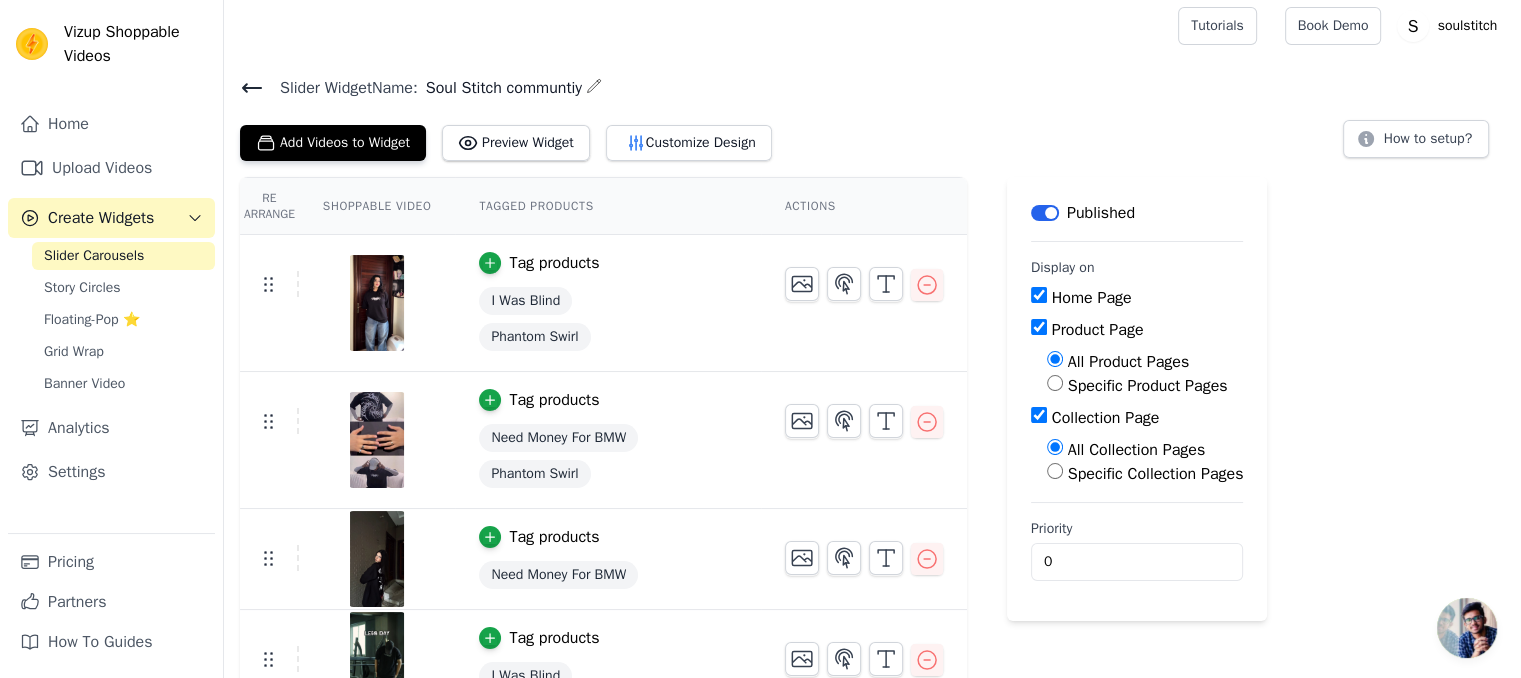 scroll, scrollTop: 0, scrollLeft: 0, axis: both 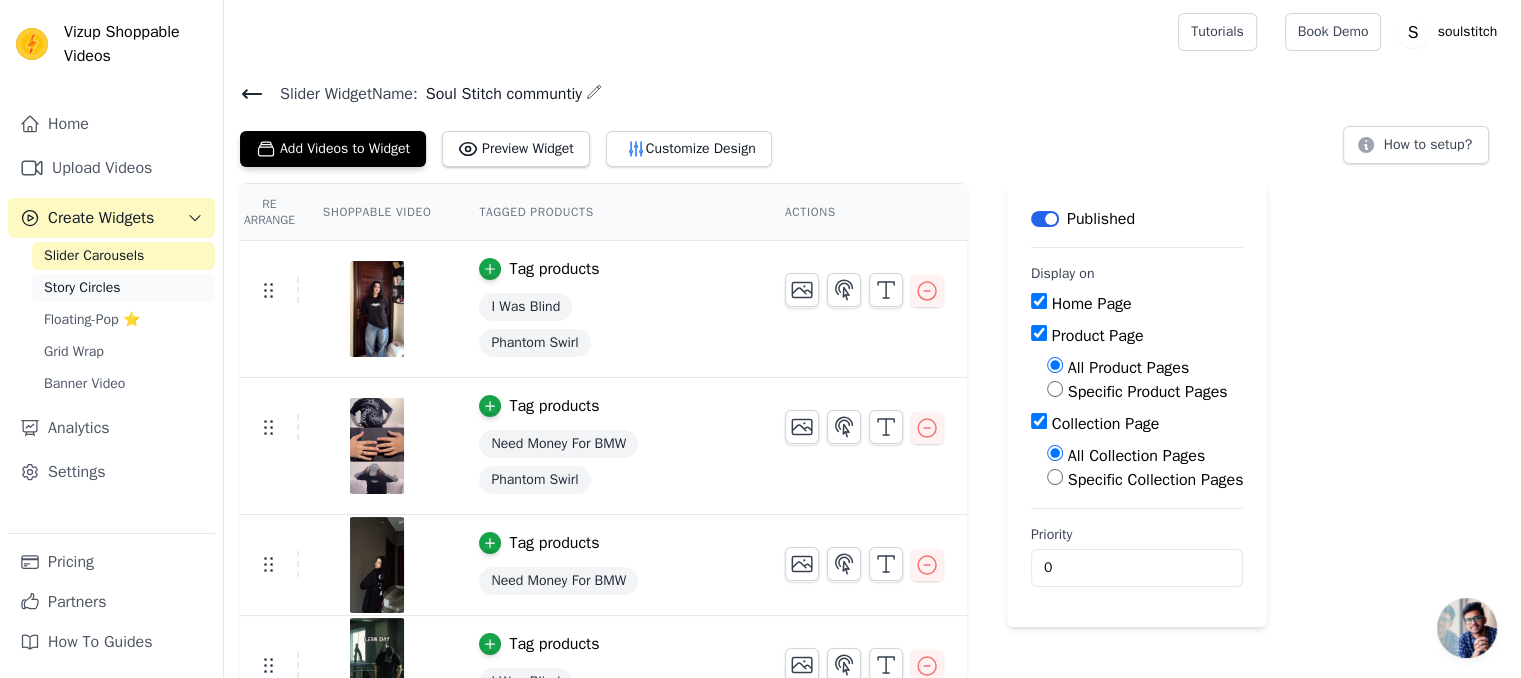 click on "Story Circles" at bounding box center [123, 288] 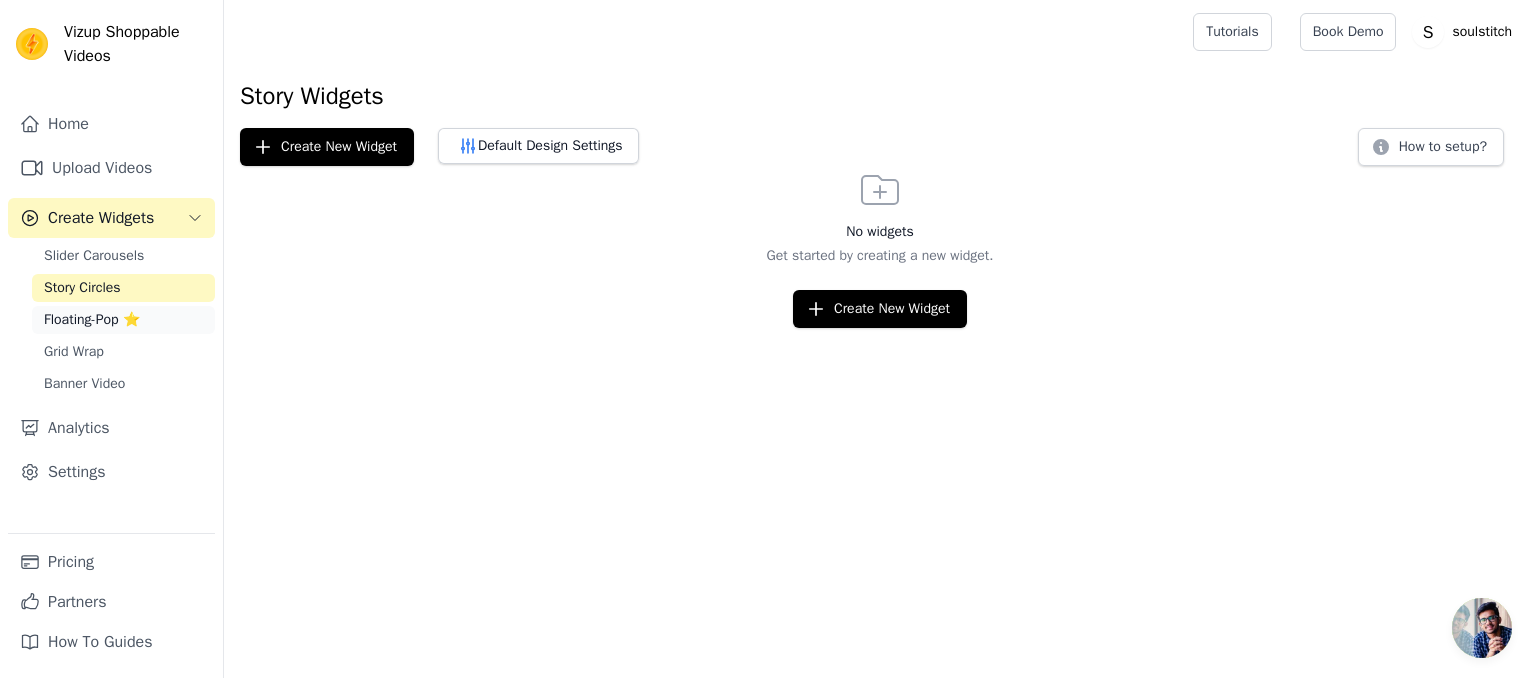 click on "Floating-Pop ⭐" at bounding box center (92, 320) 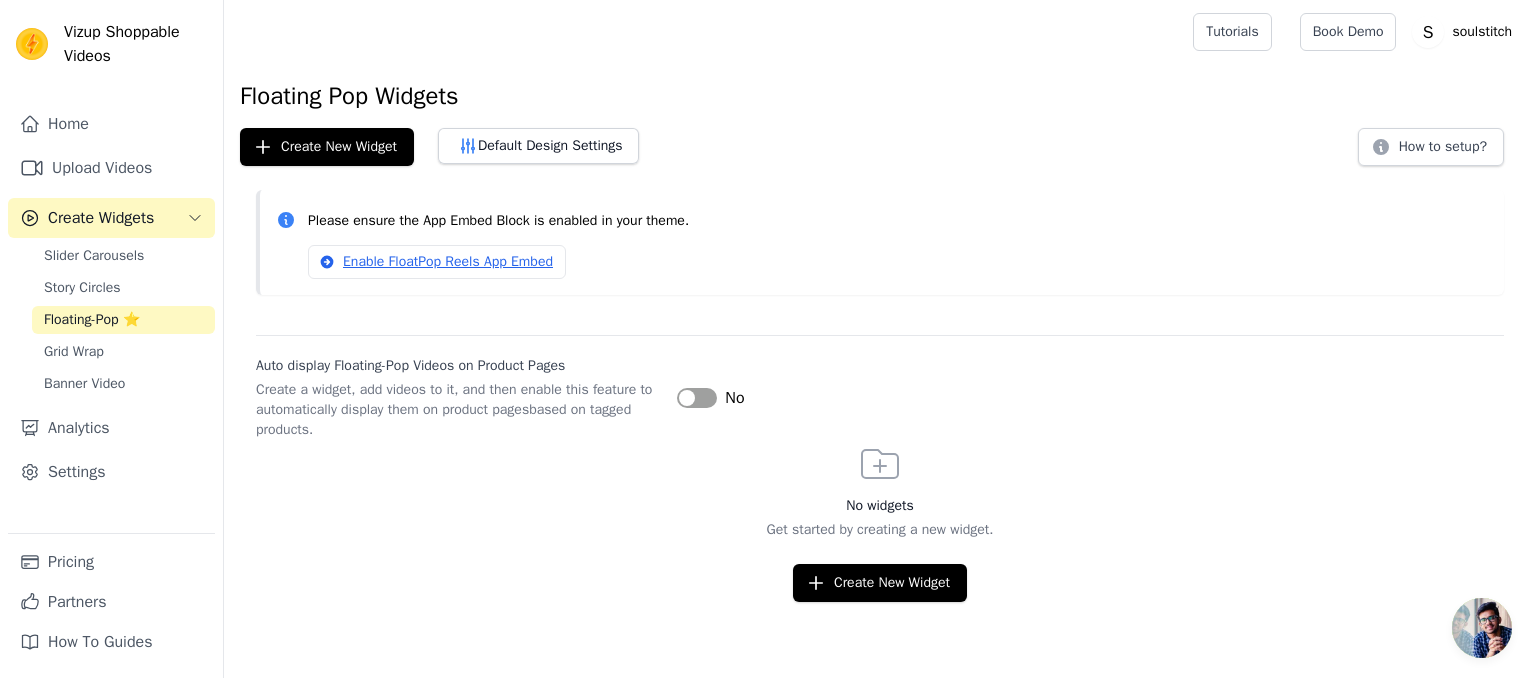 click on "Label" at bounding box center (697, 398) 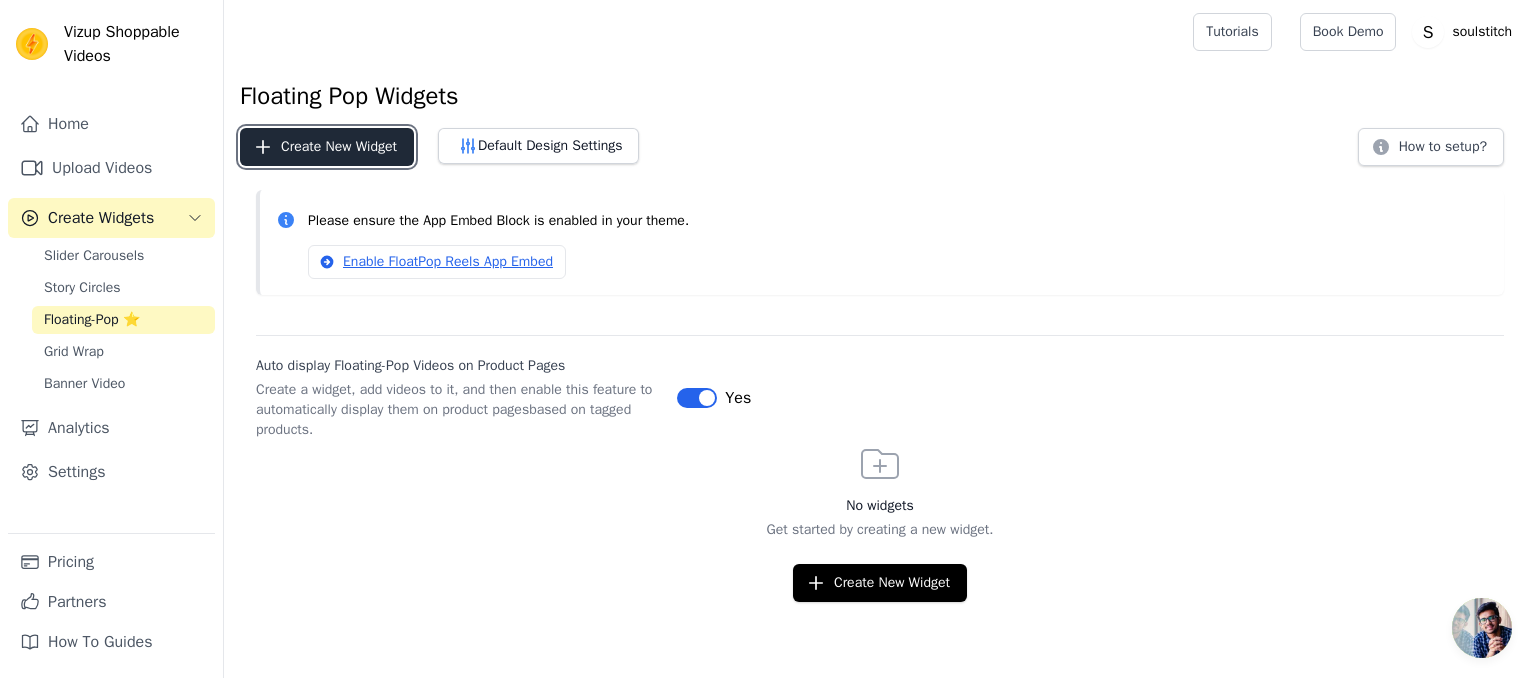 click on "Create New Widget" at bounding box center (327, 147) 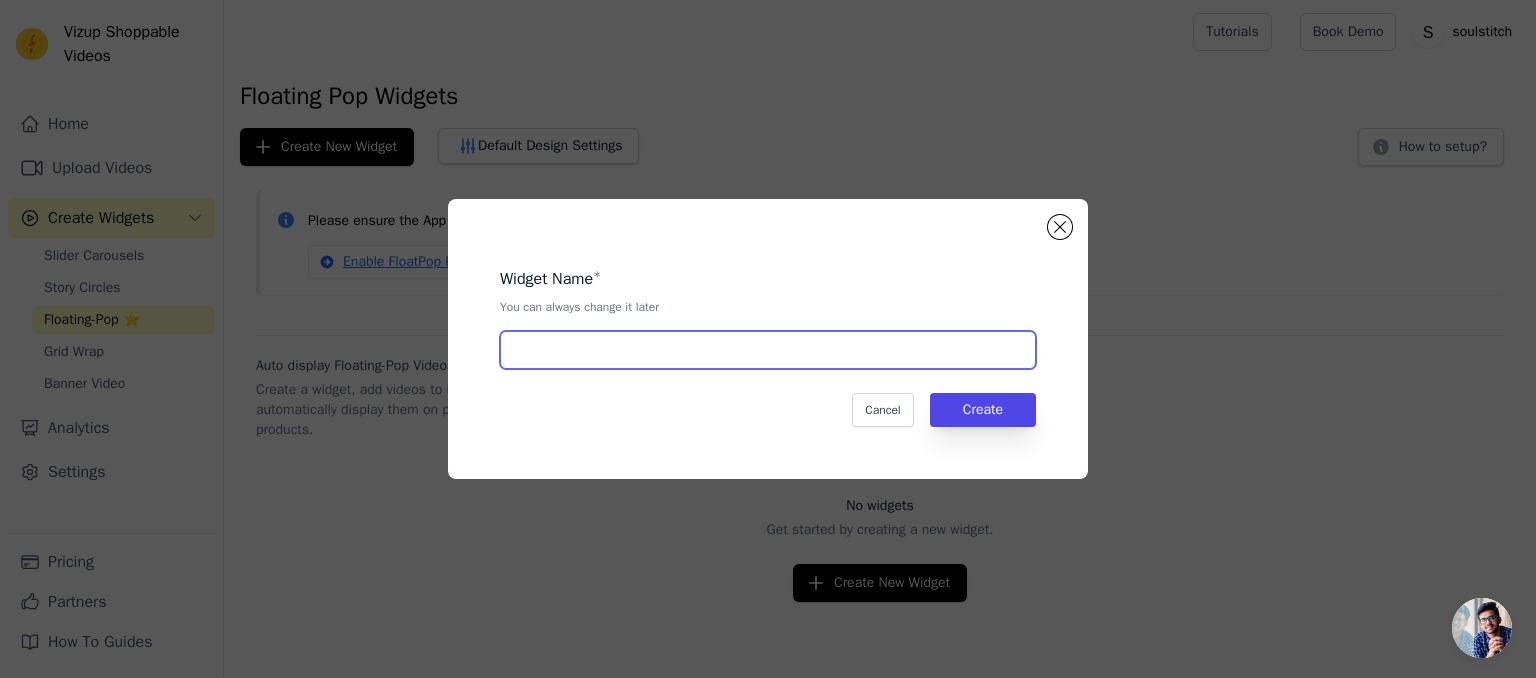 click at bounding box center [768, 350] 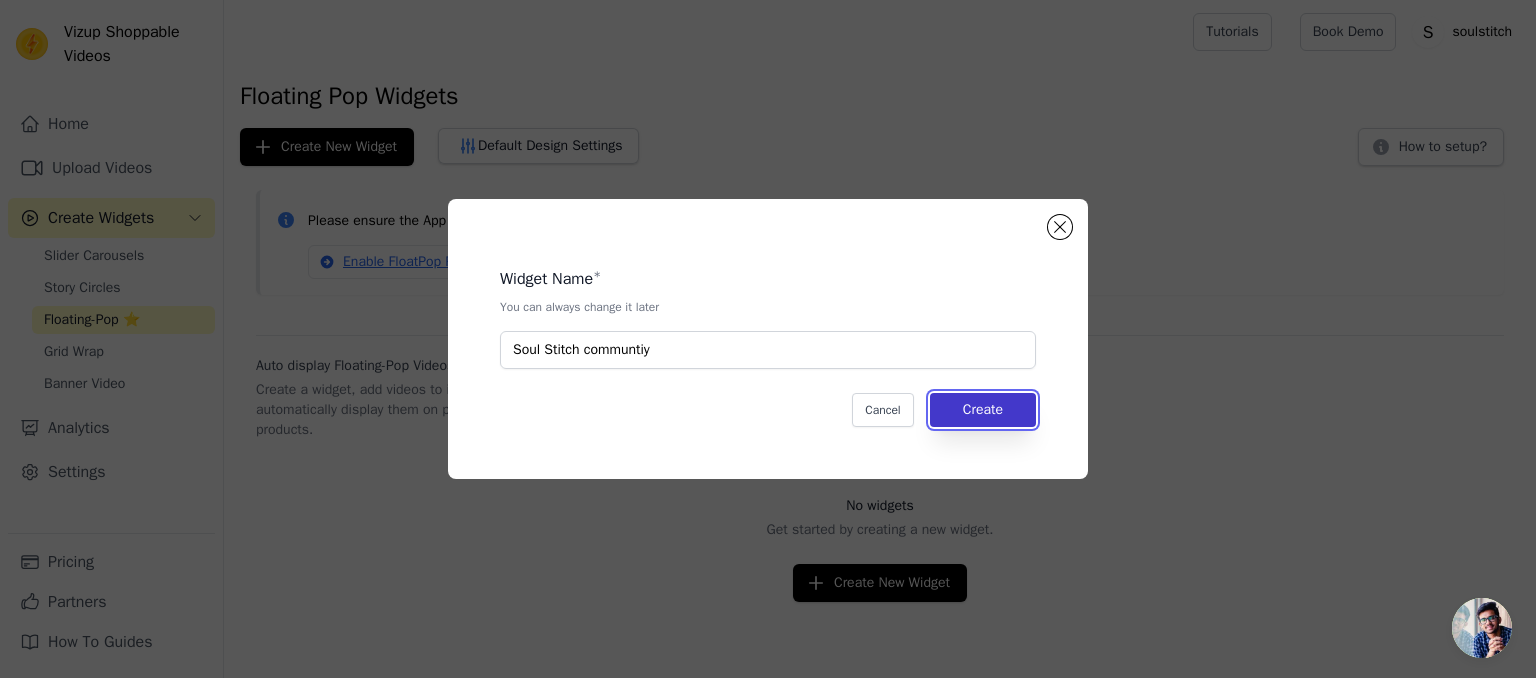 click on "Create" at bounding box center [983, 410] 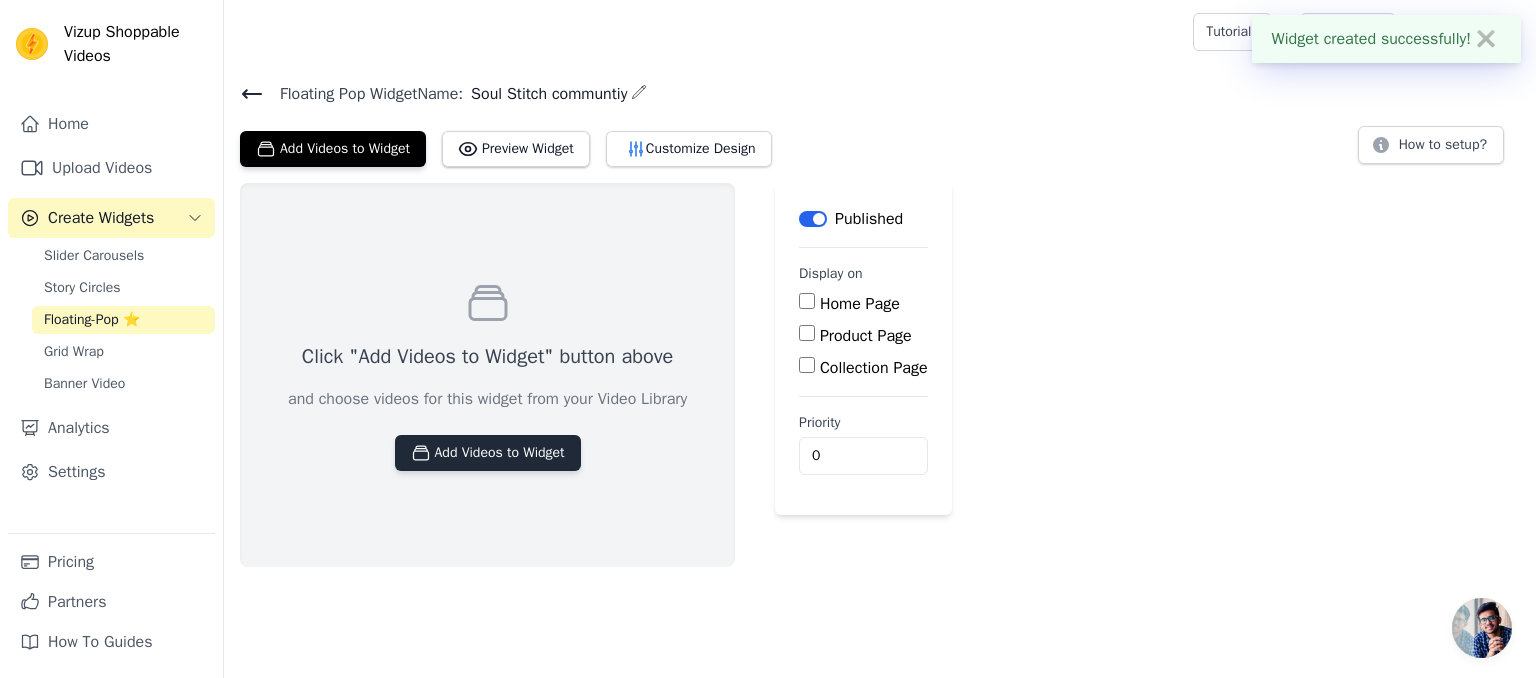 click on "Add Videos to Widget" at bounding box center (488, 453) 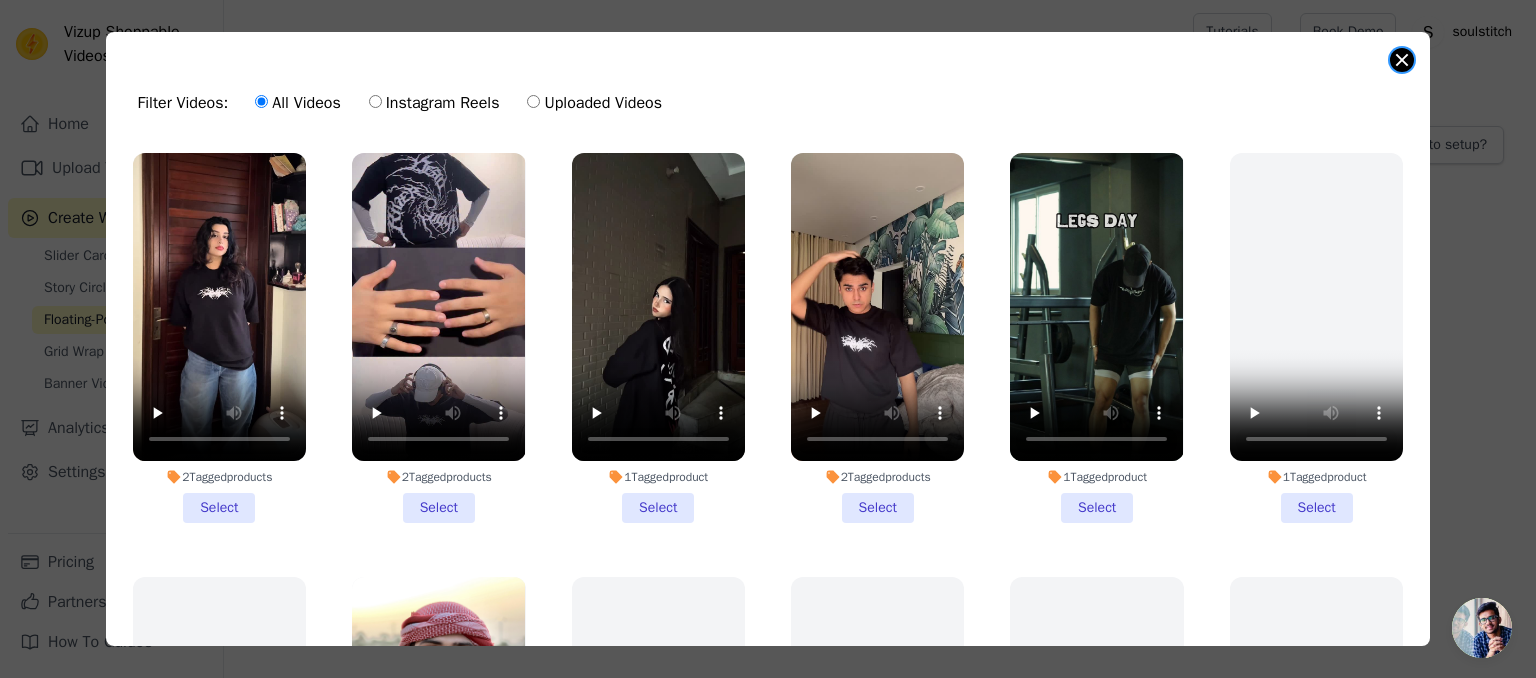 click at bounding box center [1402, 60] 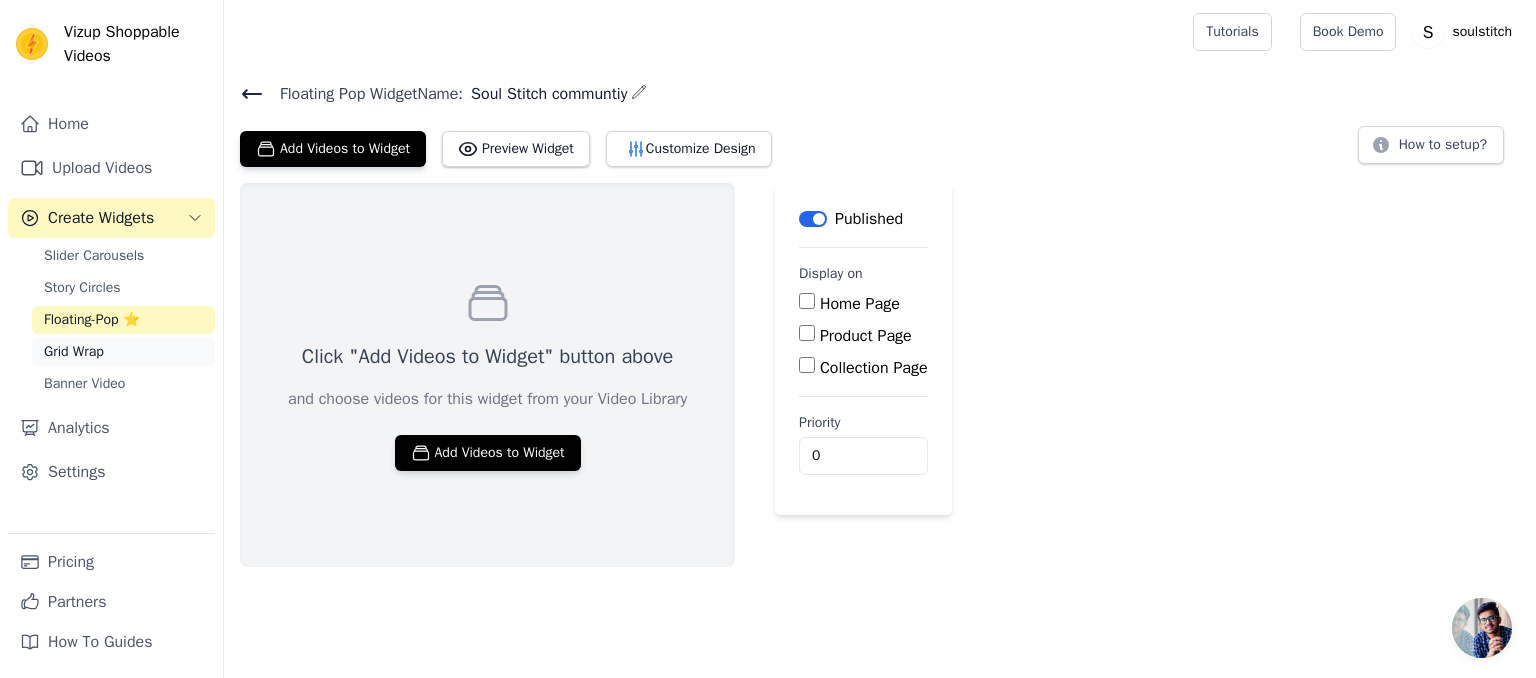 click on "Grid Wrap" at bounding box center (123, 352) 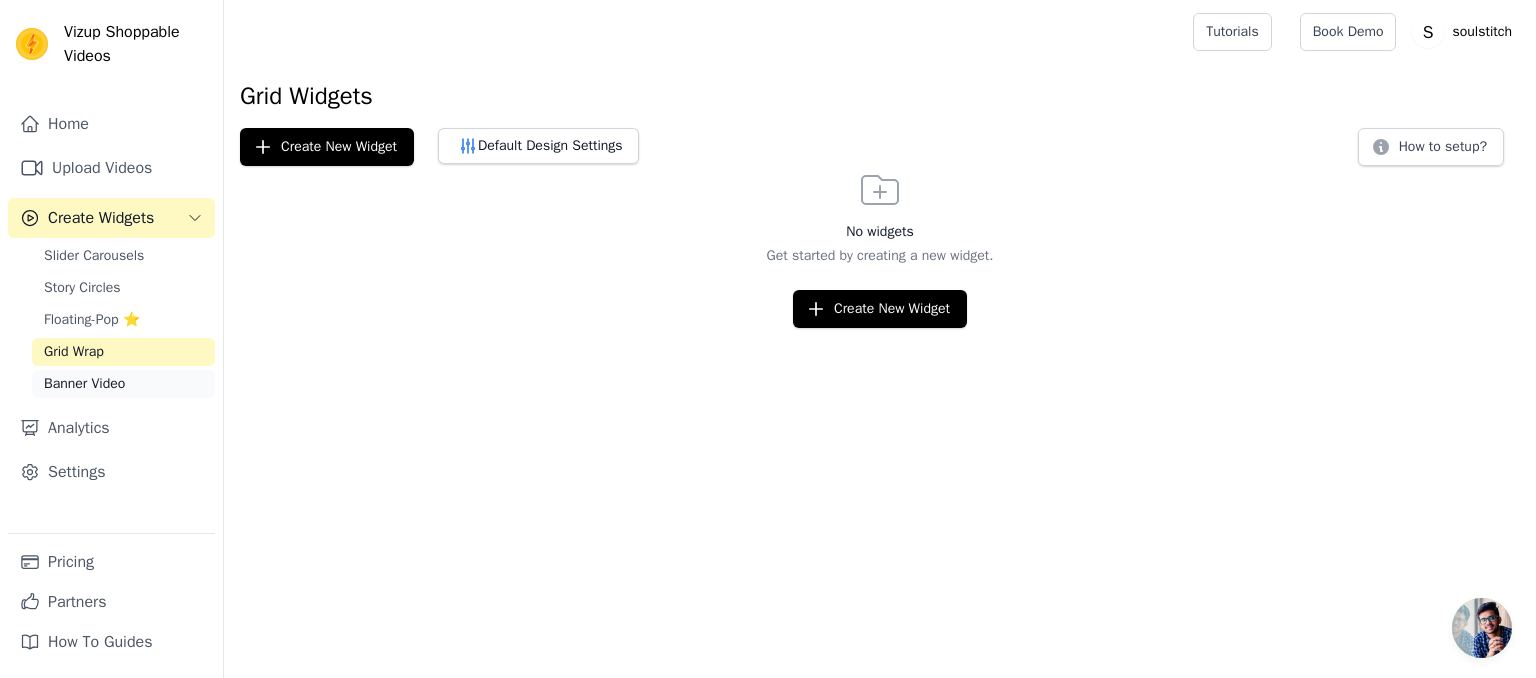 click on "Banner Video" at bounding box center (84, 384) 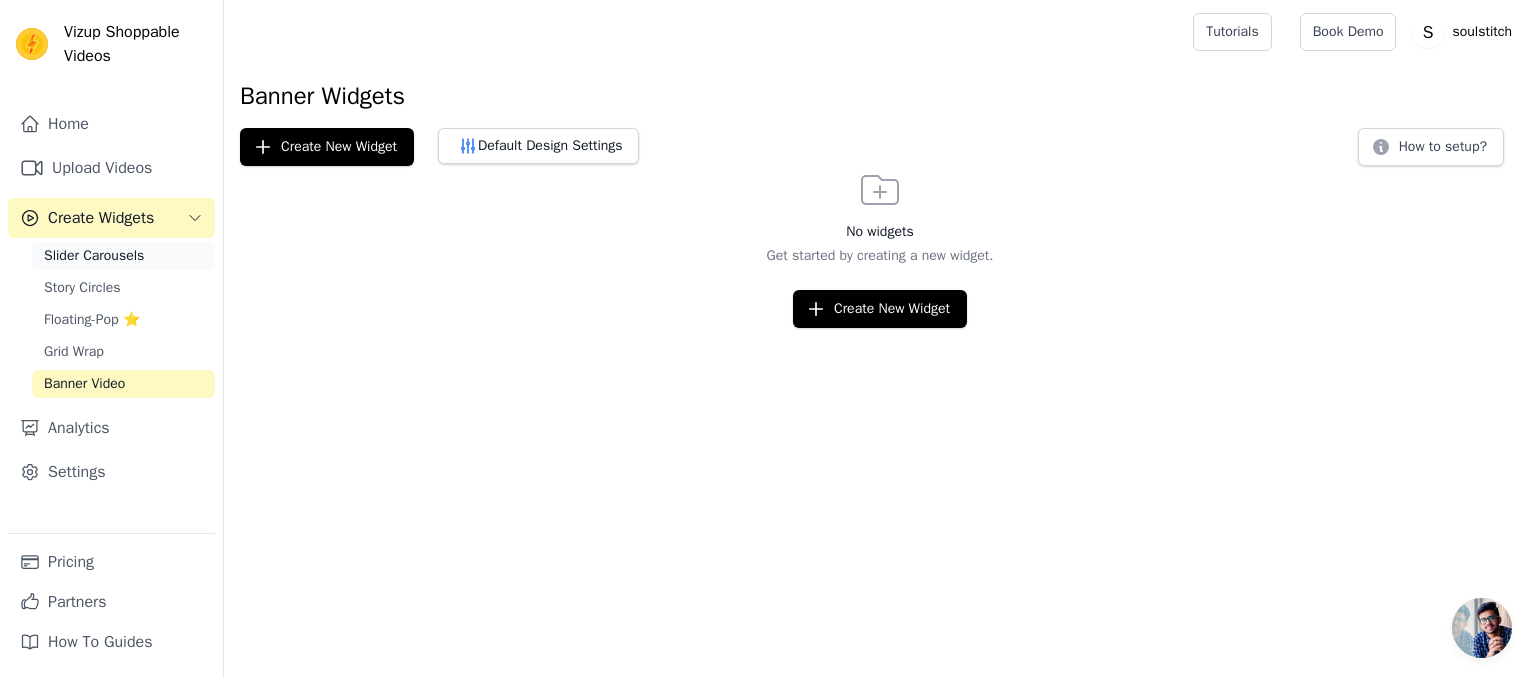 click on "Slider Carousels" at bounding box center [123, 256] 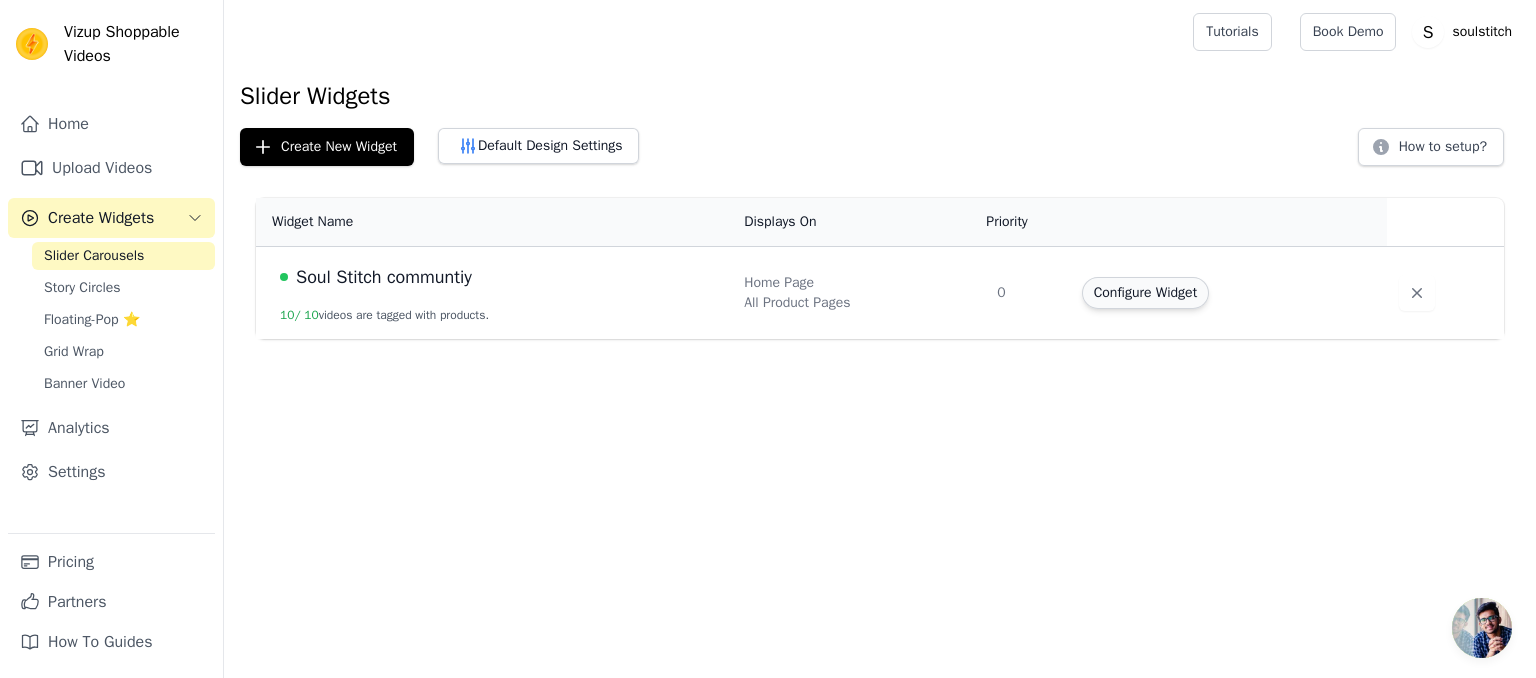 click on "Configure Widget" at bounding box center [1145, 293] 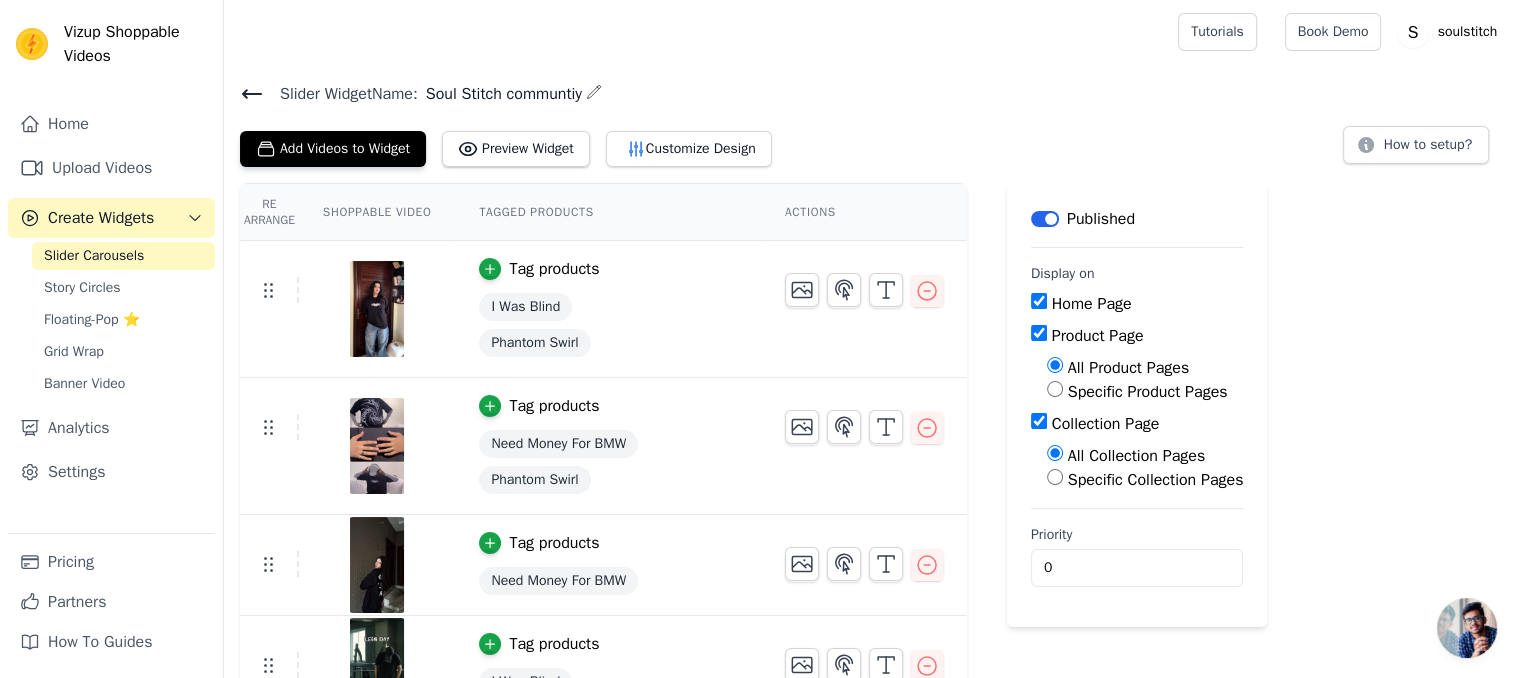click 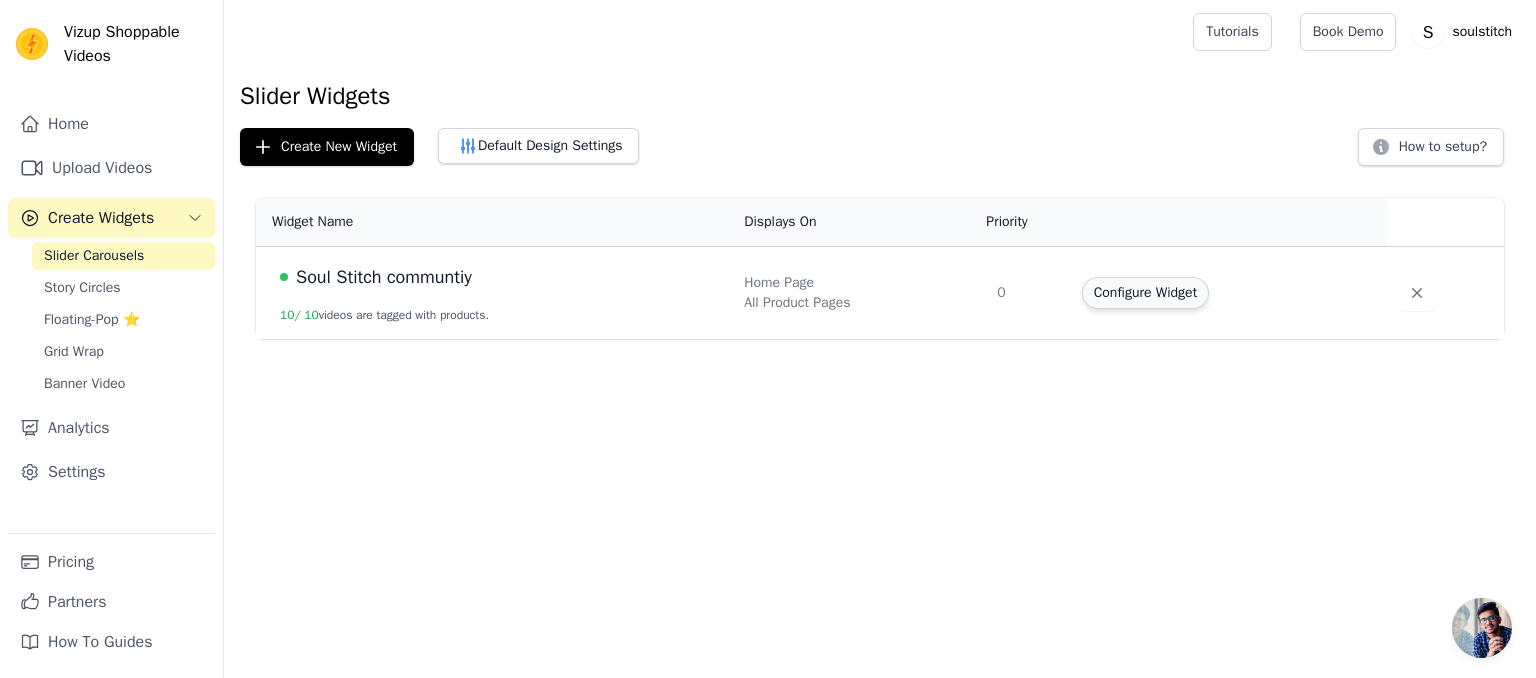 click on "Configure Widget" at bounding box center [1145, 293] 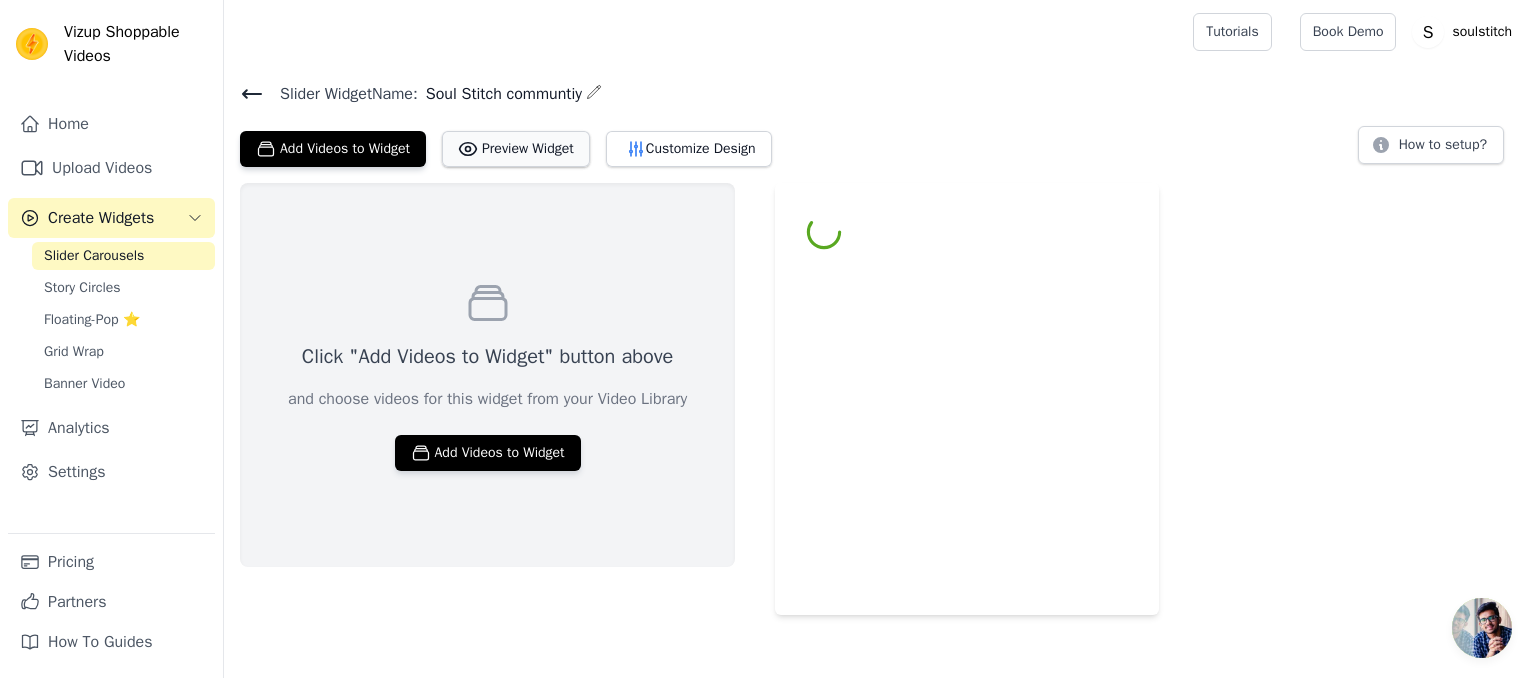 click on "Preview Widget" at bounding box center (516, 149) 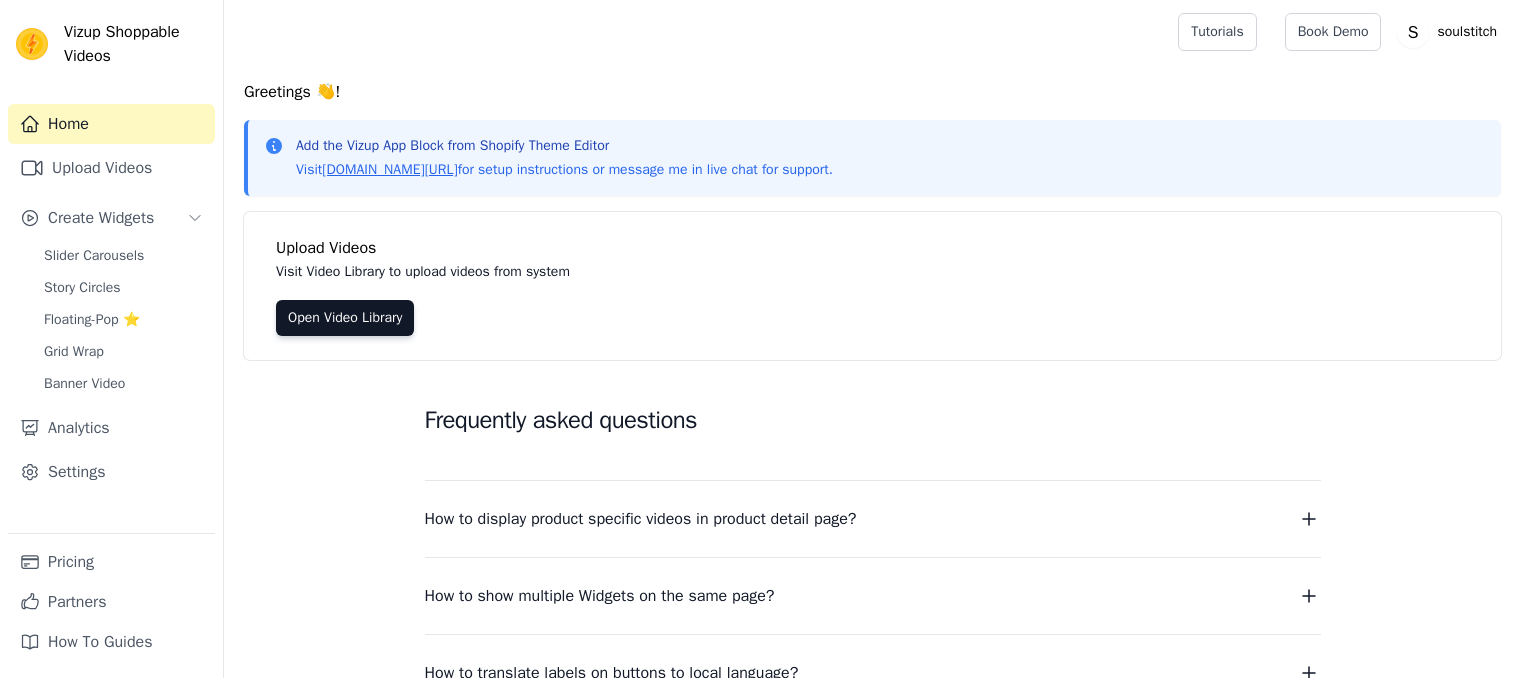 scroll, scrollTop: 0, scrollLeft: 0, axis: both 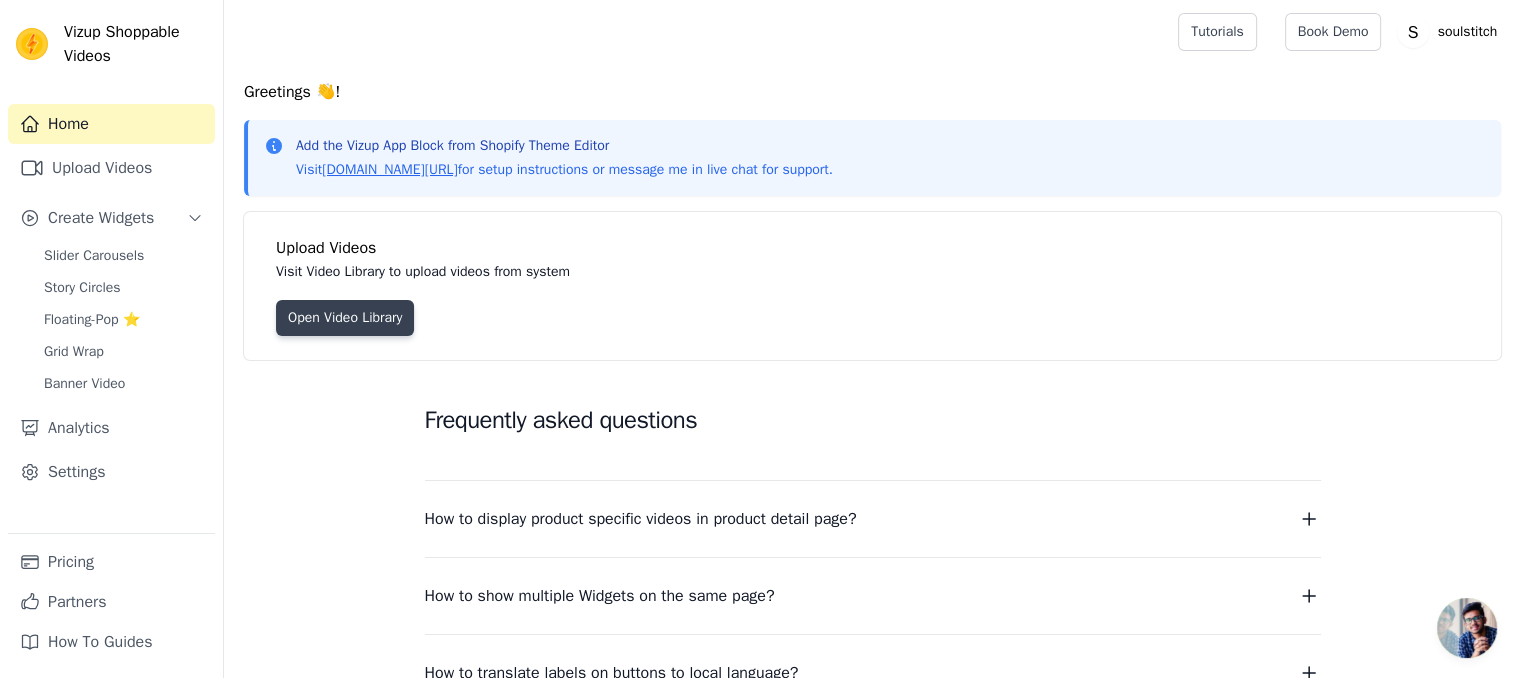 click on "Open Video Library" at bounding box center [345, 318] 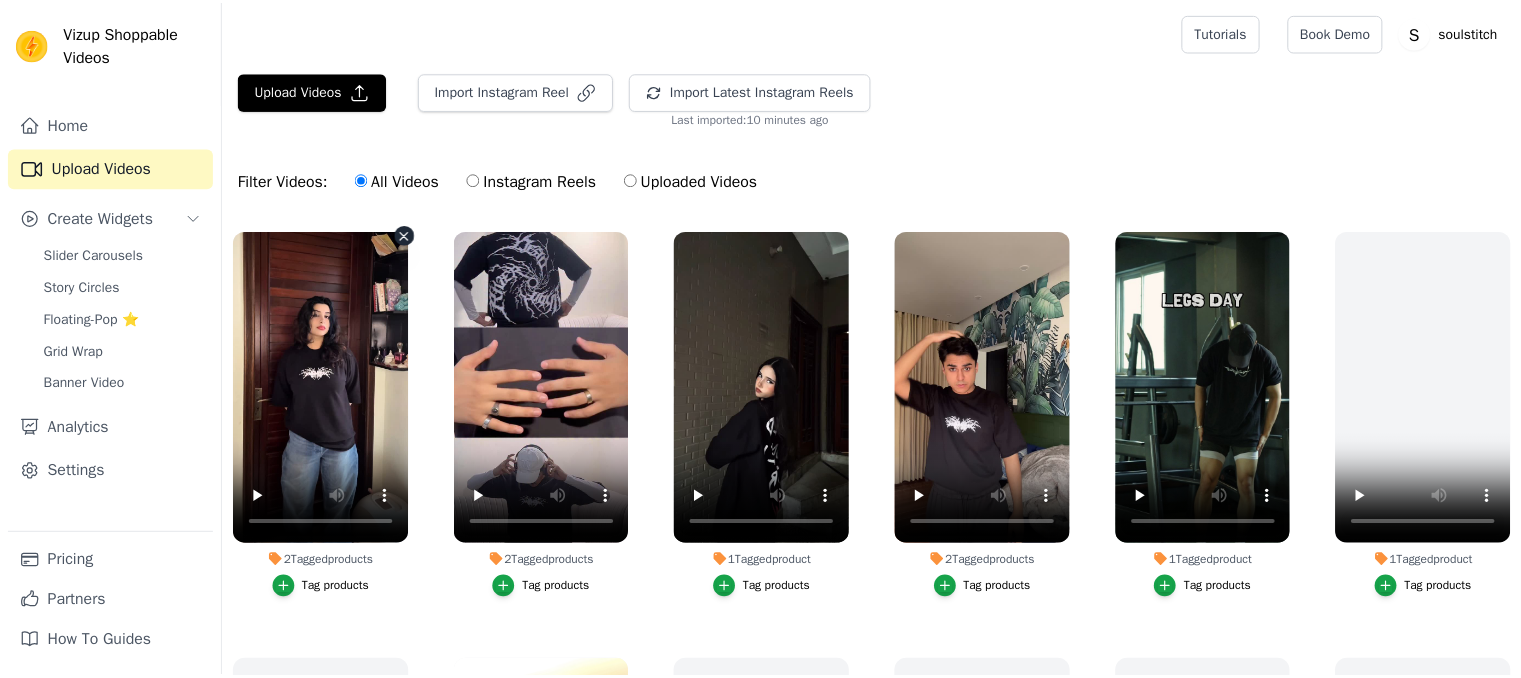 scroll, scrollTop: 0, scrollLeft: 0, axis: both 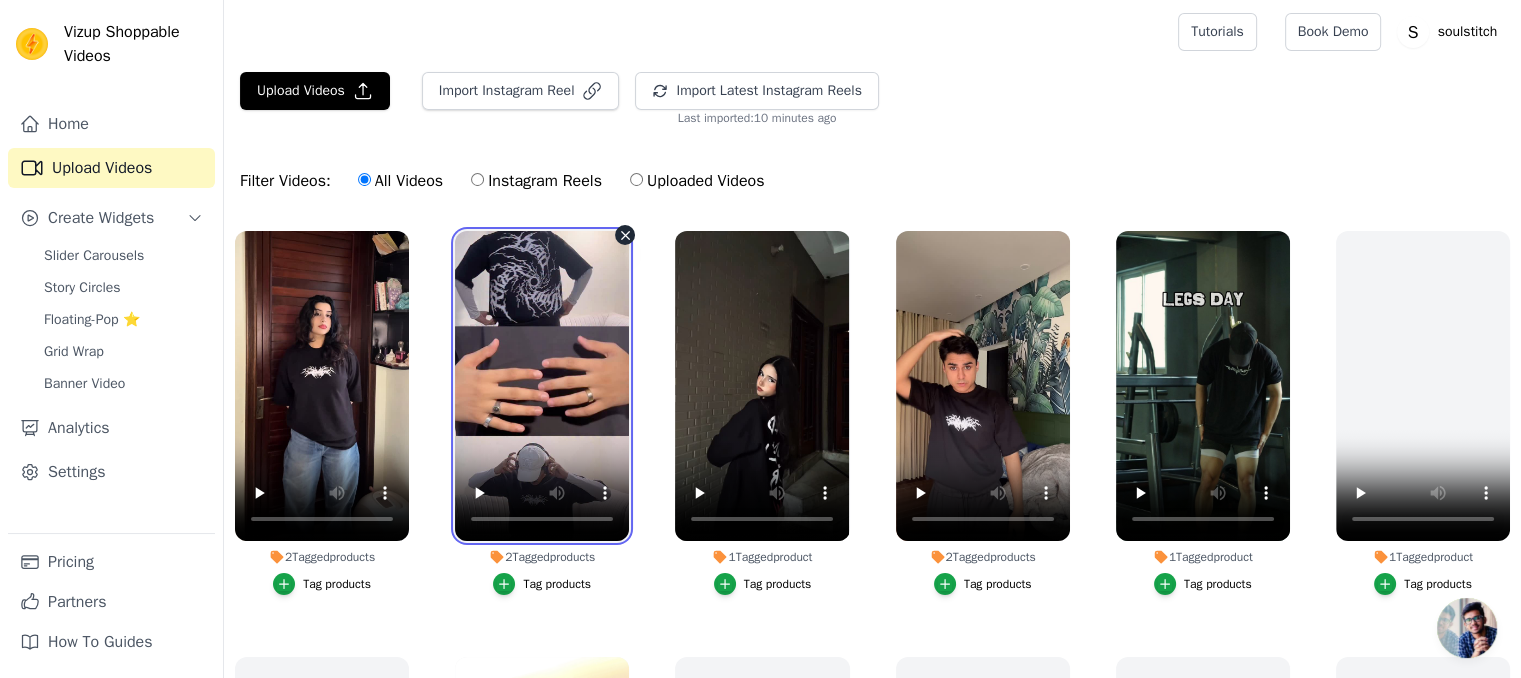 click at bounding box center [542, 386] 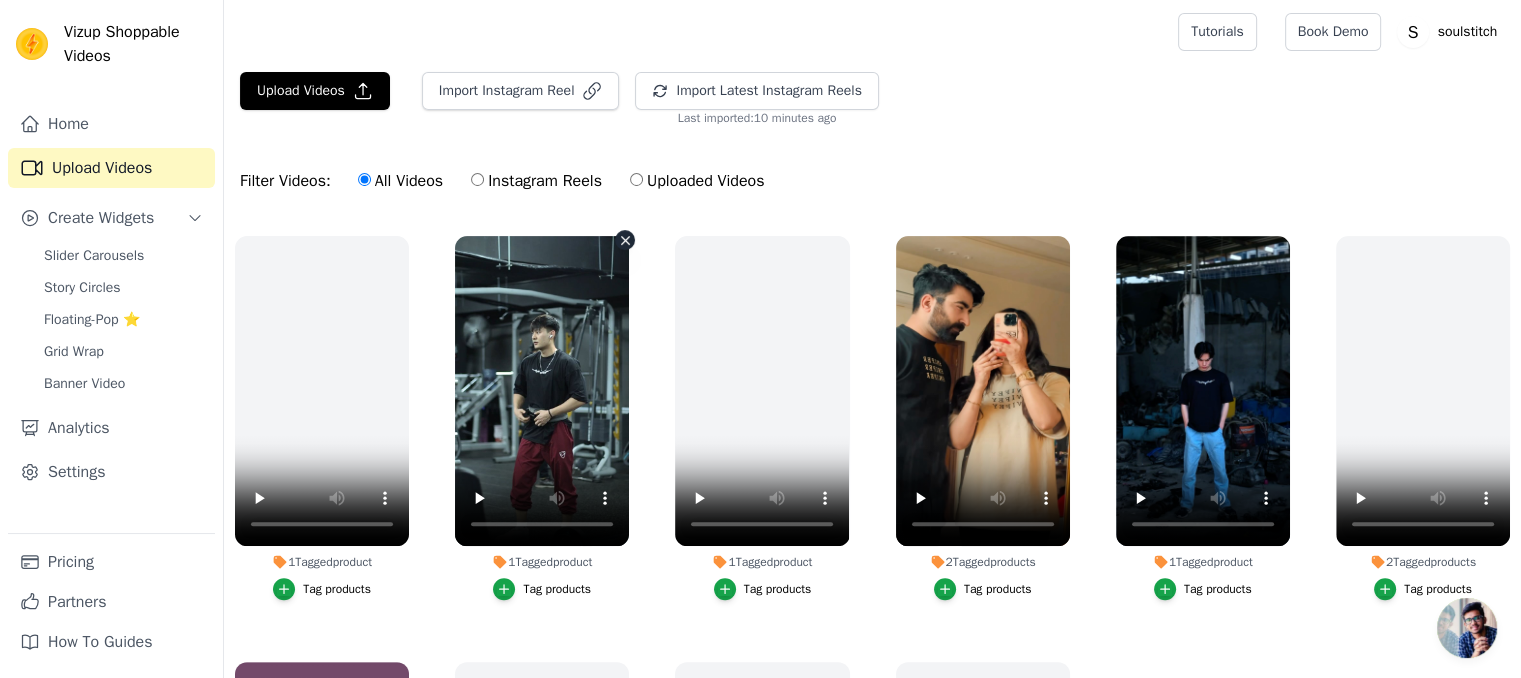 scroll, scrollTop: 1088, scrollLeft: 0, axis: vertical 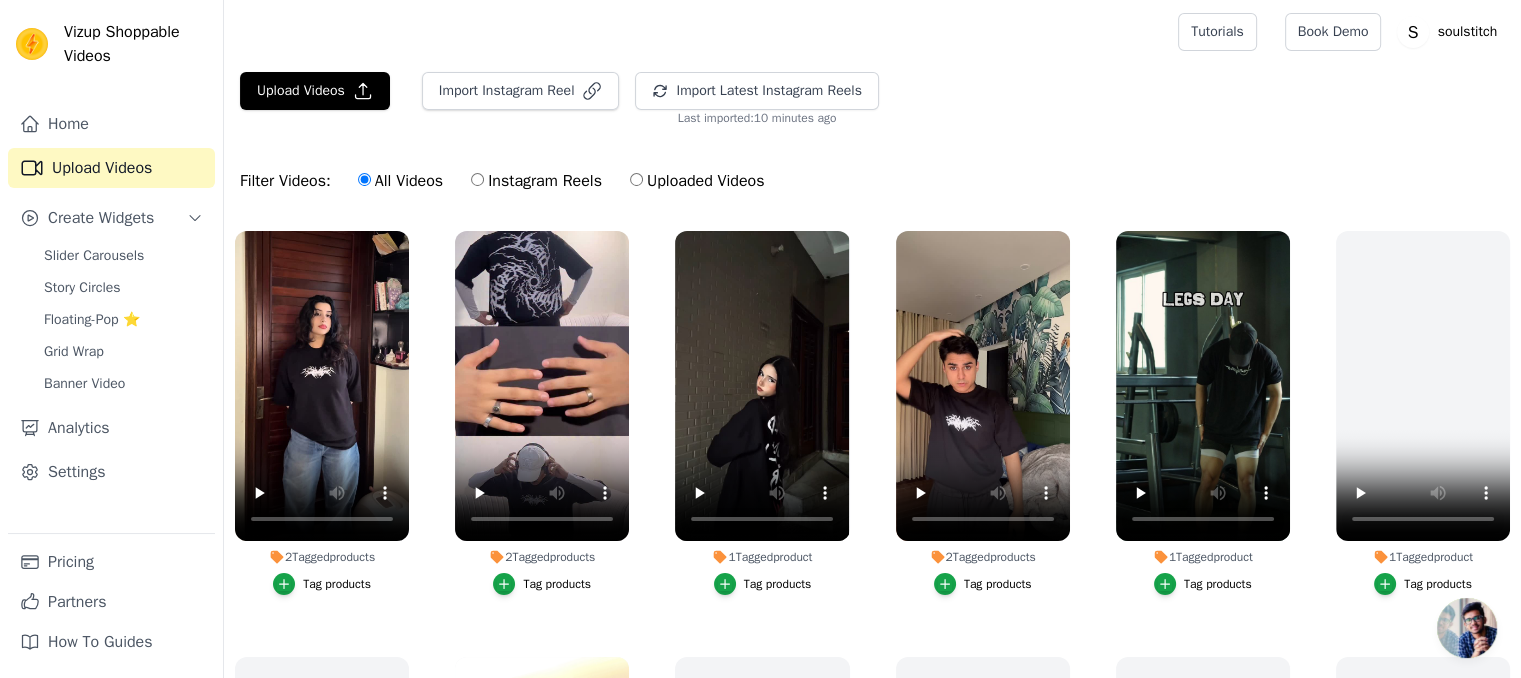 click on "Uploaded Videos" at bounding box center [697, 181] 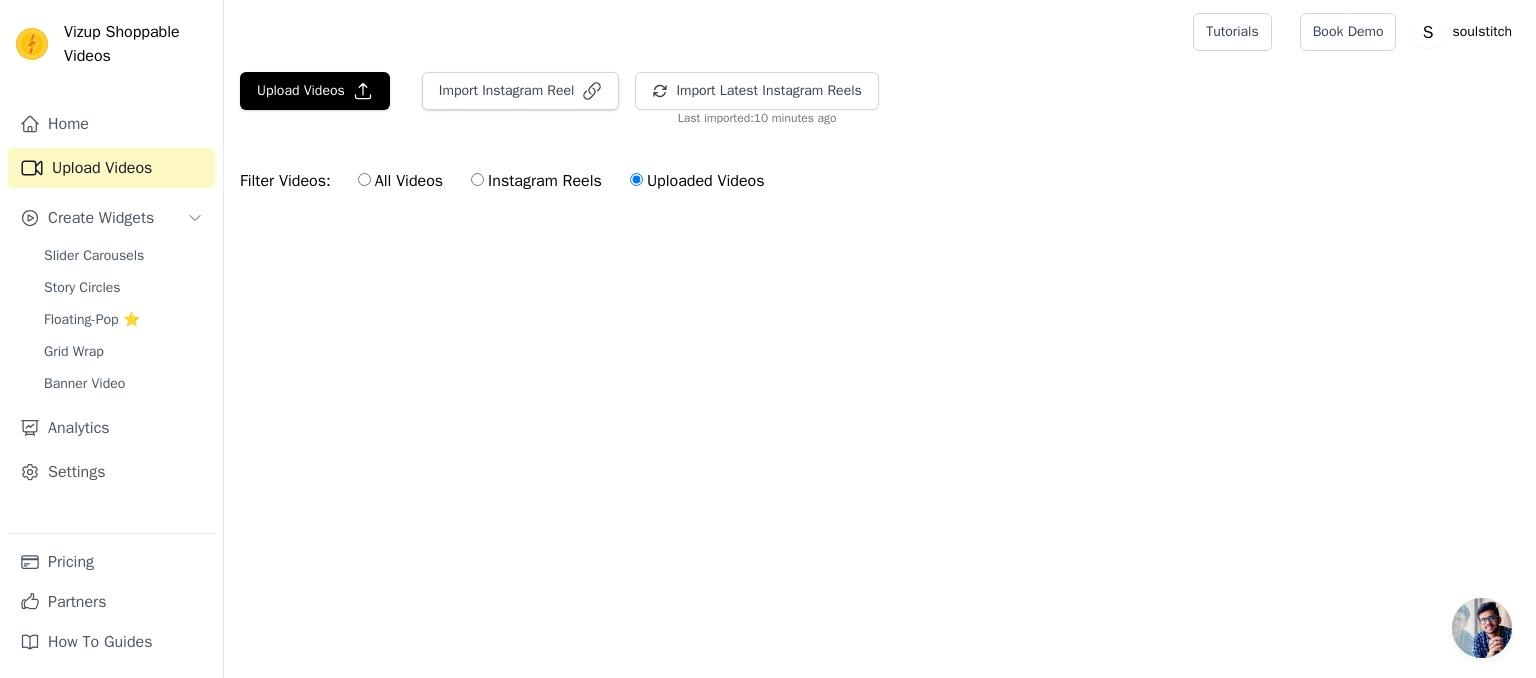 click on "Instagram Reels" at bounding box center [536, 181] 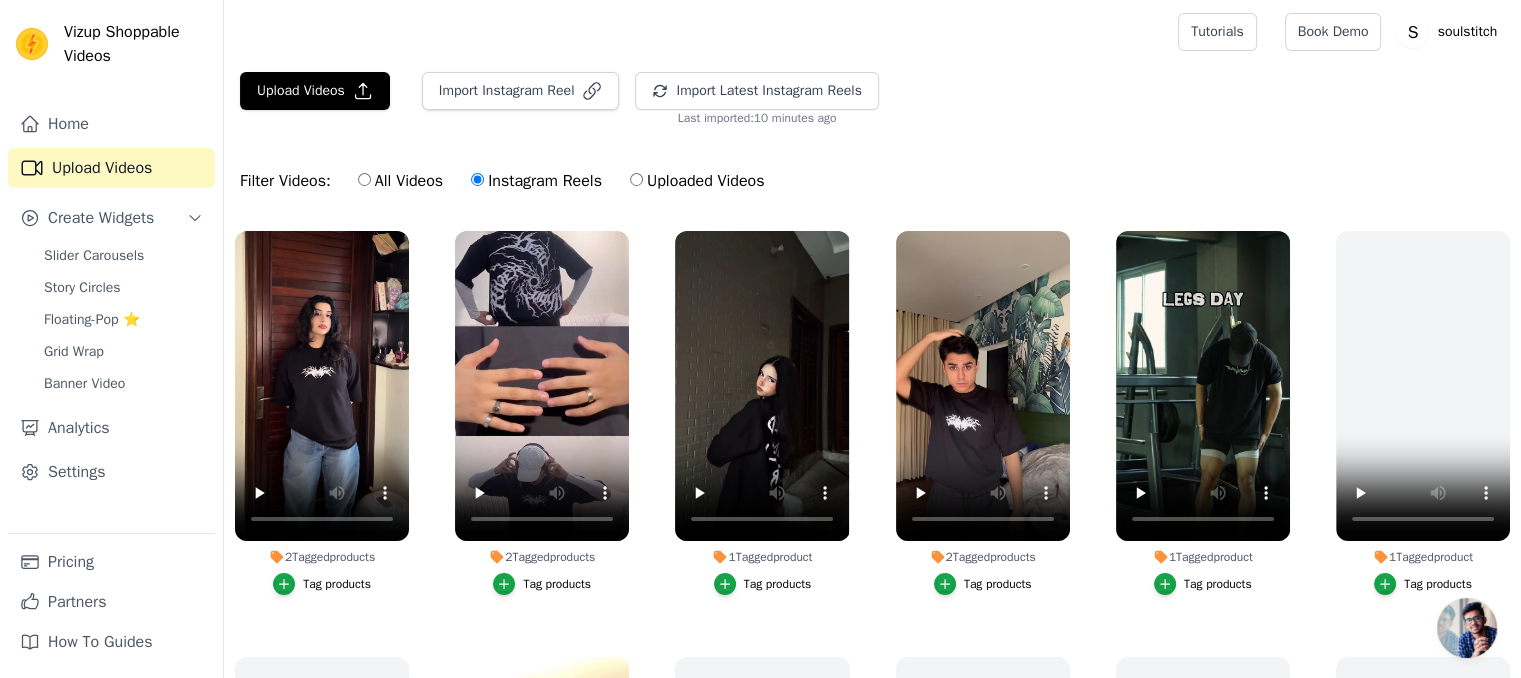 click on "All Videos" at bounding box center [400, 181] 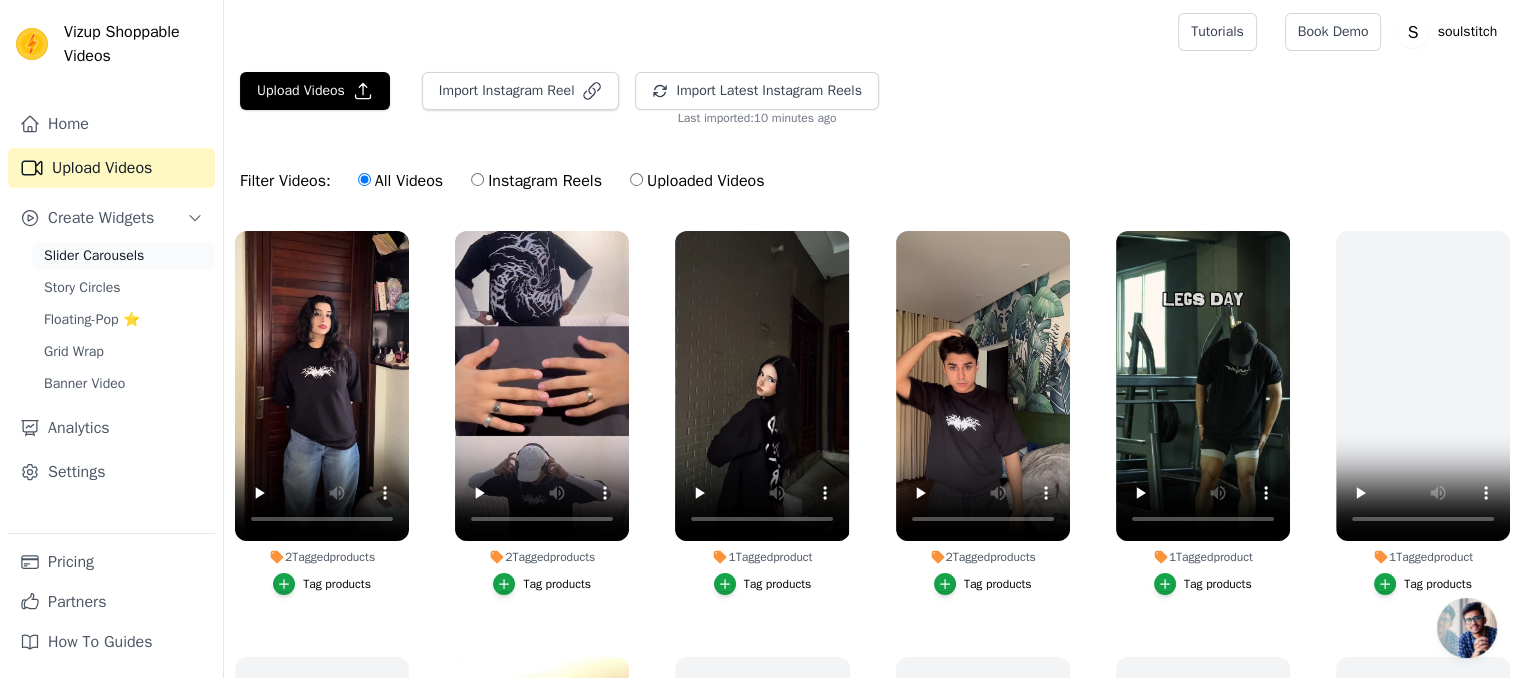 click on "Slider Carousels" at bounding box center [94, 256] 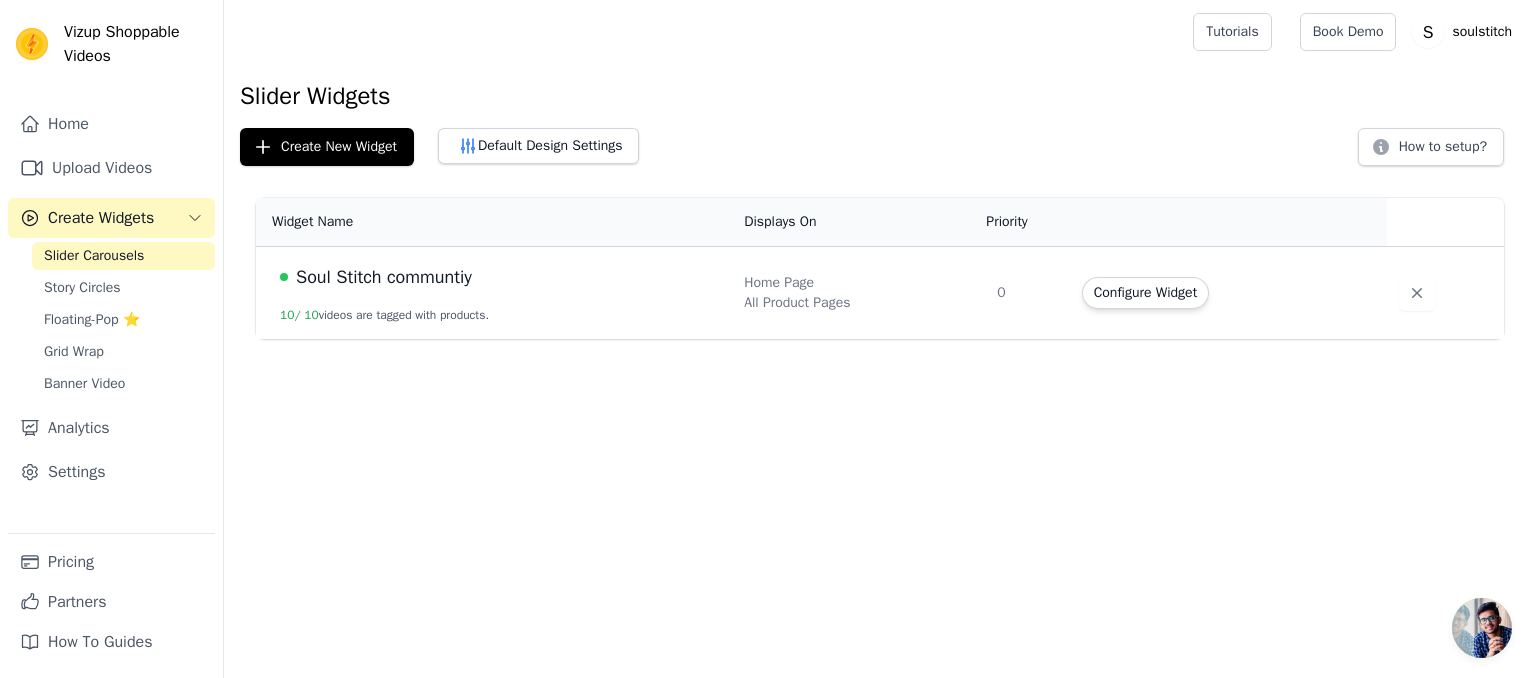 click on "Soul Stitch communtiy" at bounding box center [384, 277] 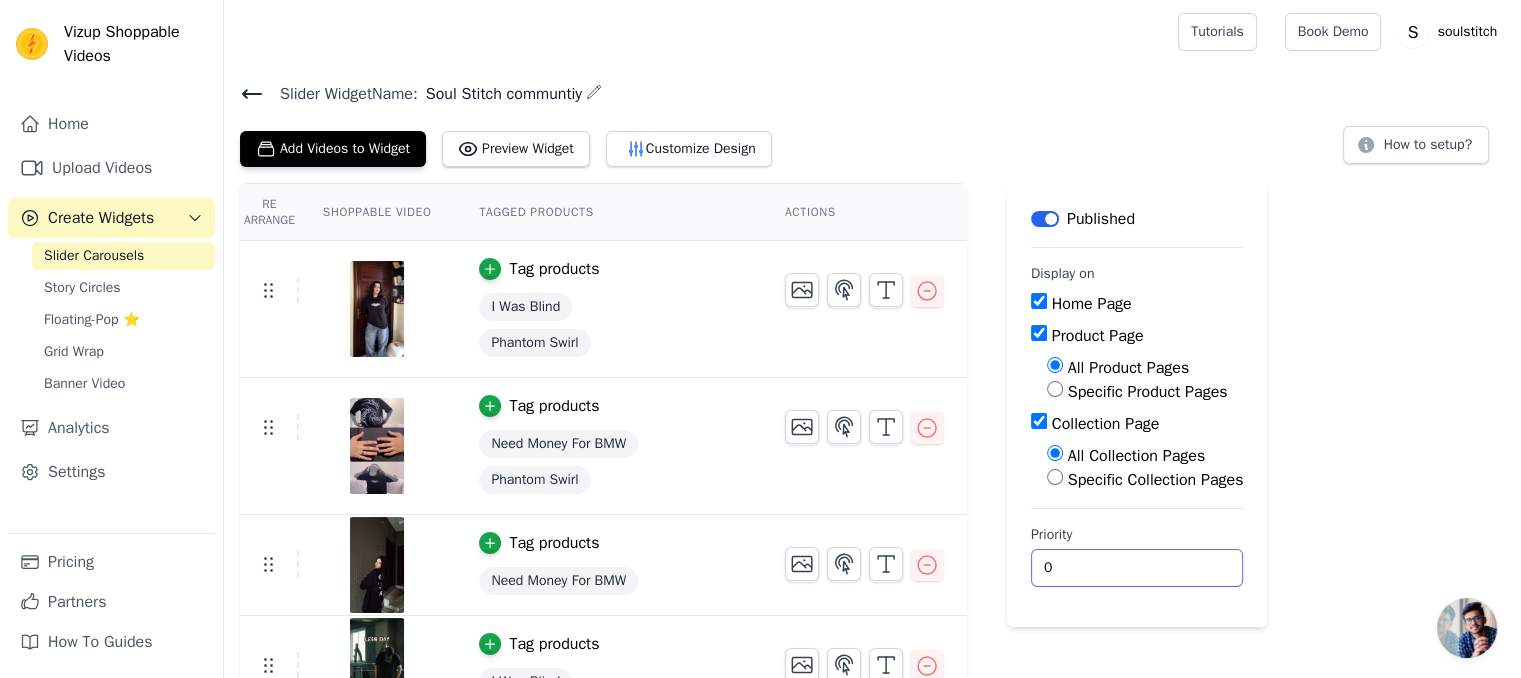 click on "0" at bounding box center (1137, 568) 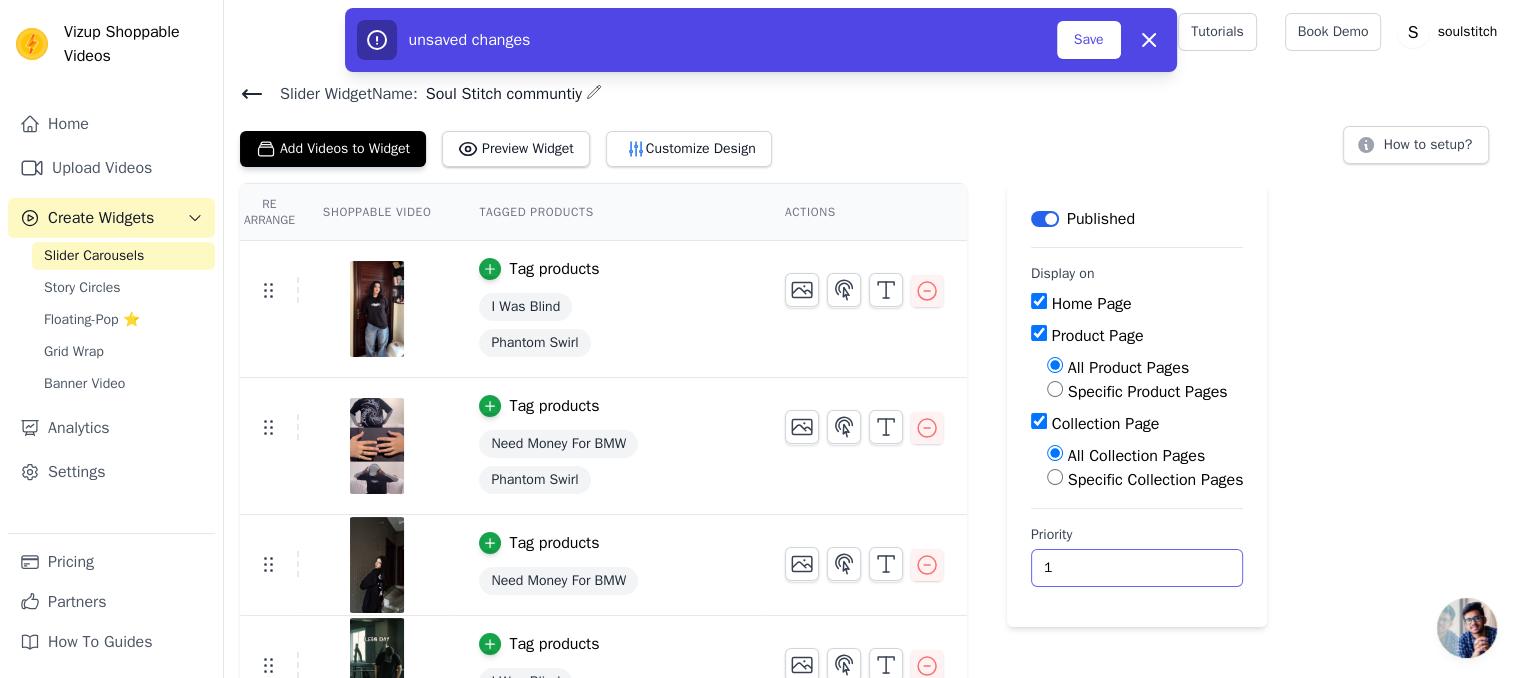 click on "1" at bounding box center [1137, 568] 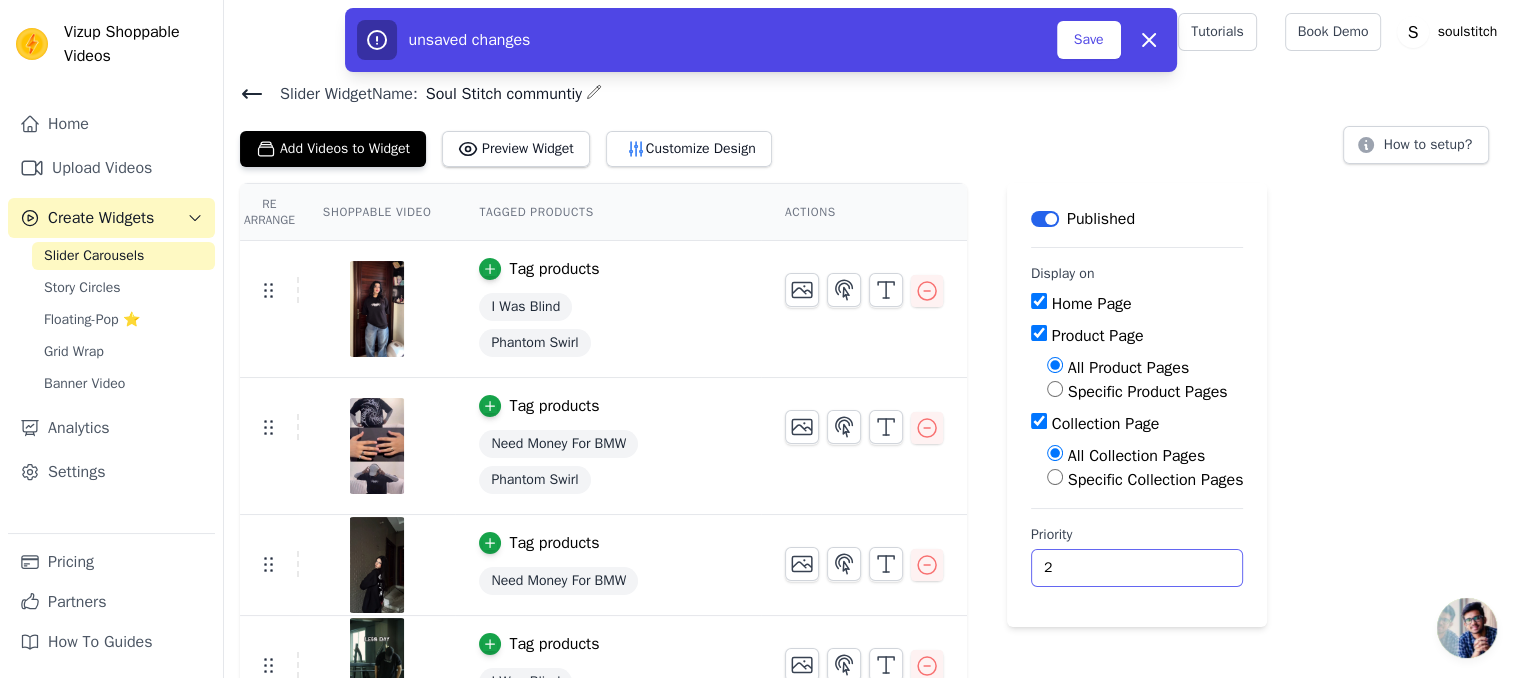 click on "2" at bounding box center (1137, 568) 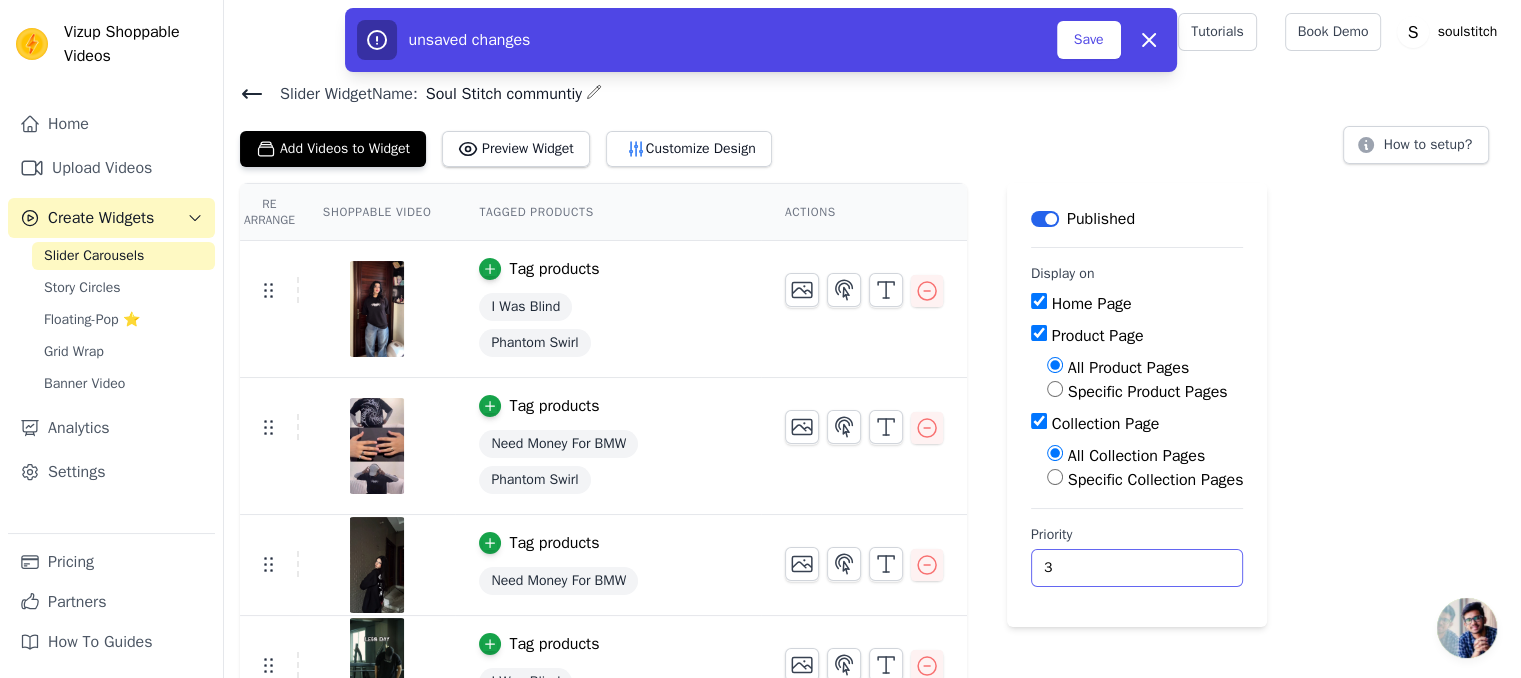 type on "3" 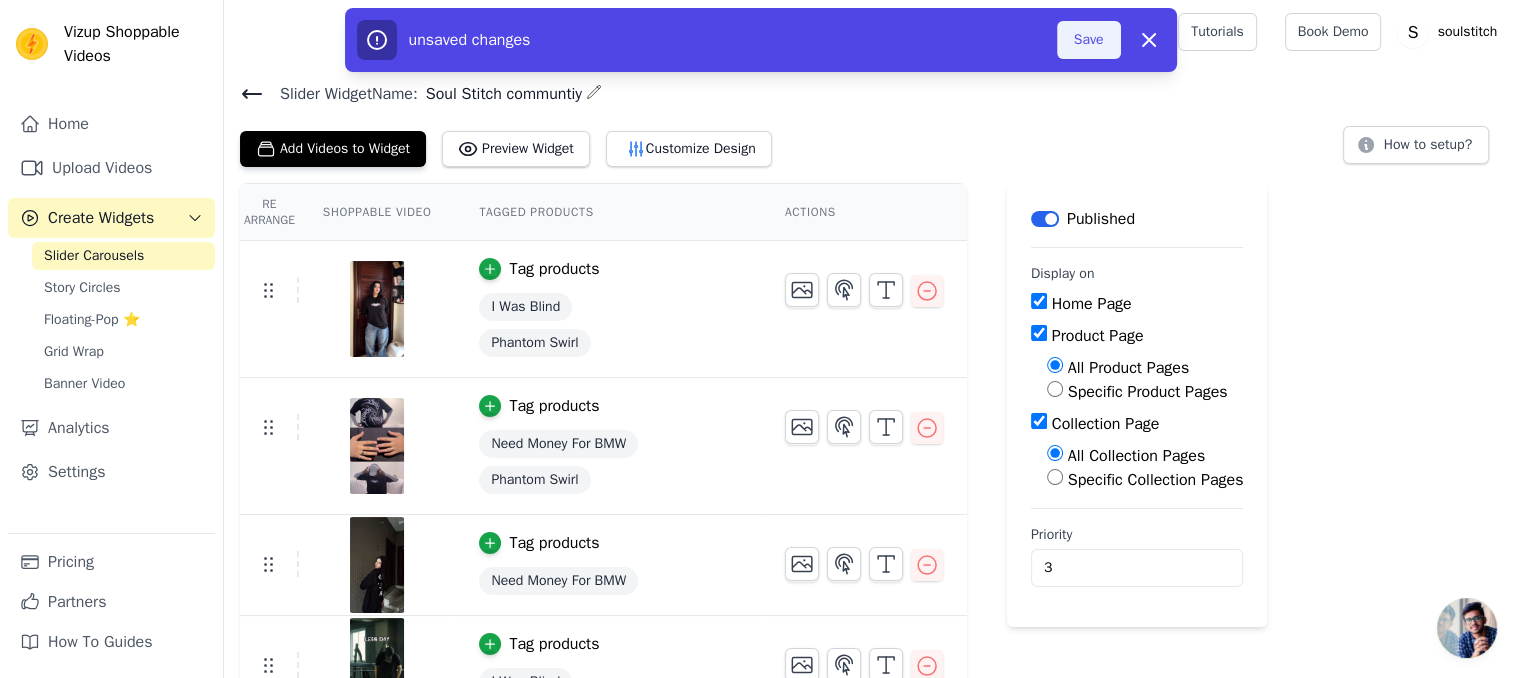 click on "Save" at bounding box center [1089, 40] 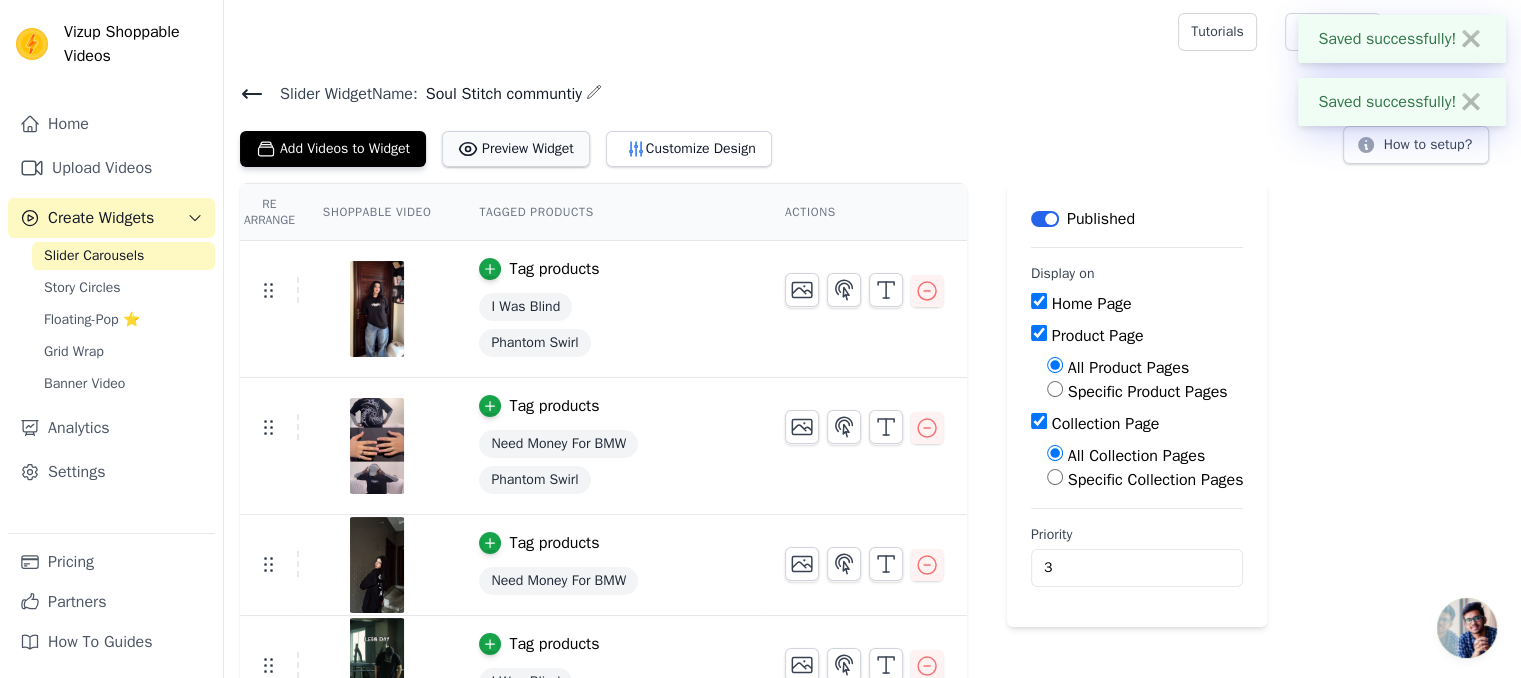 click on "Preview Widget" at bounding box center (516, 149) 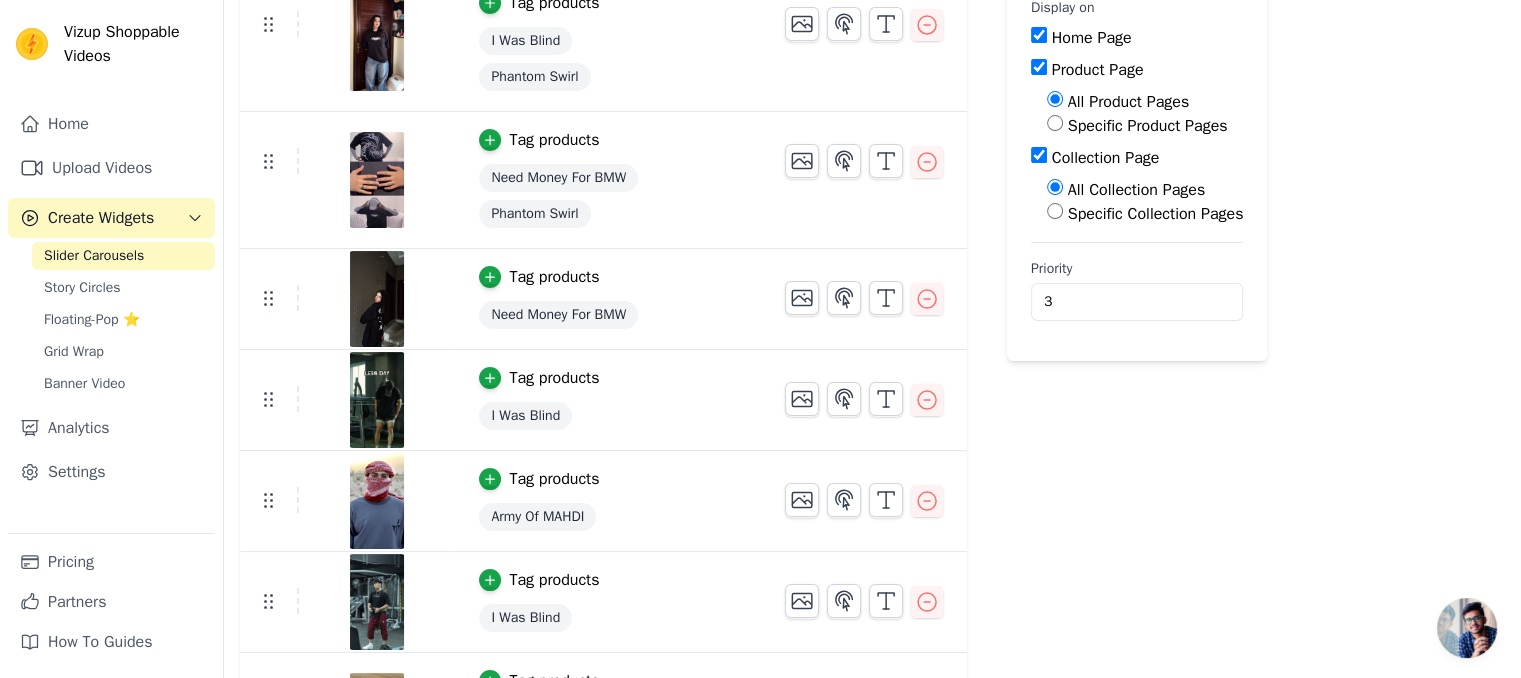 scroll, scrollTop: 0, scrollLeft: 0, axis: both 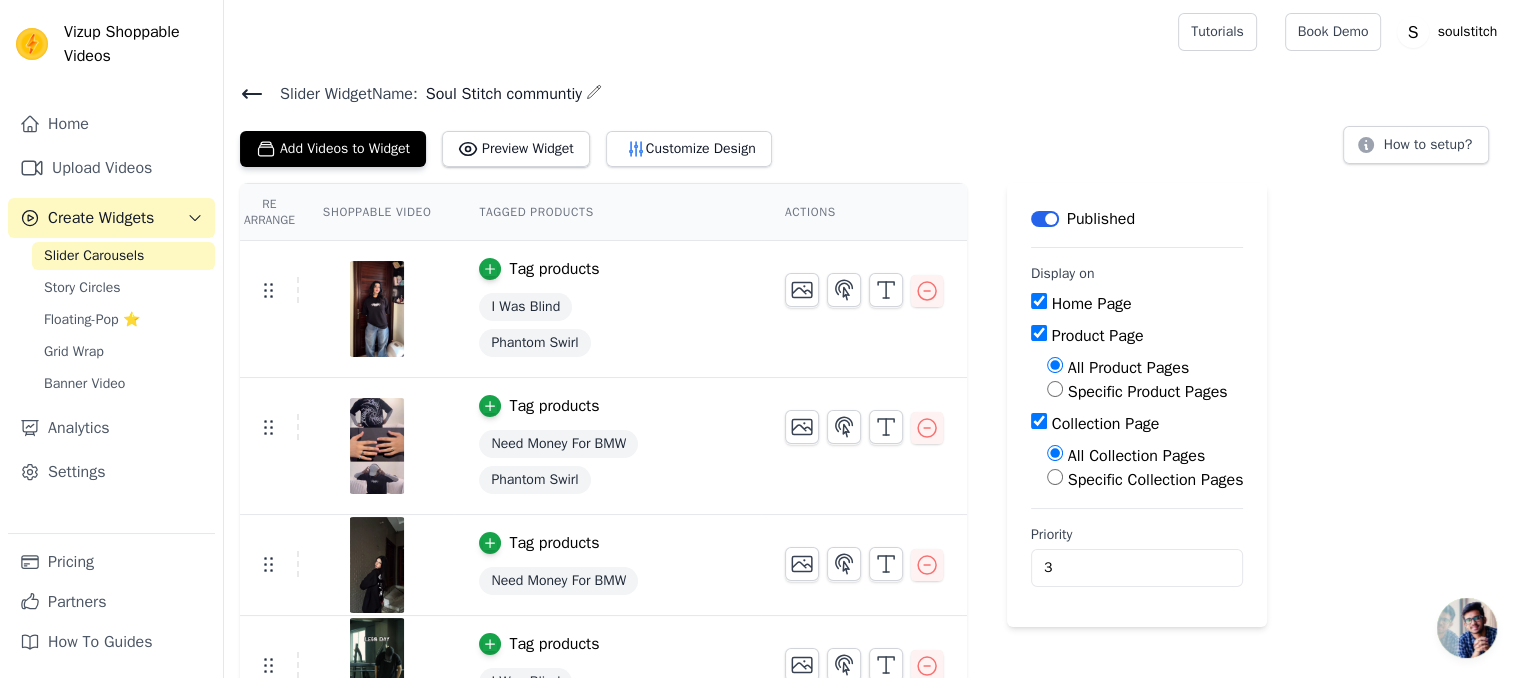 click 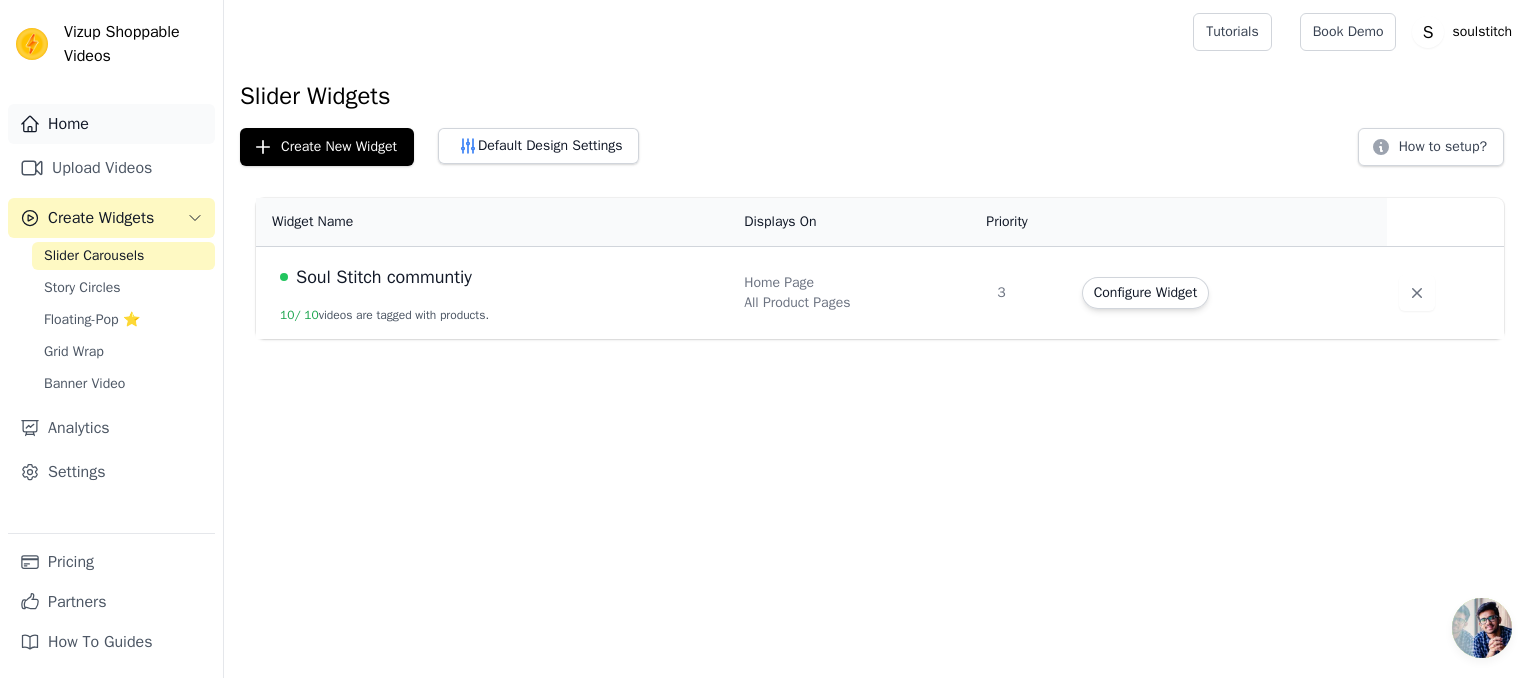 click on "Home" at bounding box center (111, 124) 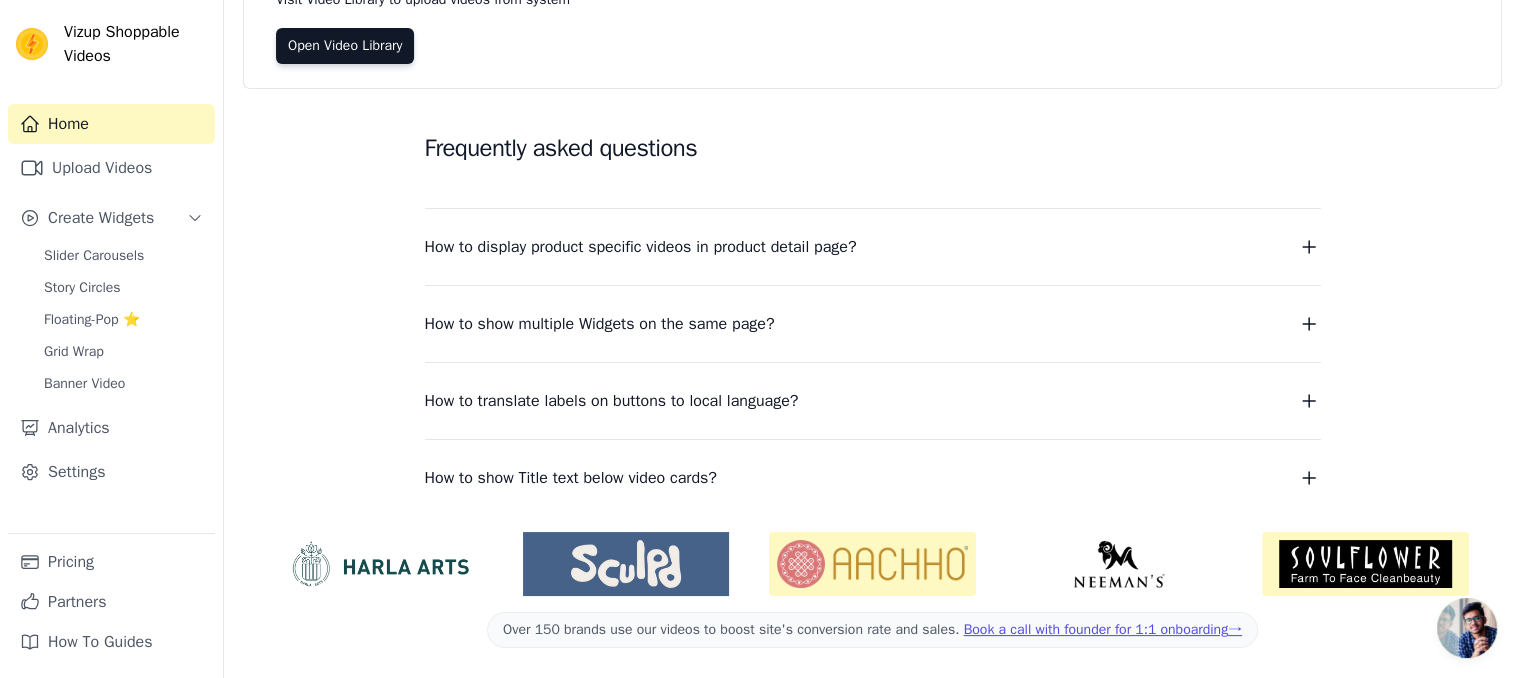 scroll, scrollTop: 0, scrollLeft: 0, axis: both 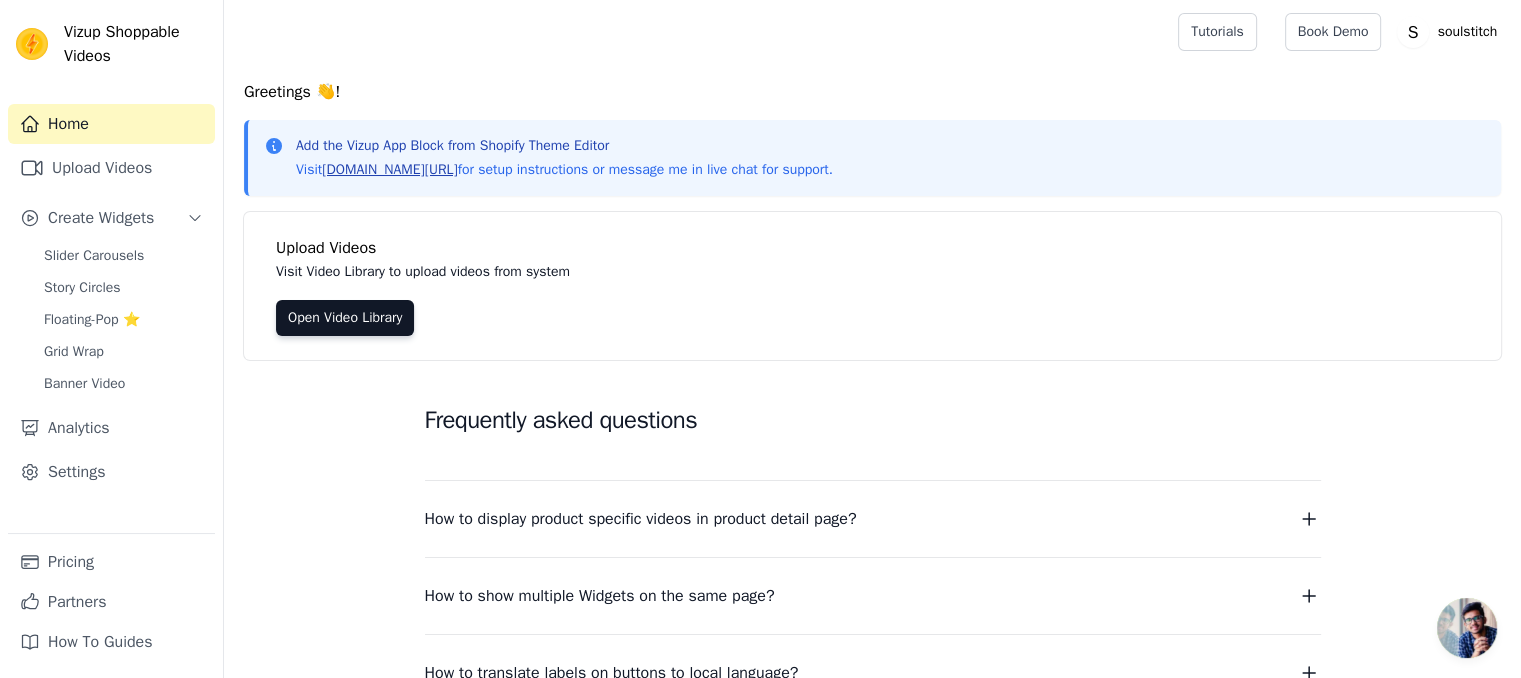 click on "[DOMAIN_NAME][URL]" at bounding box center [389, 169] 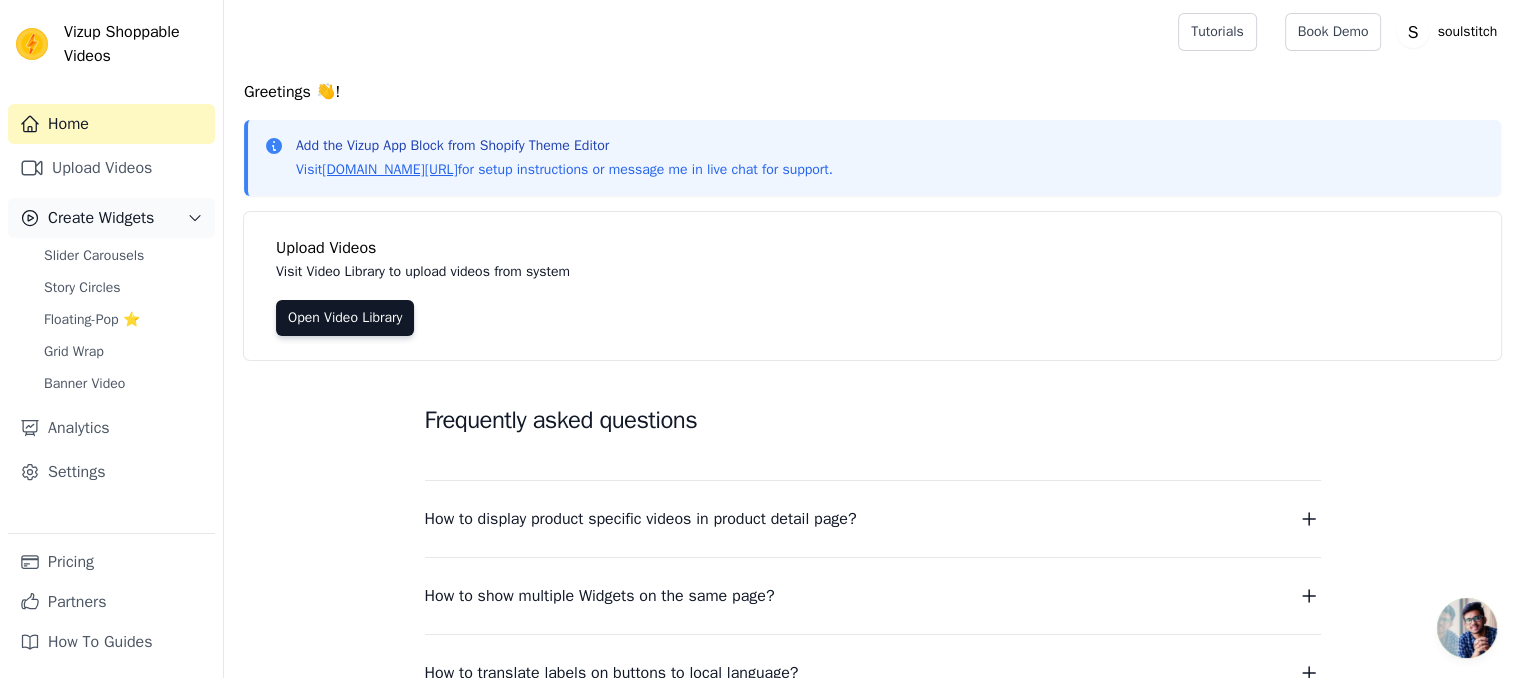 click on "Create Widgets" at bounding box center (101, 218) 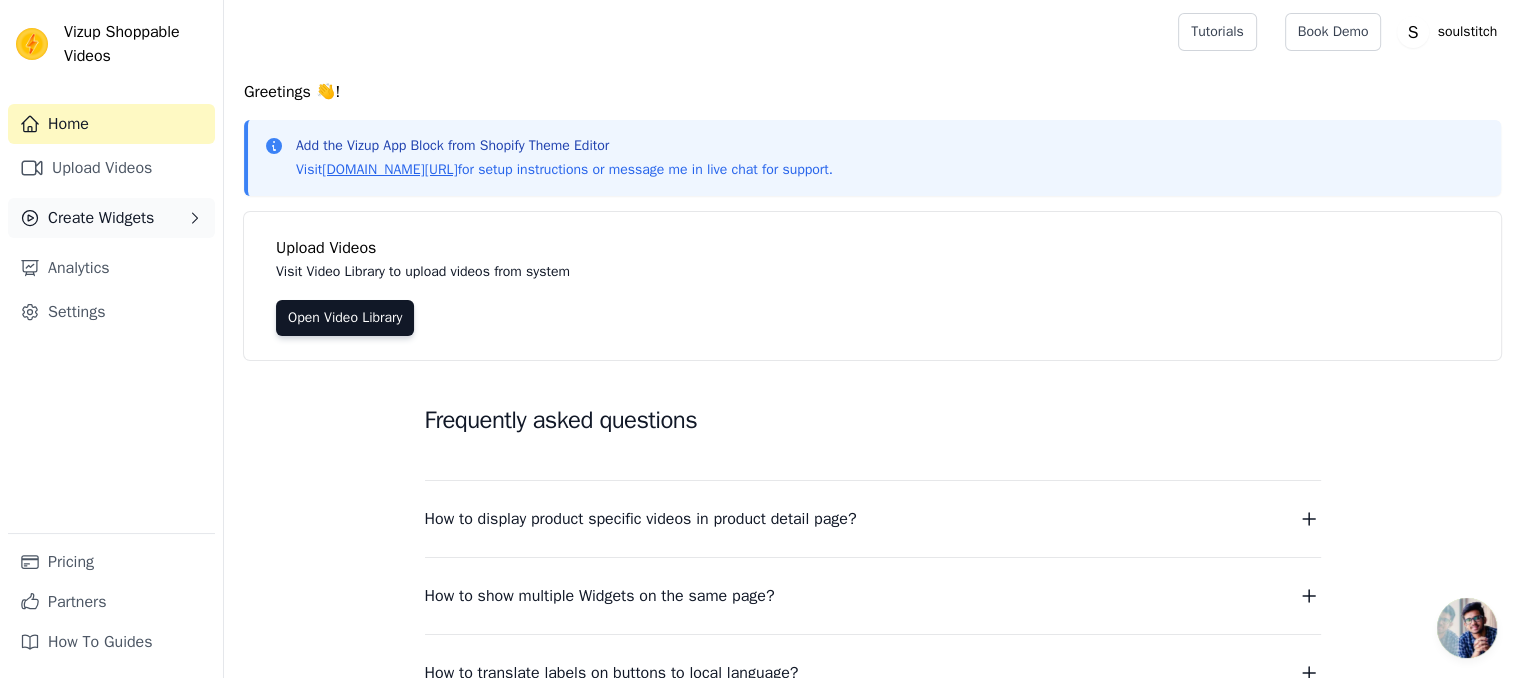 click on "Create Widgets" at bounding box center [111, 218] 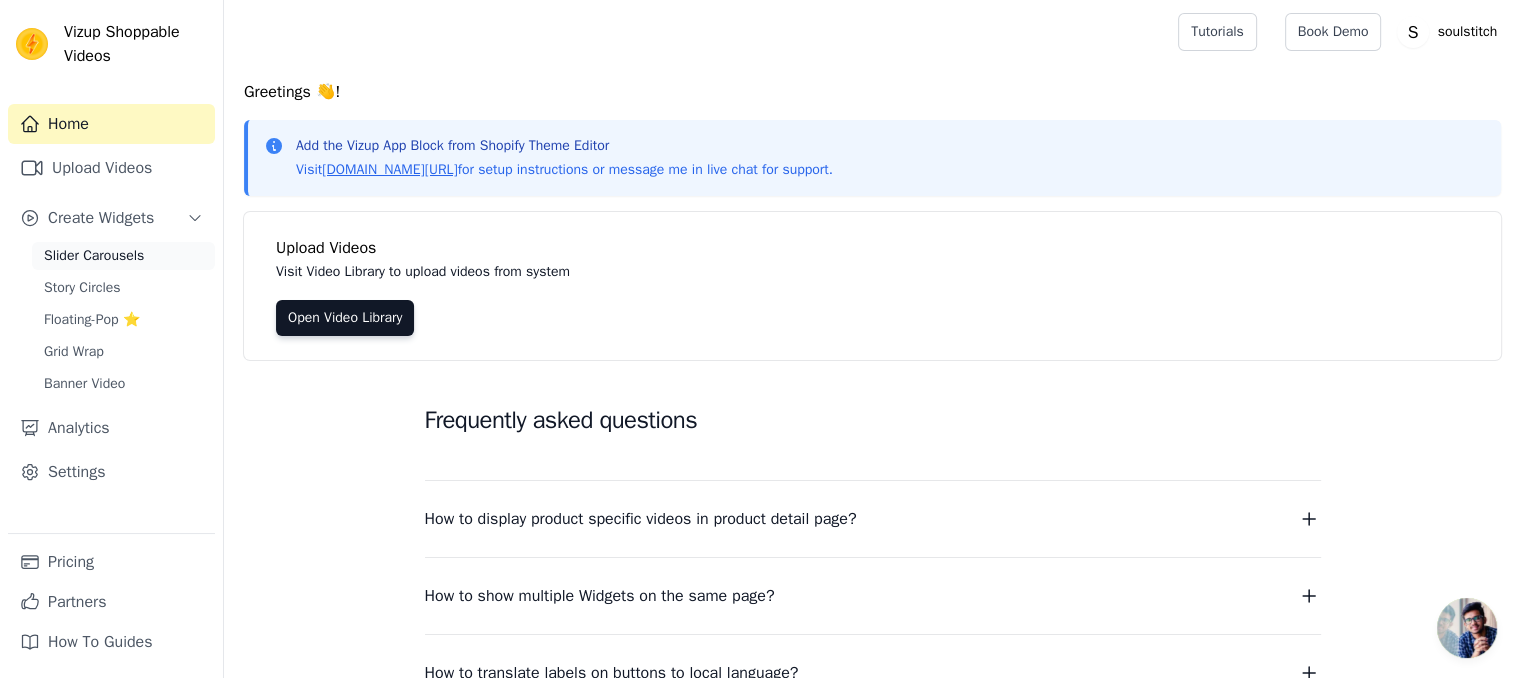 click on "Slider Carousels" at bounding box center (123, 256) 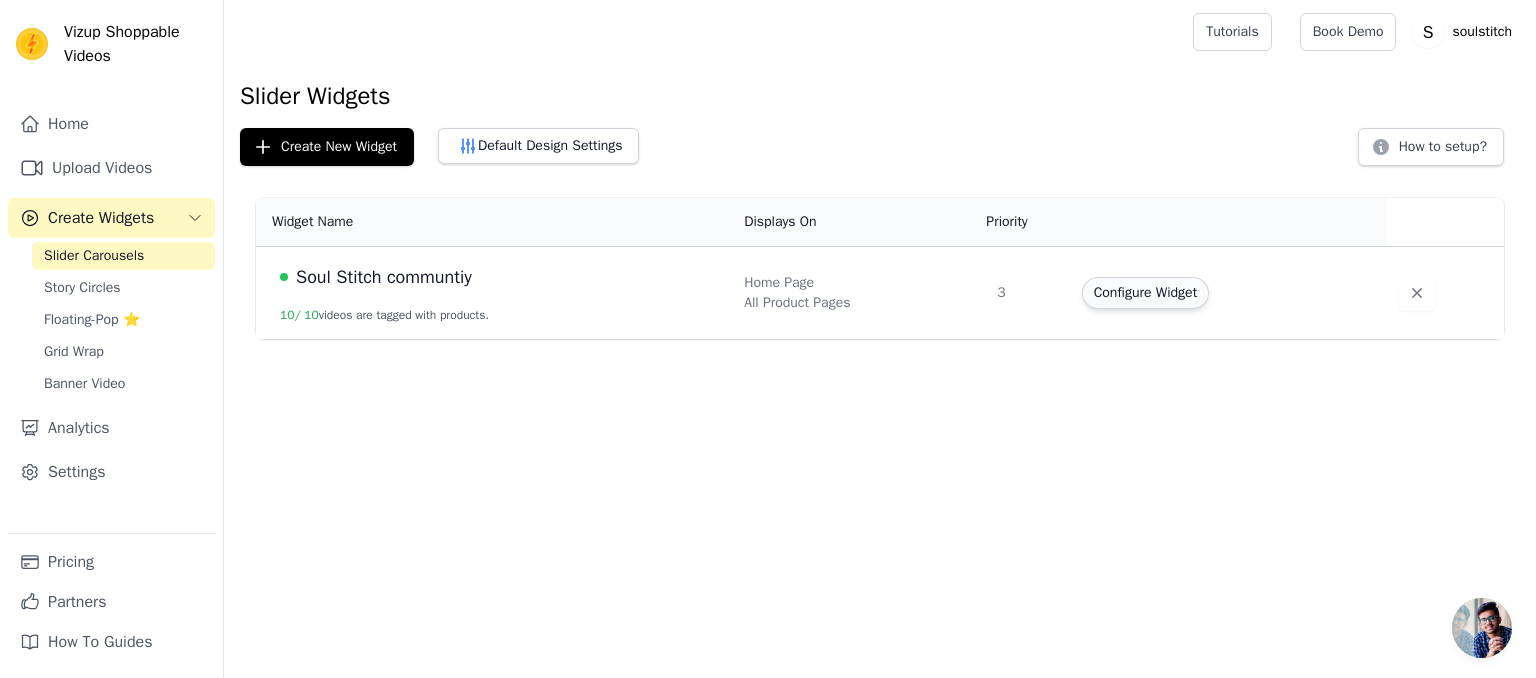 click on "Configure Widget" at bounding box center [1145, 293] 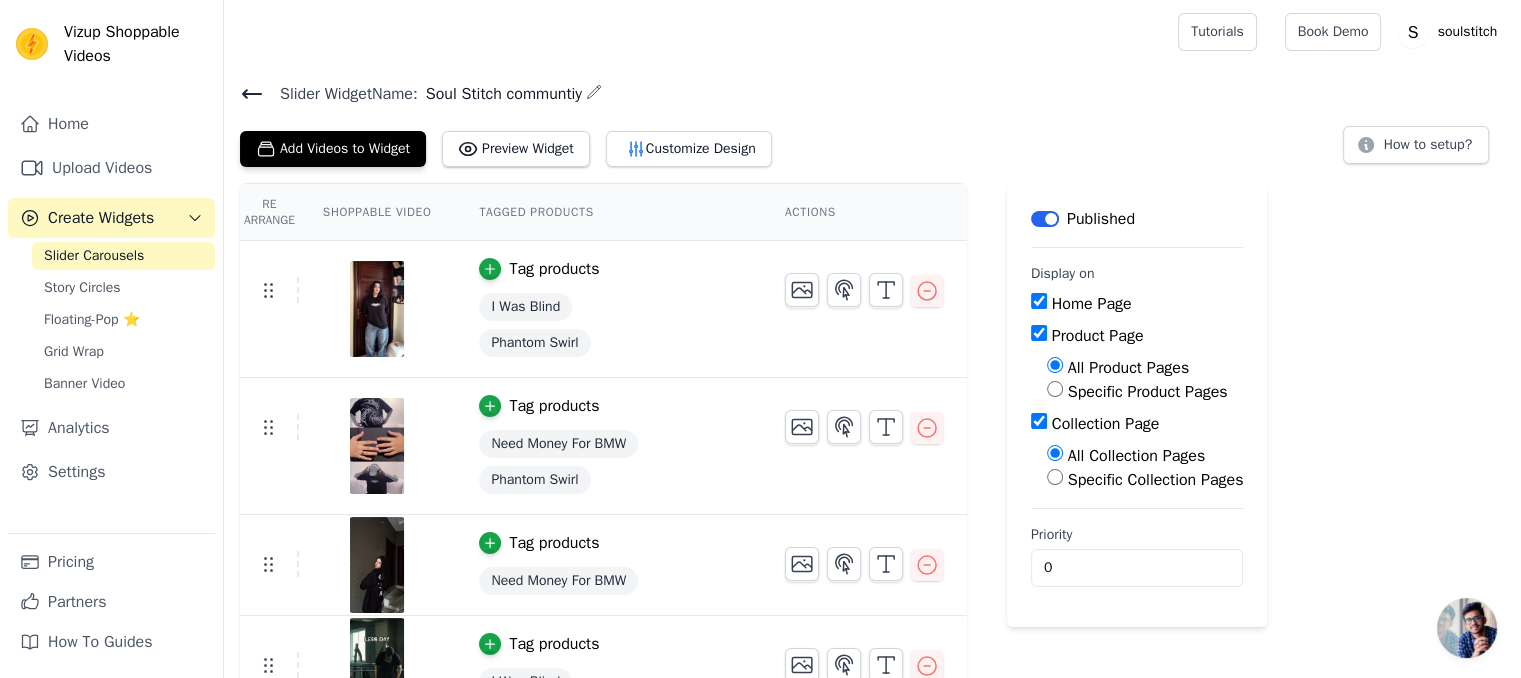 click on "Product Page" at bounding box center (1039, 333) 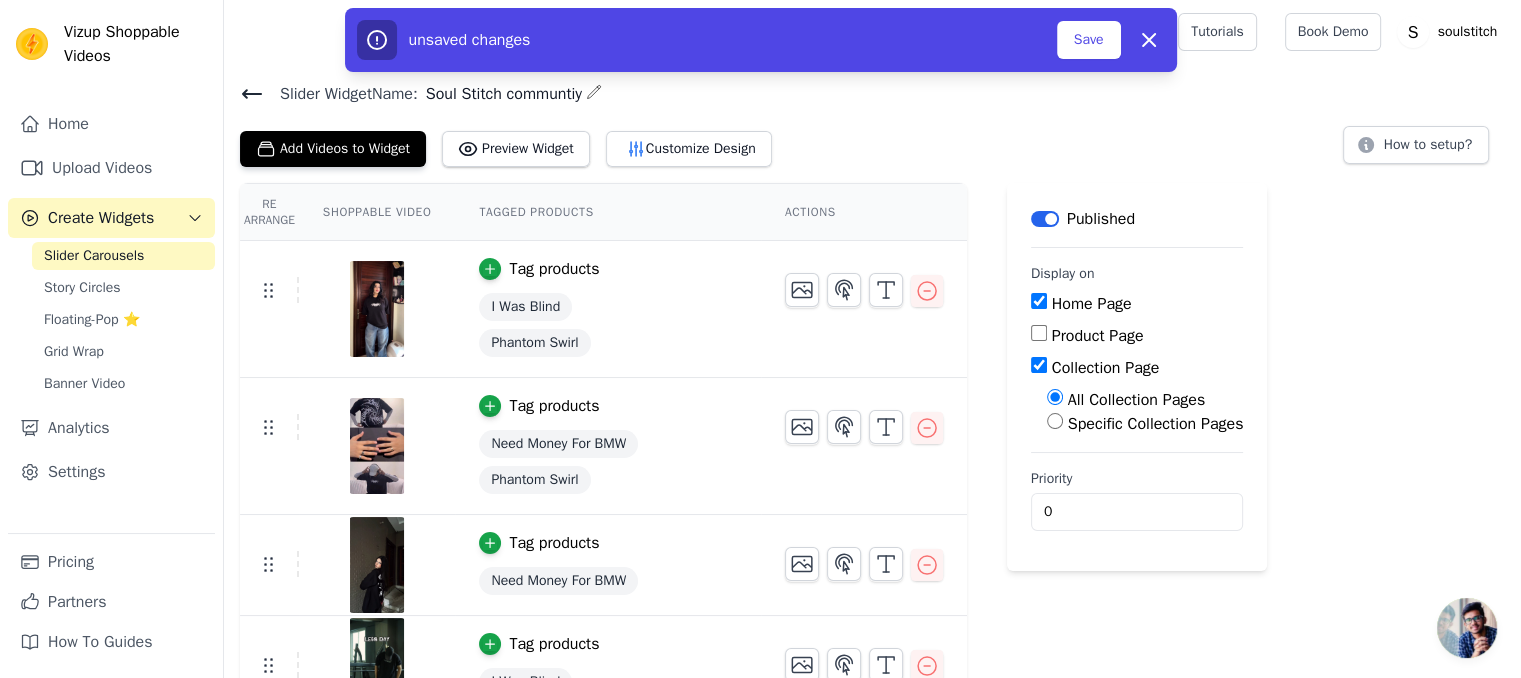 click on "Collection Page" at bounding box center [1137, 368] 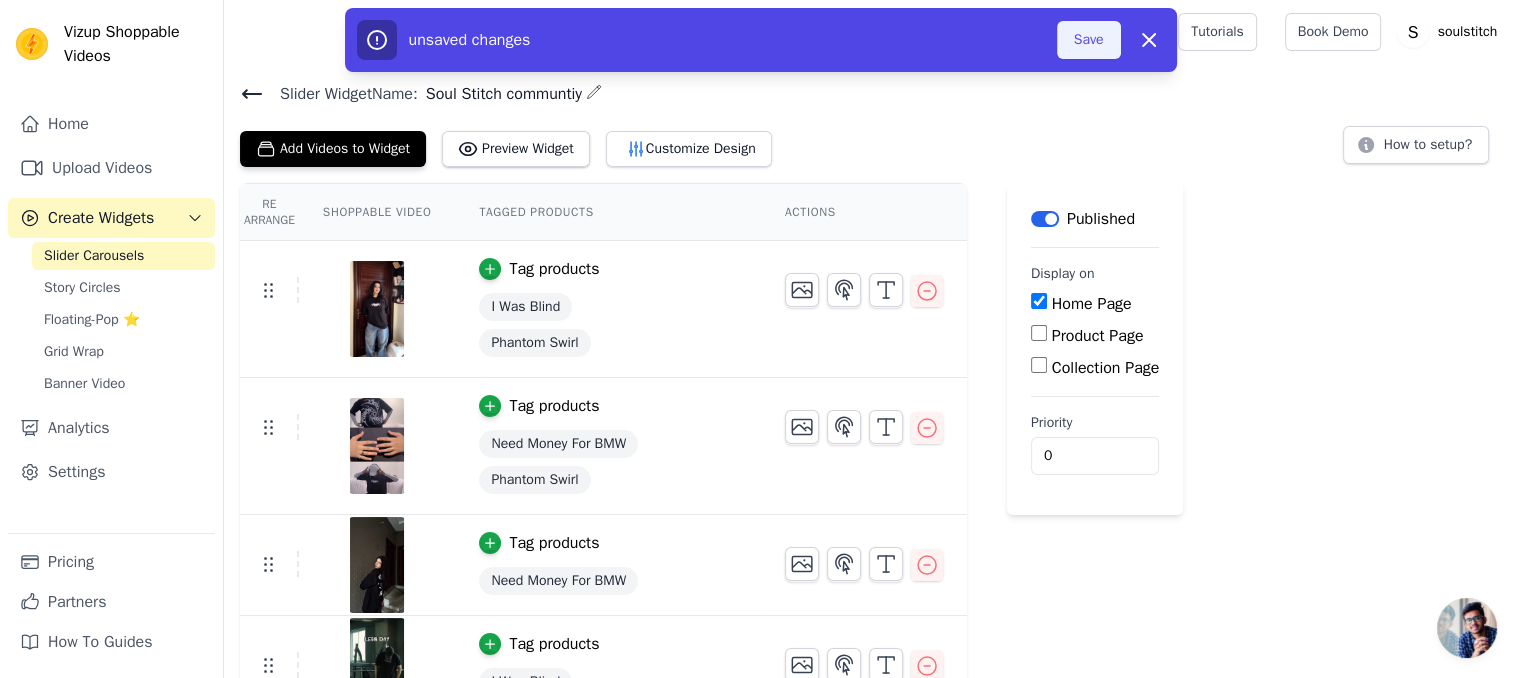 click on "Save" at bounding box center (1089, 40) 